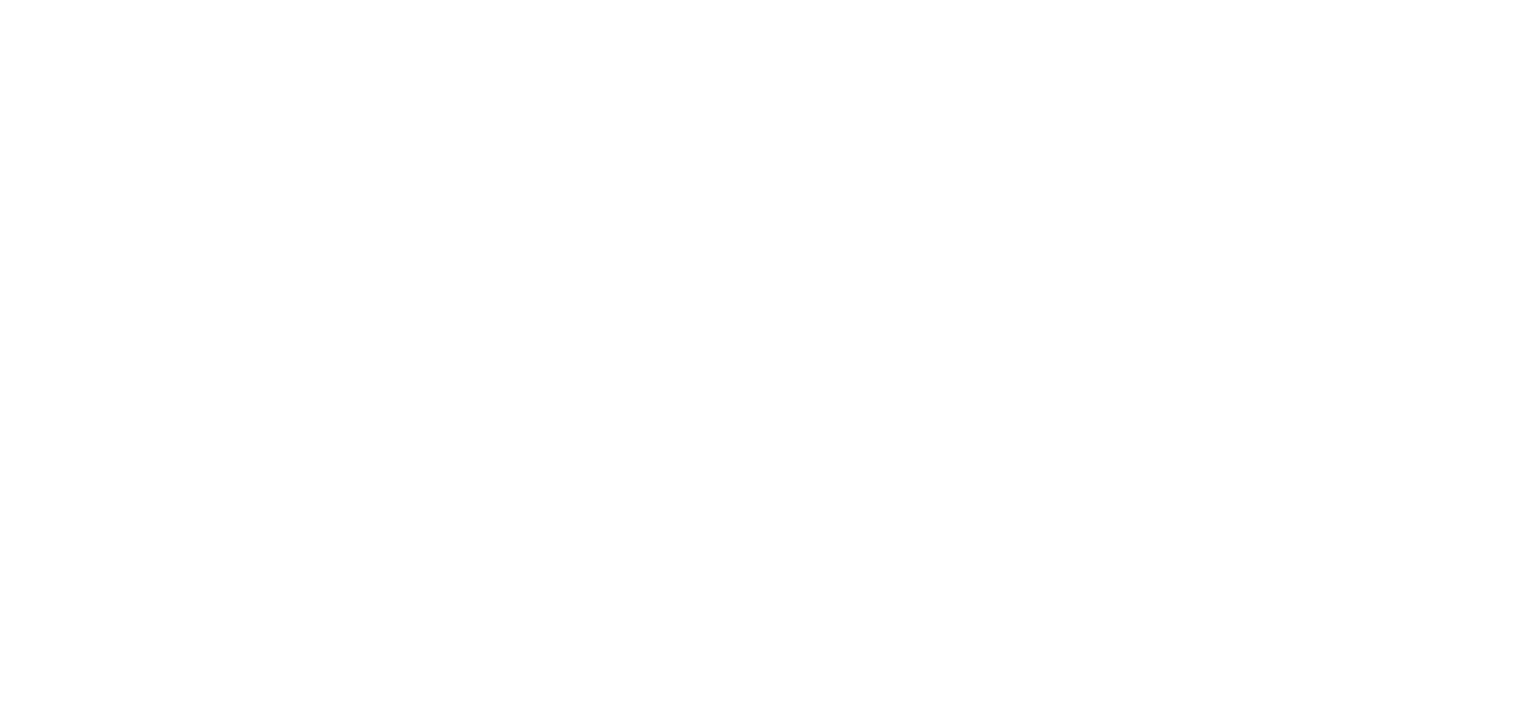 scroll, scrollTop: 0, scrollLeft: 0, axis: both 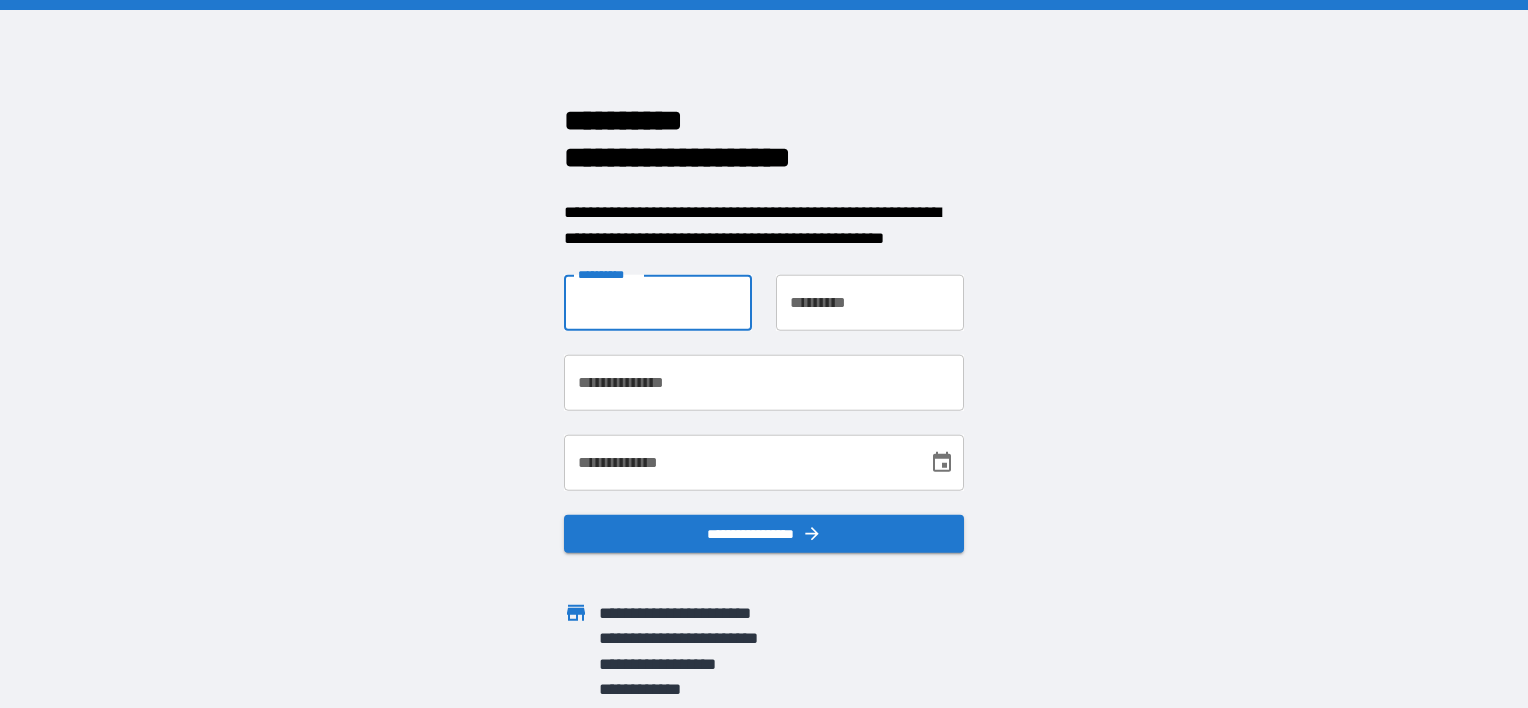 click on "**********" at bounding box center [658, 303] 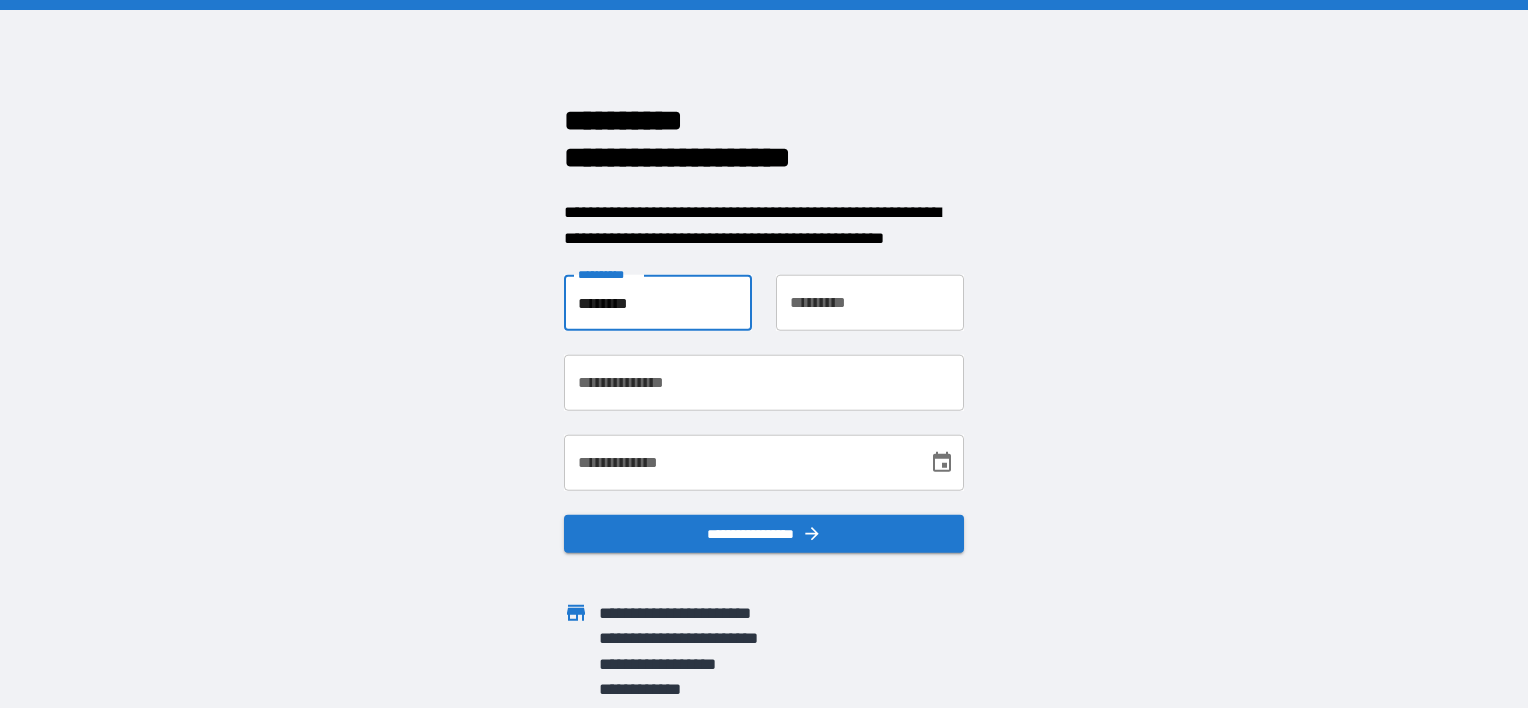 type on "*********" 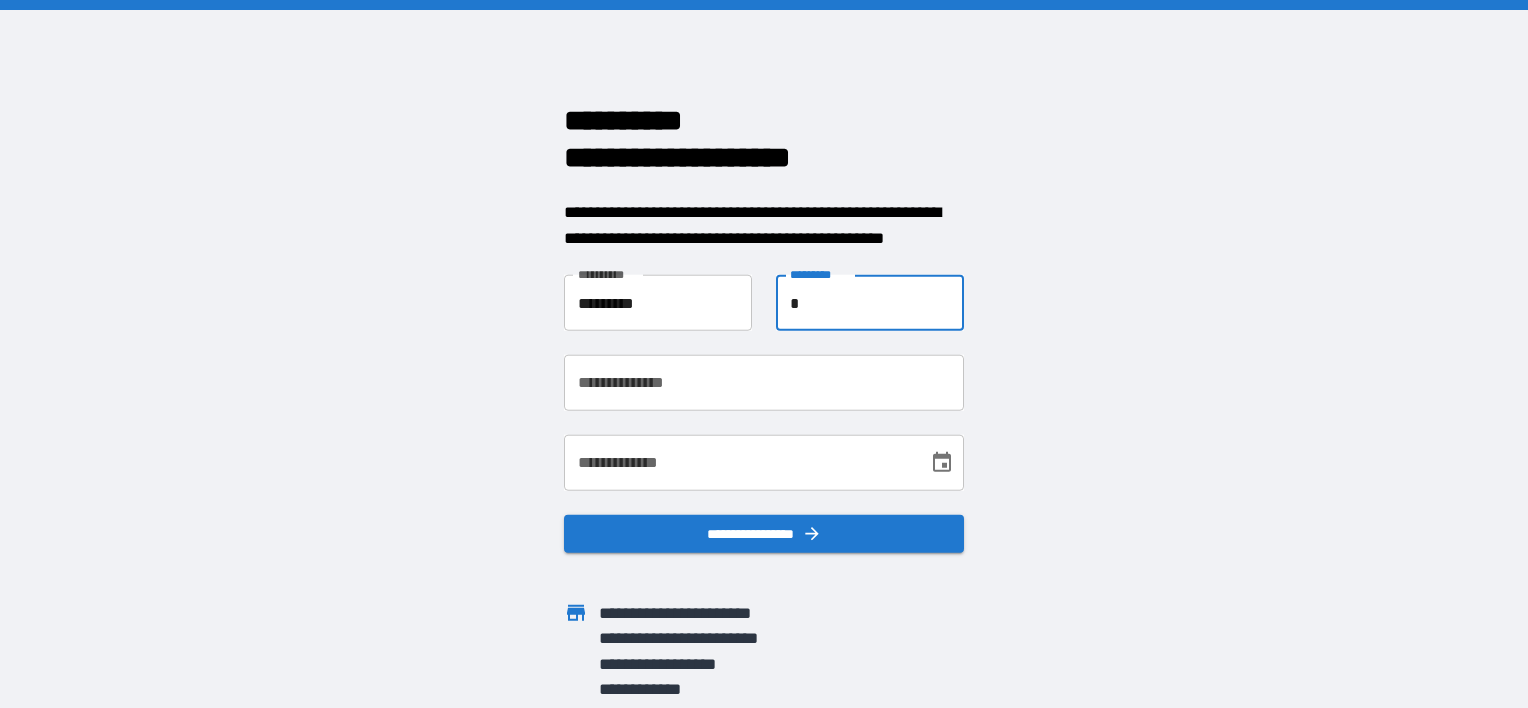 type on "*******" 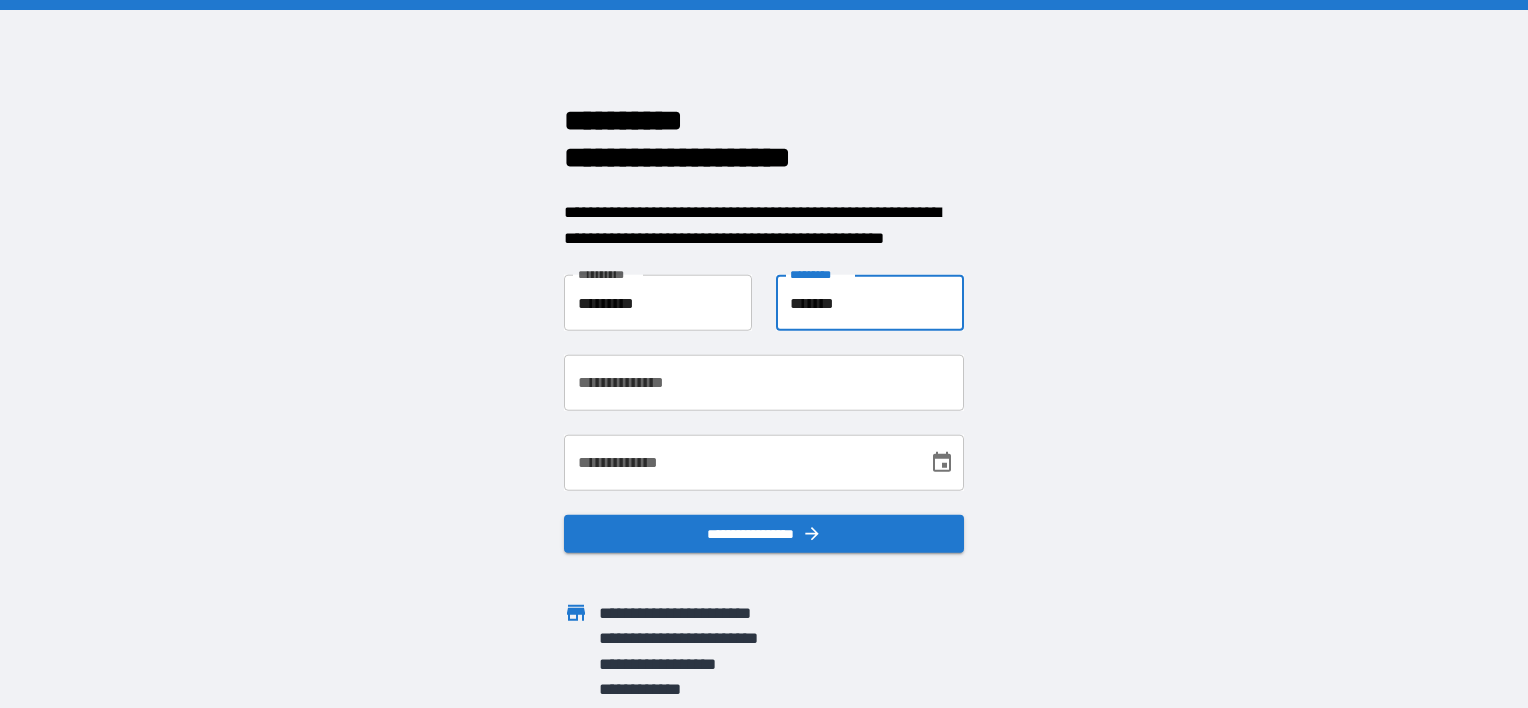 type on "***" 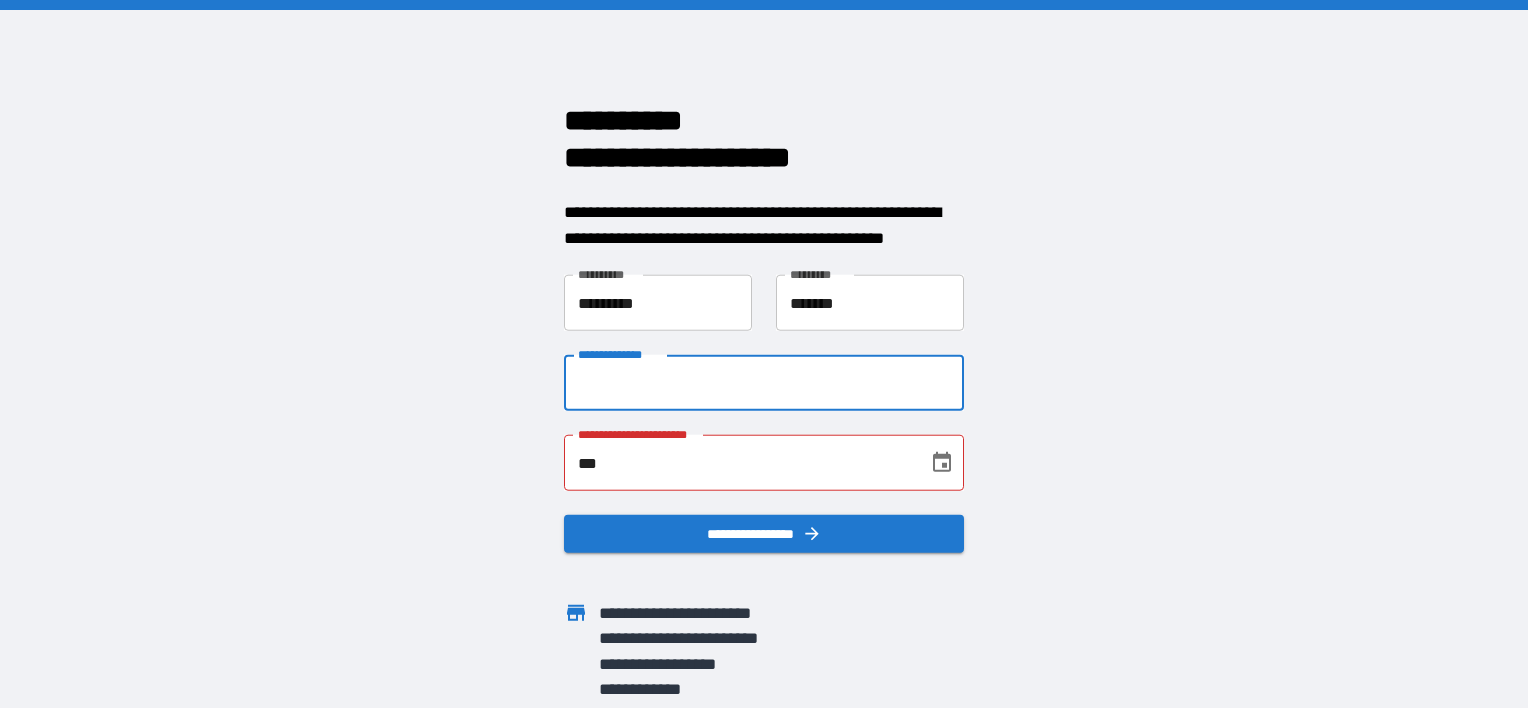 click on "**********" at bounding box center [764, 383] 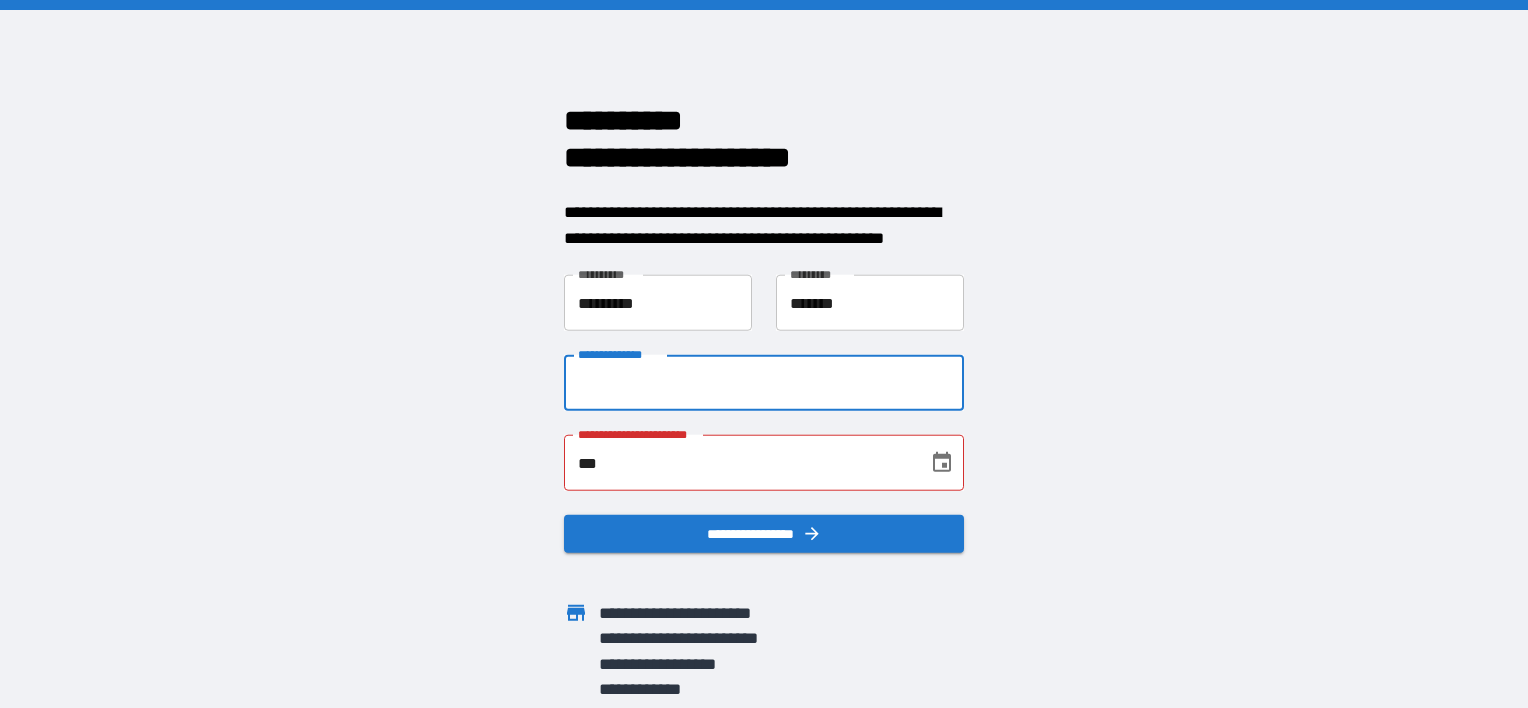 type on "**********" 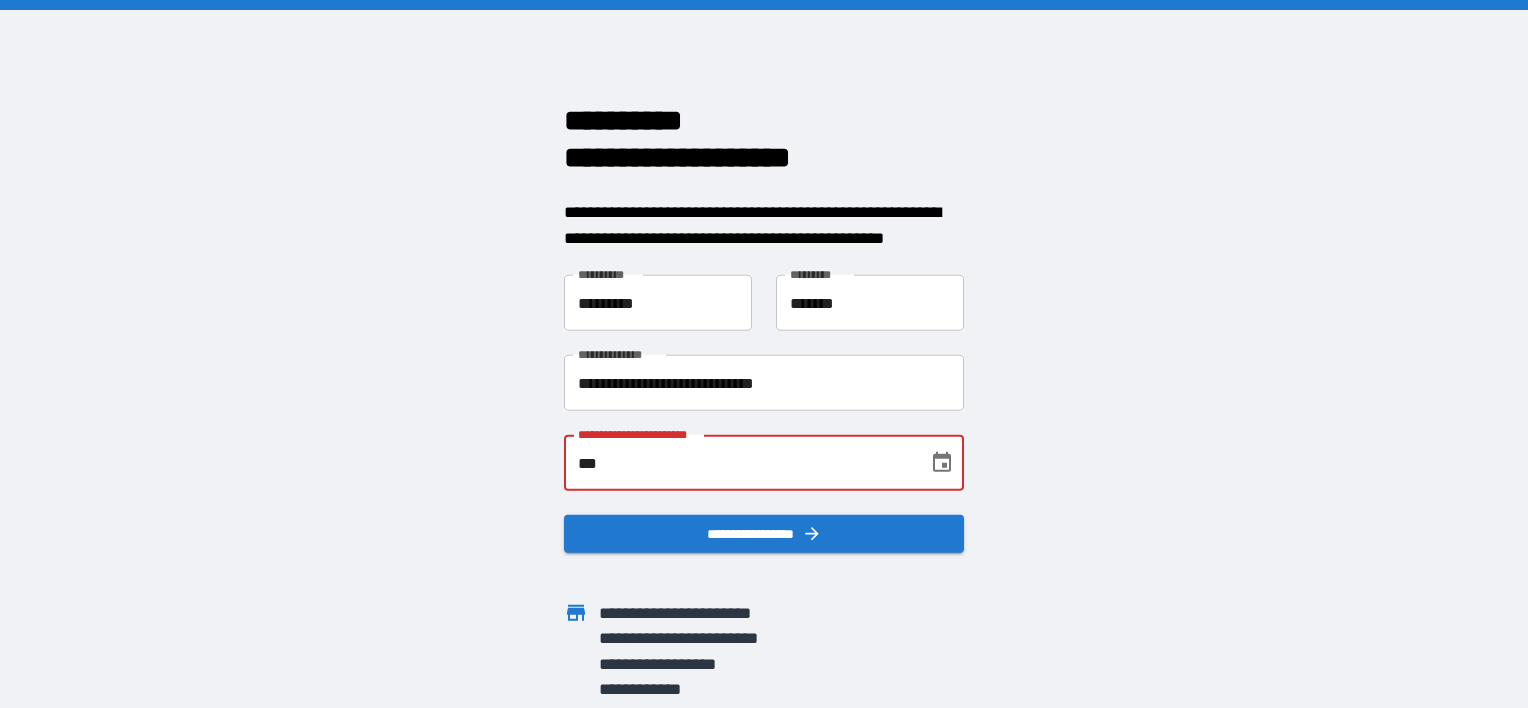 click on "***" at bounding box center [739, 463] 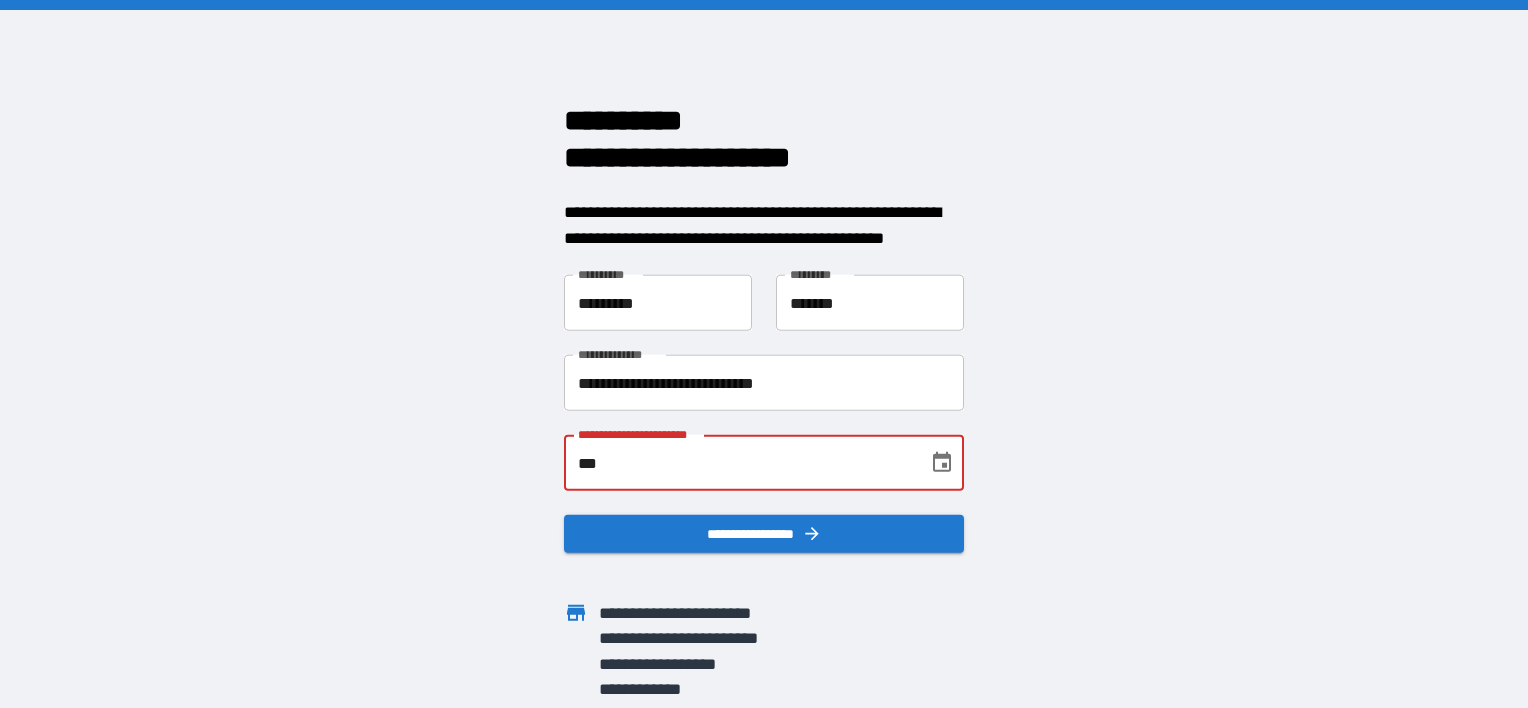 type on "*" 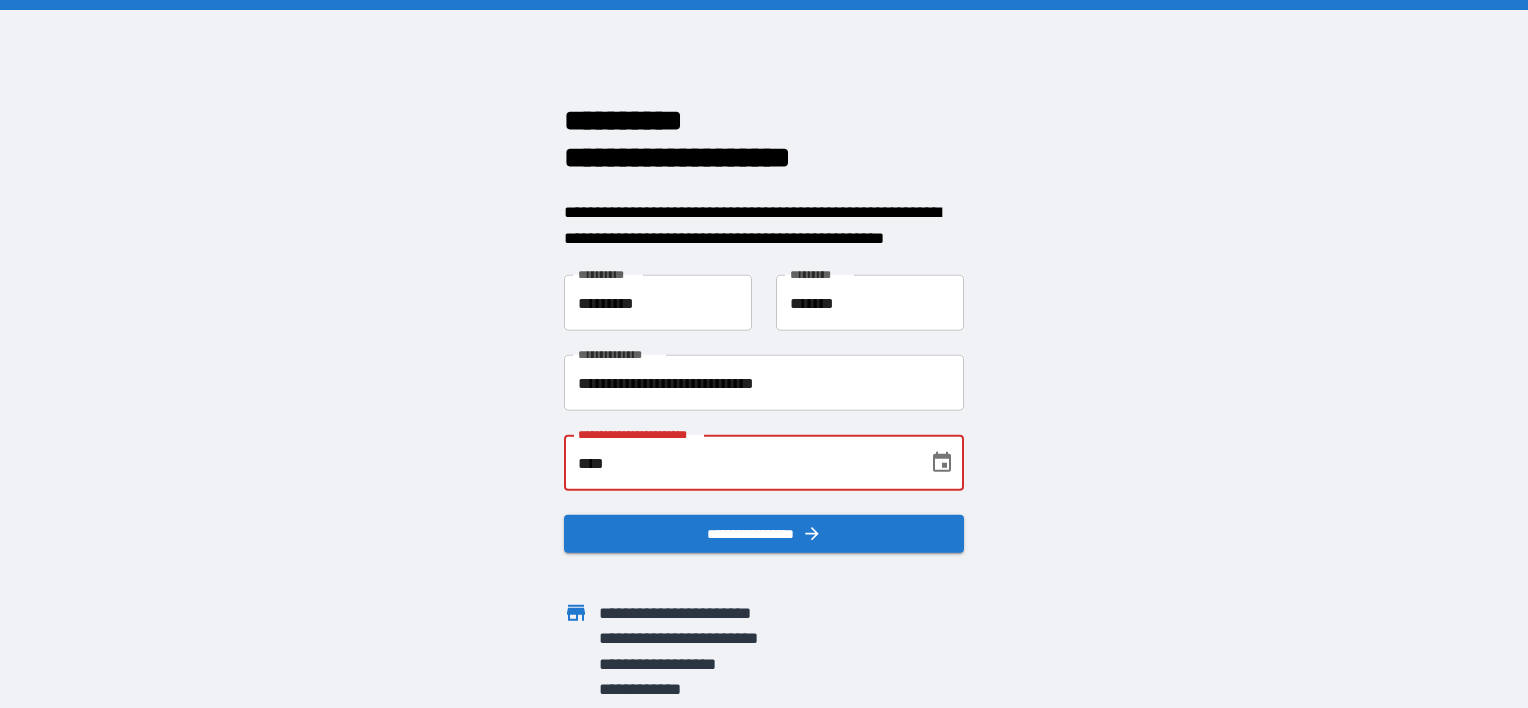 click on "**********" at bounding box center [764, 354] 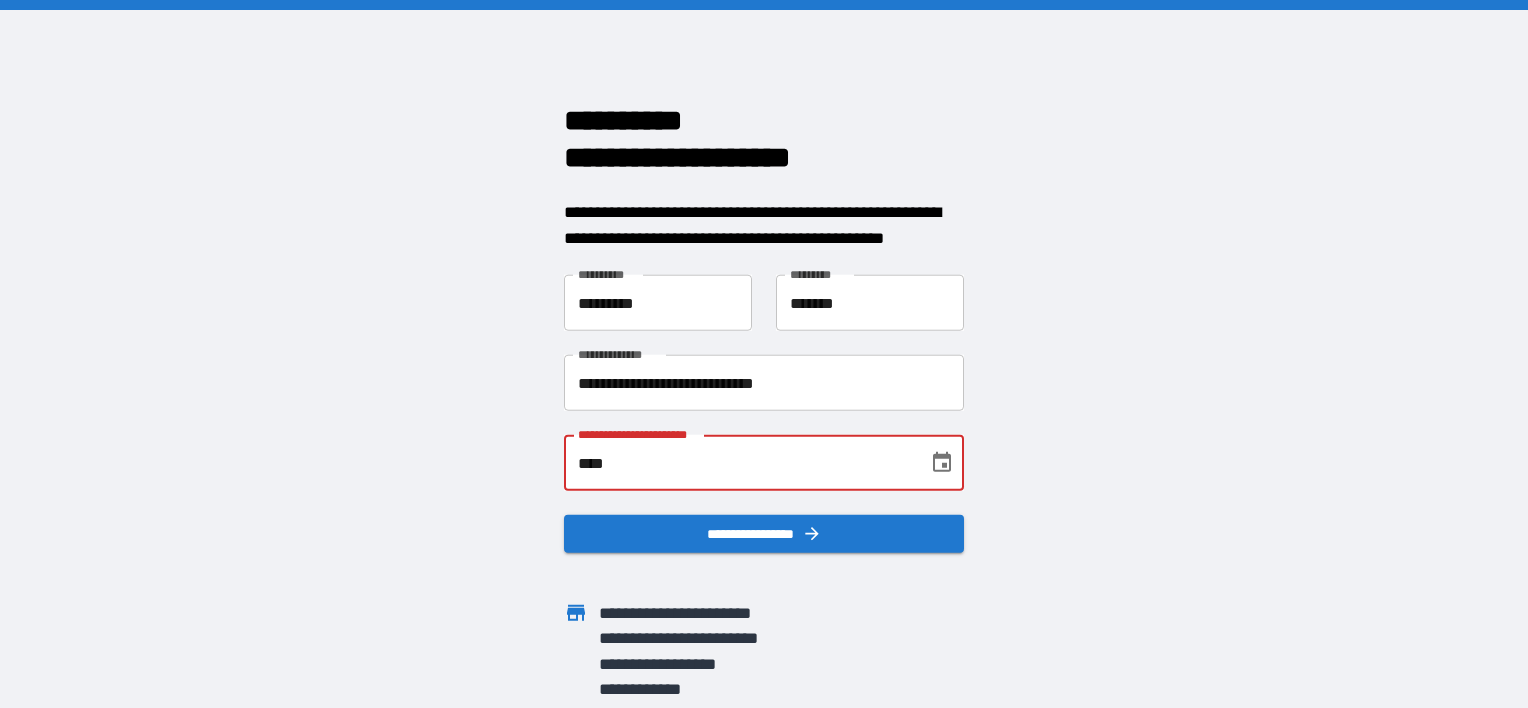 click on "****" at bounding box center [739, 463] 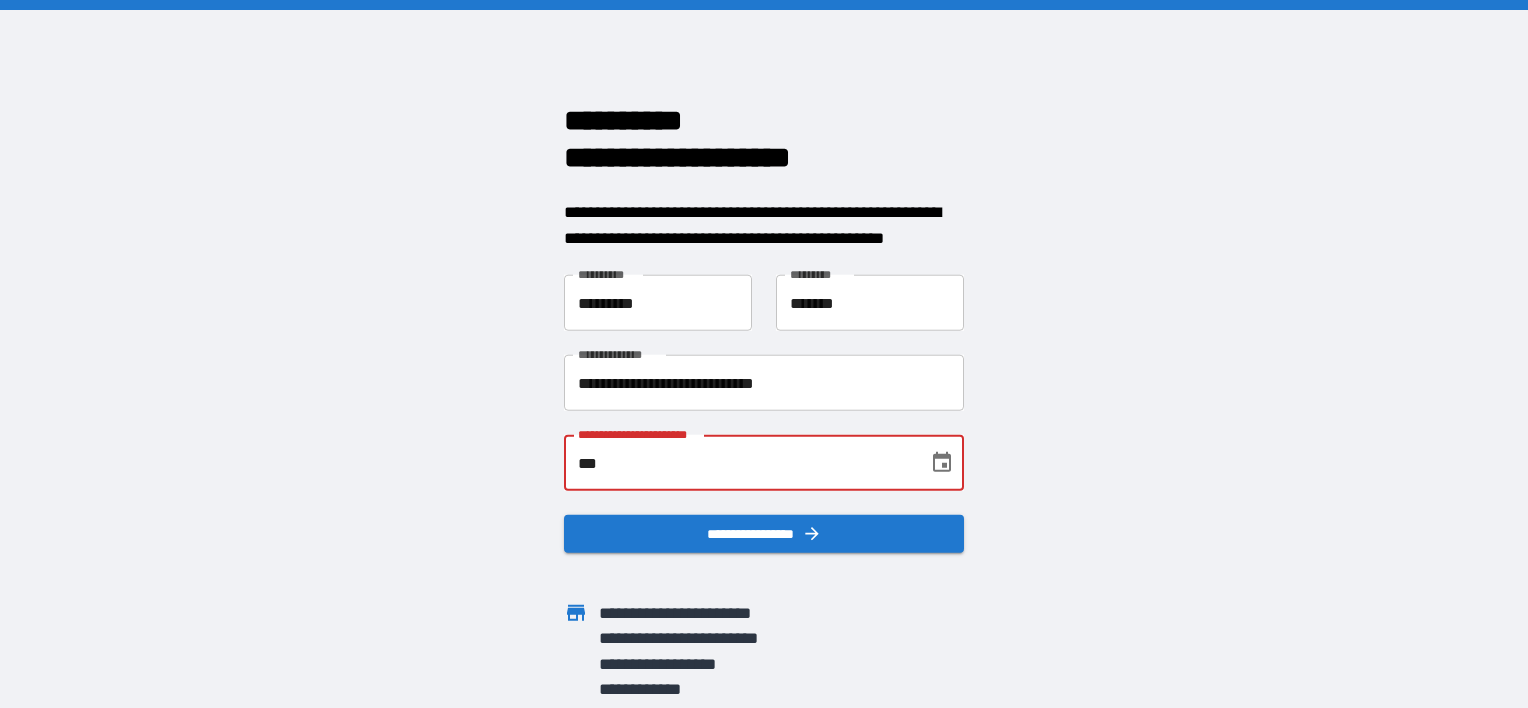 click on "***" at bounding box center (739, 463) 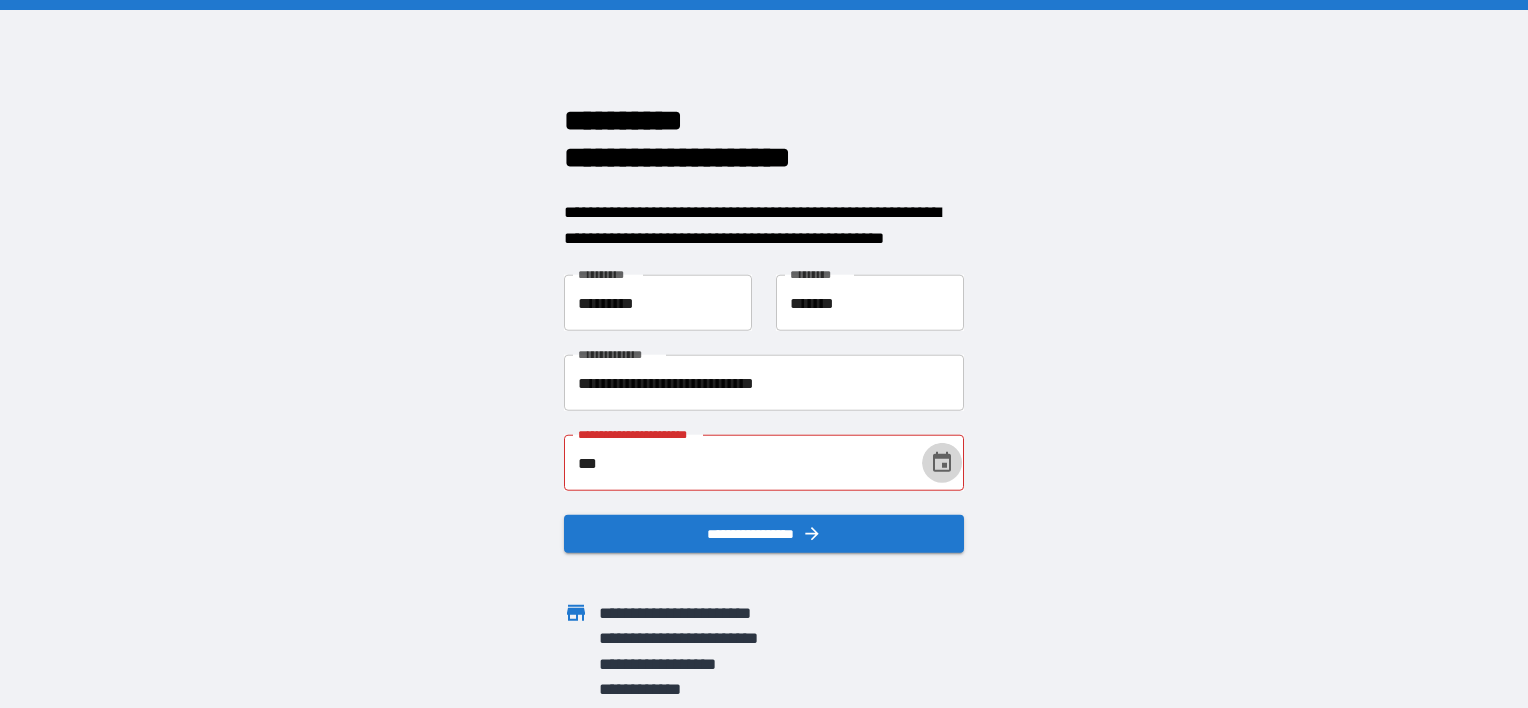 click 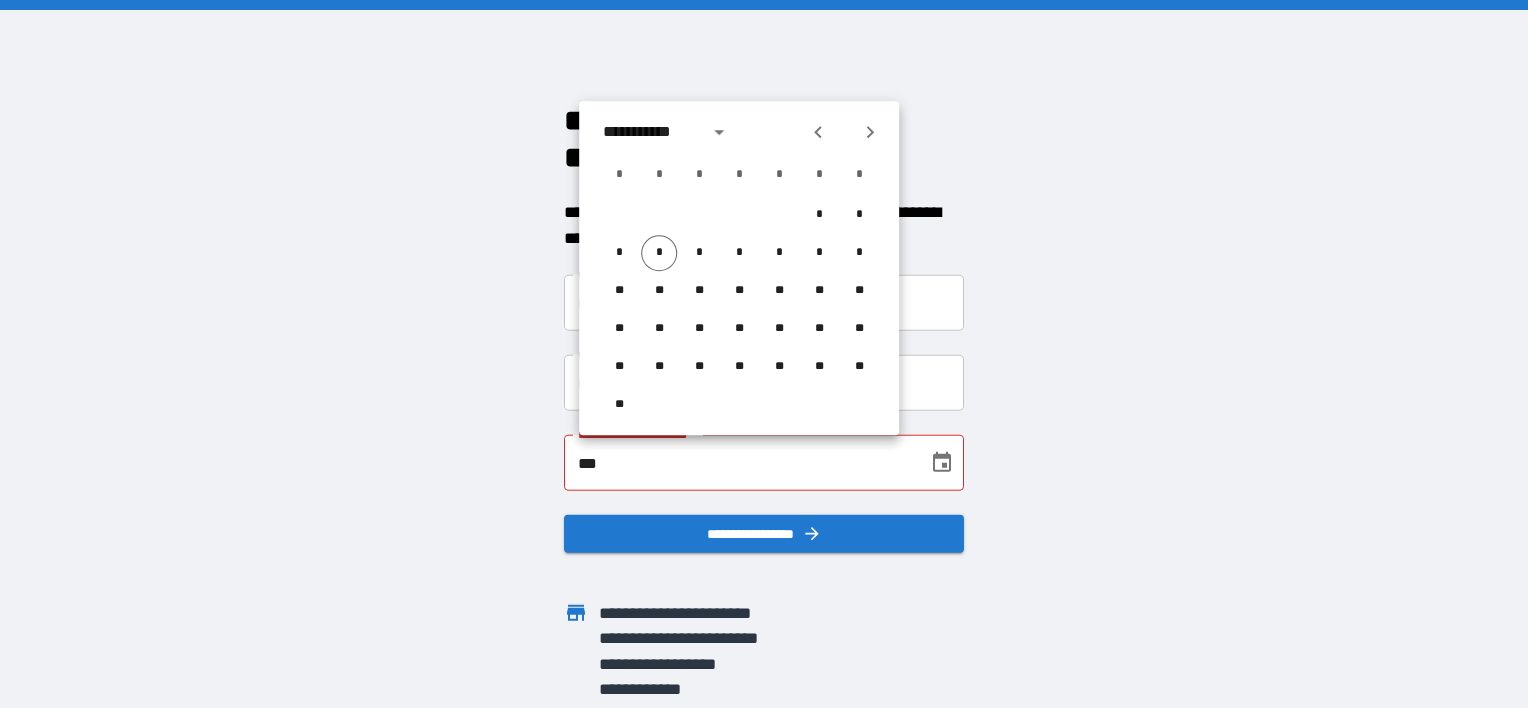 click on "***" at bounding box center [739, 463] 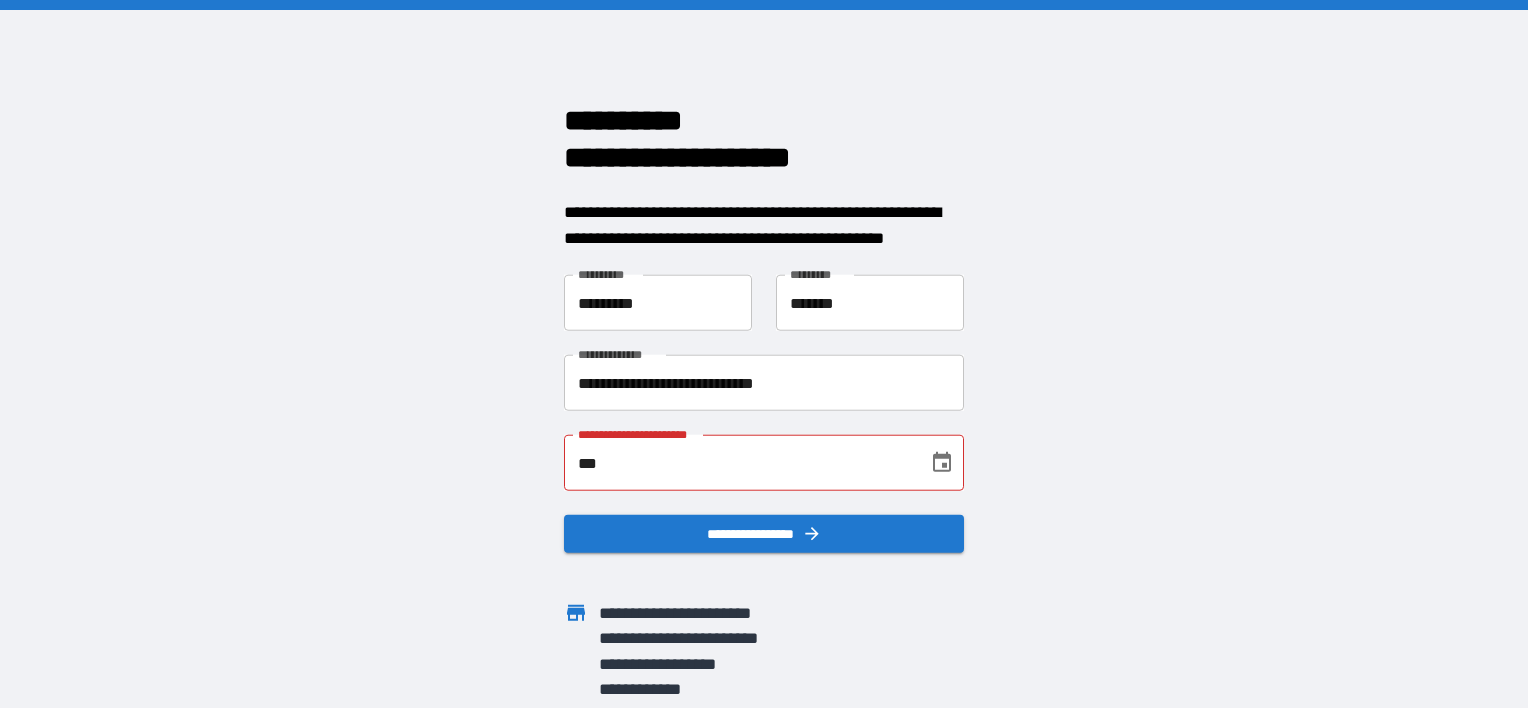 click on "***" at bounding box center [739, 463] 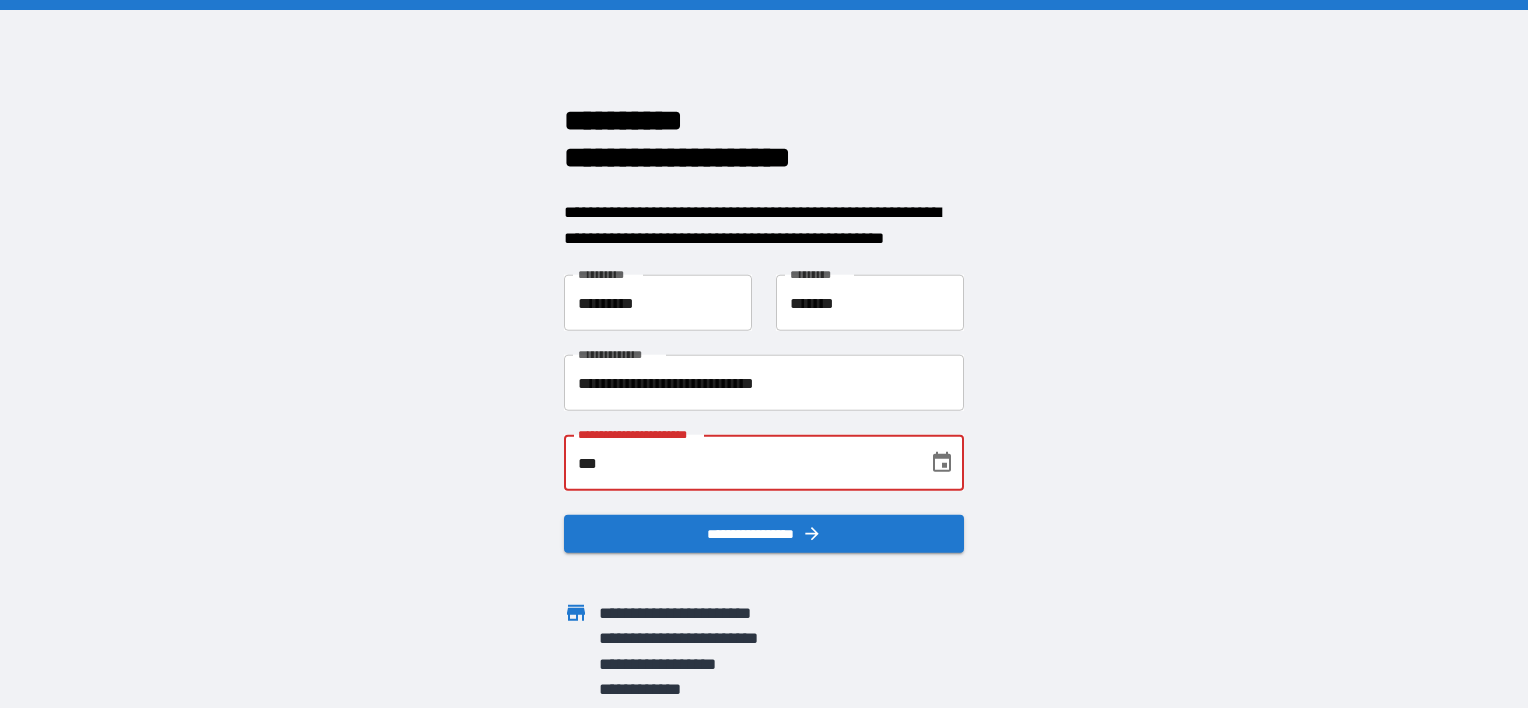 type on "*" 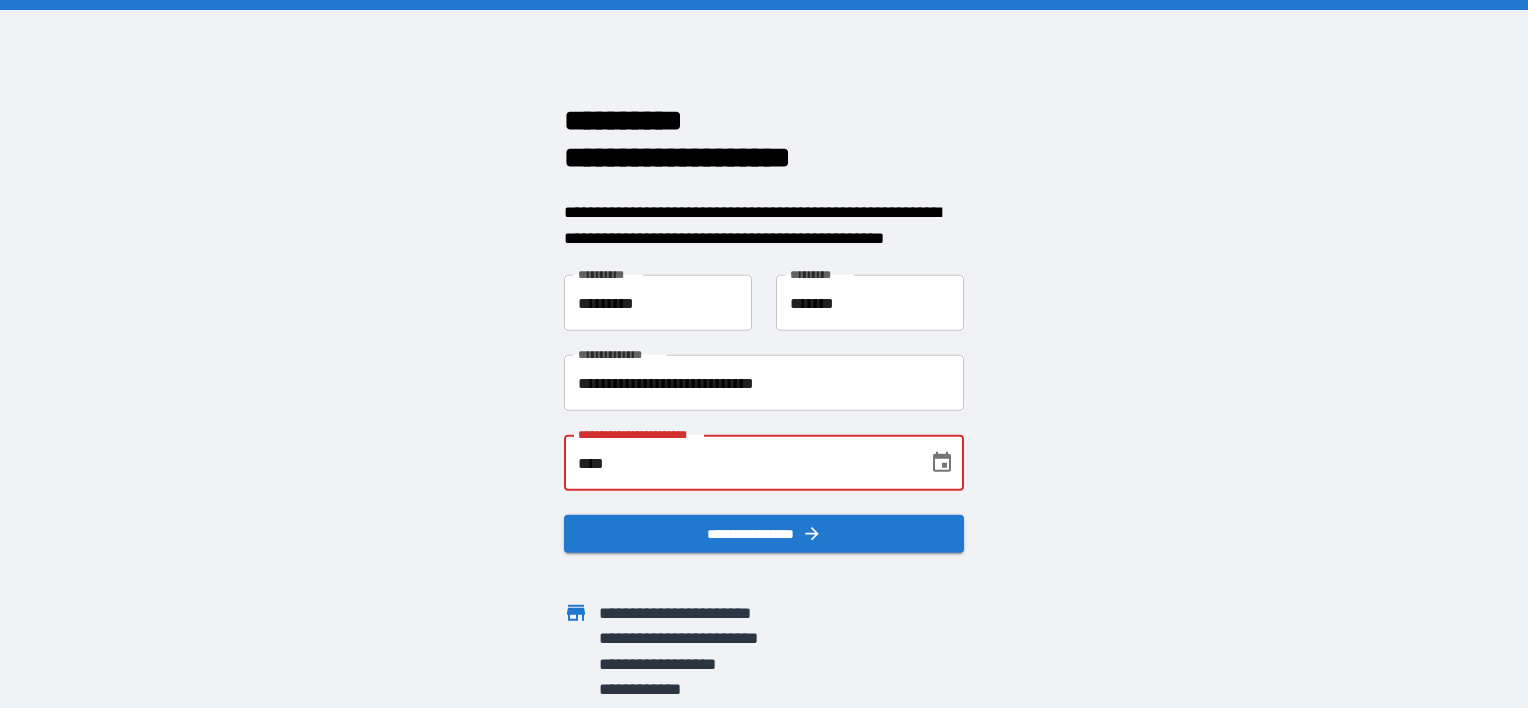 click on "****" at bounding box center (739, 463) 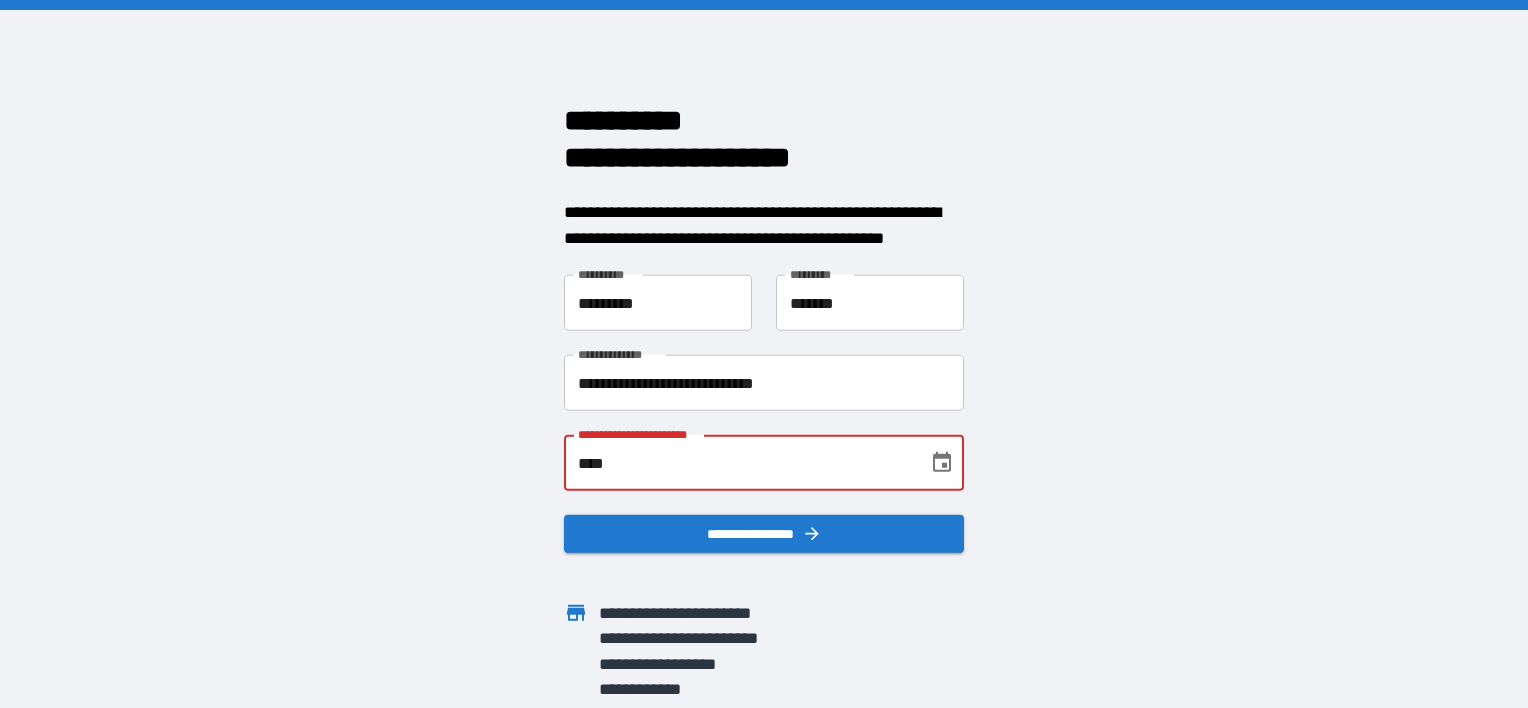 type on "**********" 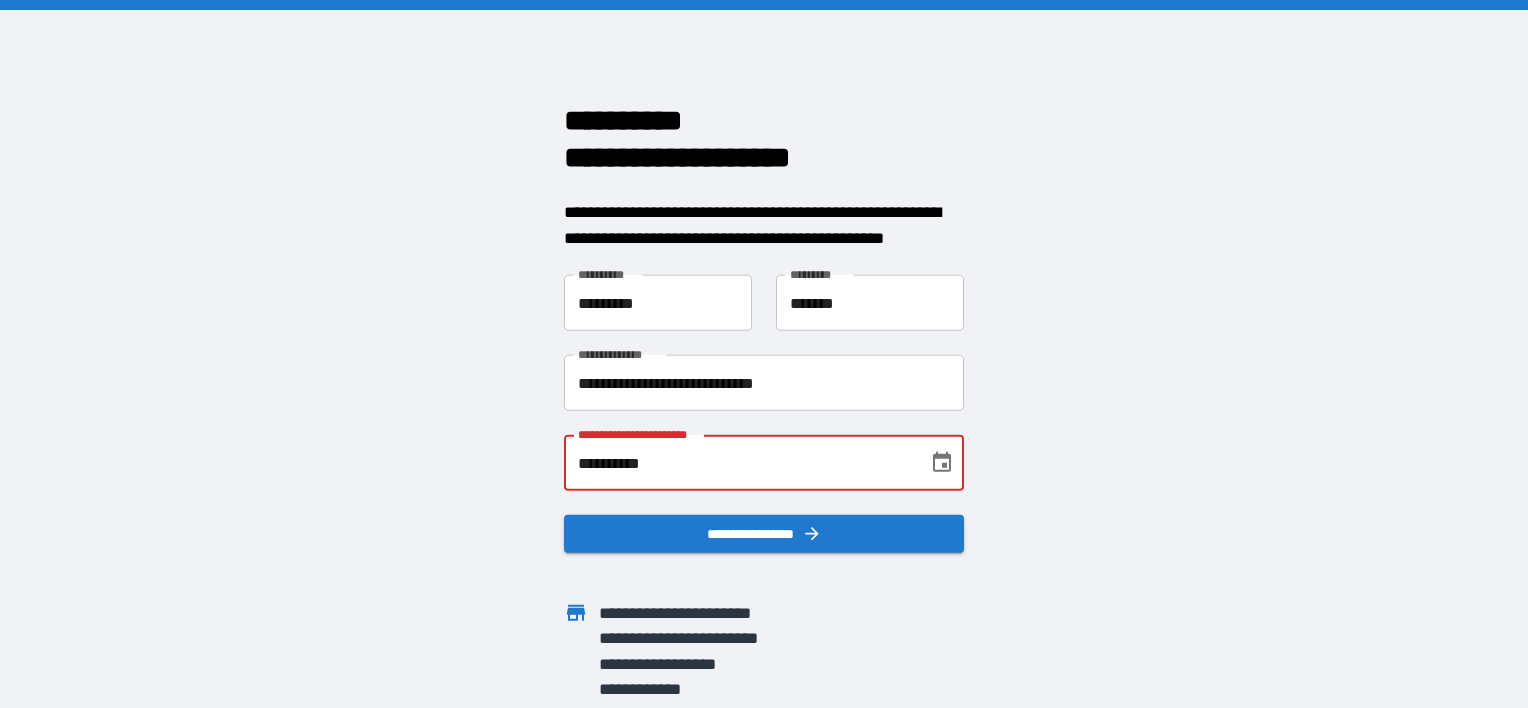 type 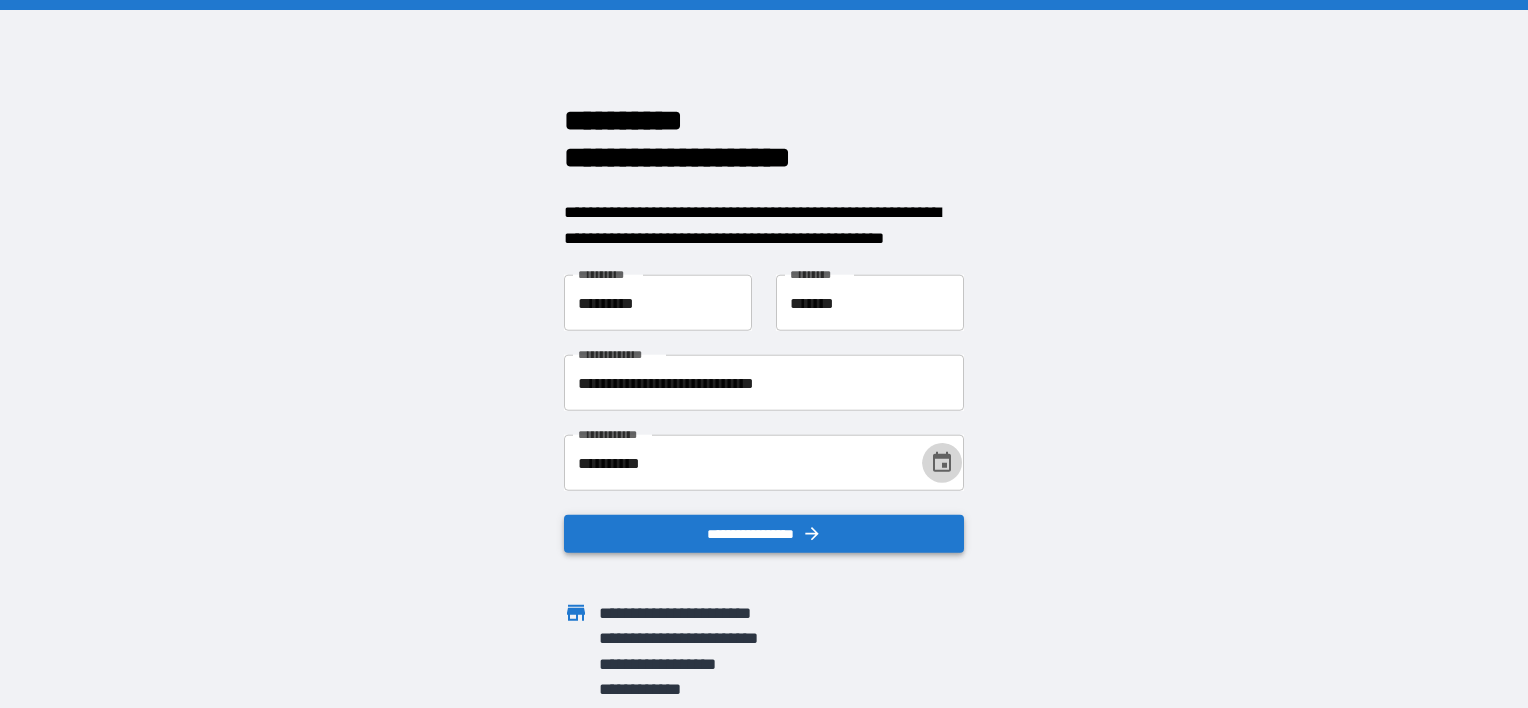 click on "**********" at bounding box center [764, 534] 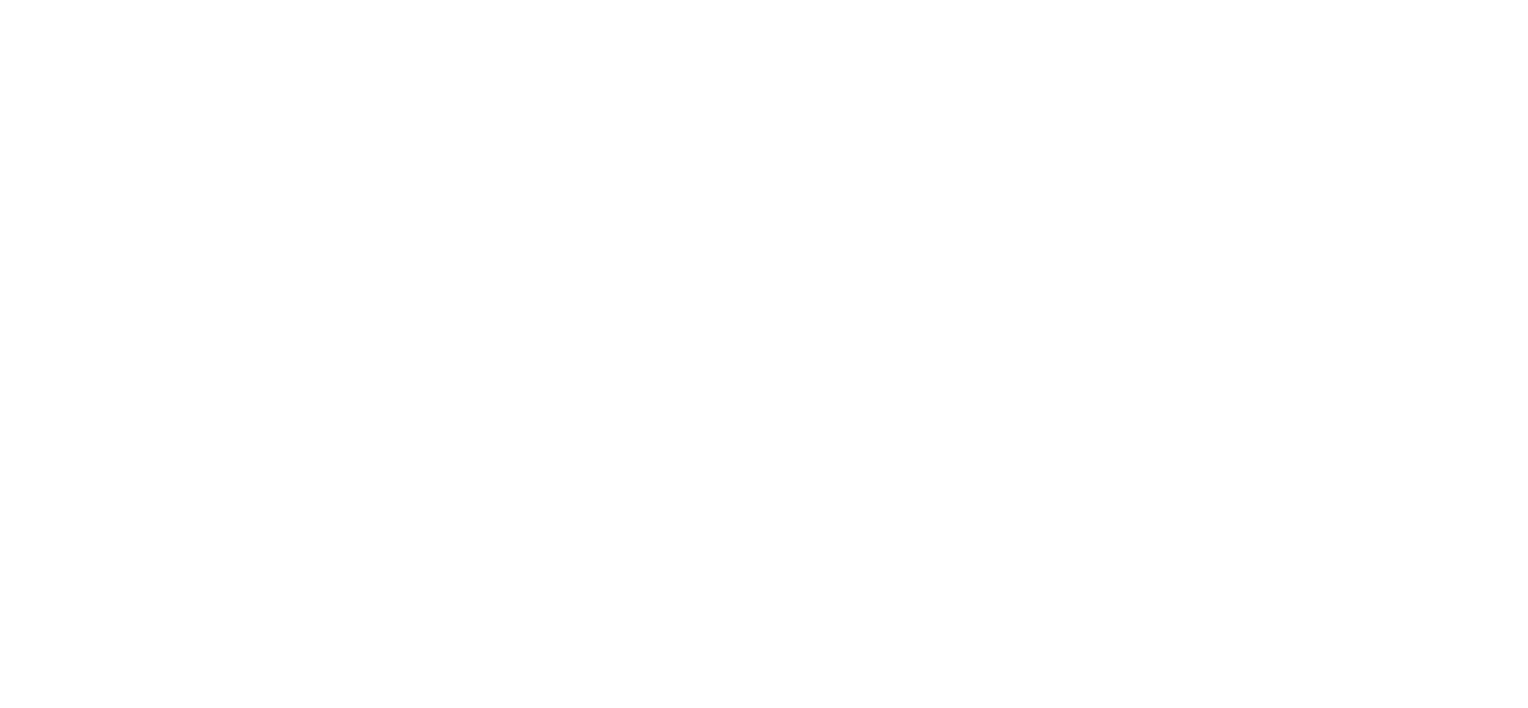 scroll, scrollTop: 0, scrollLeft: 0, axis: both 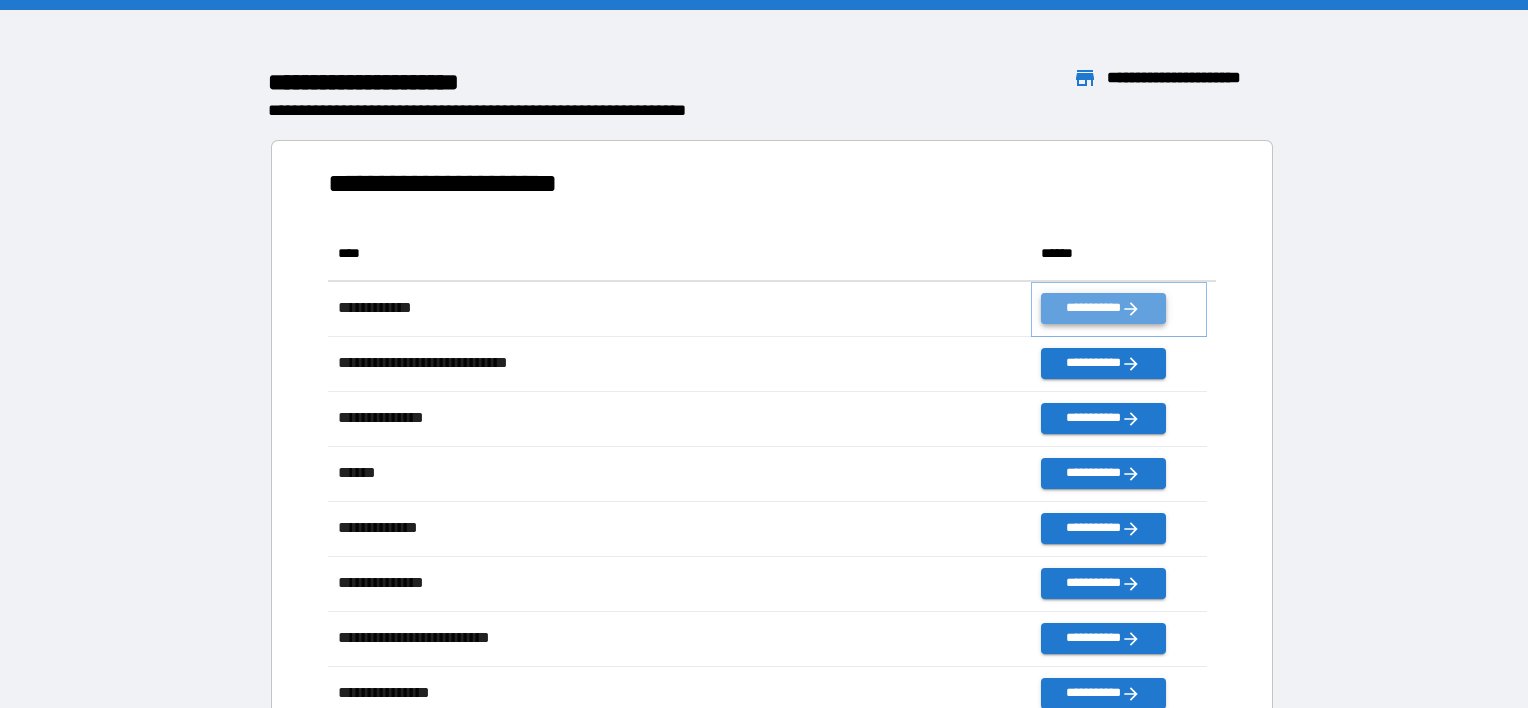 click on "**********" at bounding box center [1103, 308] 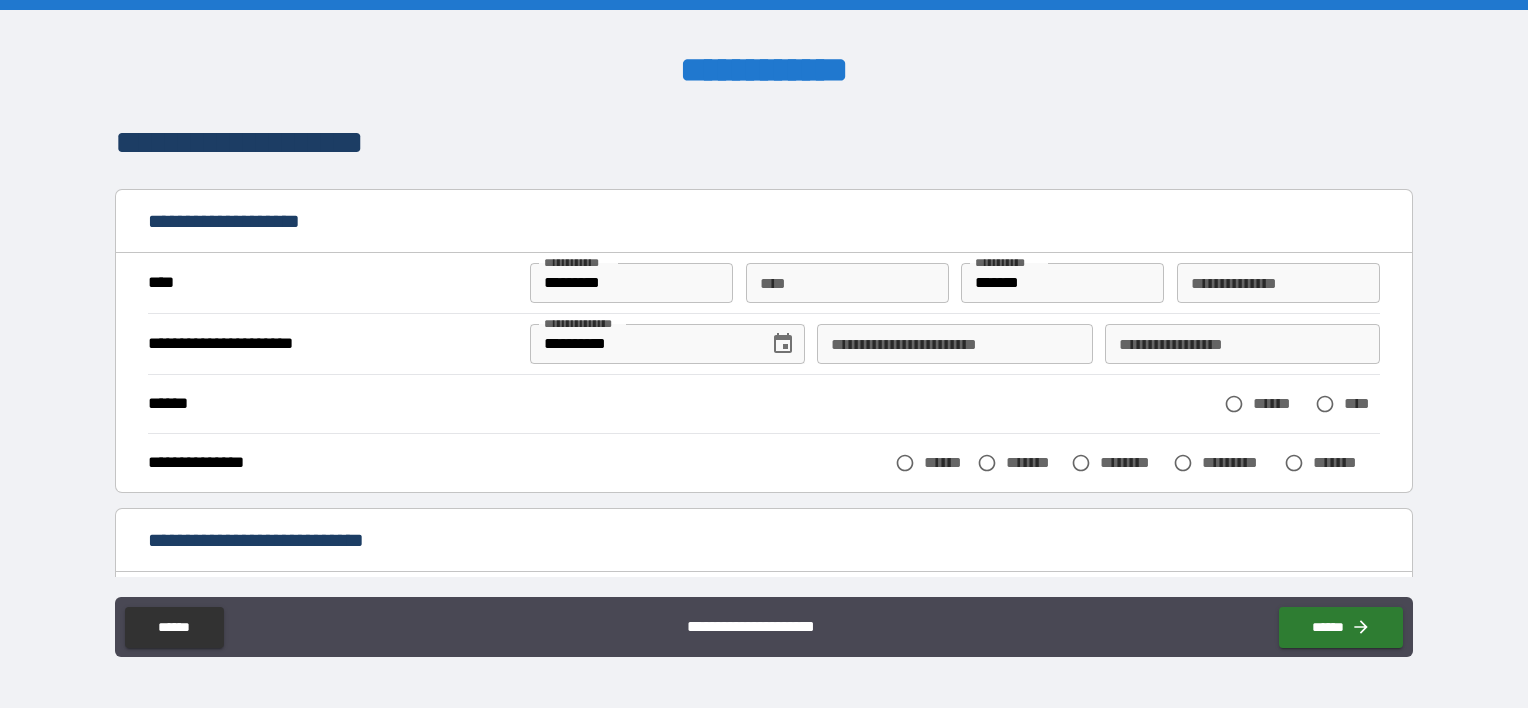 click on "**   *" at bounding box center (847, 283) 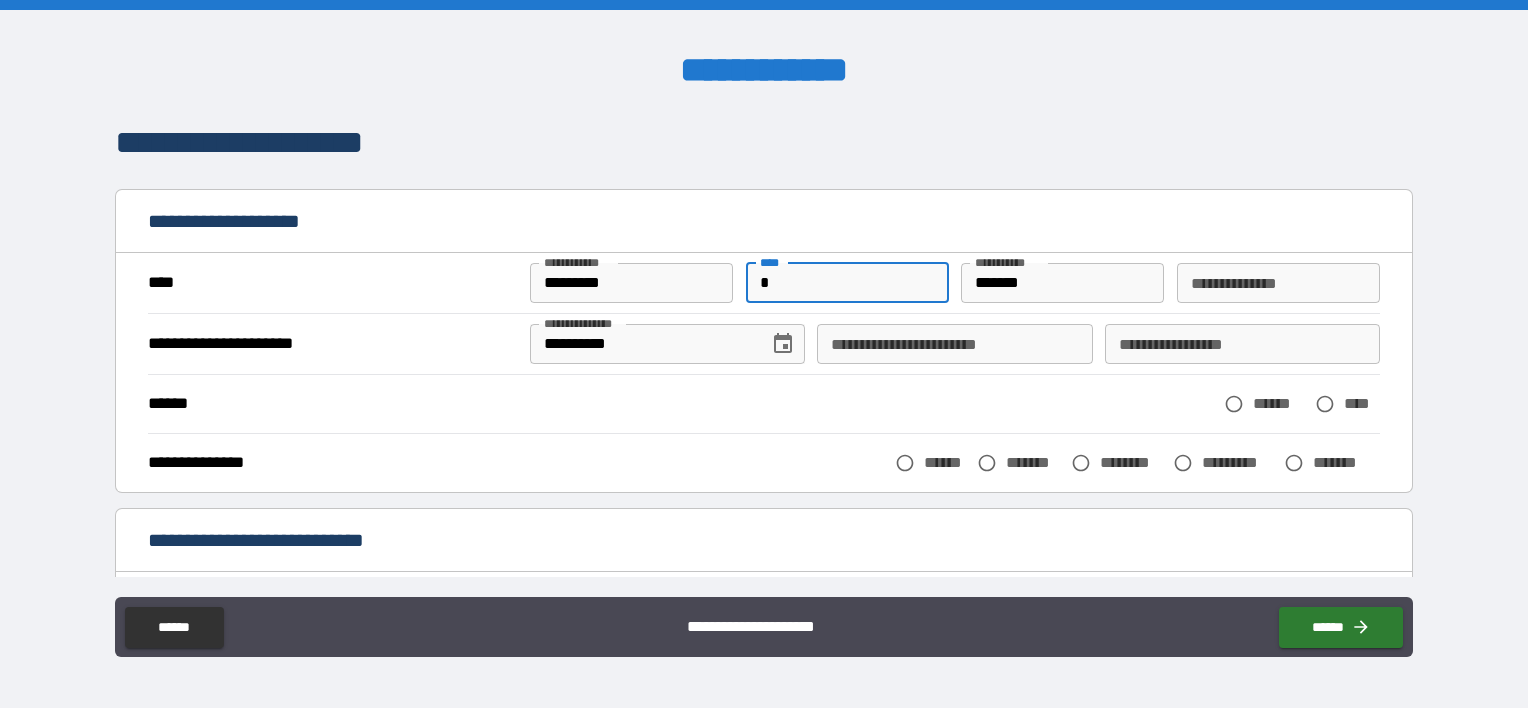 type on "*" 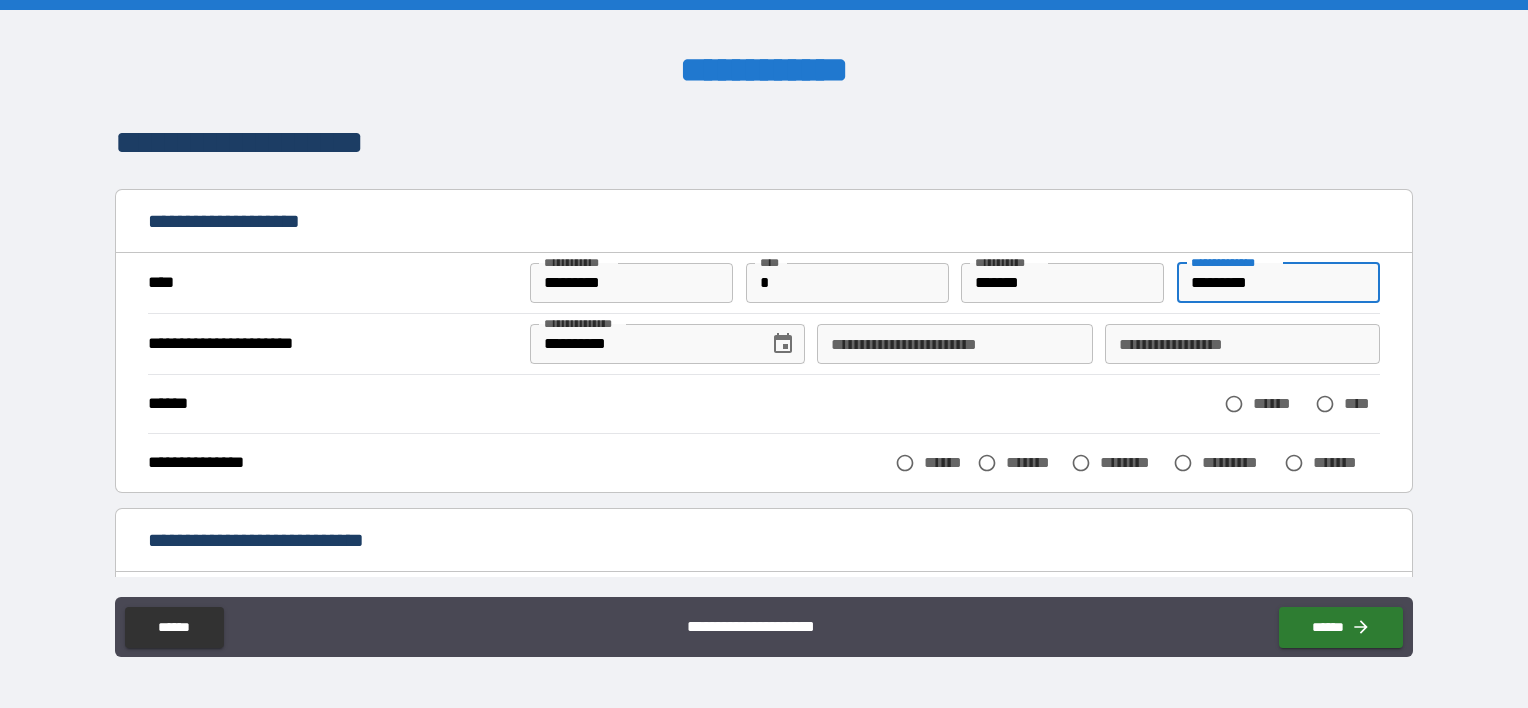 type on "*********" 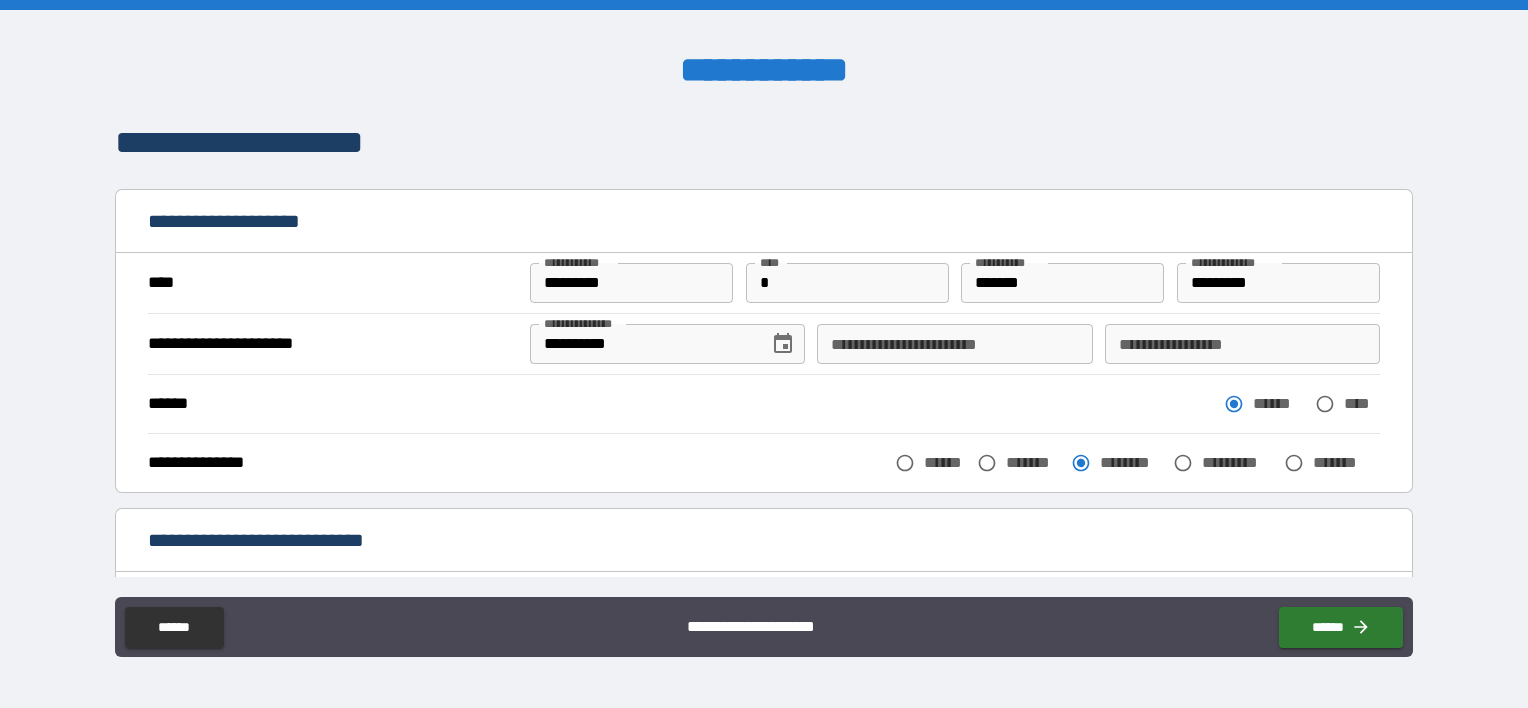 click on "**********" at bounding box center (764, 654) 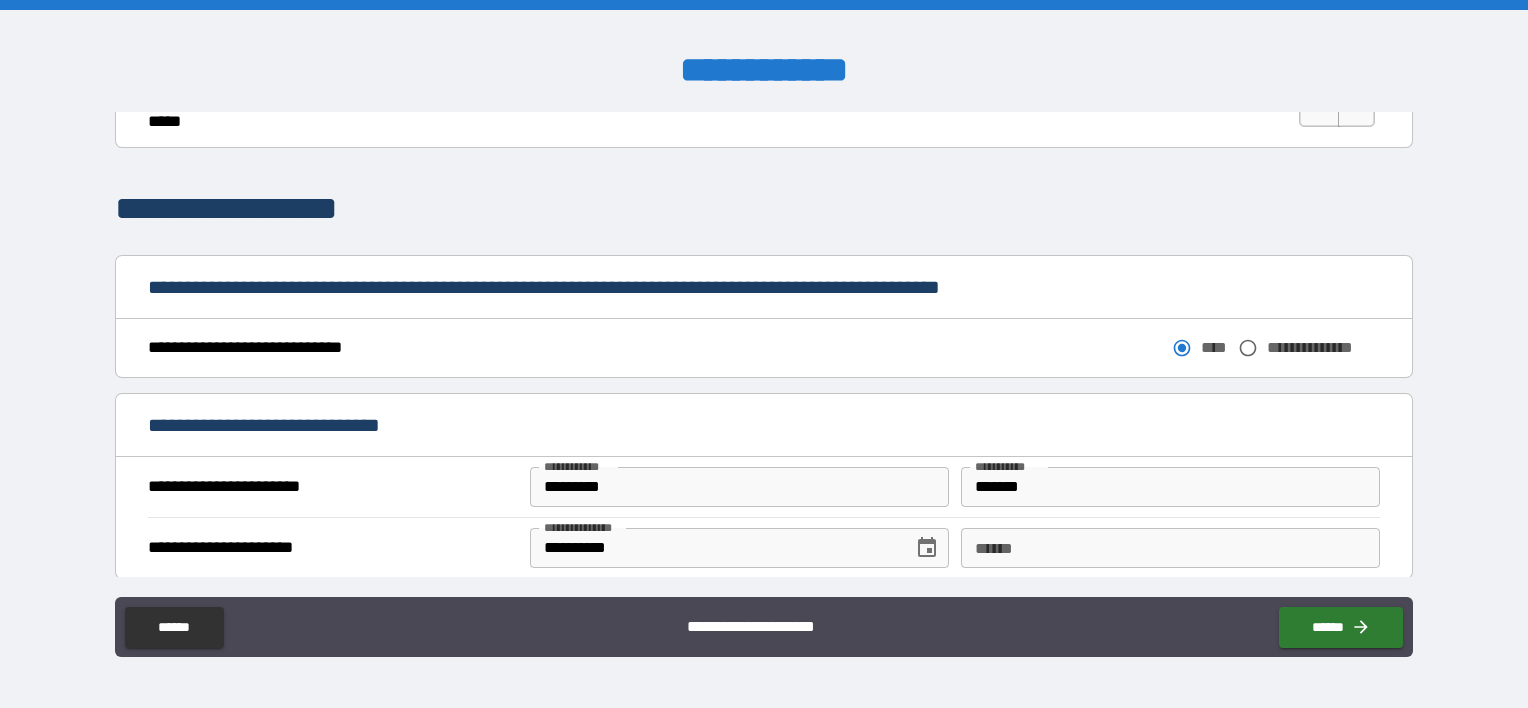 scroll, scrollTop: 1222, scrollLeft: 0, axis: vertical 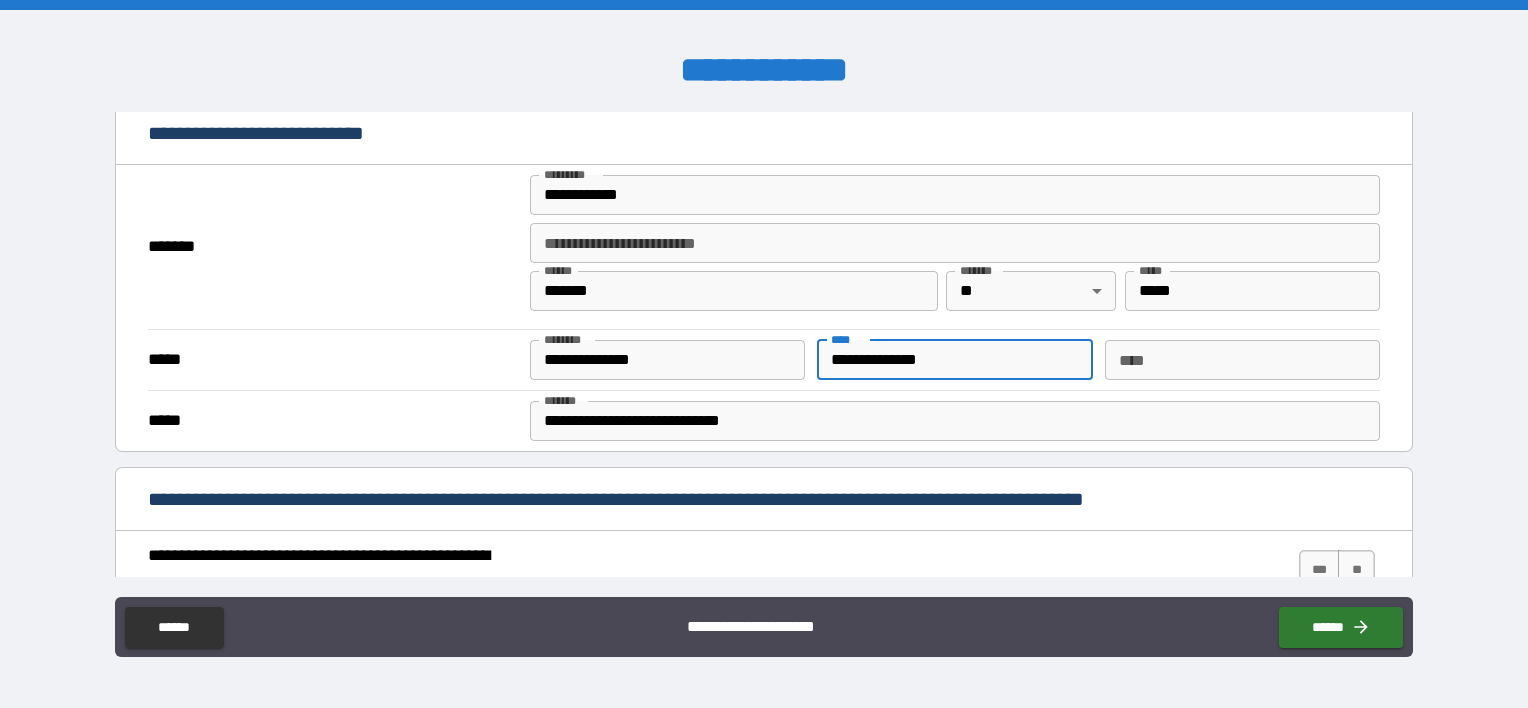 click on "**********" at bounding box center [954, 360] 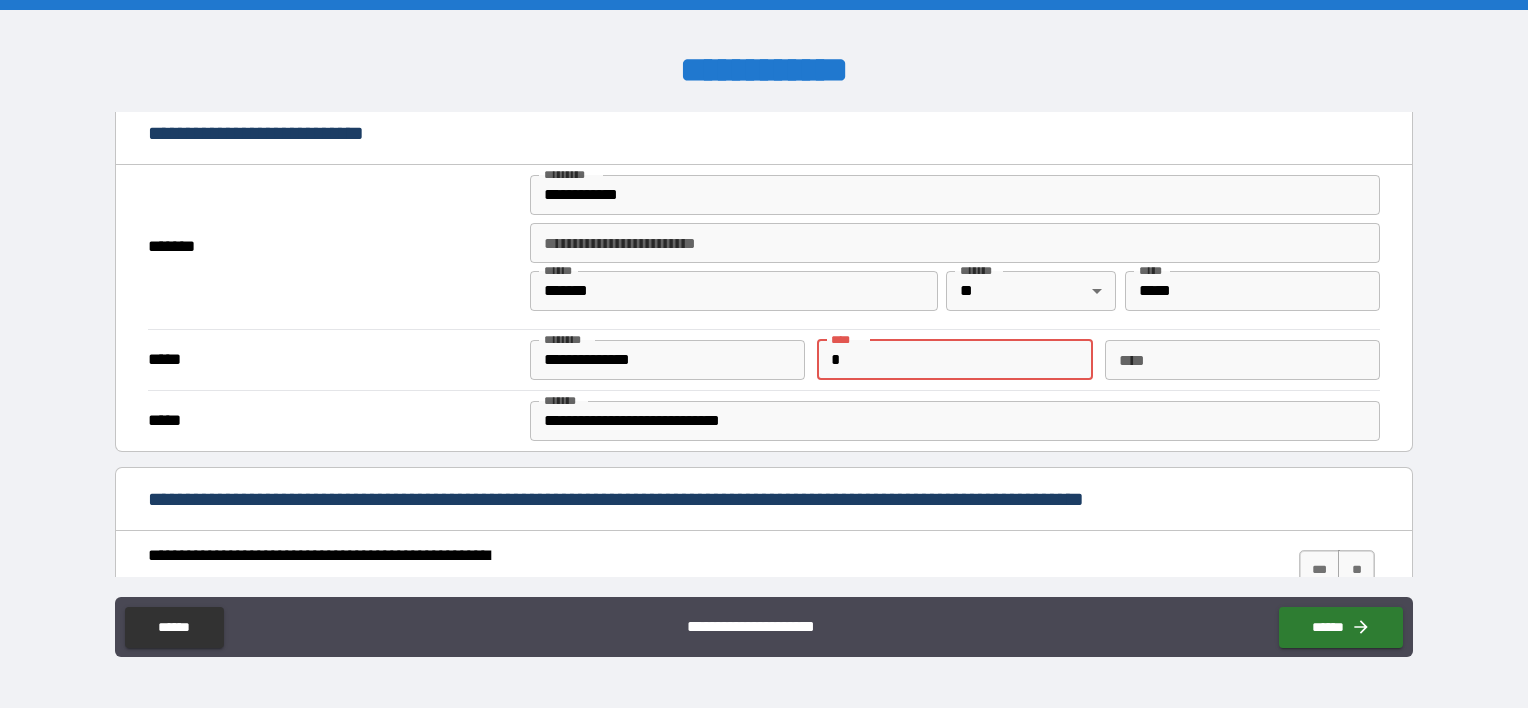 type on "*" 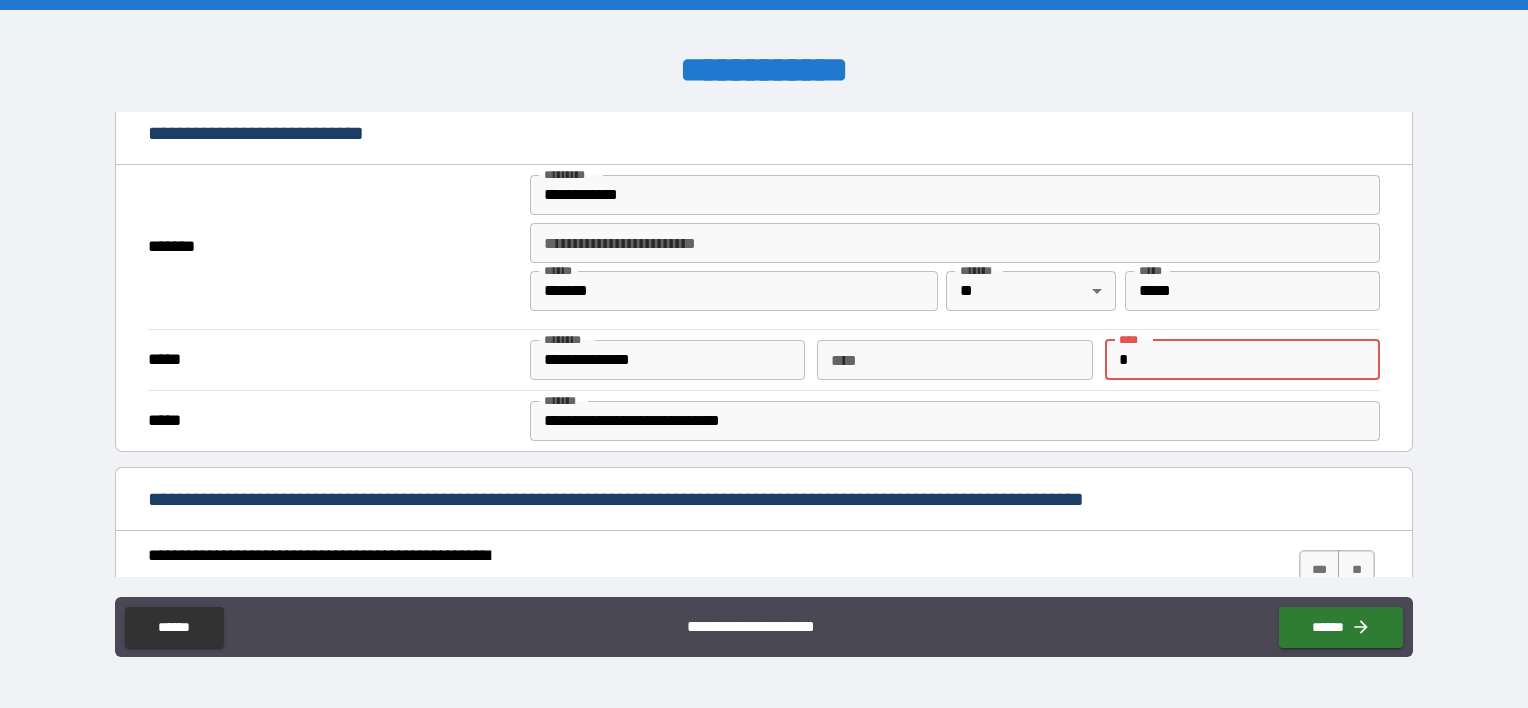 click on "*" at bounding box center (1242, 360) 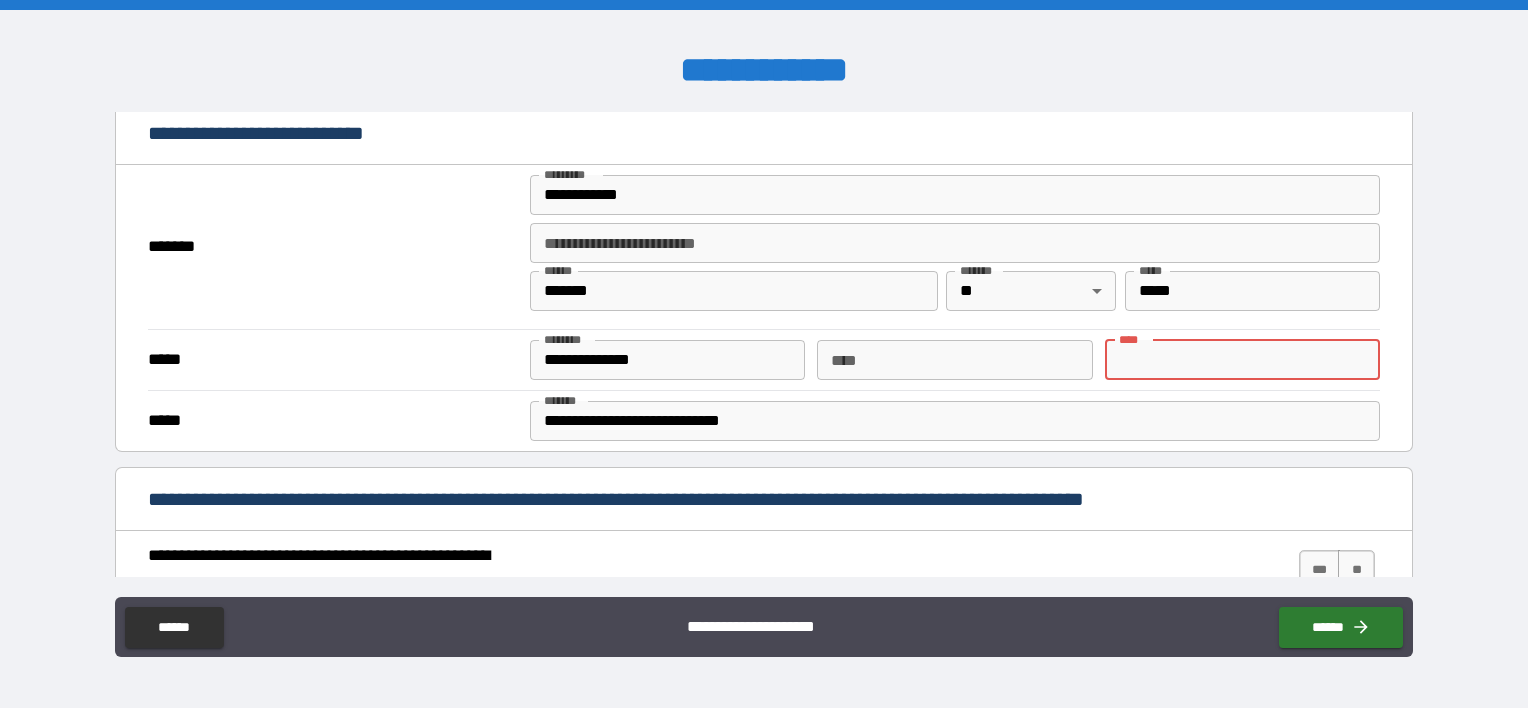 click on "**********" at bounding box center (764, 356) 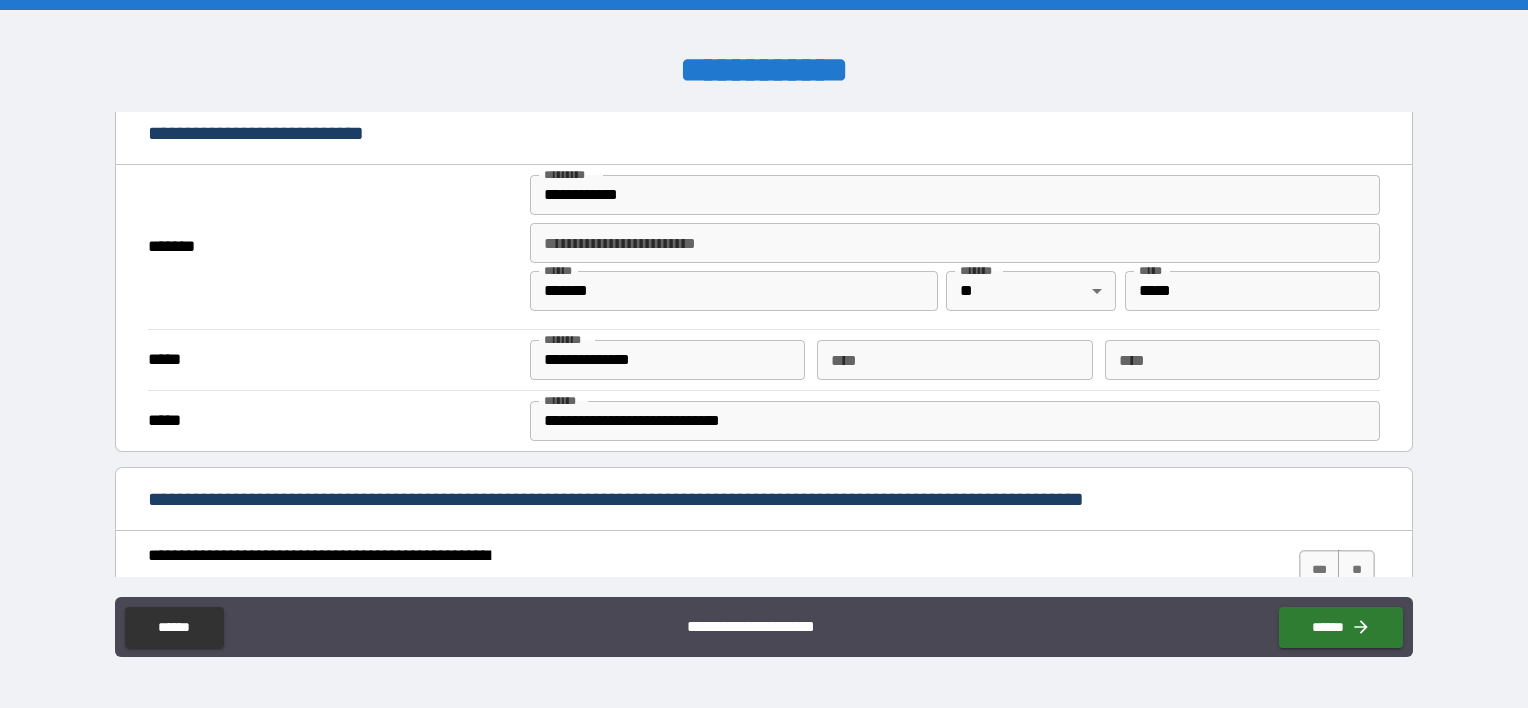 scroll, scrollTop: 815, scrollLeft: 0, axis: vertical 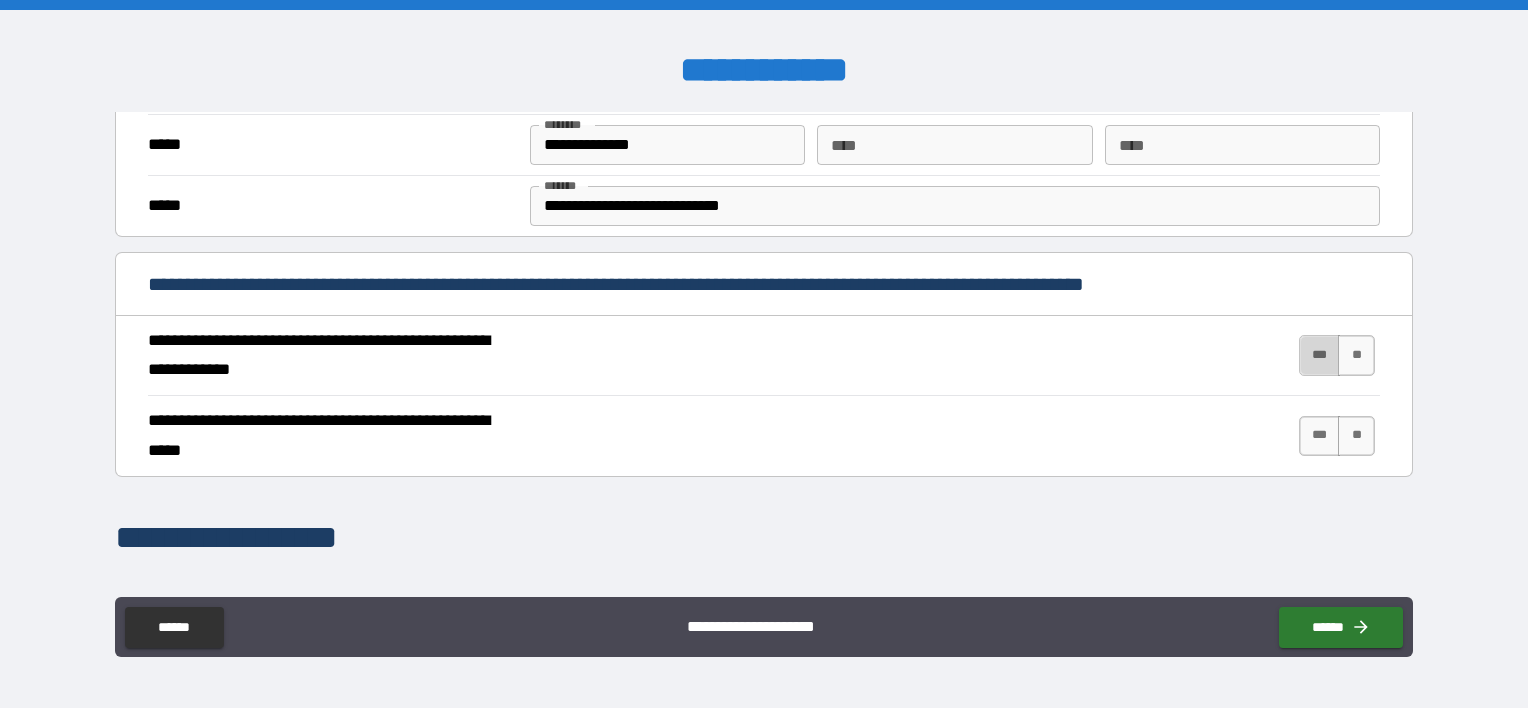 click on "***" at bounding box center (1320, 355) 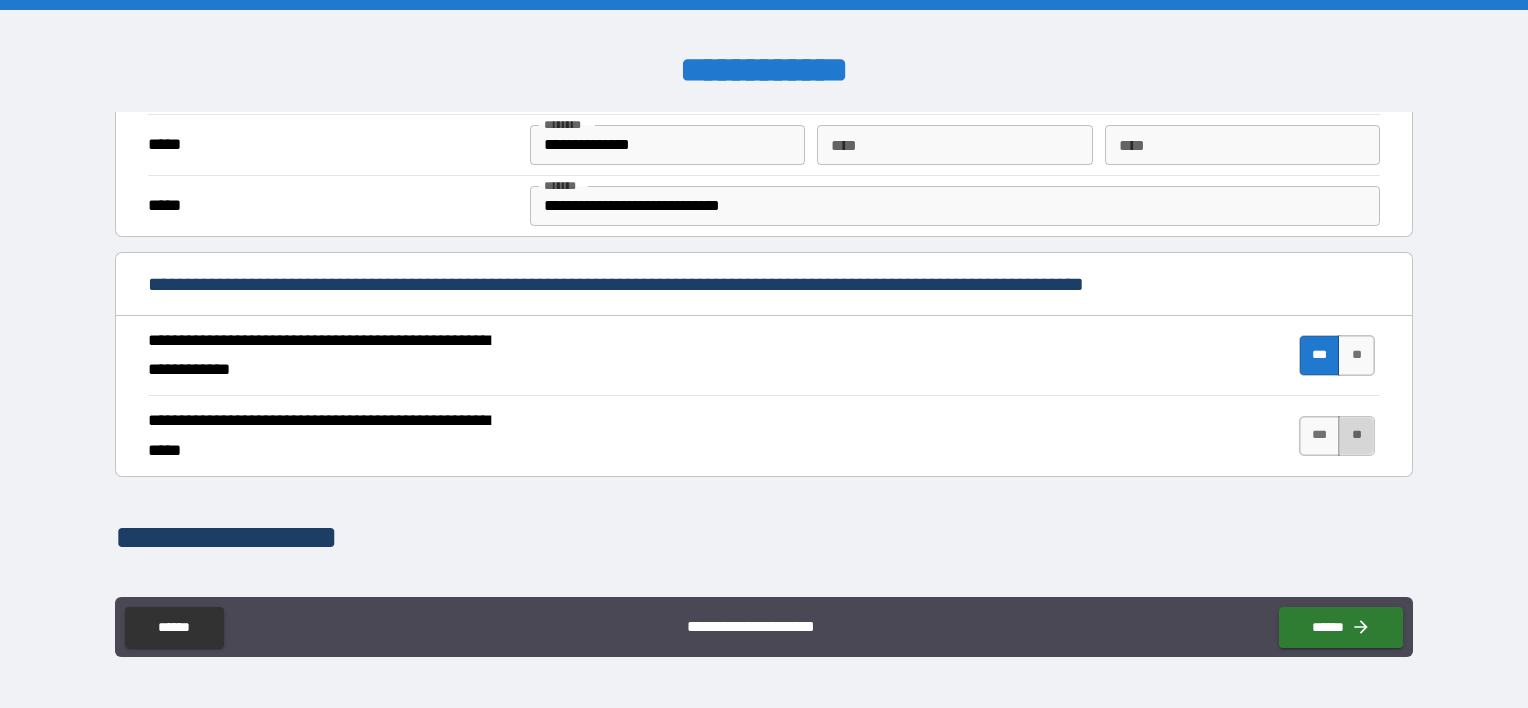 click on "**" at bounding box center [1356, 436] 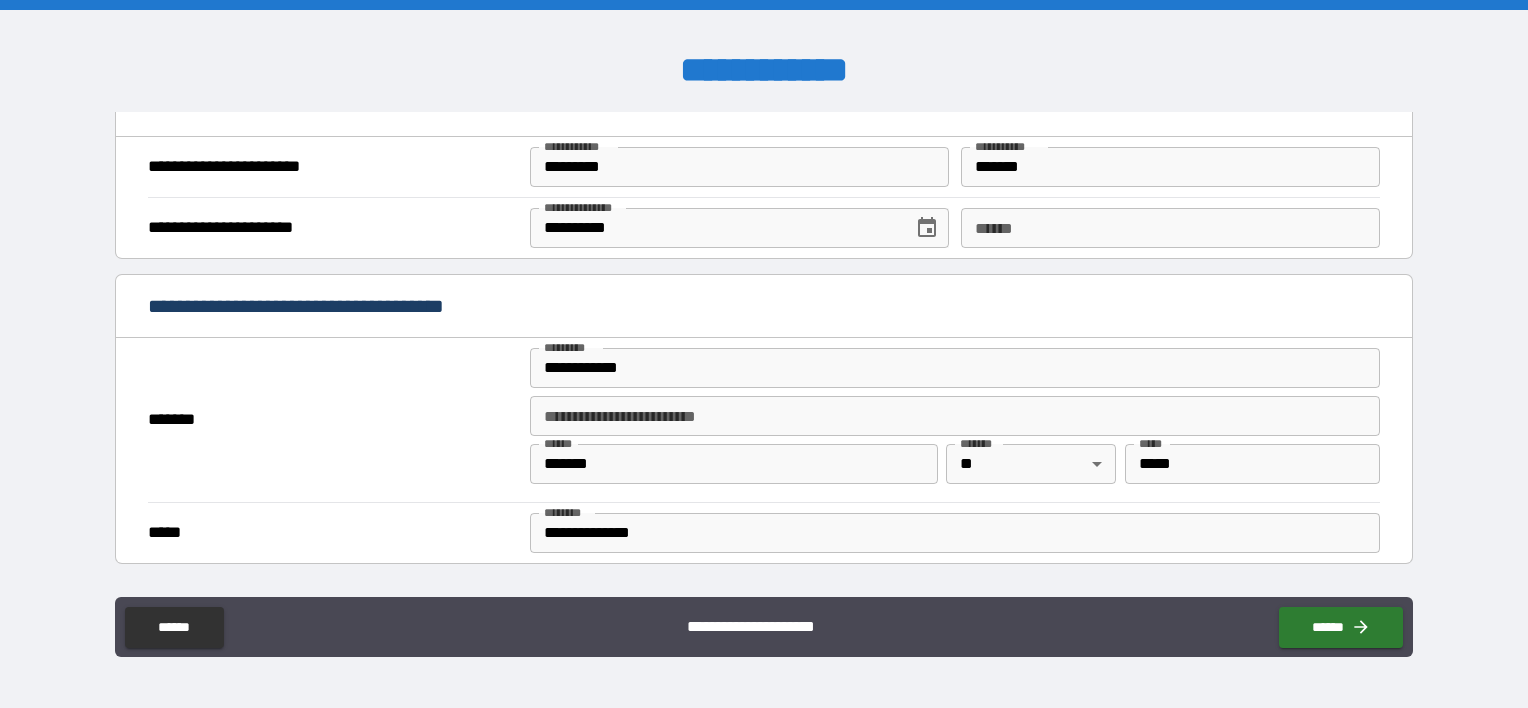 scroll, scrollTop: 1291, scrollLeft: 0, axis: vertical 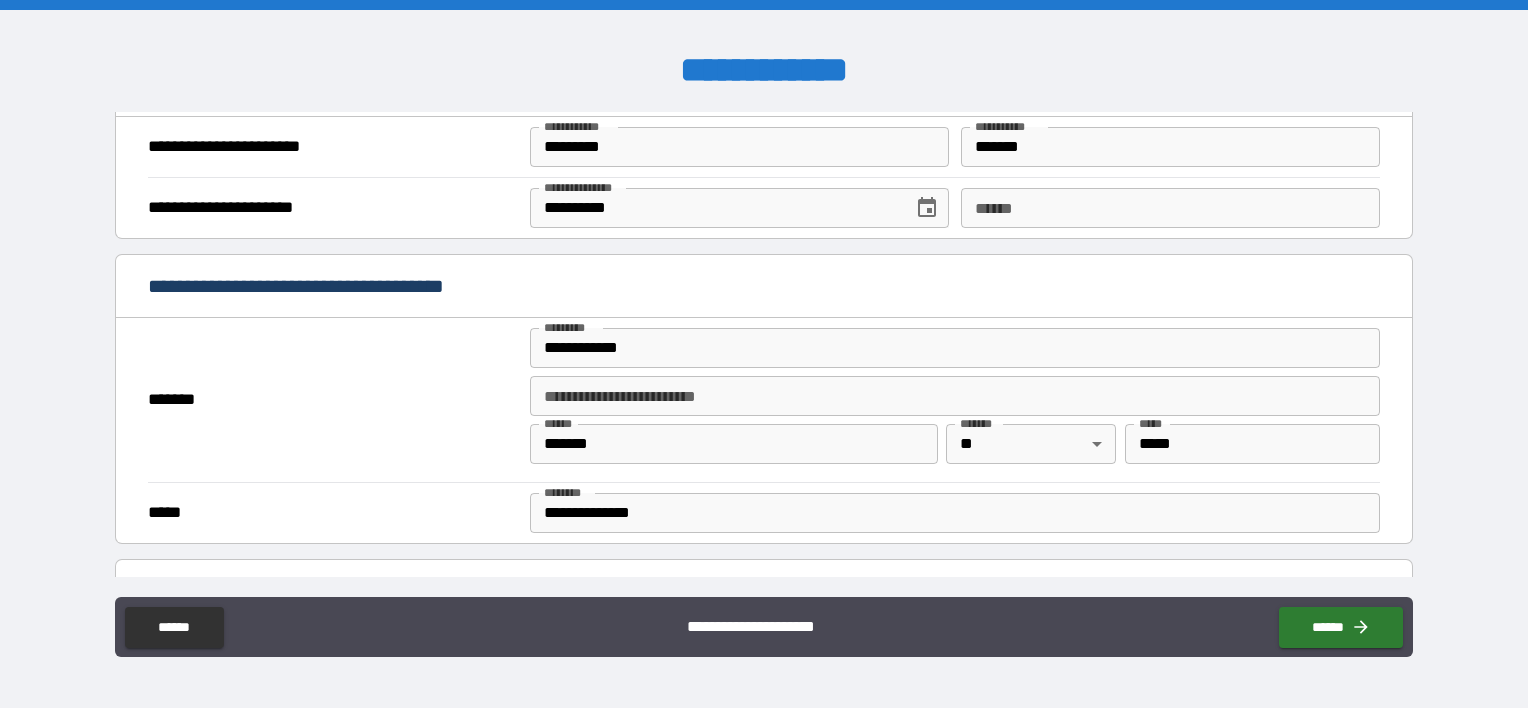 click on "**********" at bounding box center [955, 348] 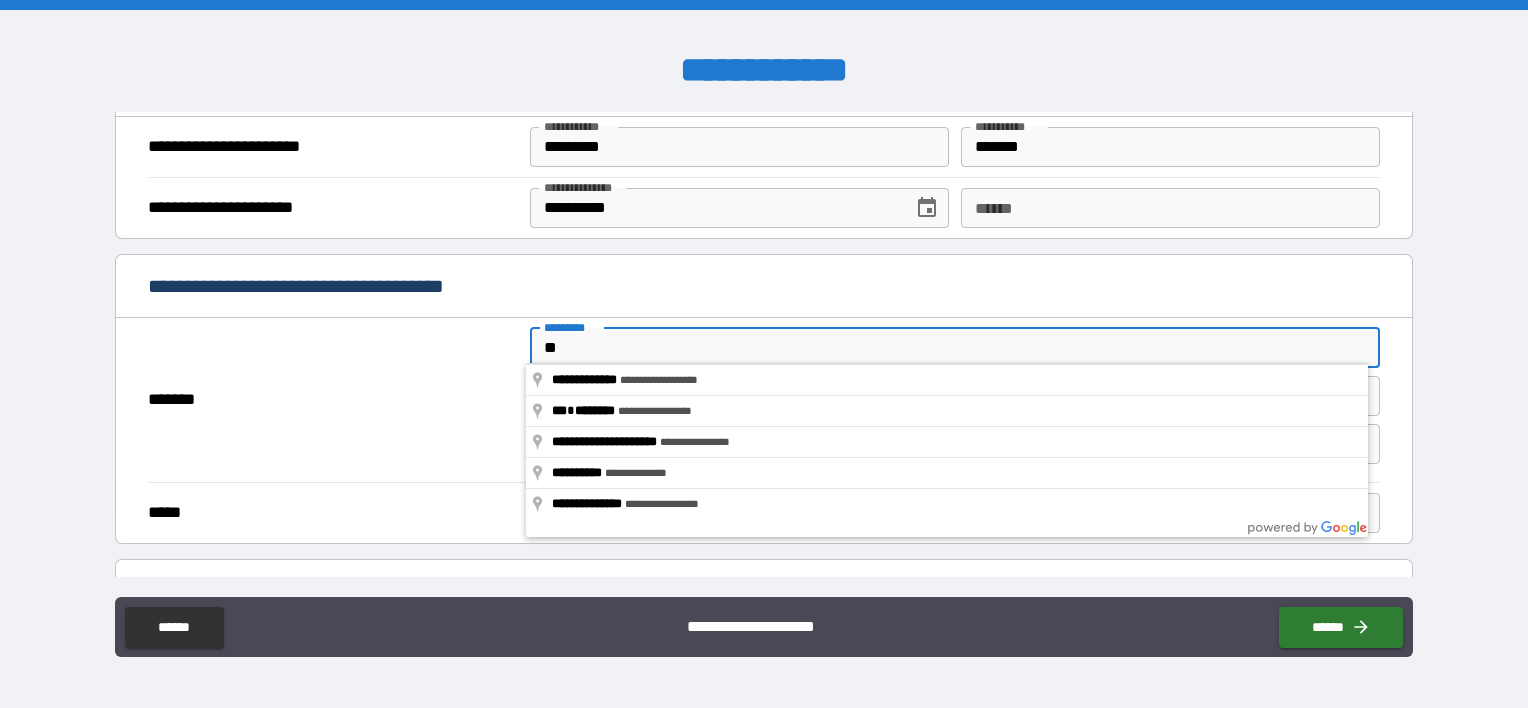 type on "*" 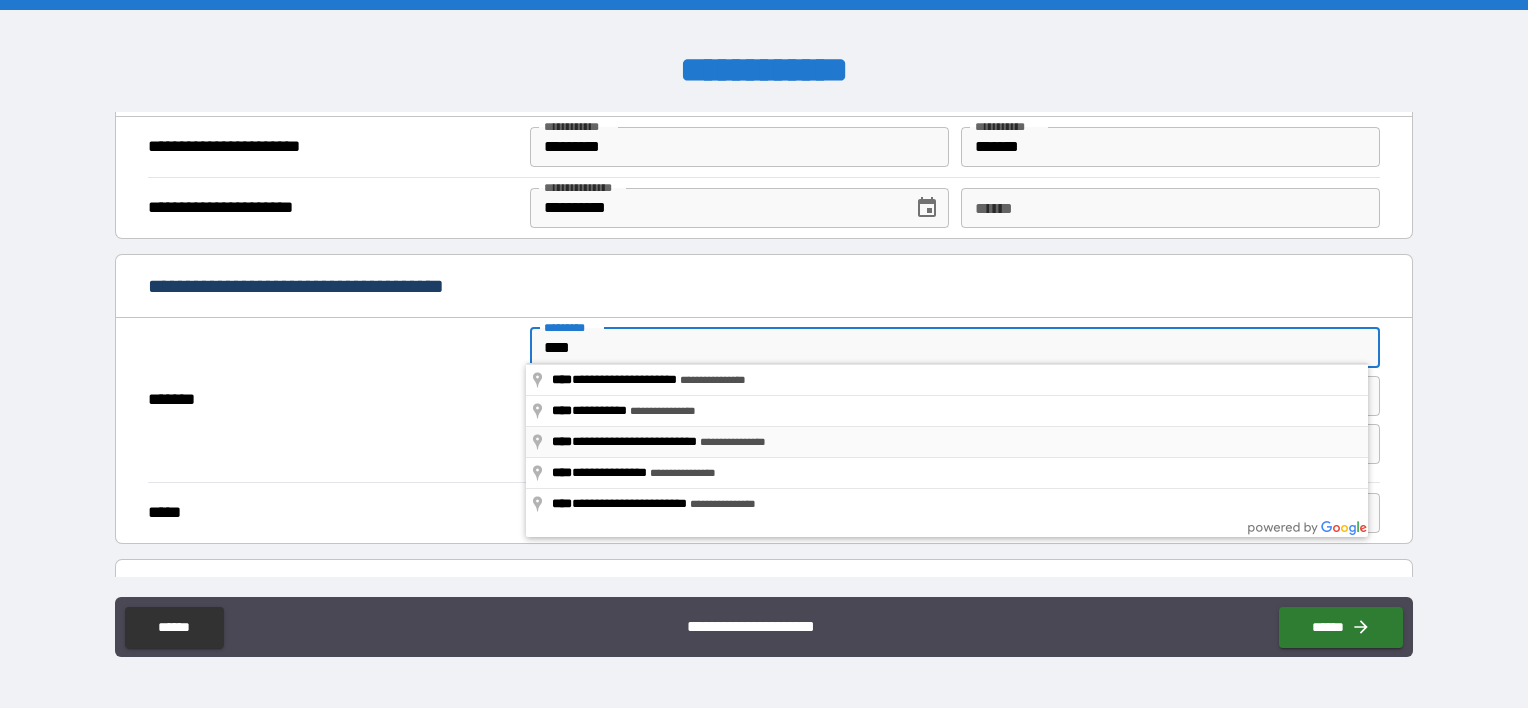 type on "**********" 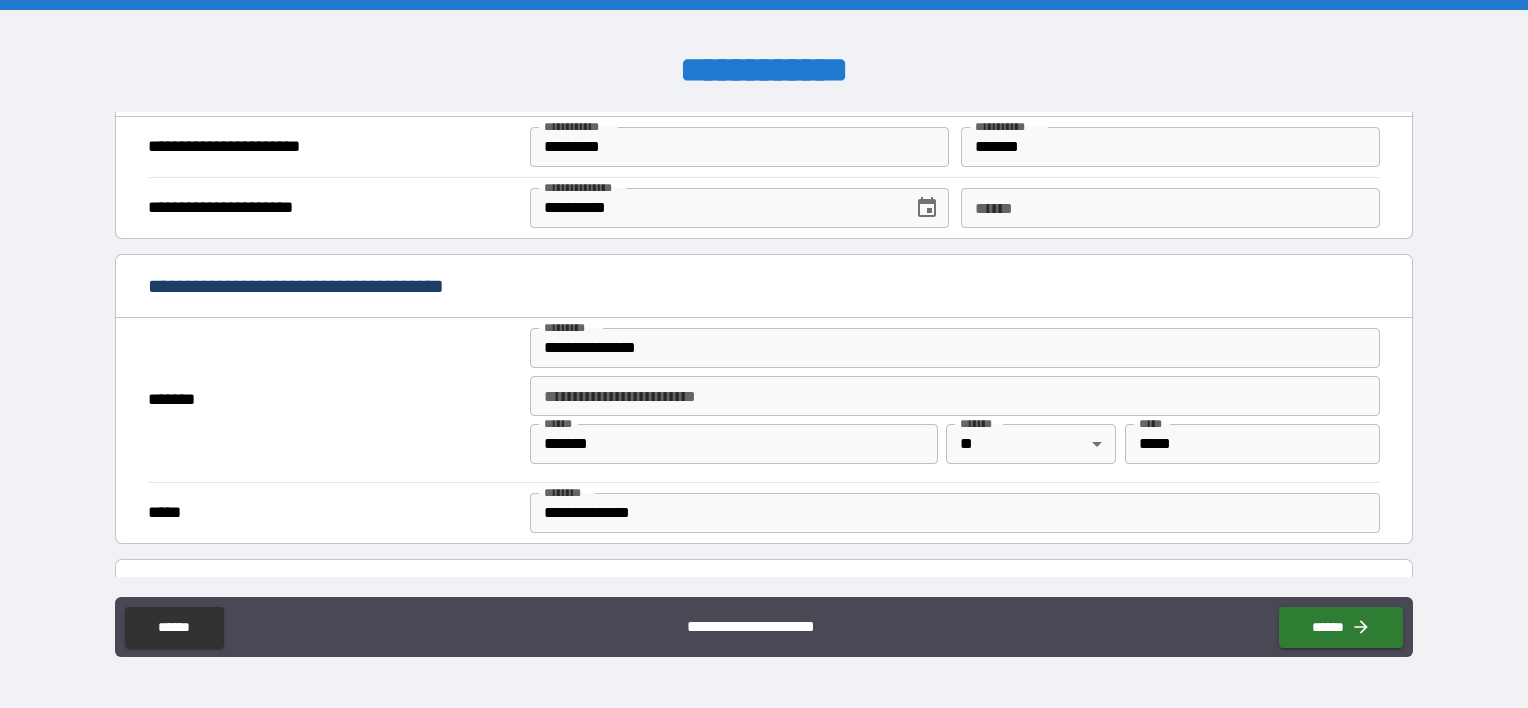 click on "*******" at bounding box center (331, 400) 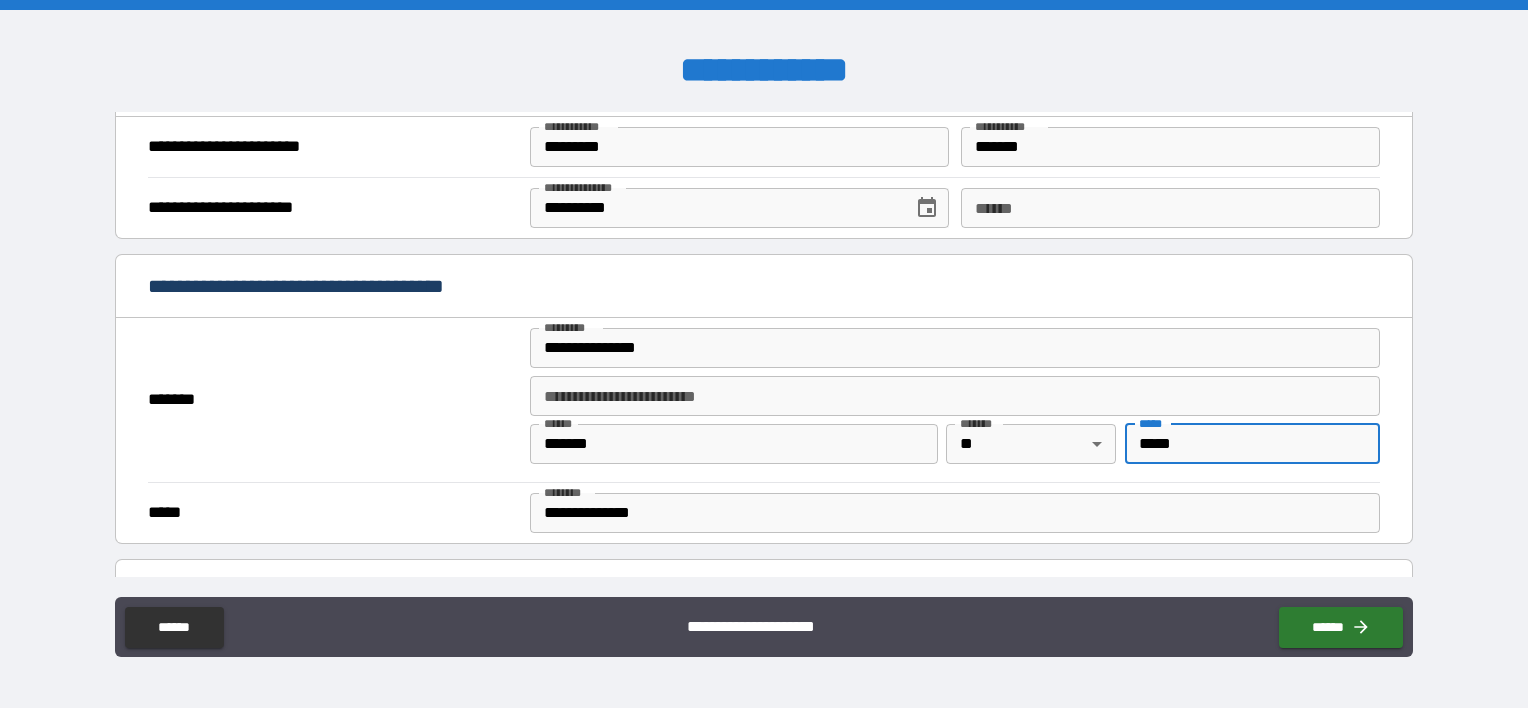 click on "*****" at bounding box center (1252, 444) 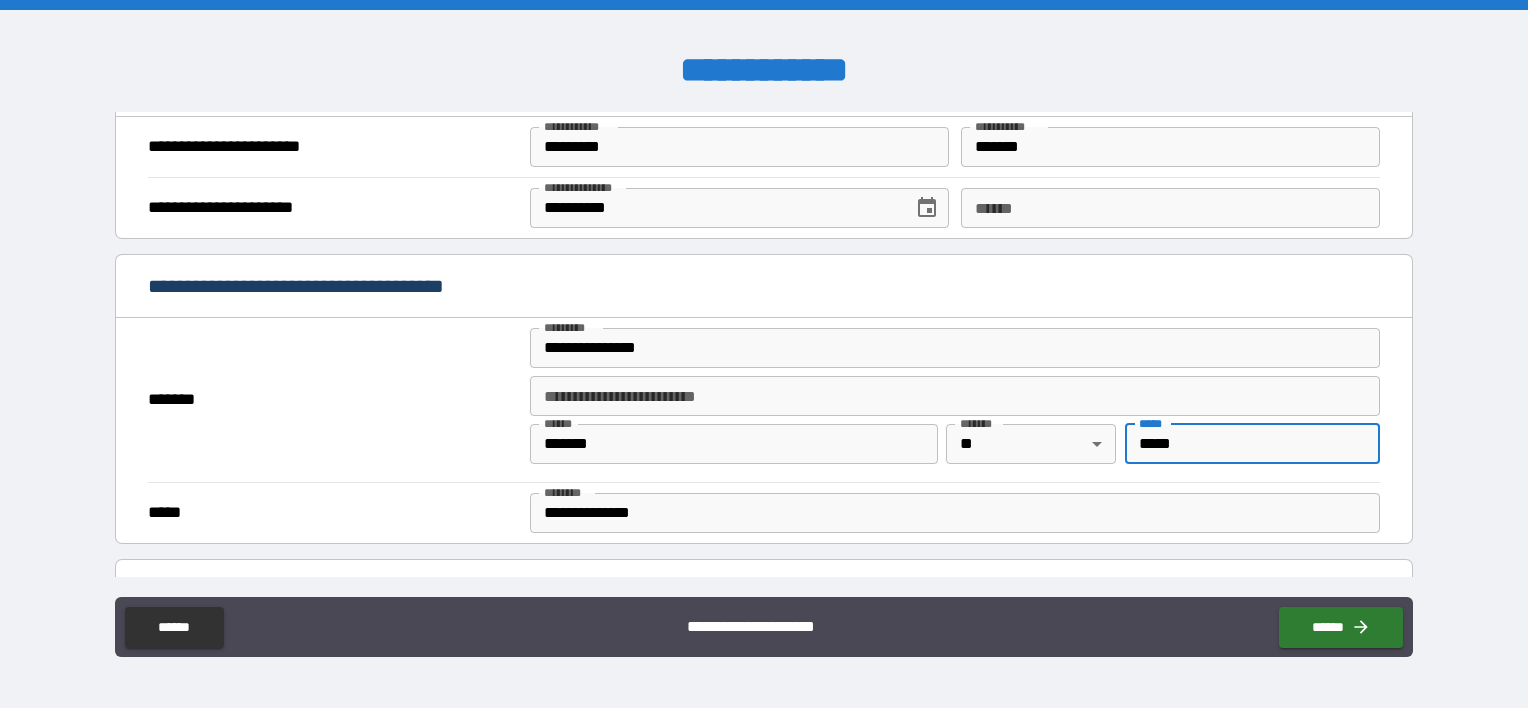 type on "*****" 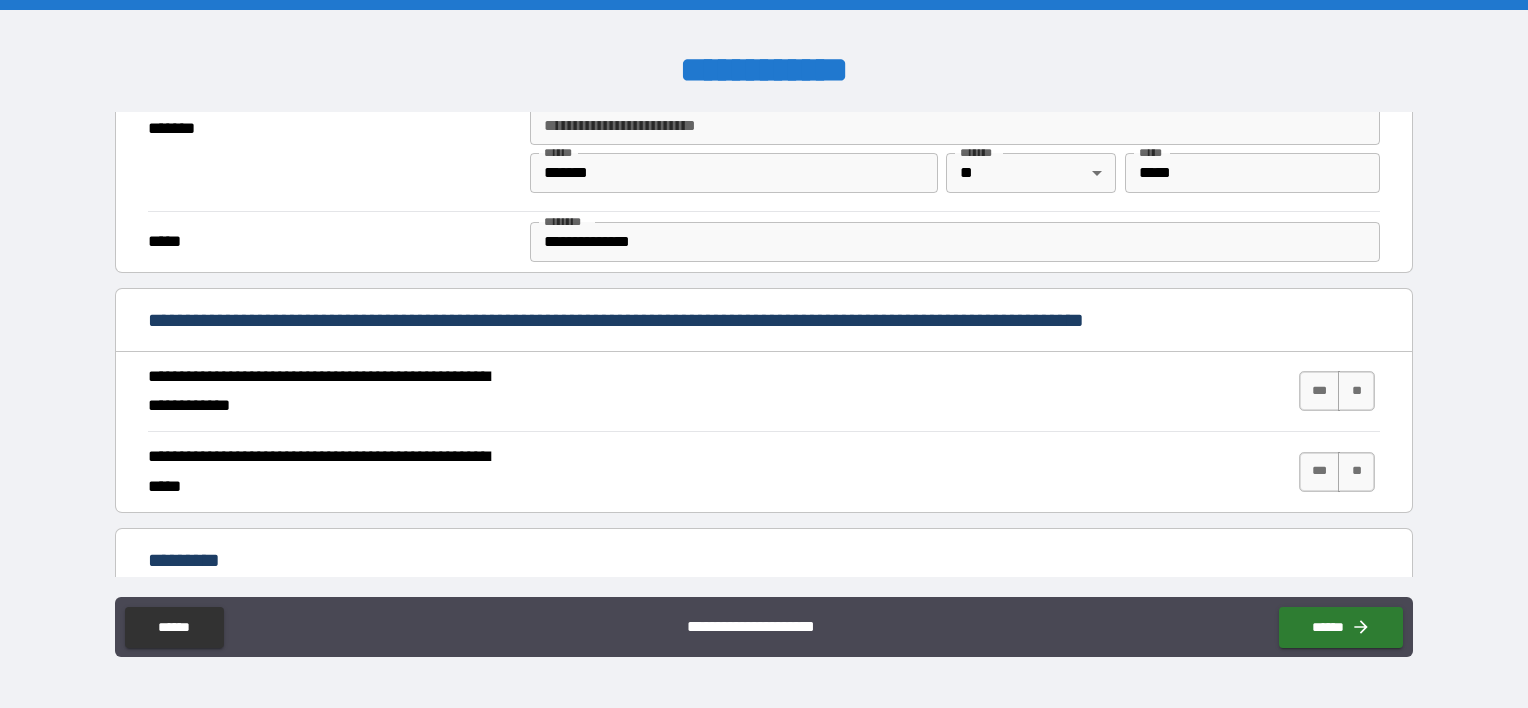 scroll, scrollTop: 1594, scrollLeft: 0, axis: vertical 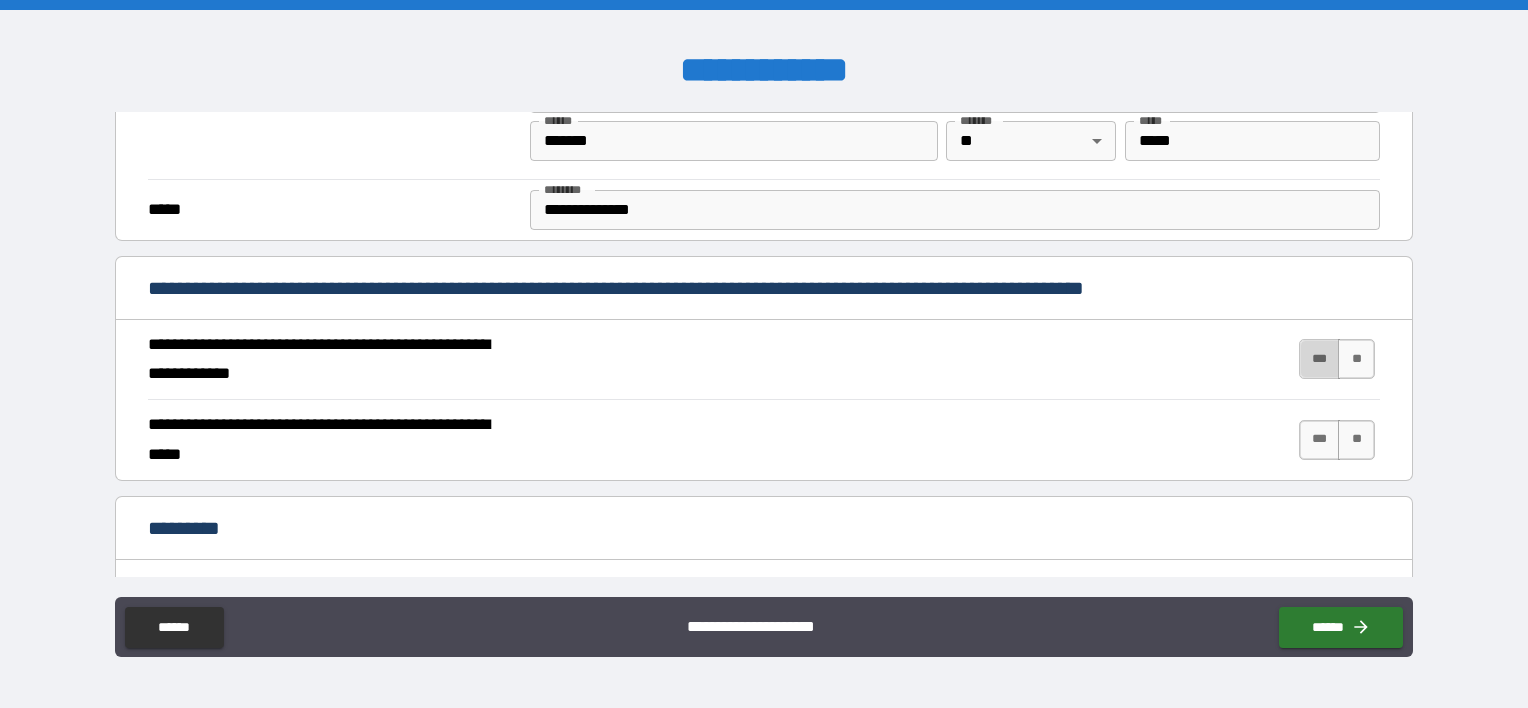 click on "***" at bounding box center [1320, 359] 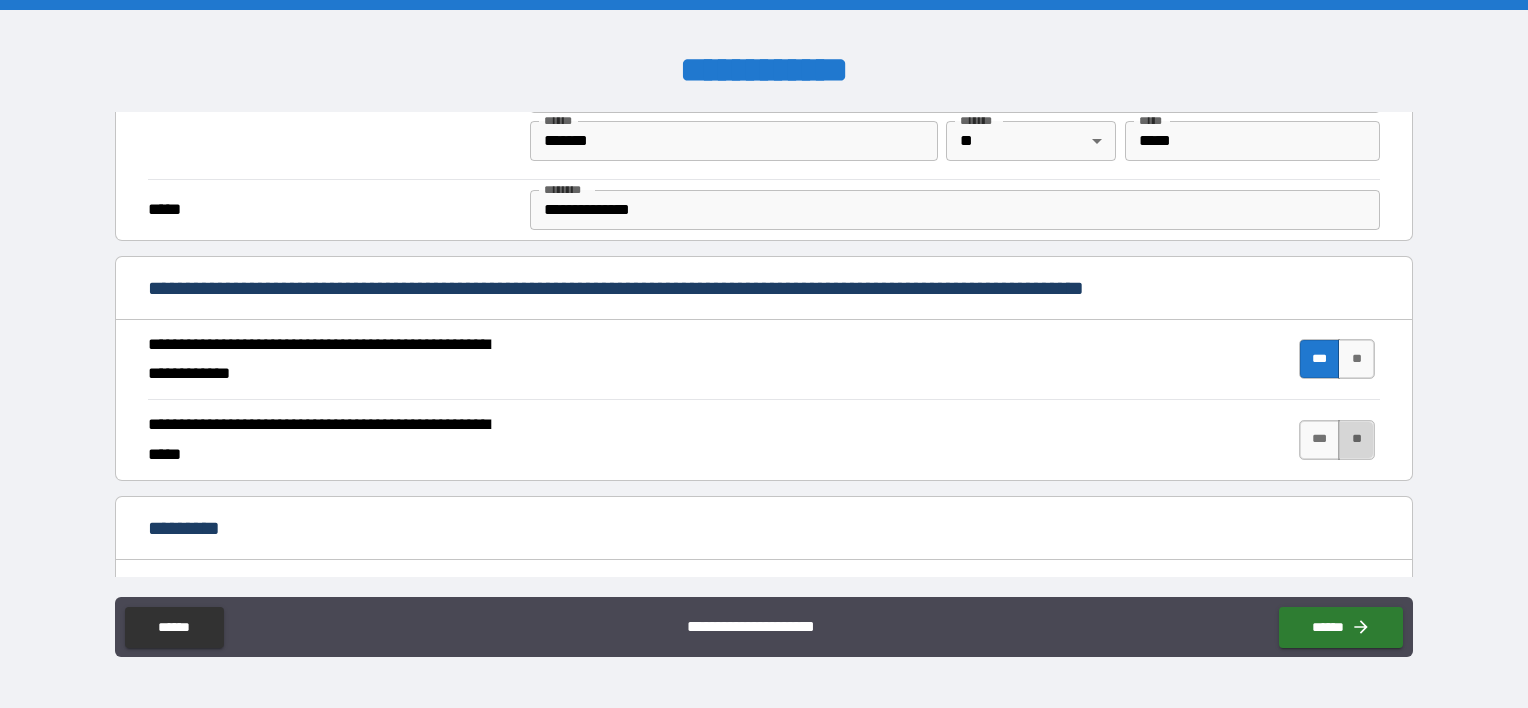 click on "**" at bounding box center (1356, 440) 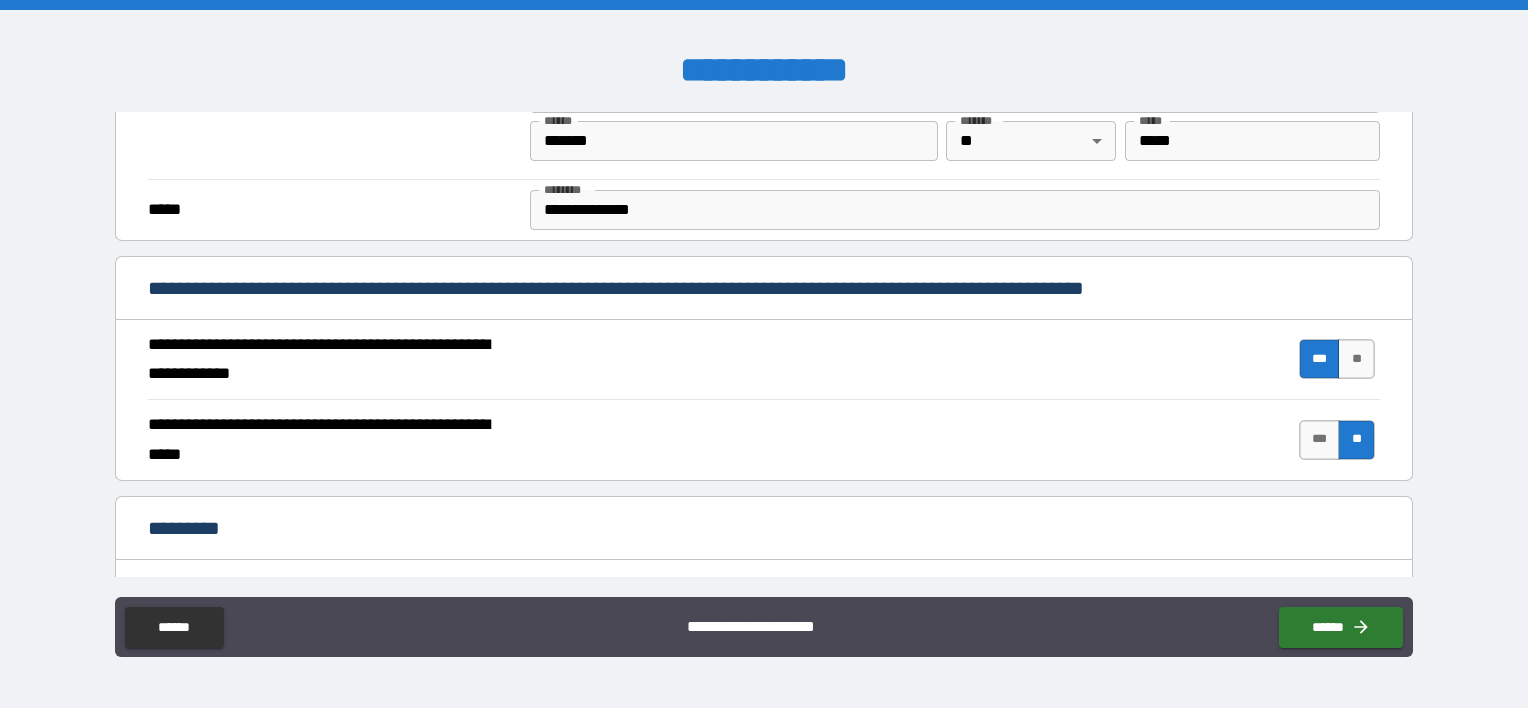 scroll, scrollTop: 1825, scrollLeft: 0, axis: vertical 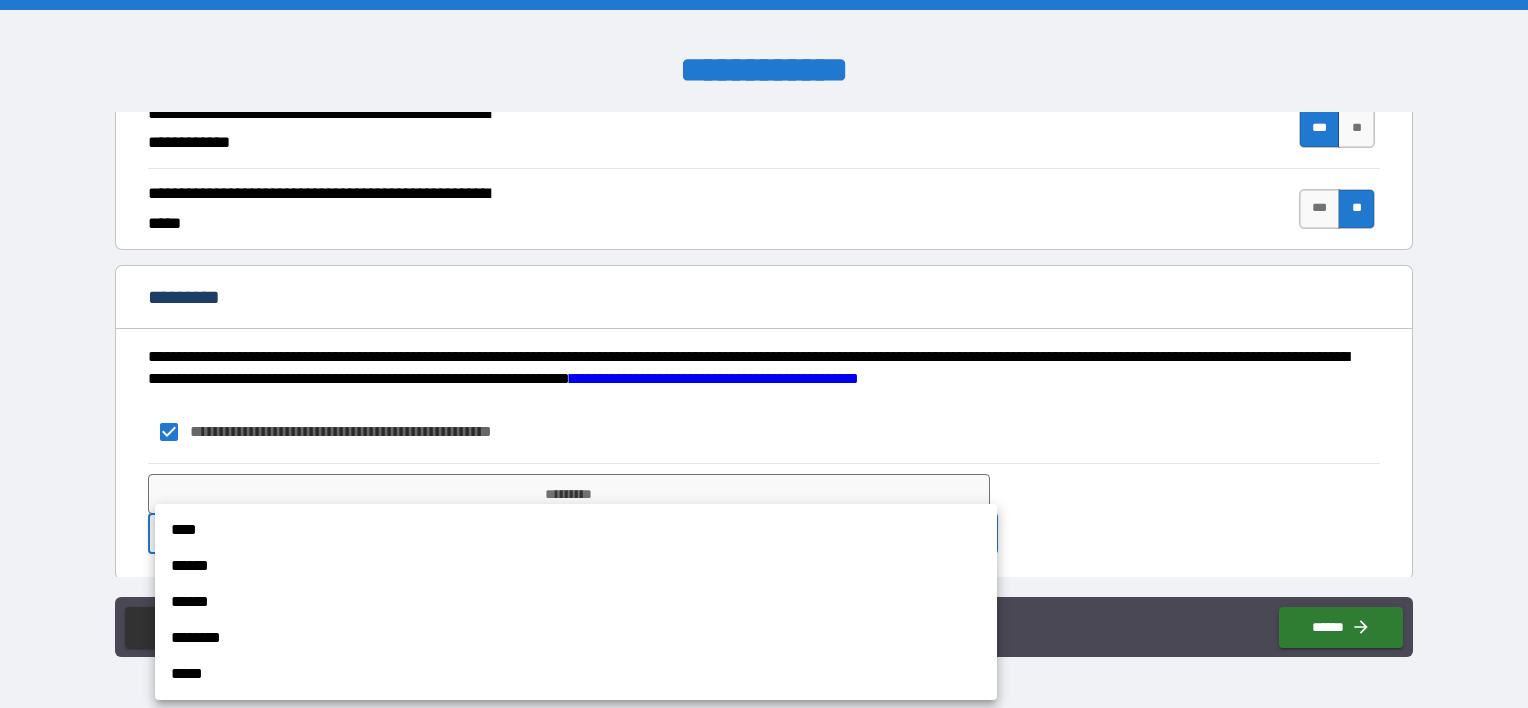 click on "**********" at bounding box center [764, 354] 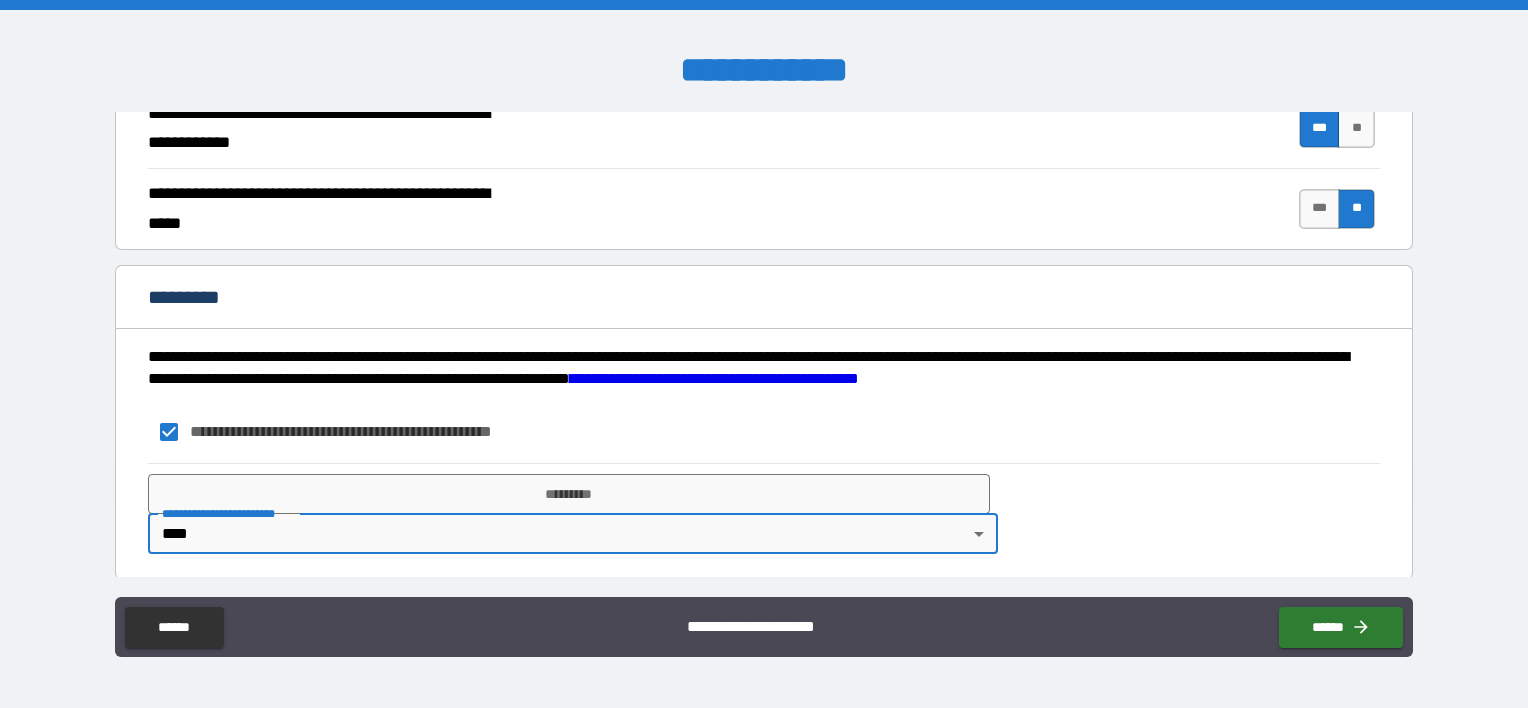 scroll, scrollTop: 1825, scrollLeft: 0, axis: vertical 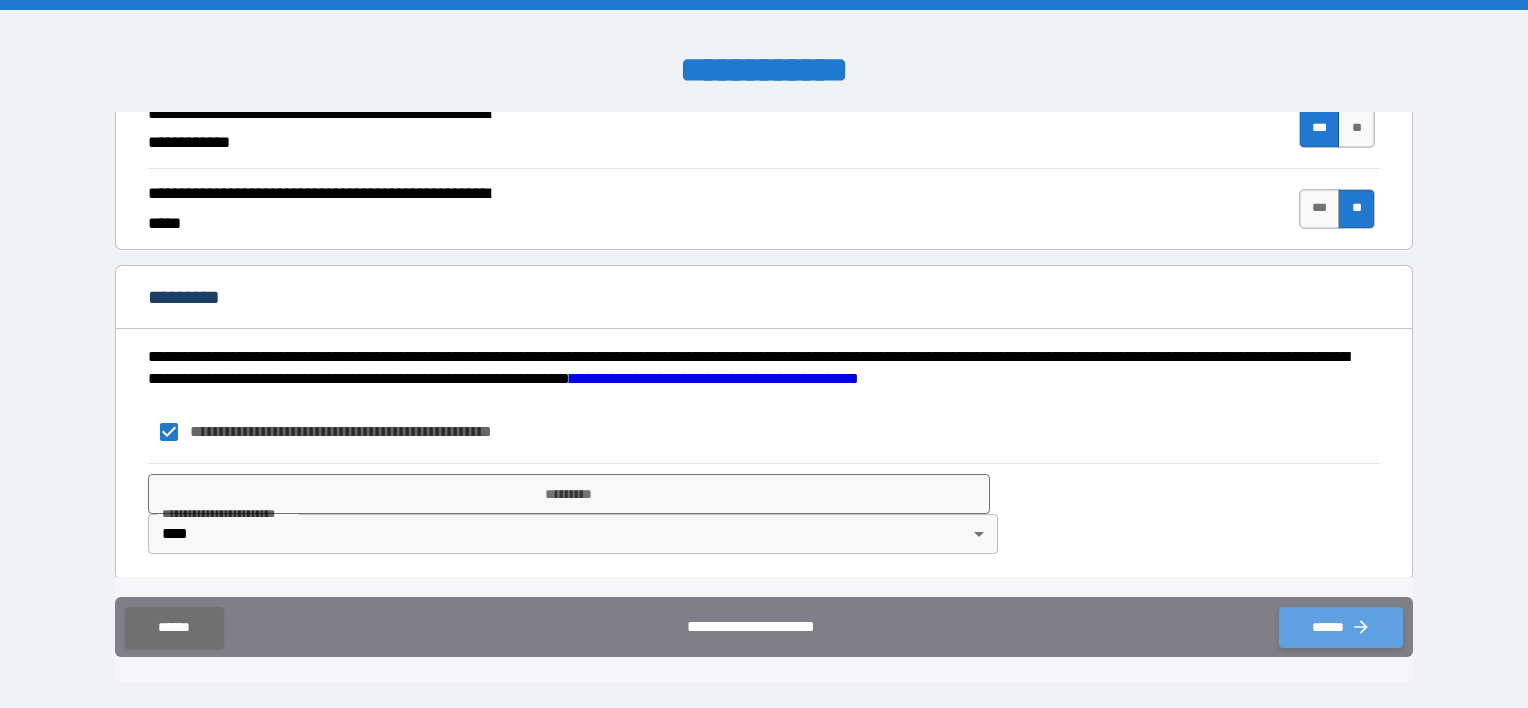 click on "******" at bounding box center (1341, 627) 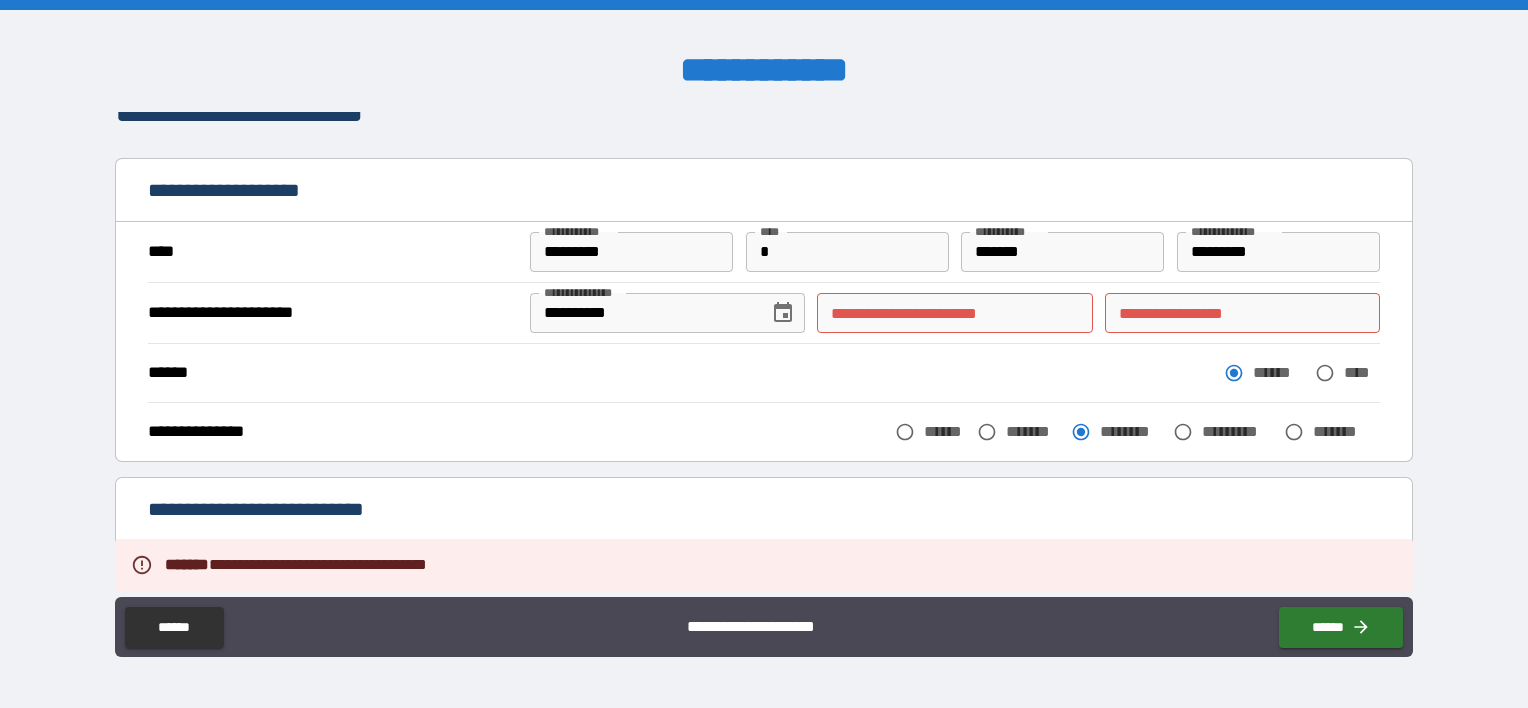 scroll, scrollTop: 0, scrollLeft: 0, axis: both 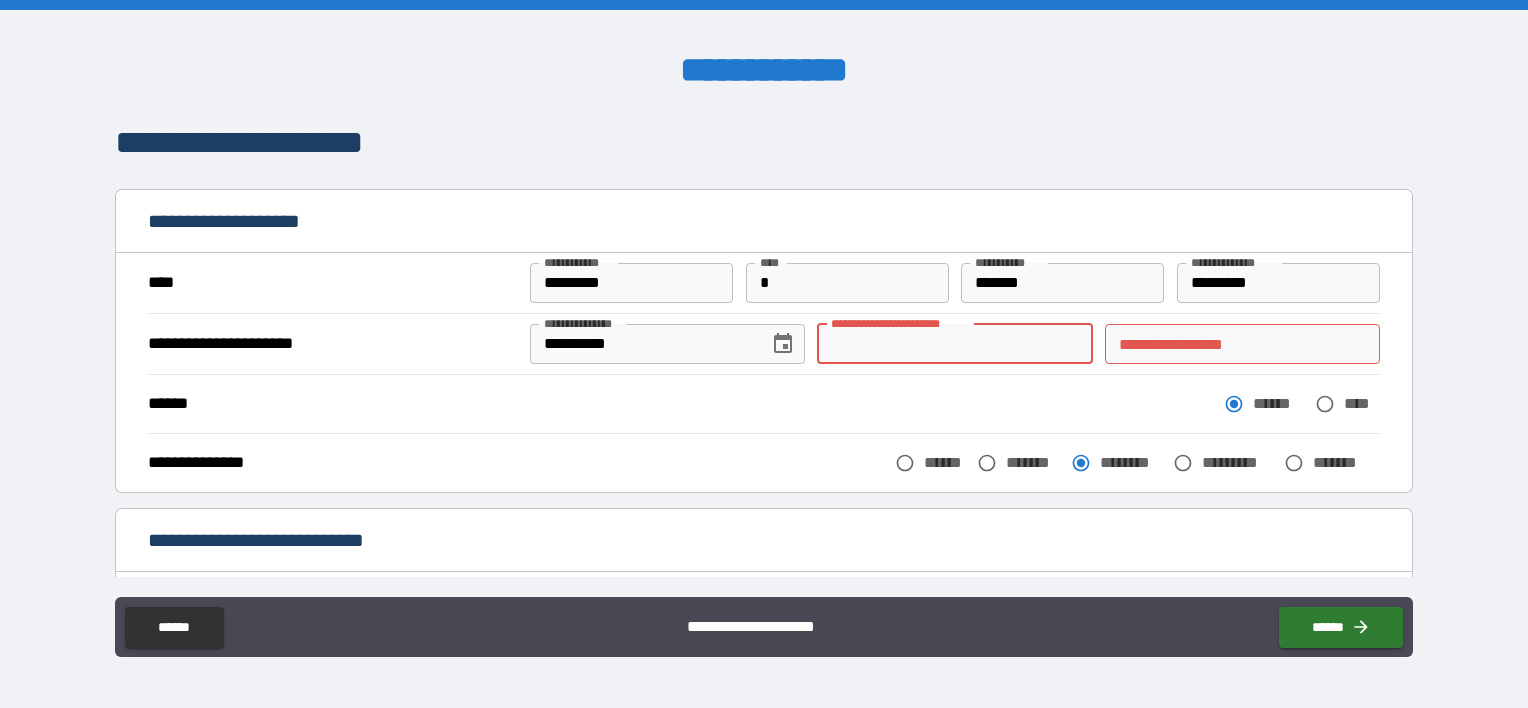 click on "**********" at bounding box center (954, 344) 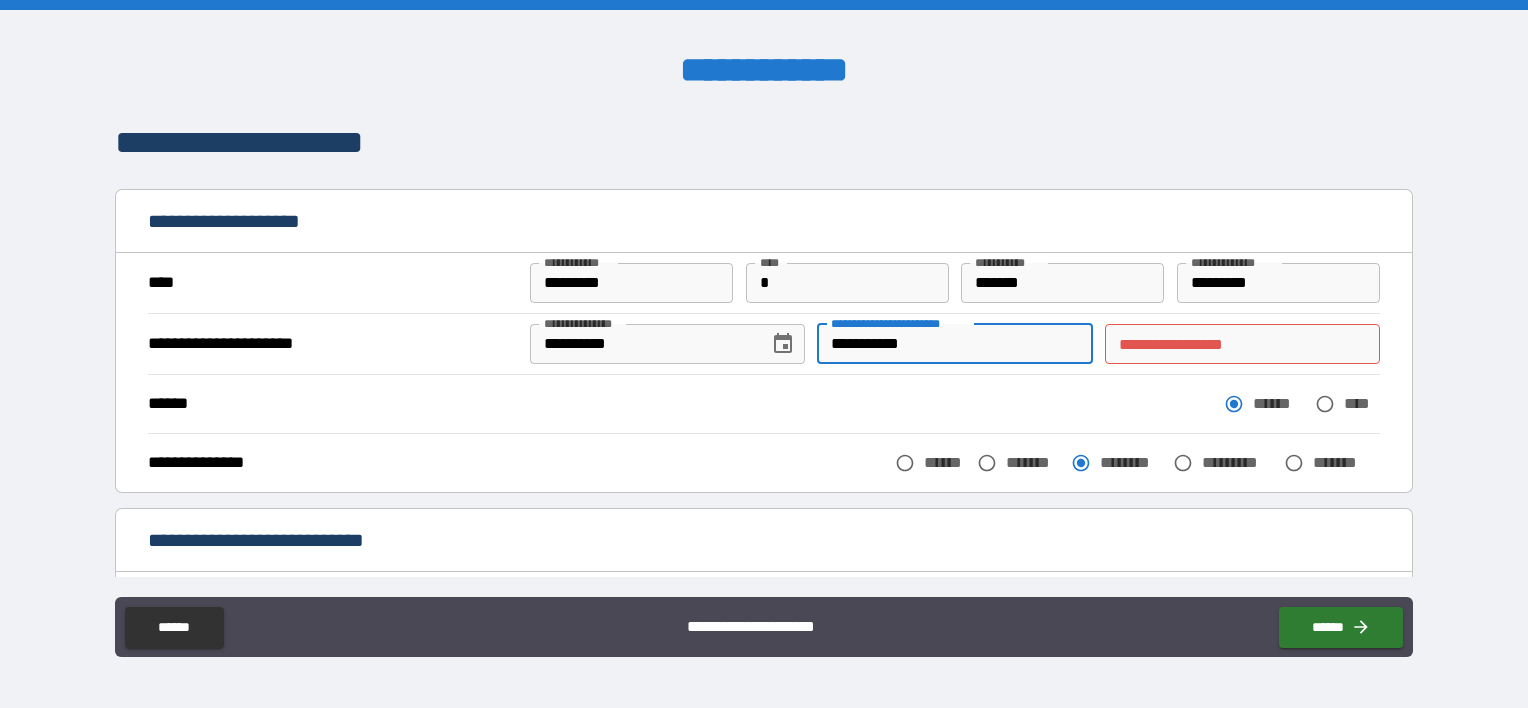 type on "**********" 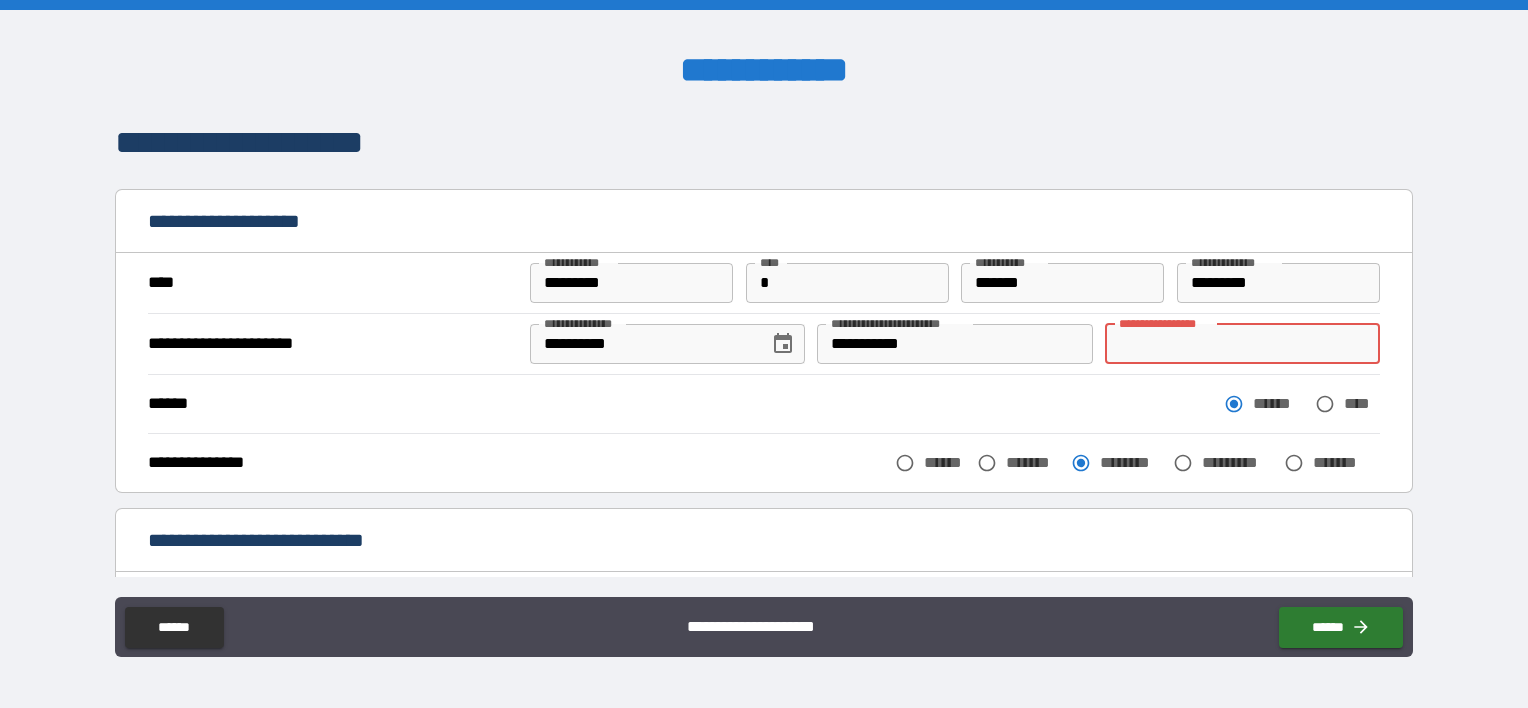 click on "**********" at bounding box center [1242, 344] 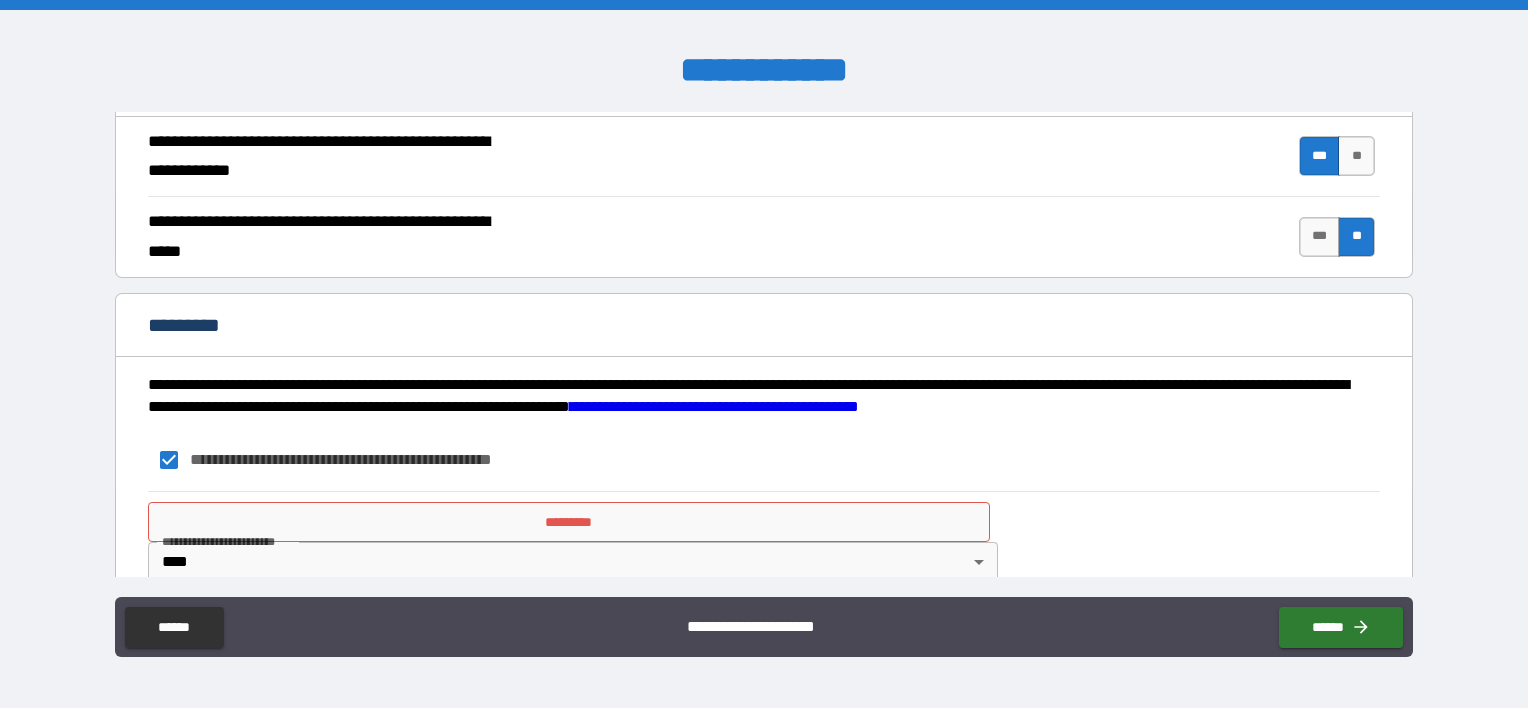 scroll, scrollTop: 1825, scrollLeft: 0, axis: vertical 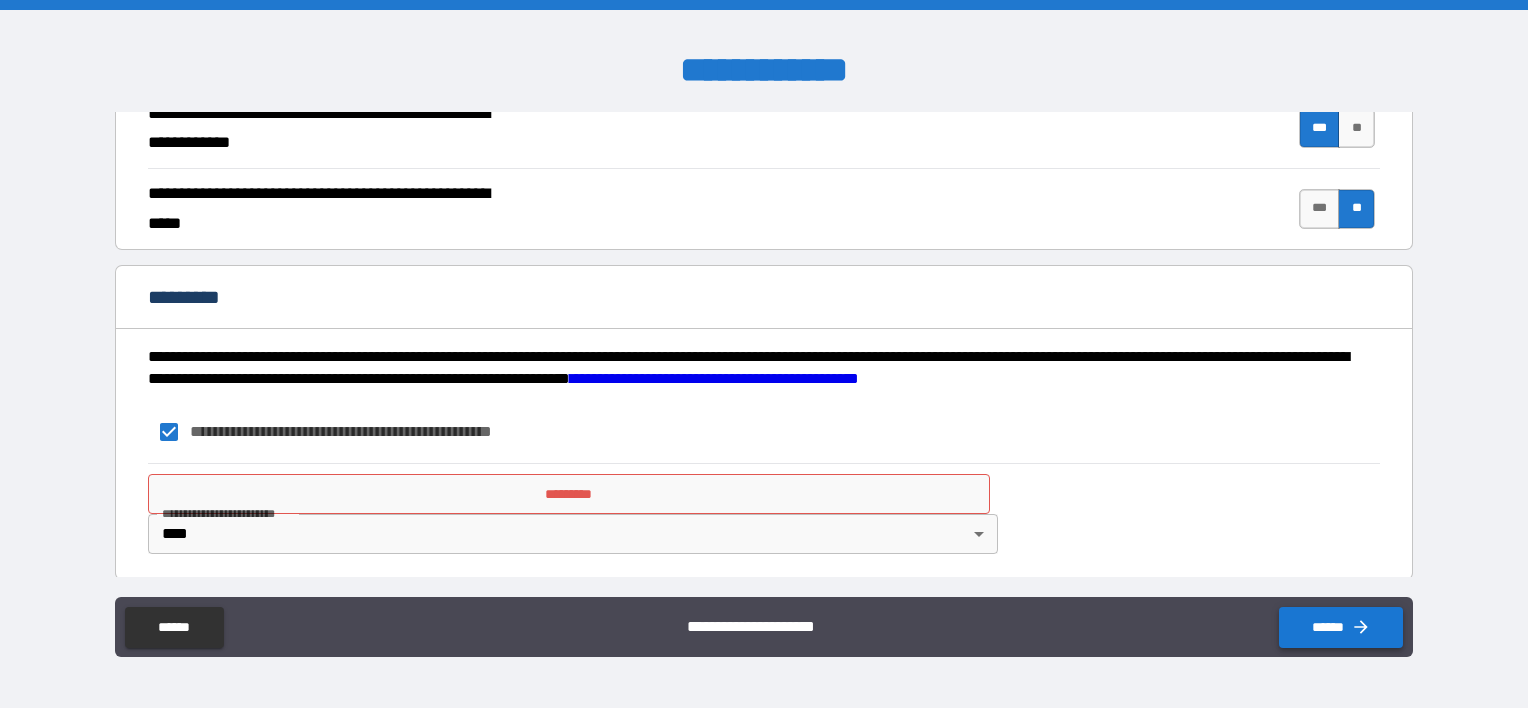 type on "**********" 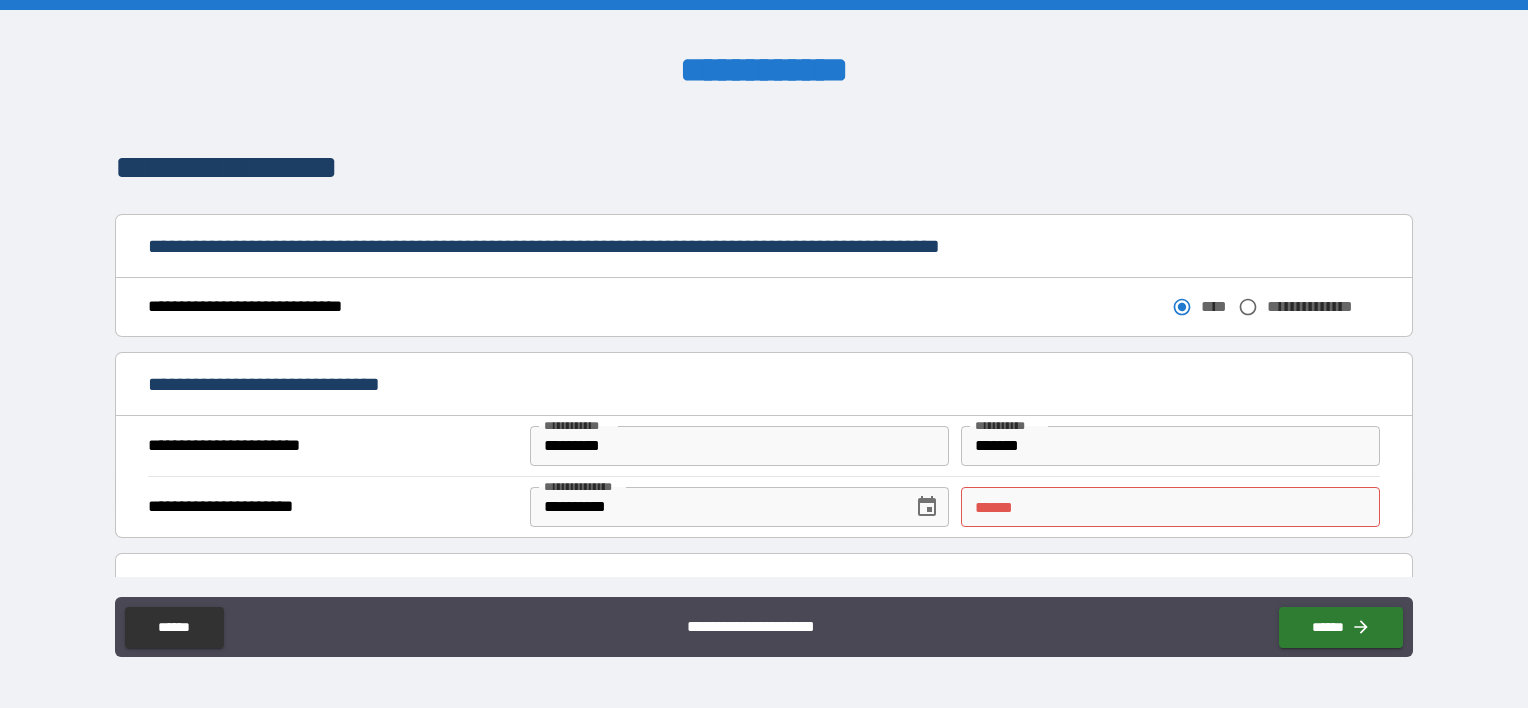 scroll, scrollTop: 984, scrollLeft: 0, axis: vertical 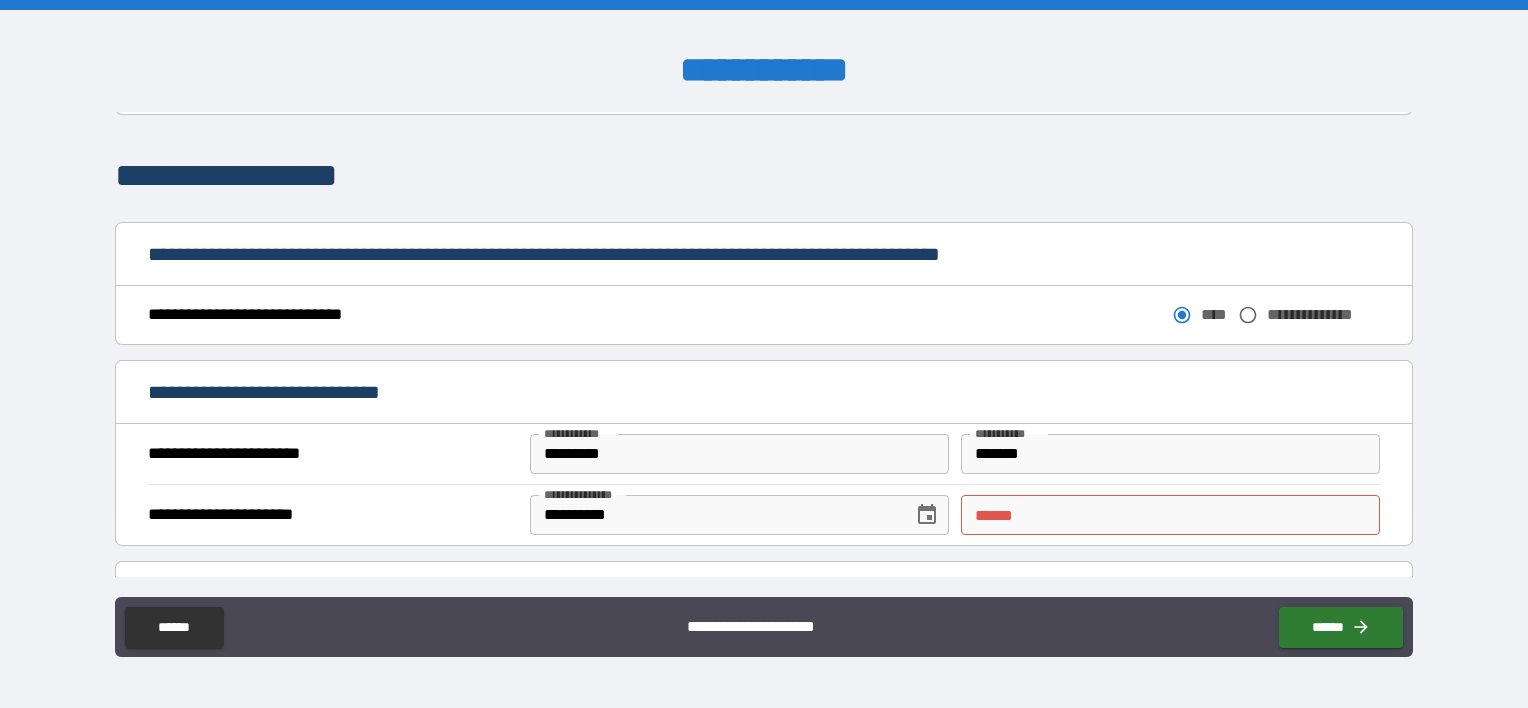 click on "****   *" at bounding box center [1170, 515] 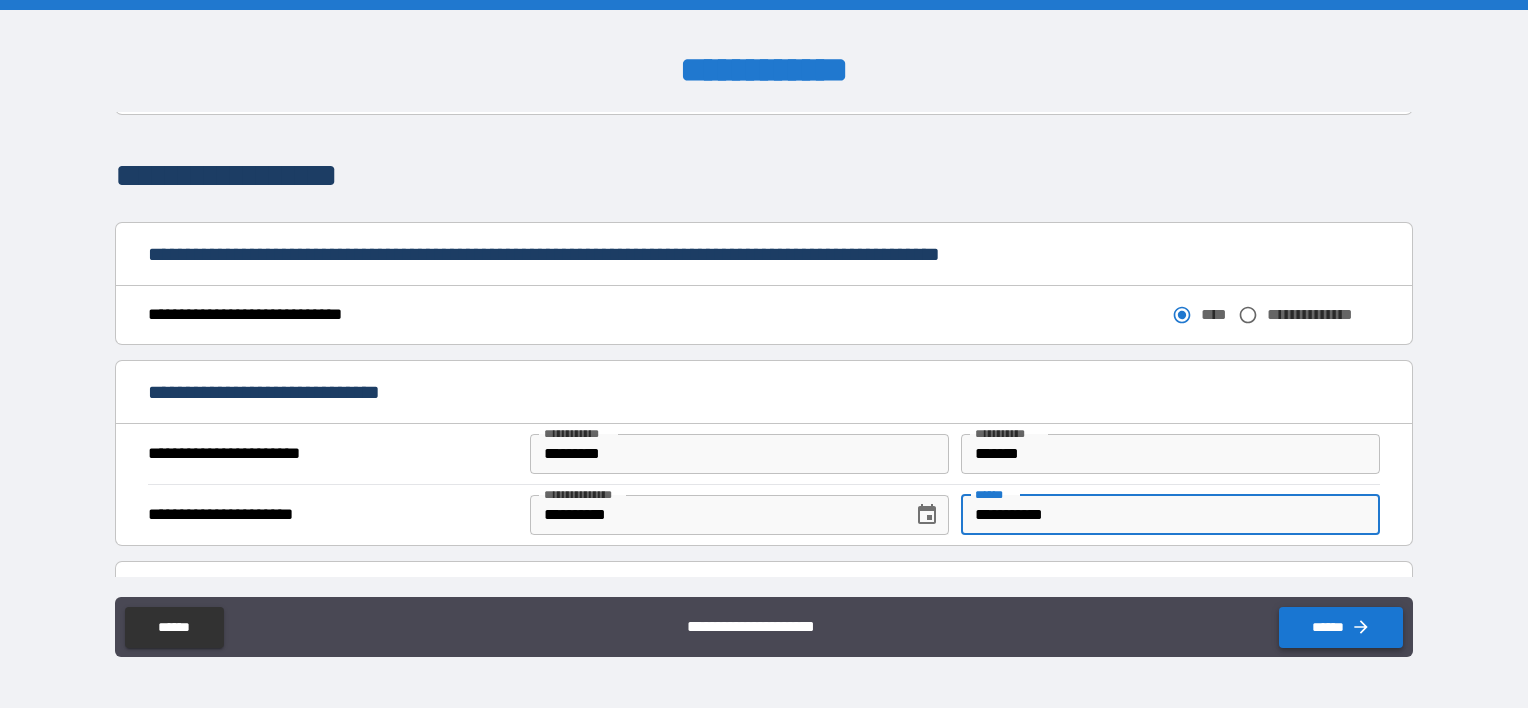type on "**********" 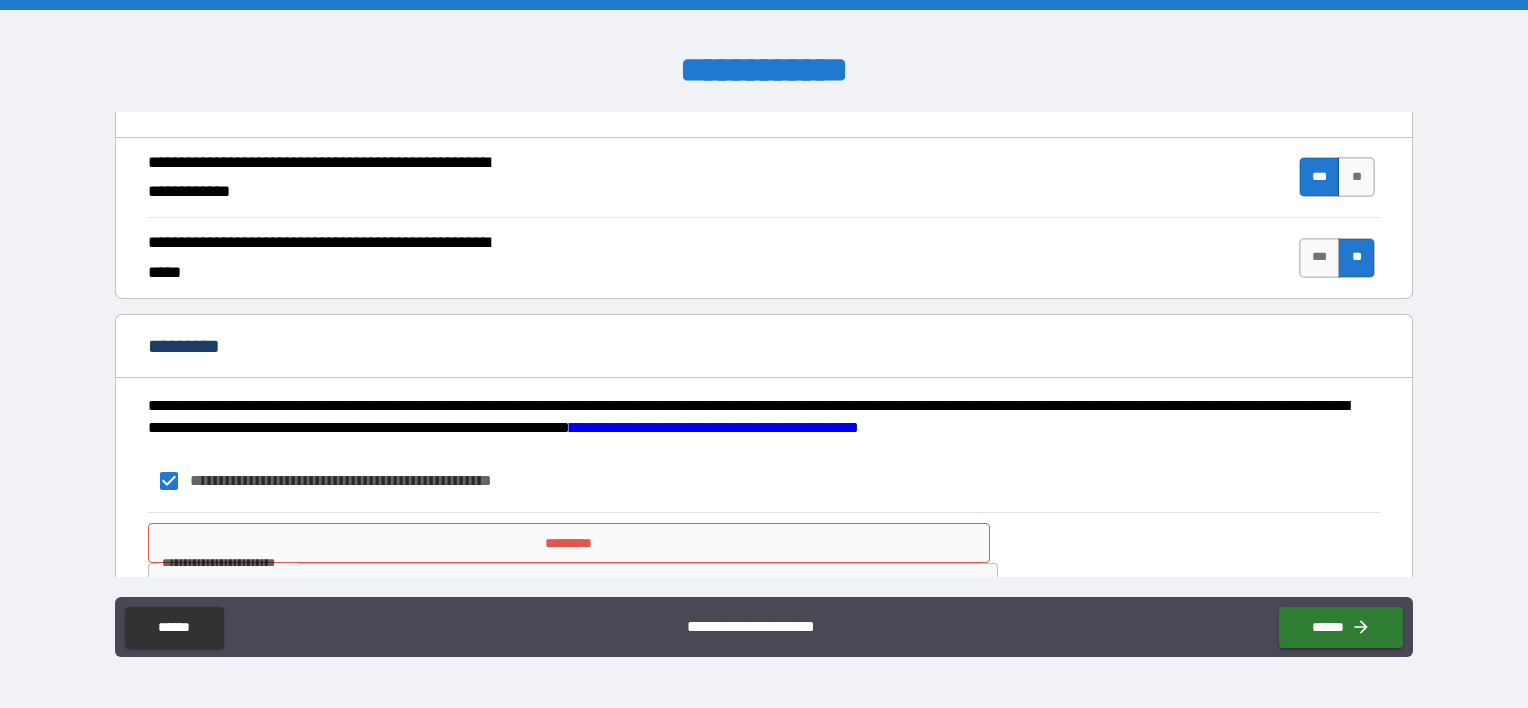 scroll, scrollTop: 1825, scrollLeft: 0, axis: vertical 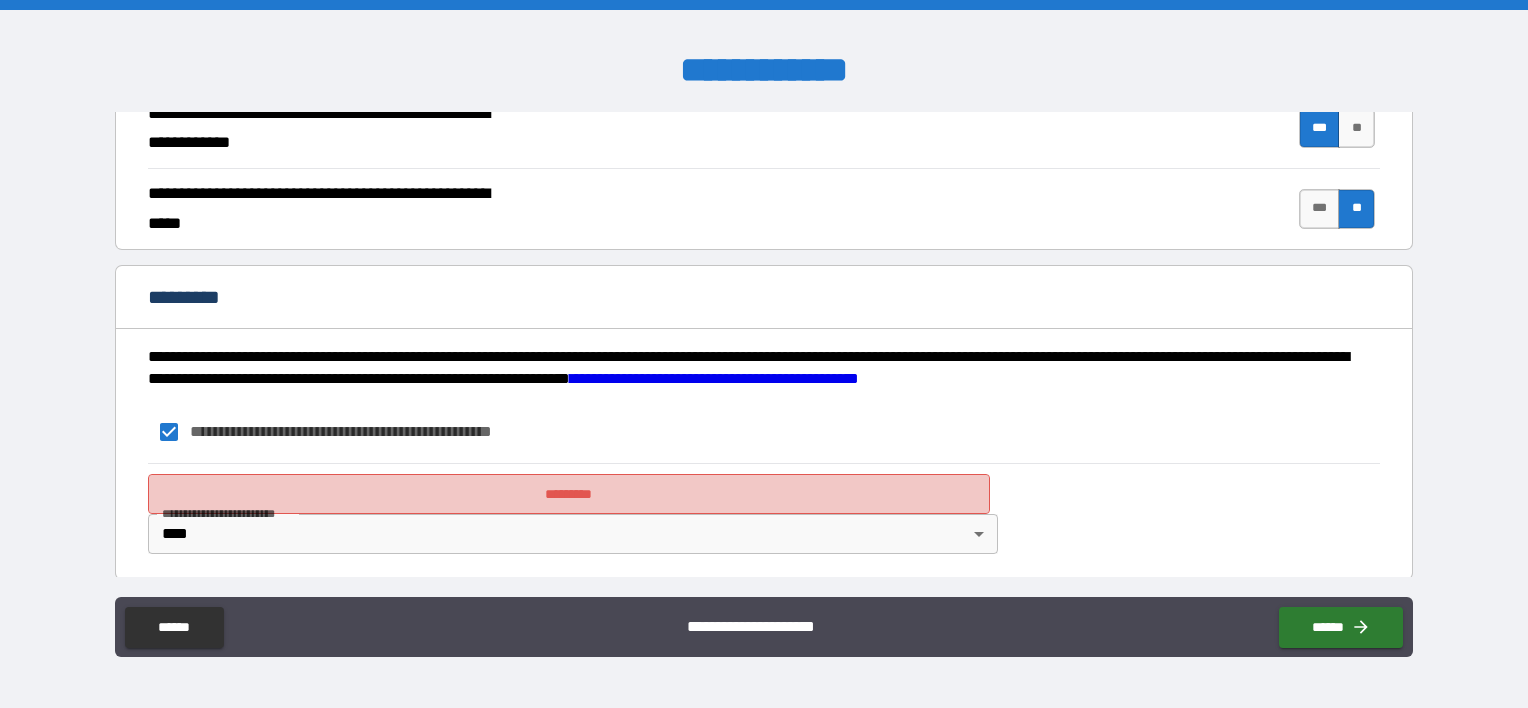 click on "*********" at bounding box center (569, 494) 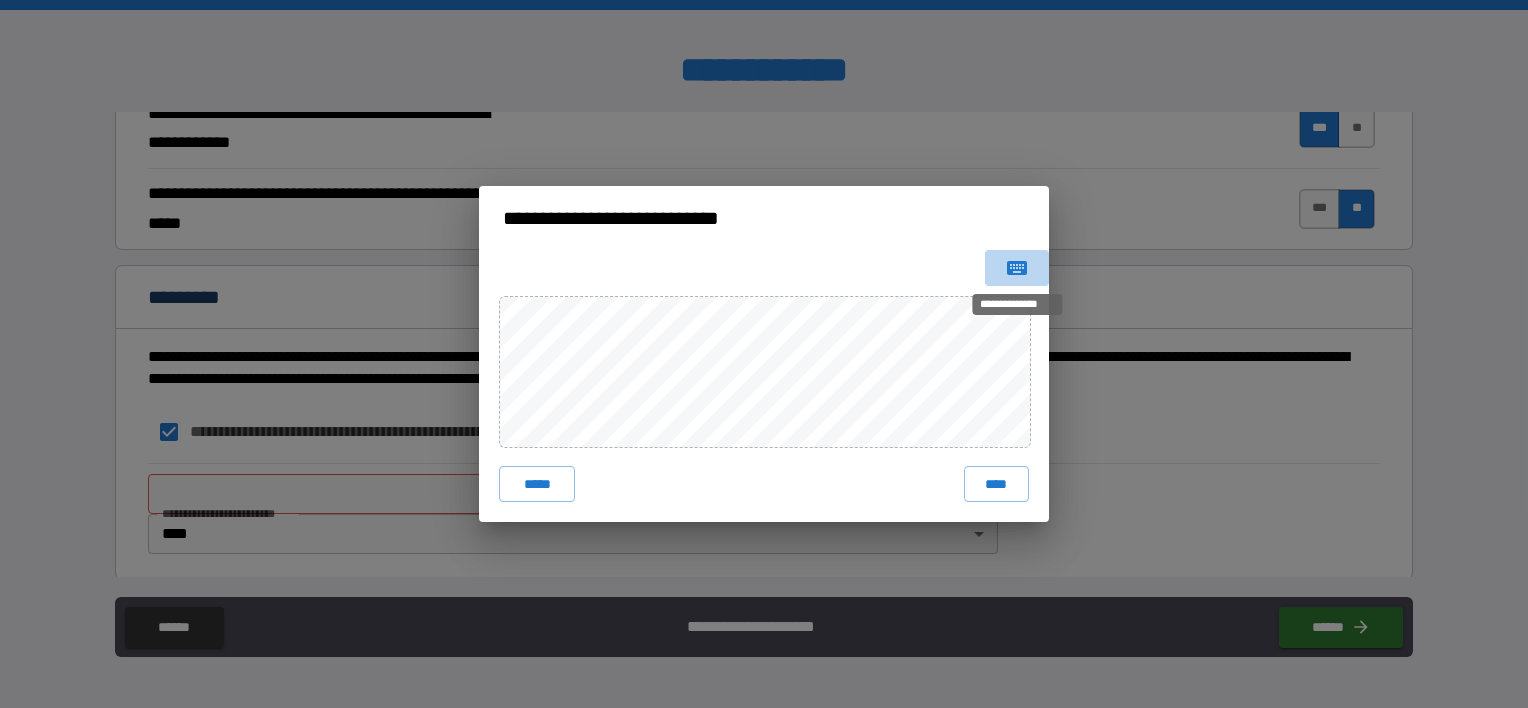 click 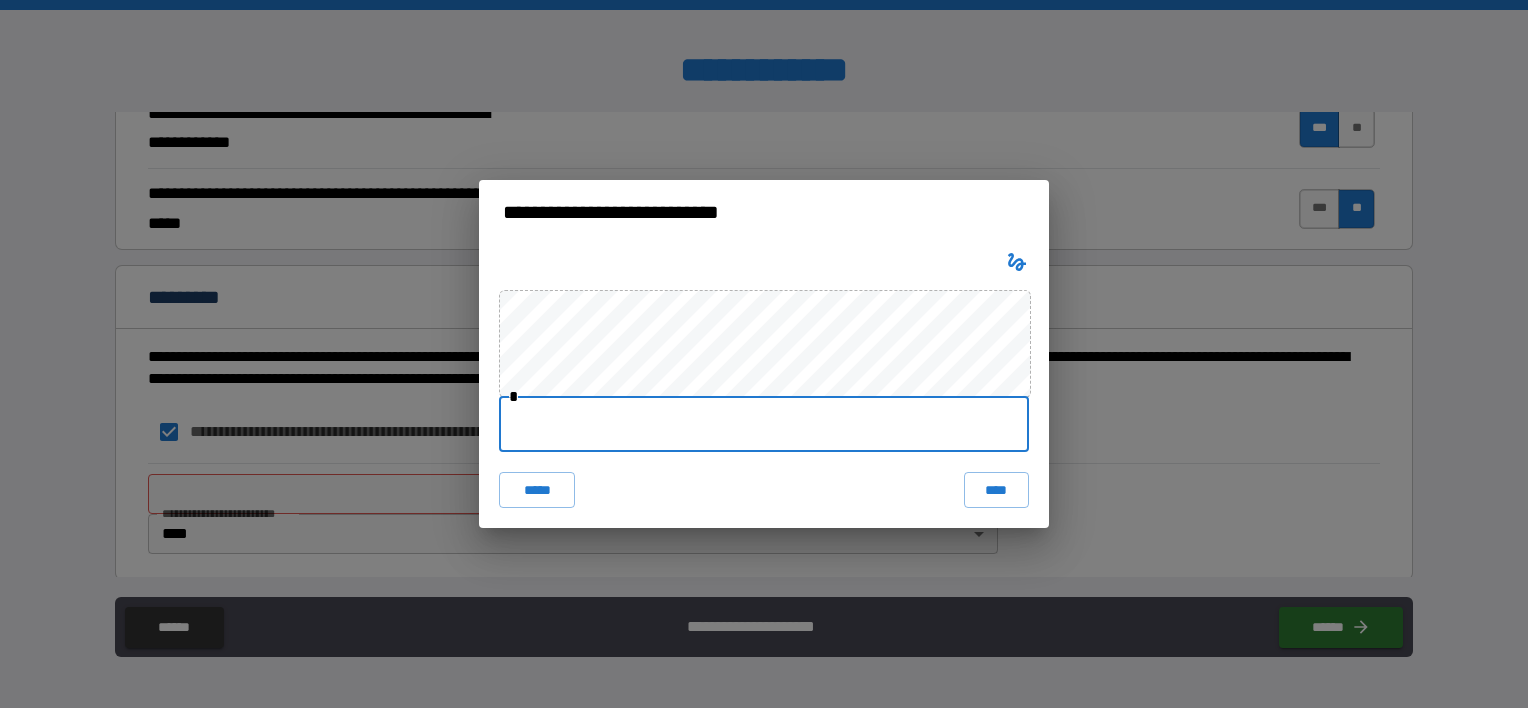 click at bounding box center [764, 424] 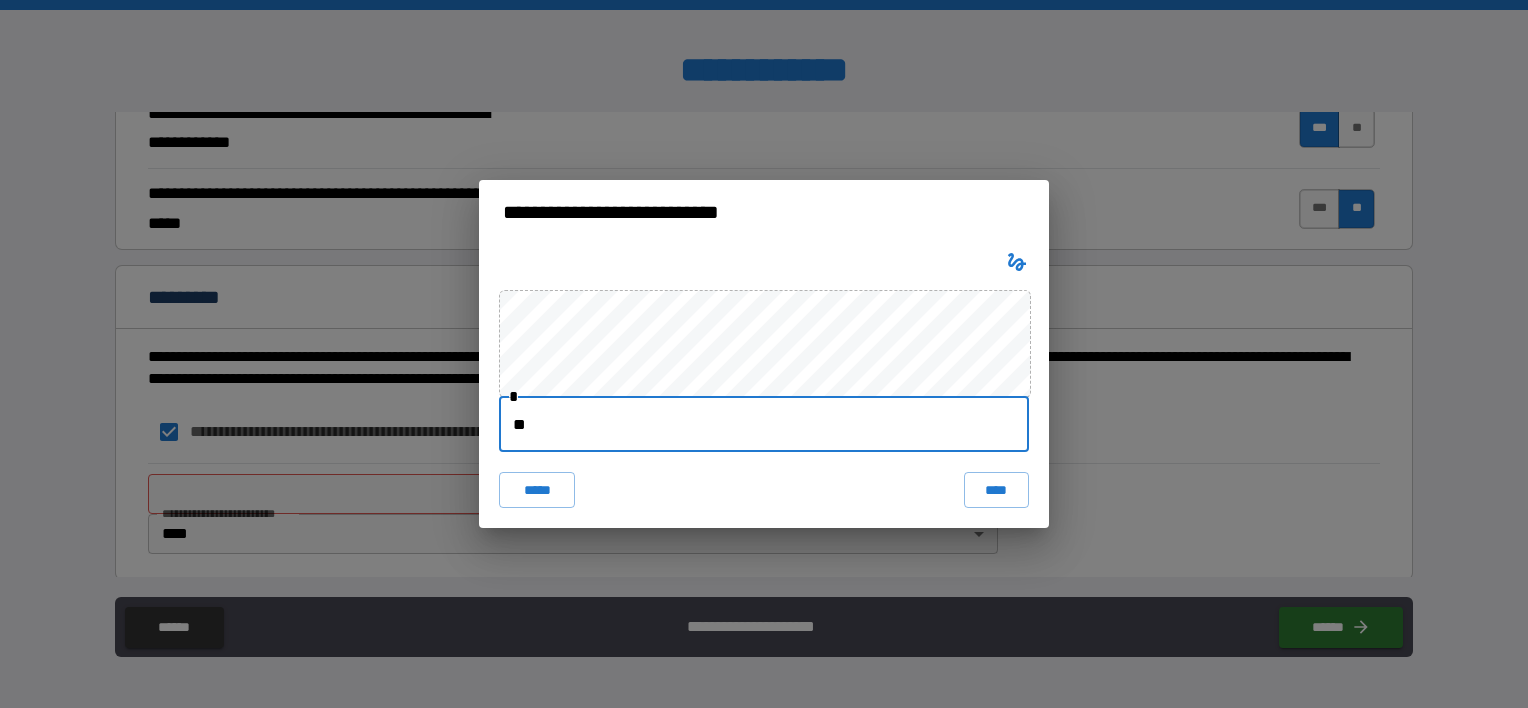 type on "*" 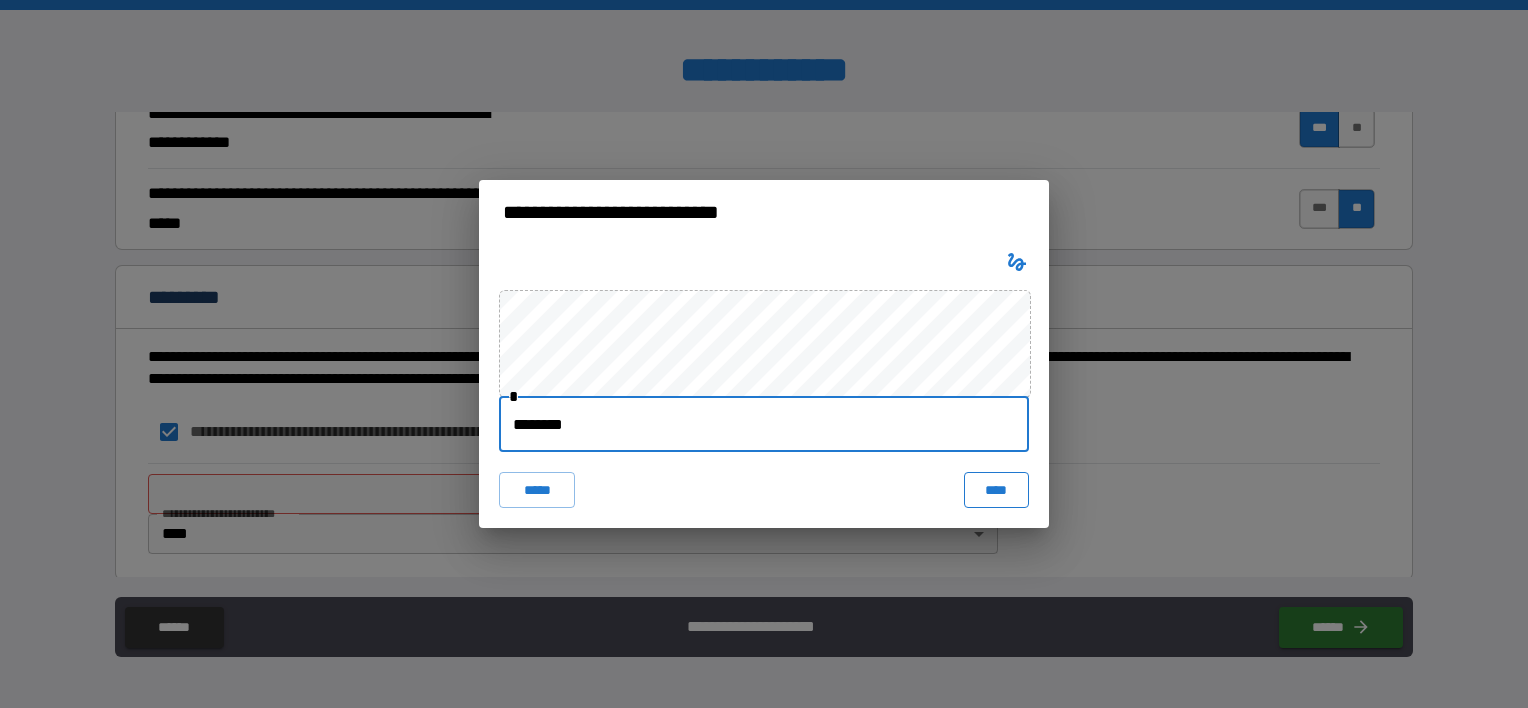 type on "********" 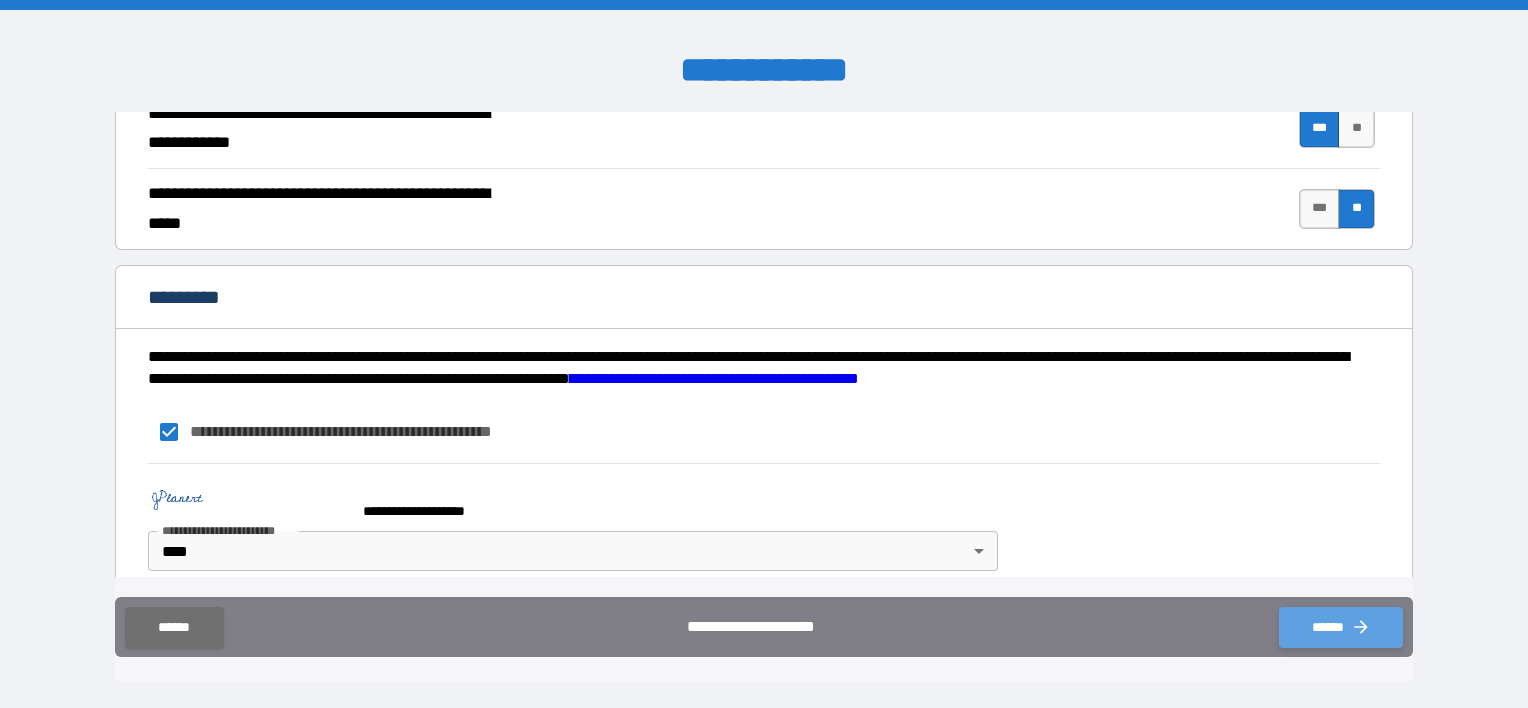 click on "******" at bounding box center [1341, 627] 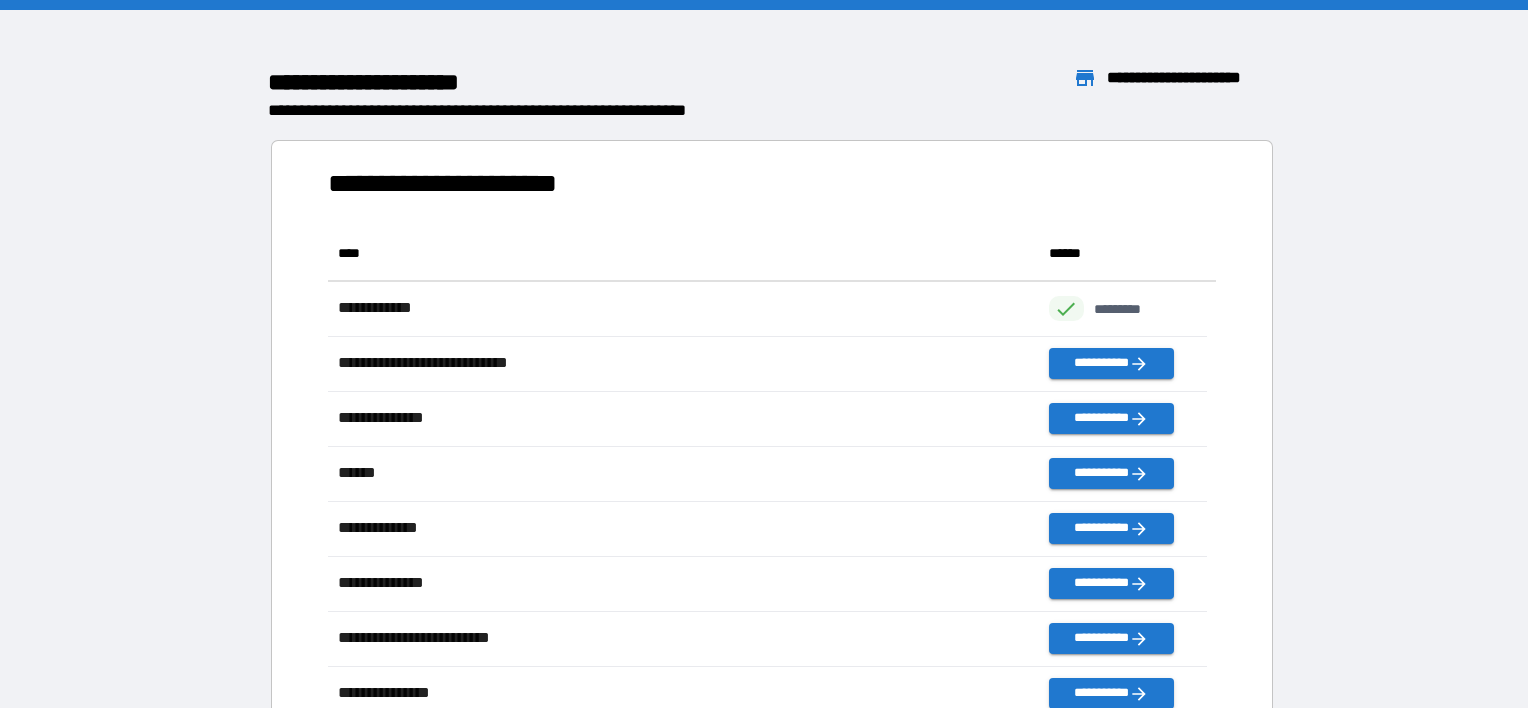 scroll, scrollTop: 16, scrollLeft: 16, axis: both 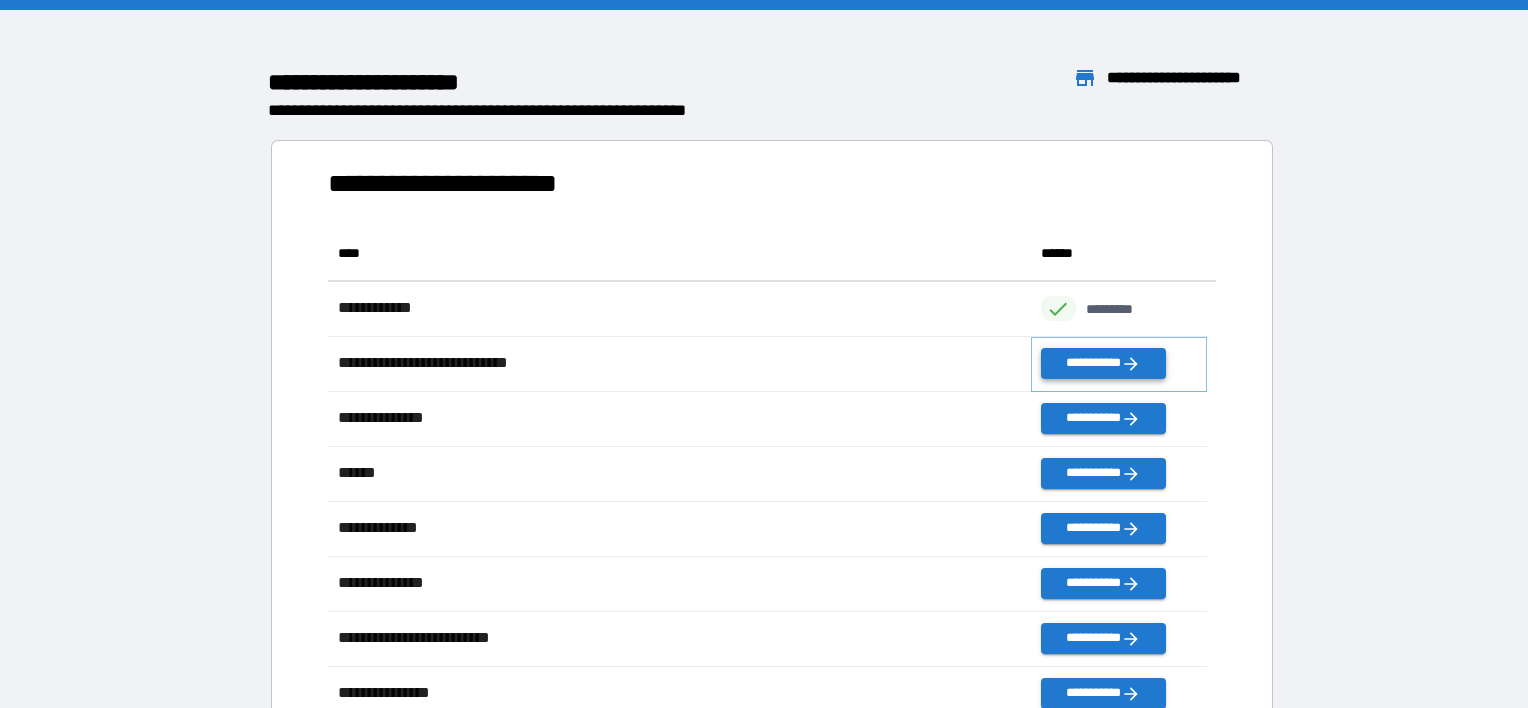 click on "**********" at bounding box center [1103, 363] 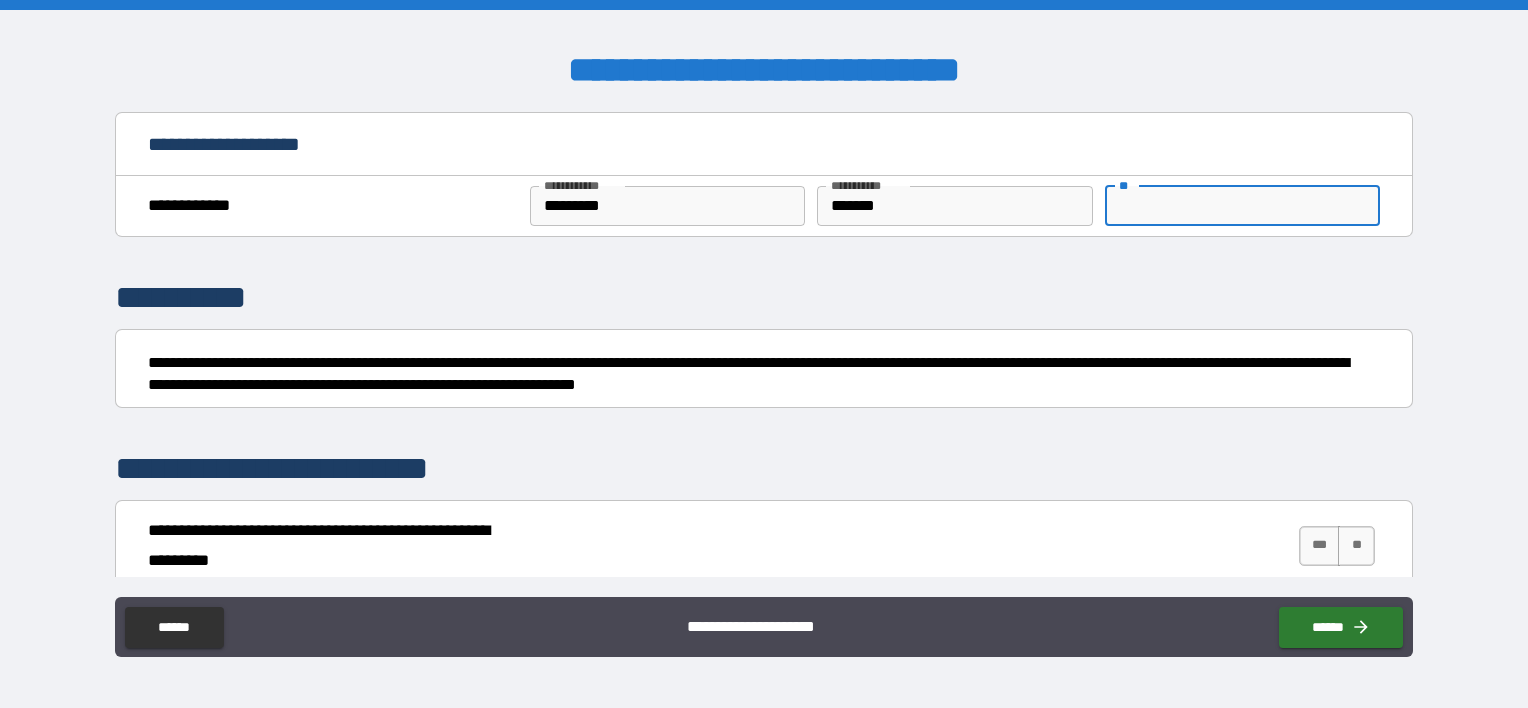 click on "**" at bounding box center [1242, 206] 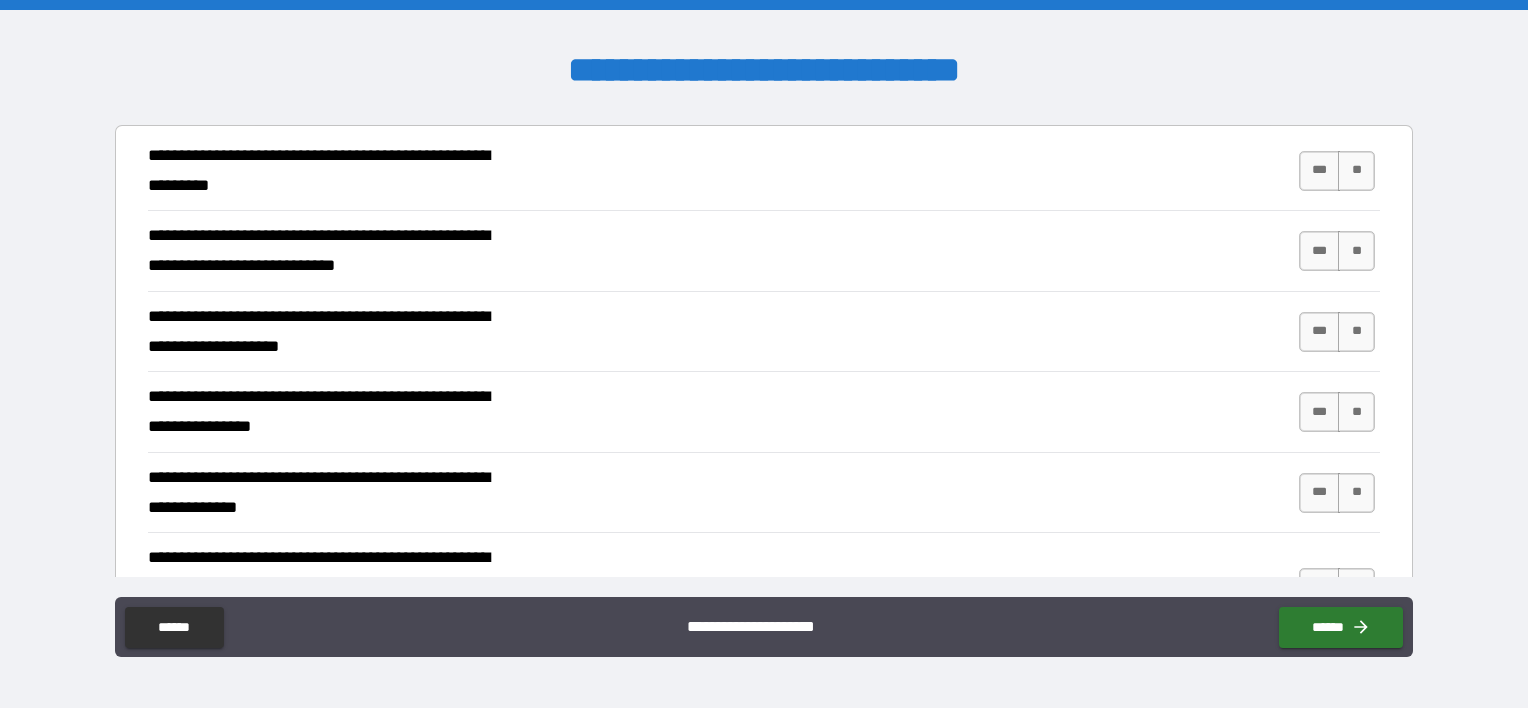 scroll, scrollTop: 401, scrollLeft: 0, axis: vertical 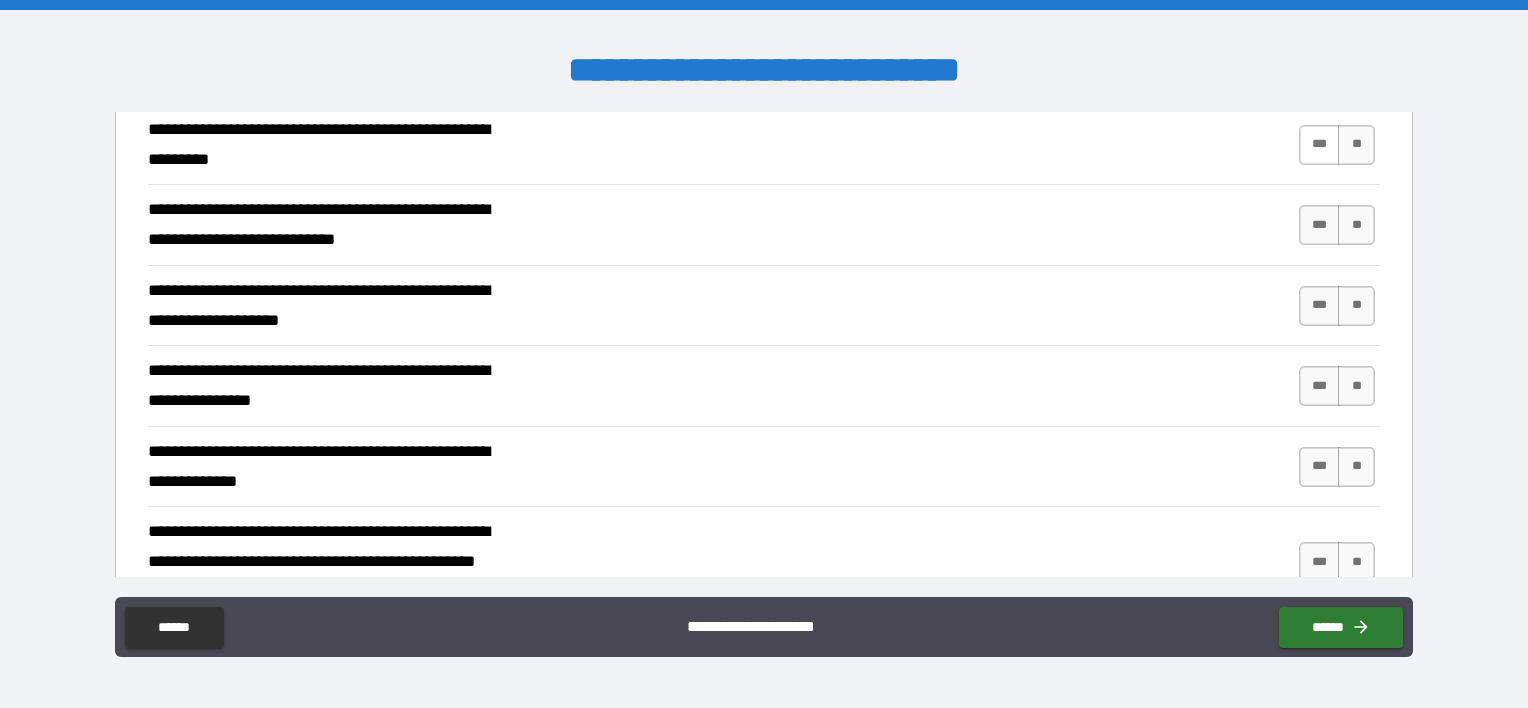 click on "***" at bounding box center (1320, 145) 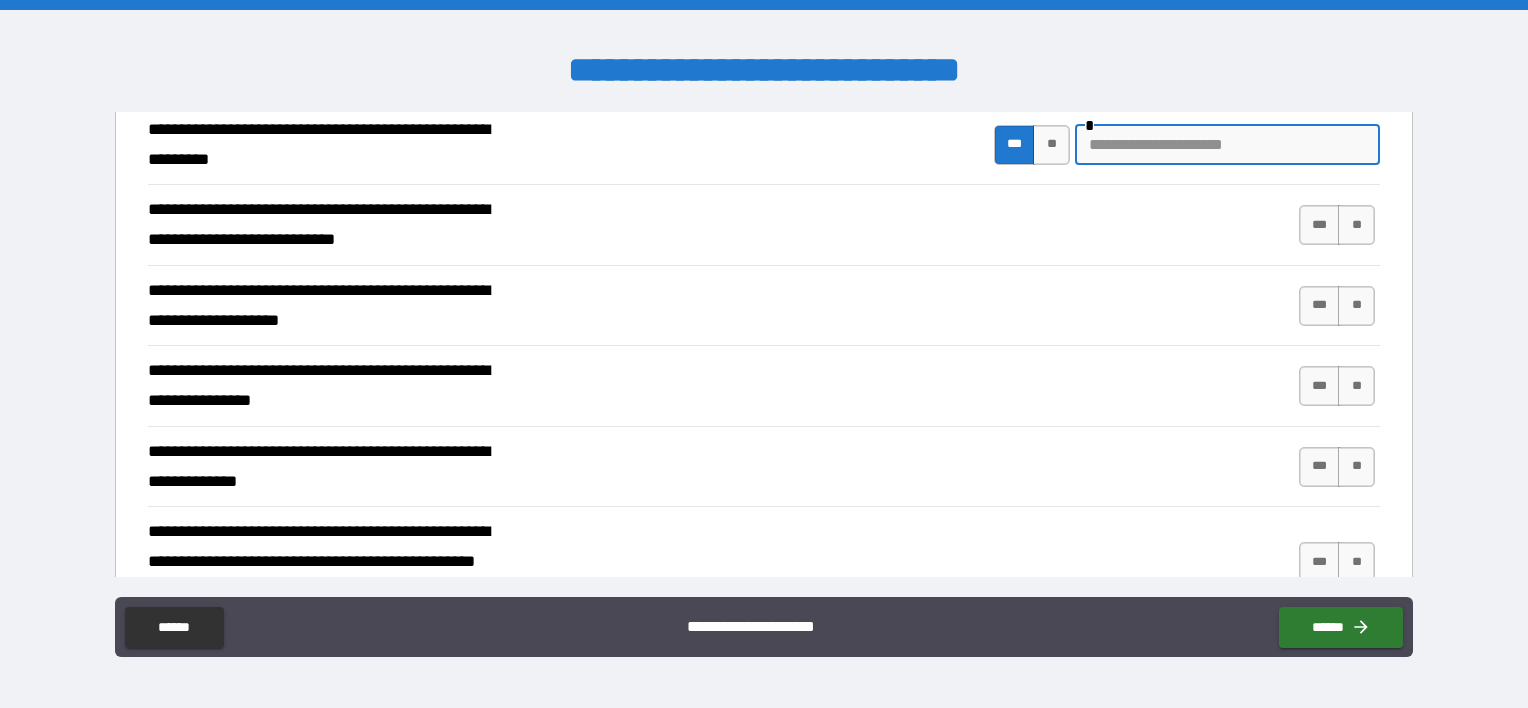 click at bounding box center (1227, 145) 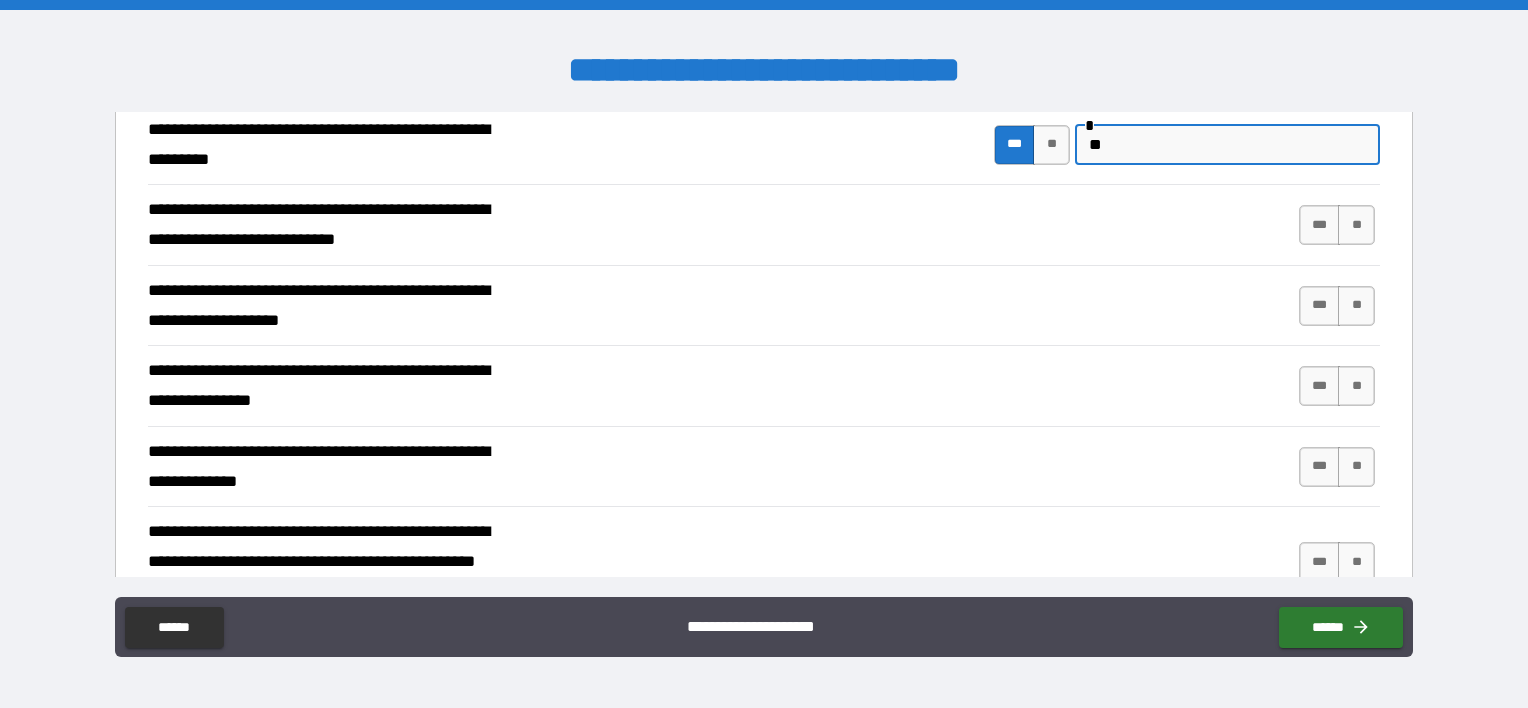 type on "*" 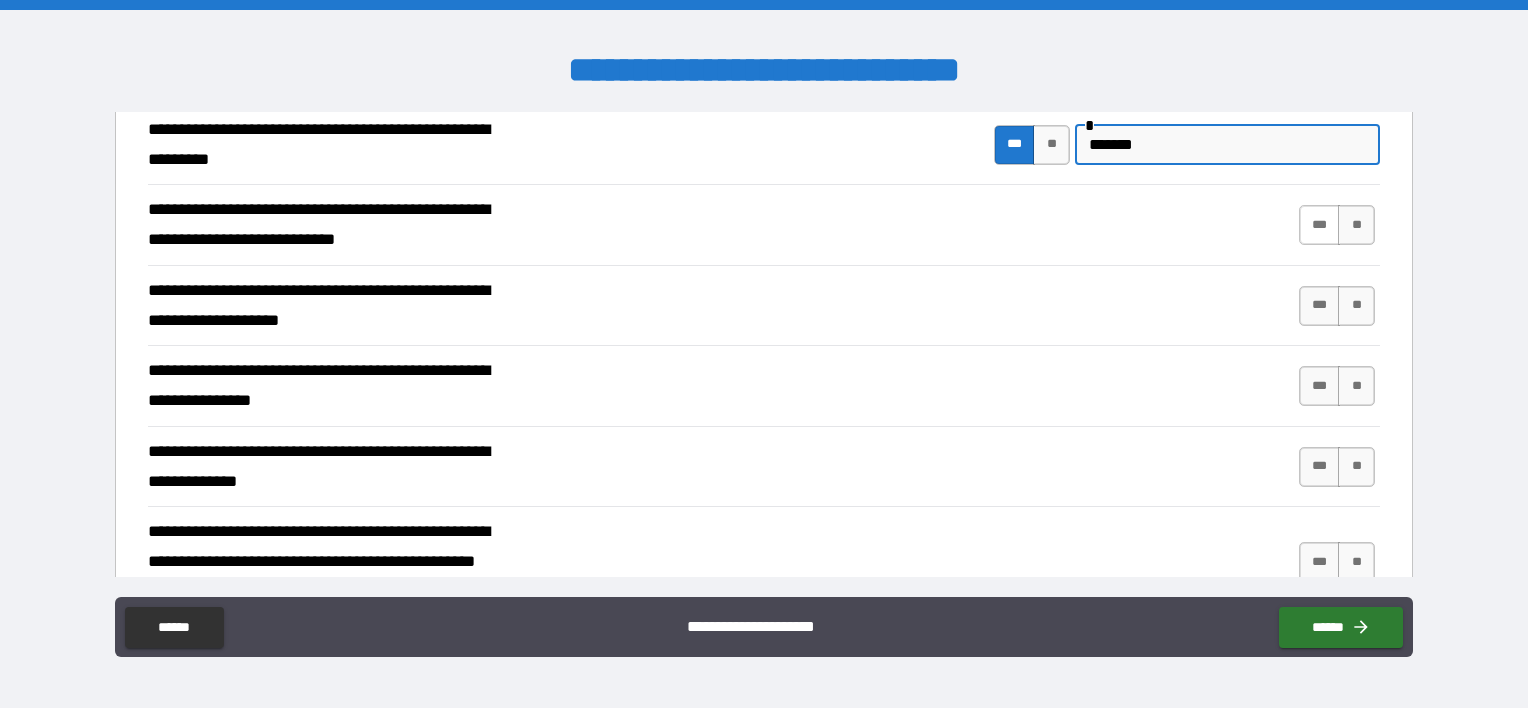 type on "*******" 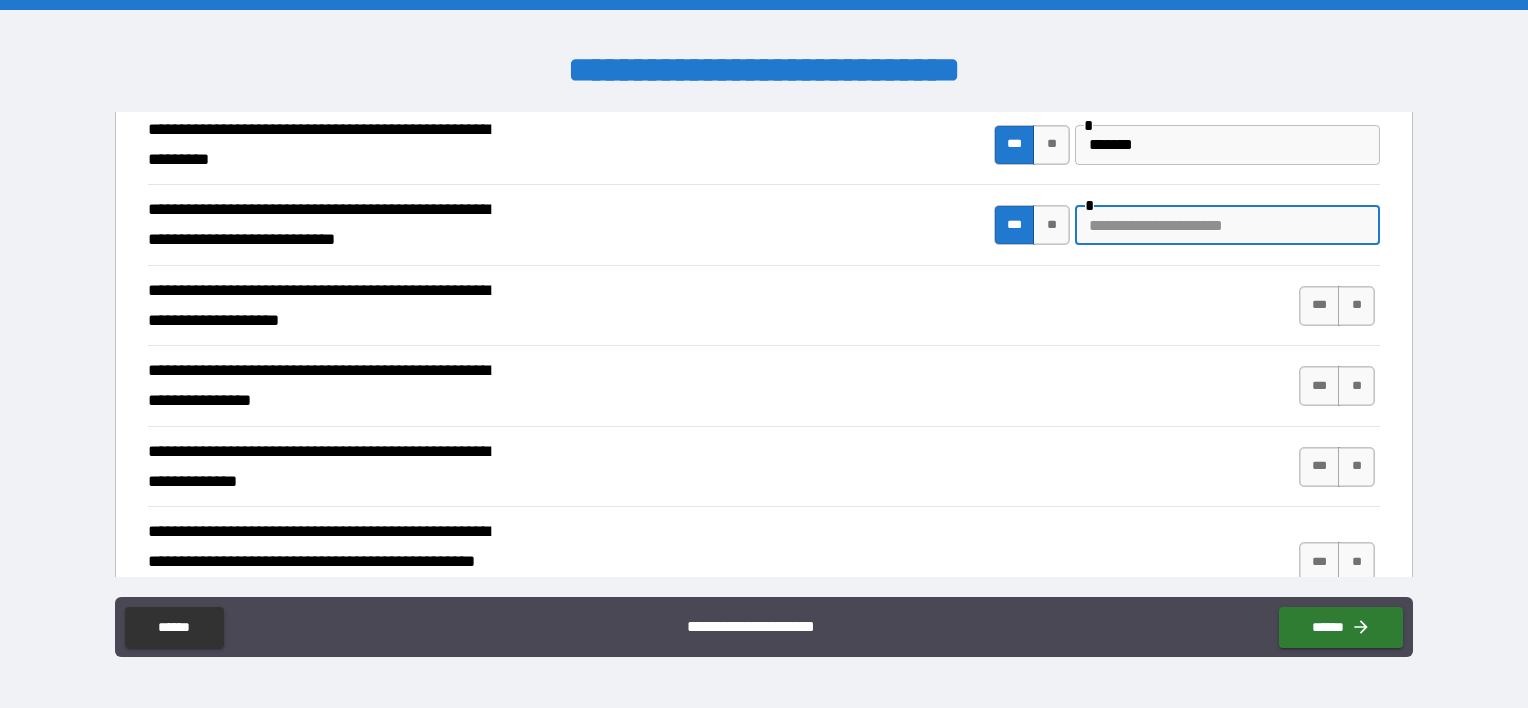 click at bounding box center [1227, 225] 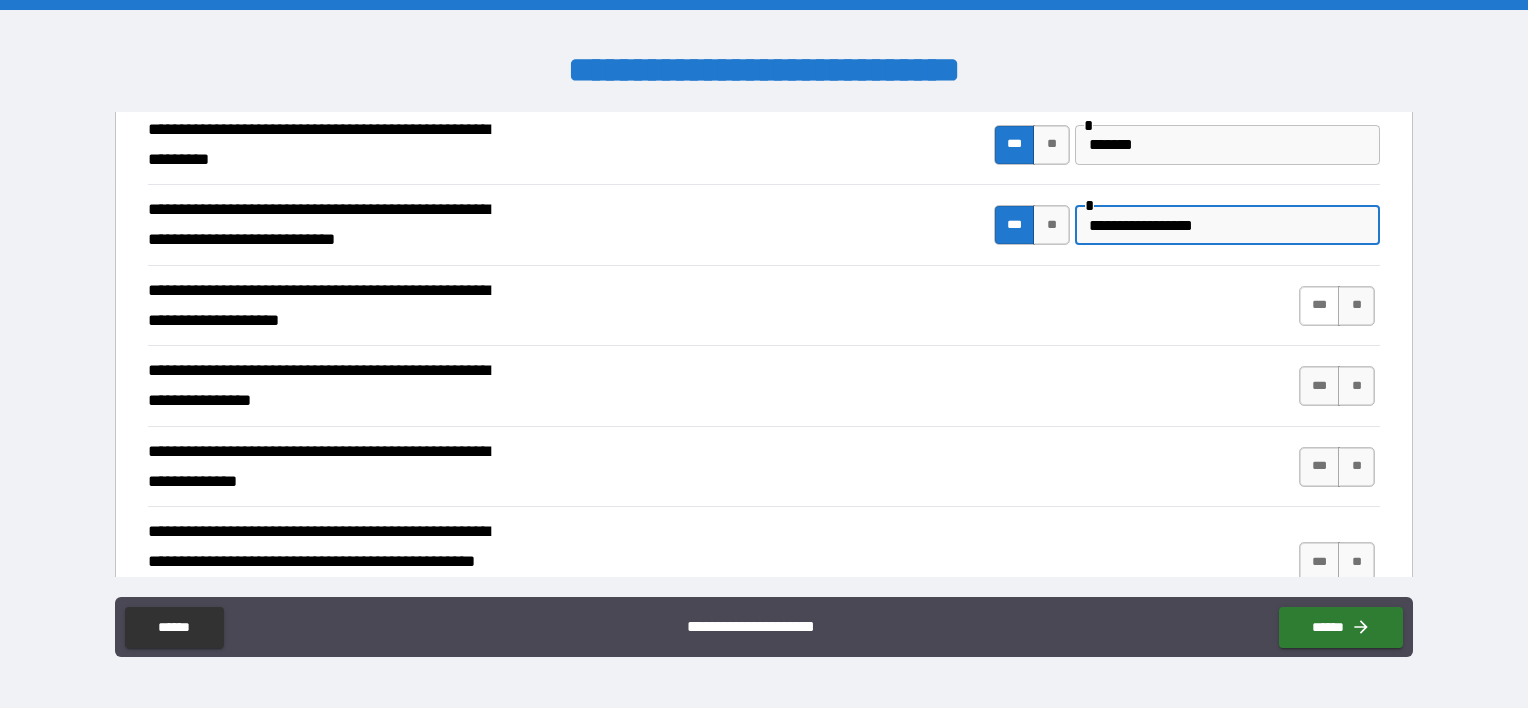 type on "**********" 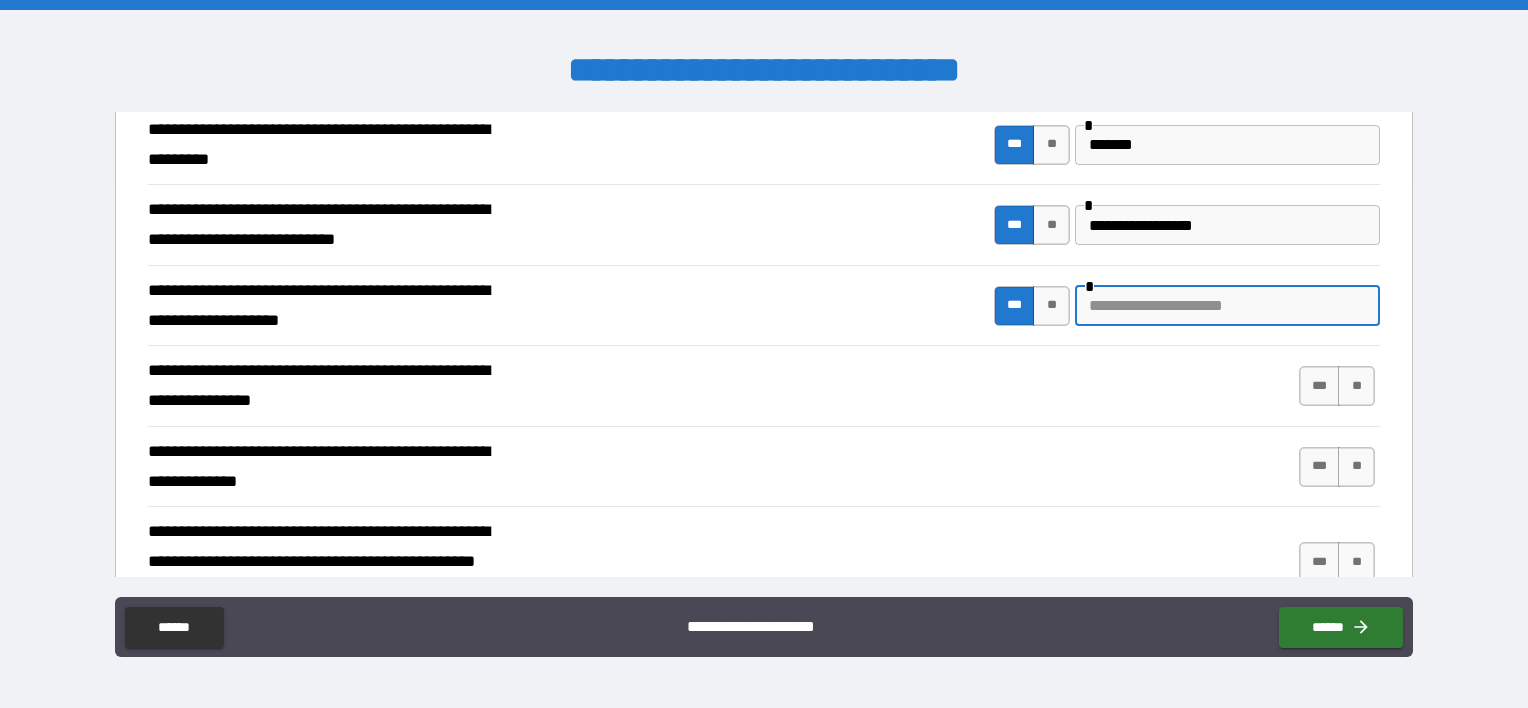 click at bounding box center [1227, 306] 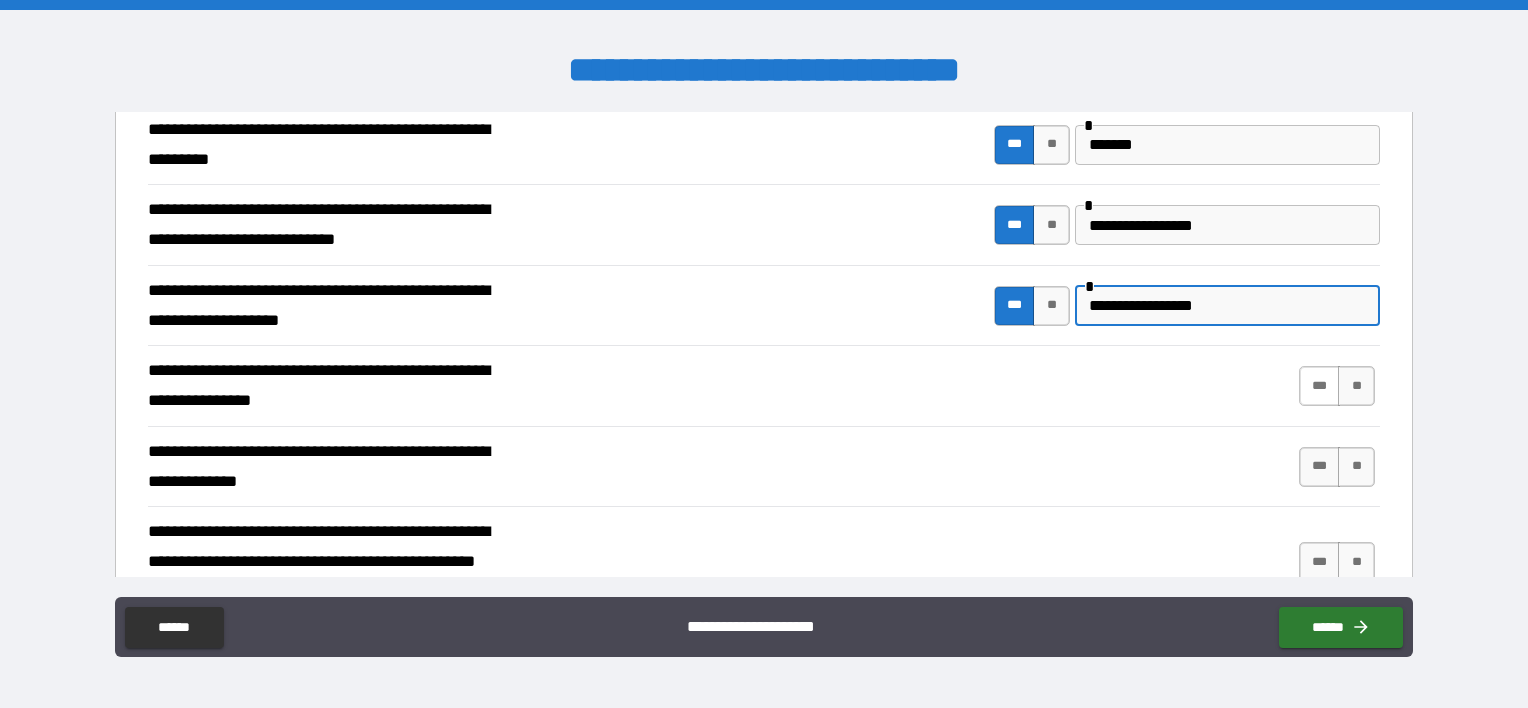 type on "**********" 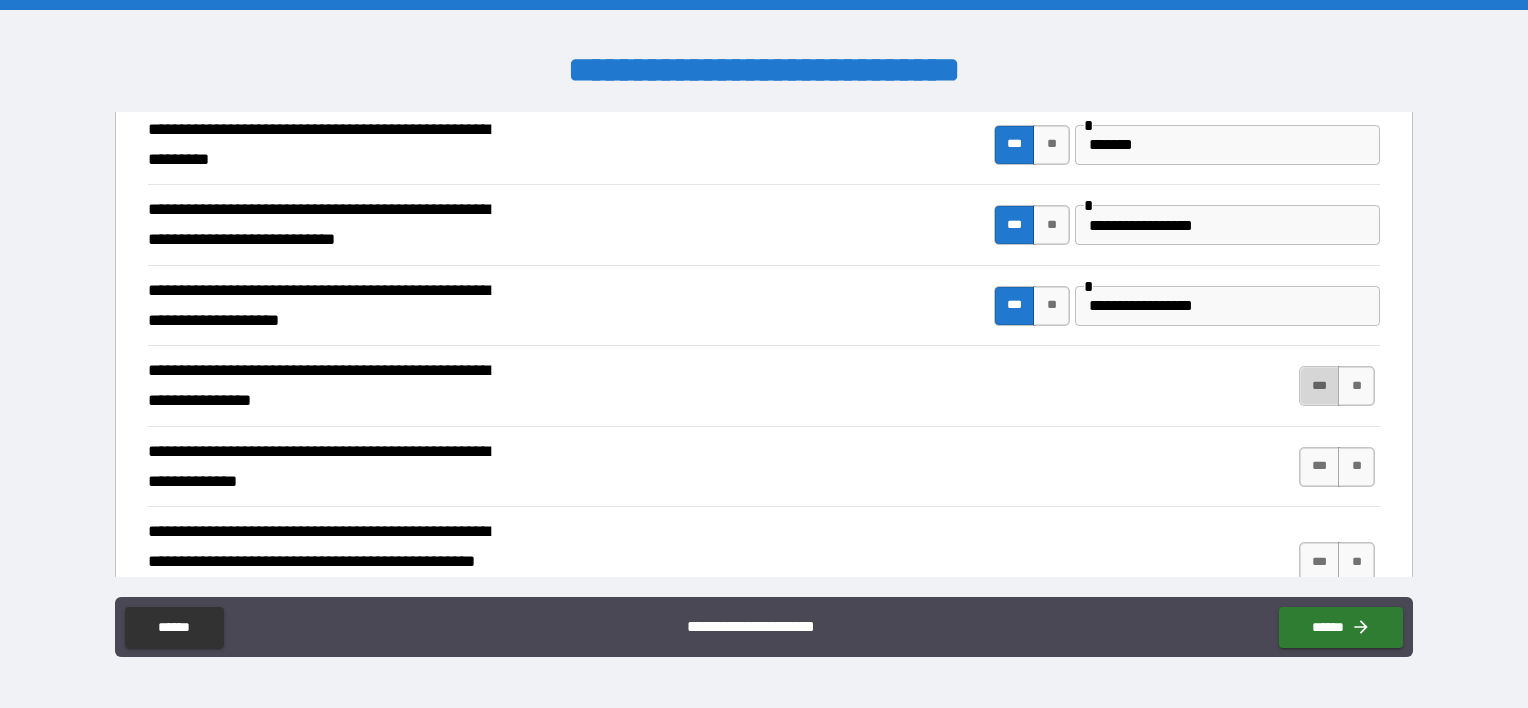 click on "***" at bounding box center [1320, 386] 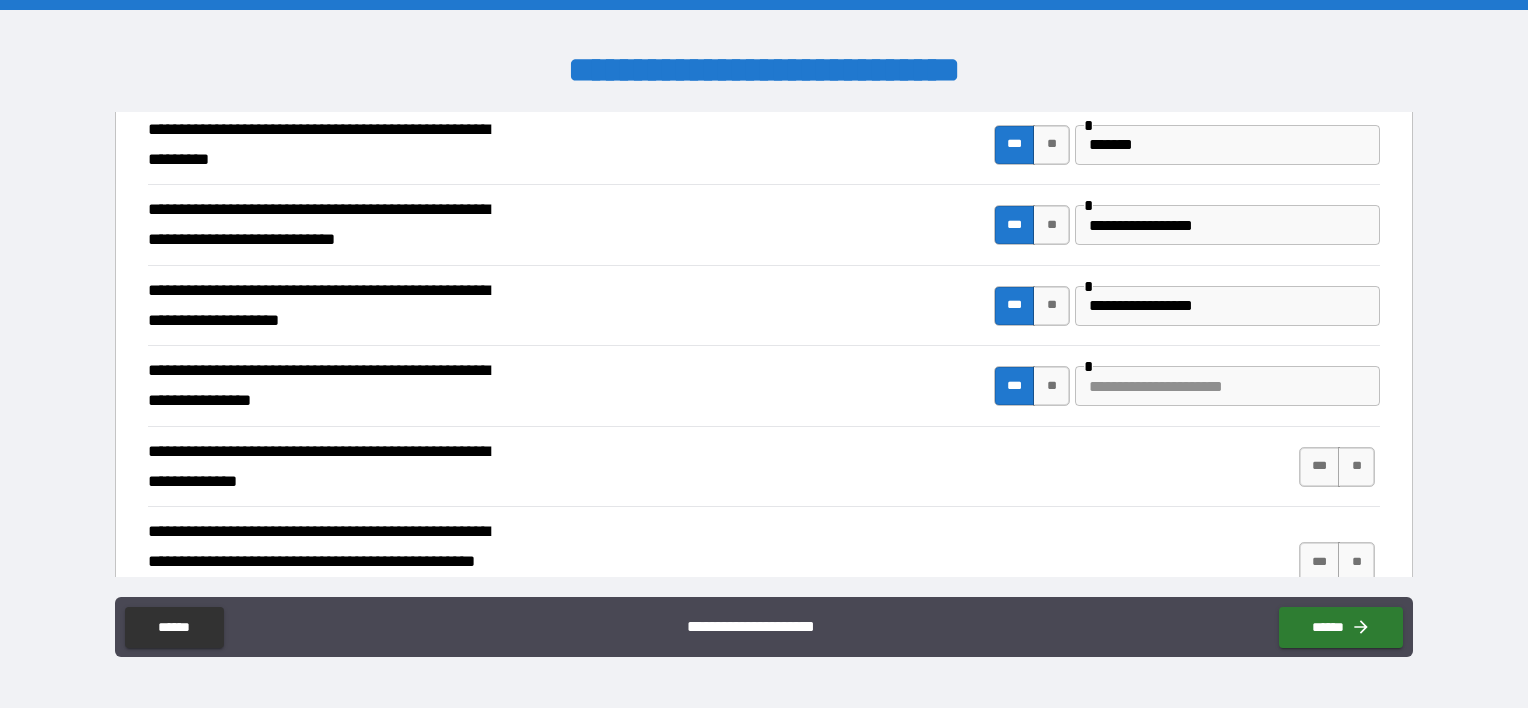 click at bounding box center [1227, 386] 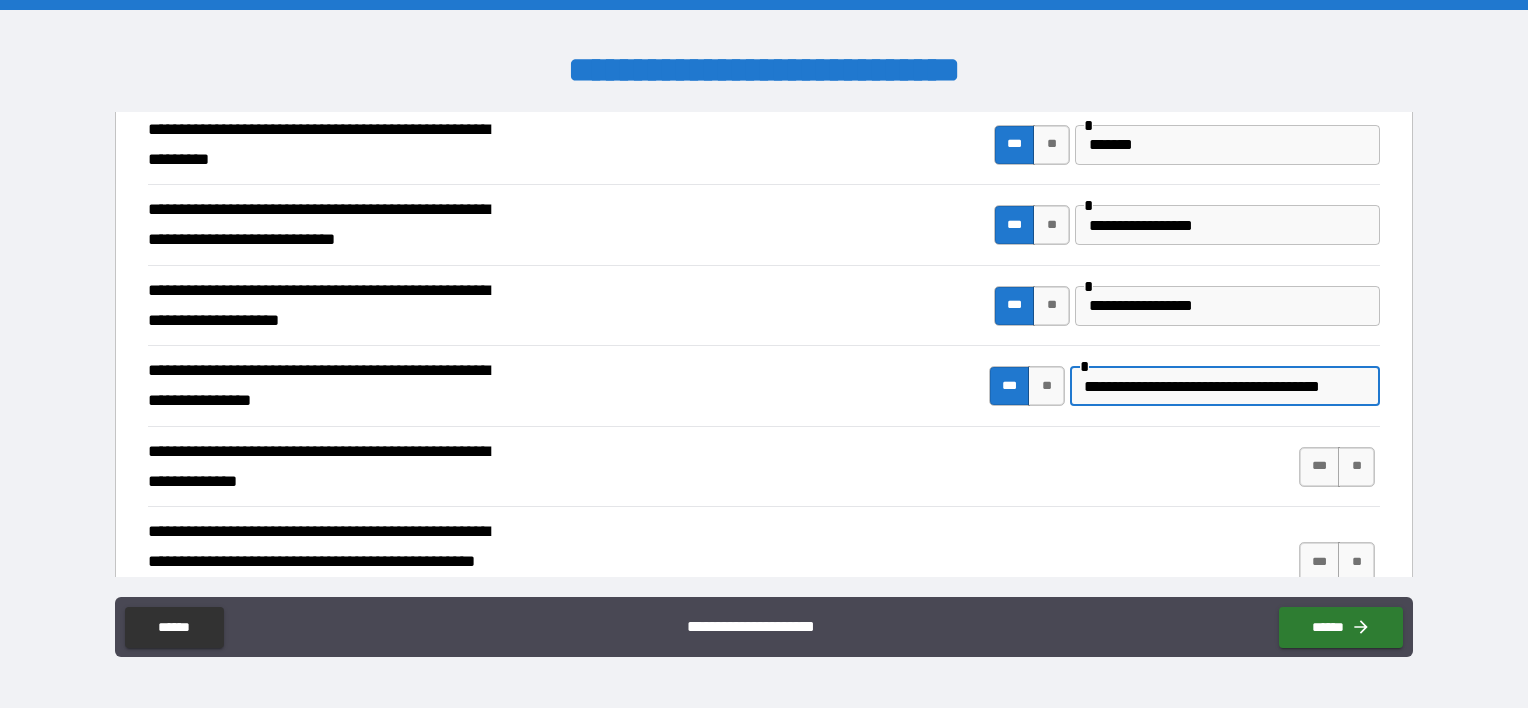 scroll, scrollTop: 0, scrollLeft: 21, axis: horizontal 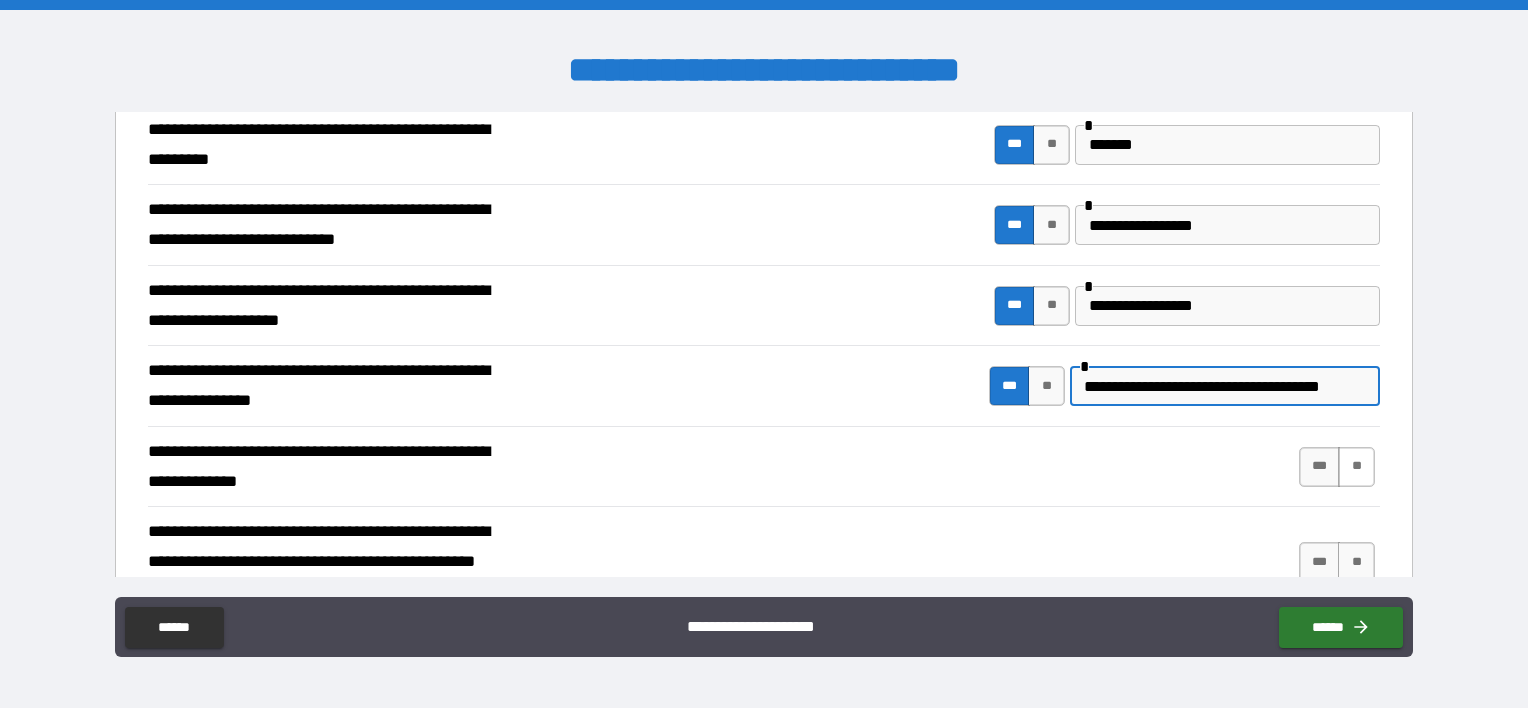 type on "**********" 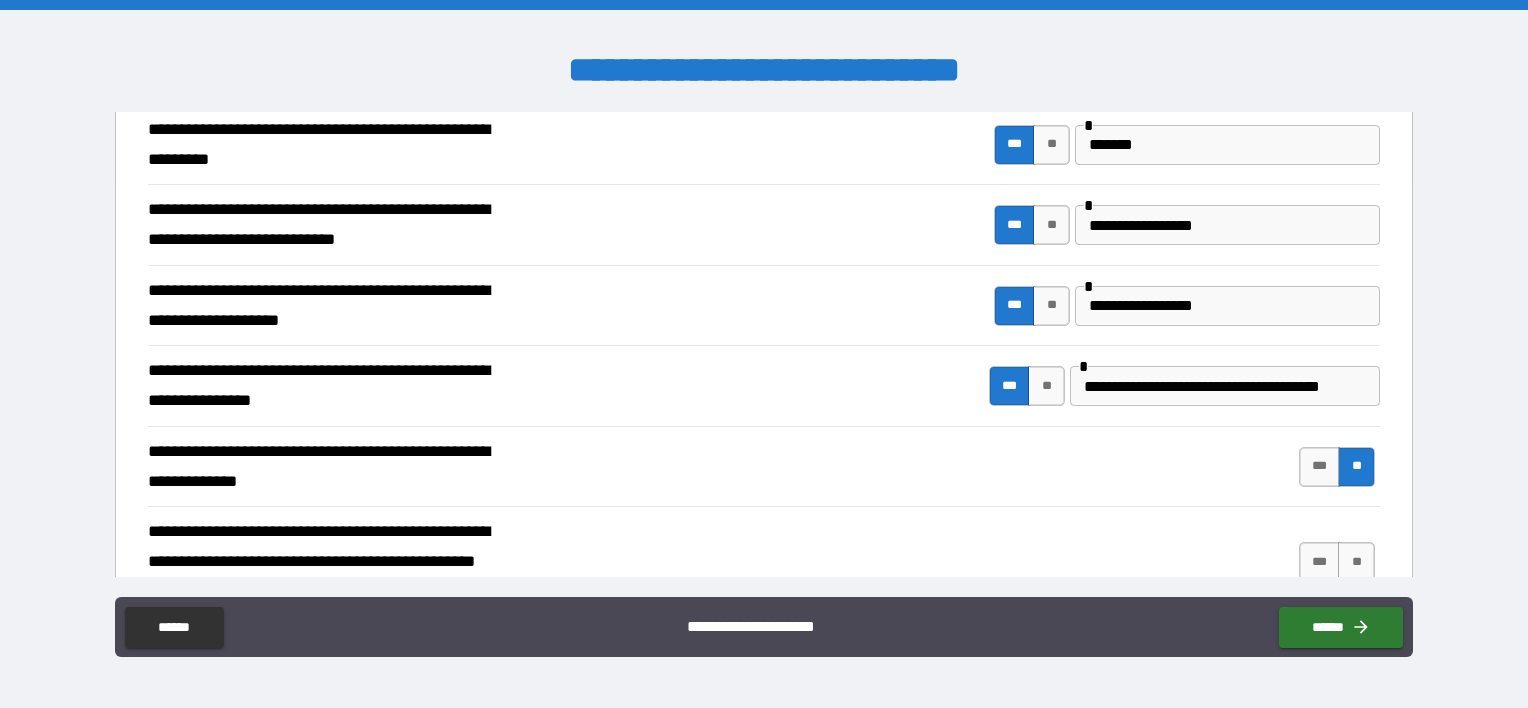 scroll, scrollTop: 0, scrollLeft: 0, axis: both 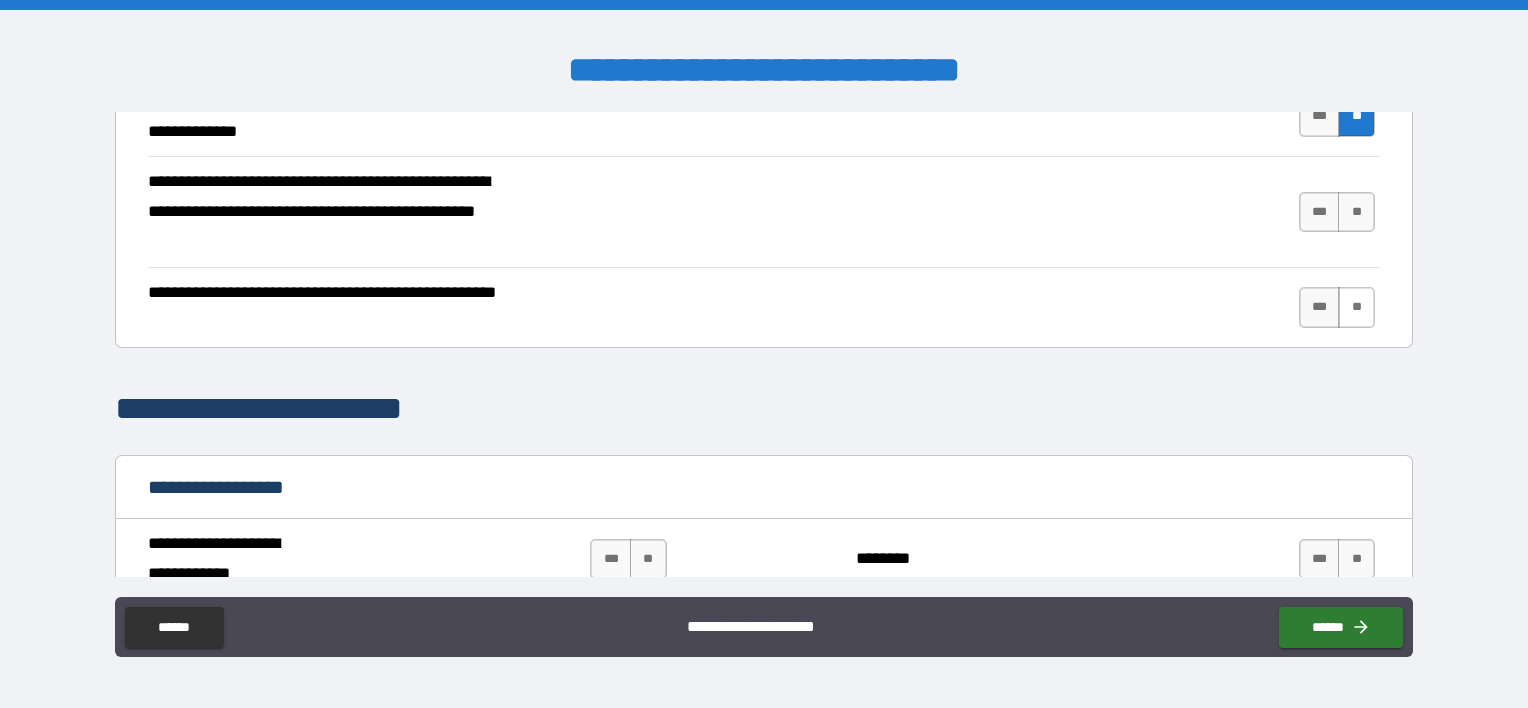 click on "**" at bounding box center [1356, 307] 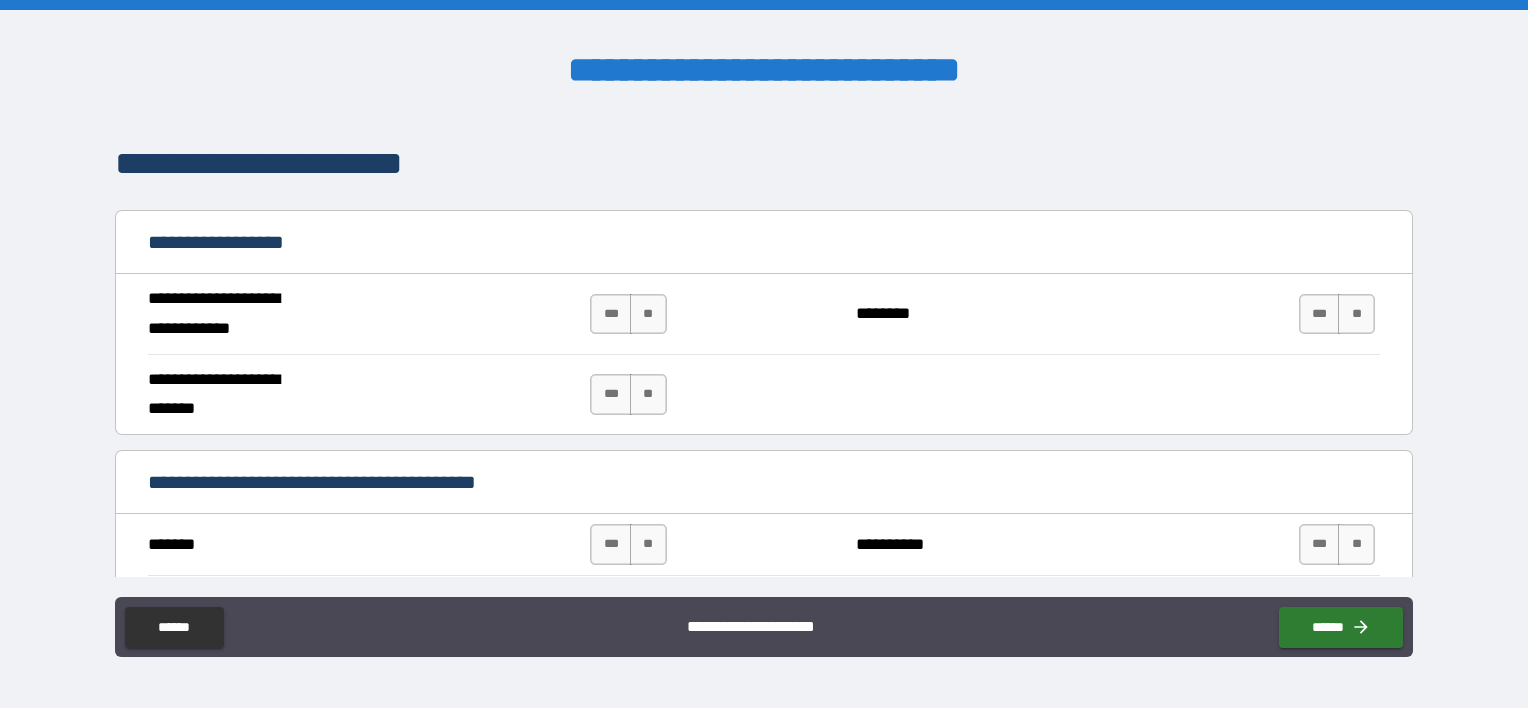scroll, scrollTop: 1048, scrollLeft: 0, axis: vertical 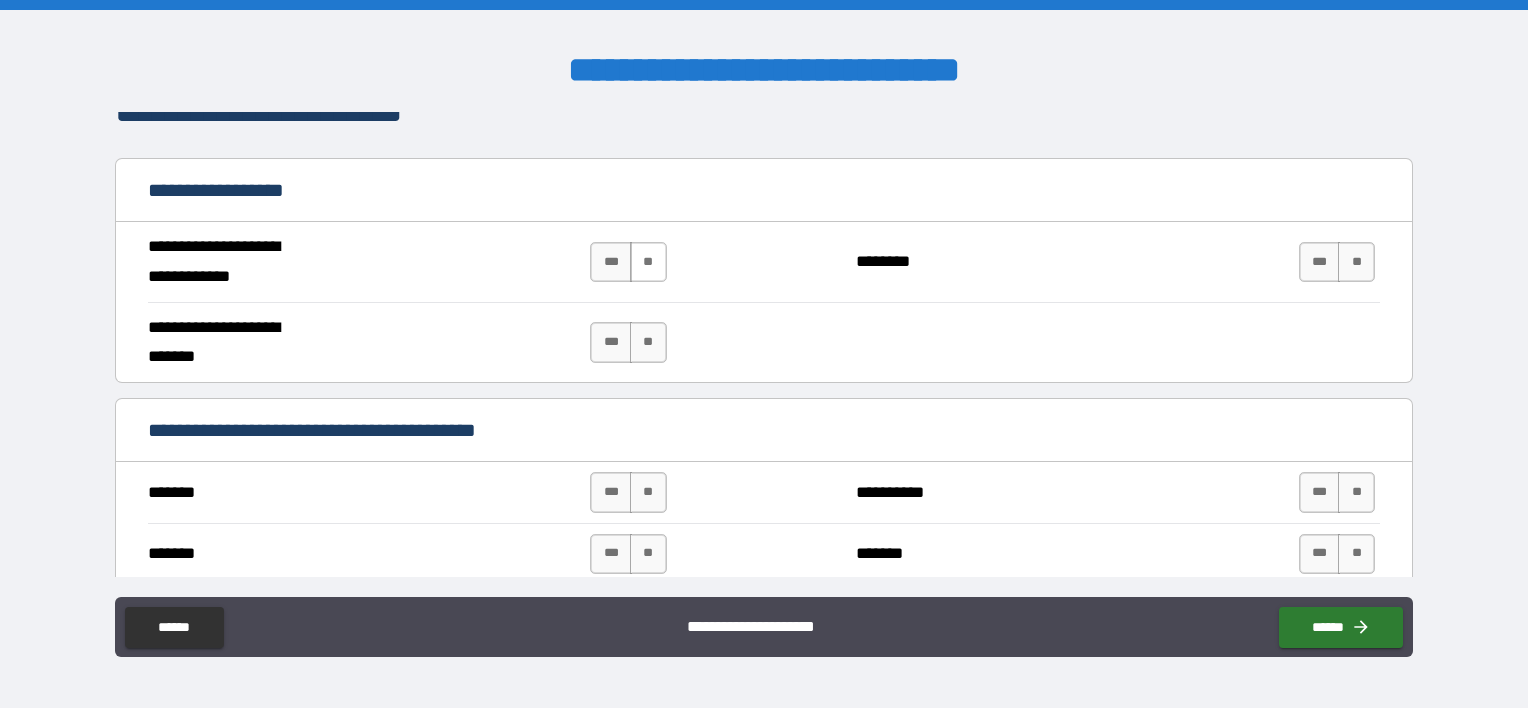 click on "**" at bounding box center (648, 262) 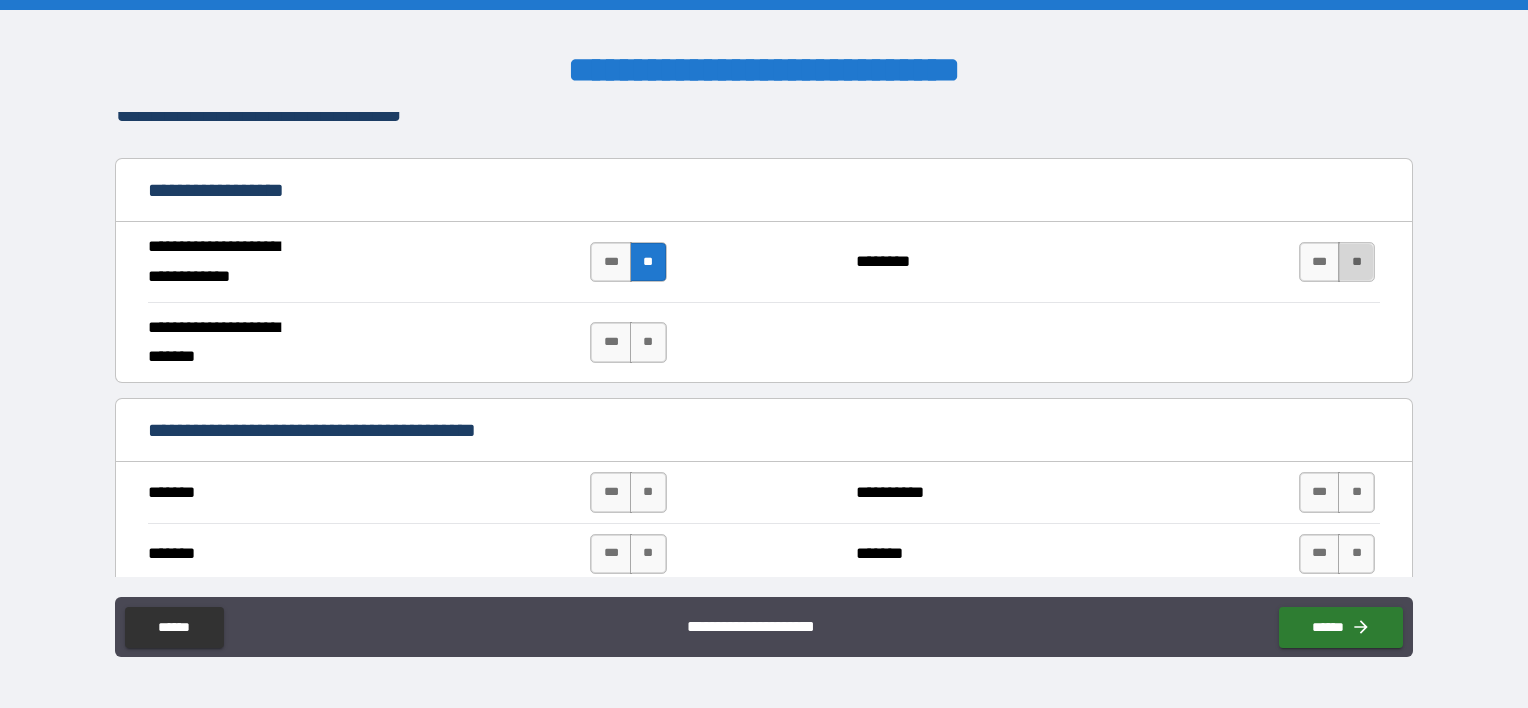 click on "**" at bounding box center (1356, 262) 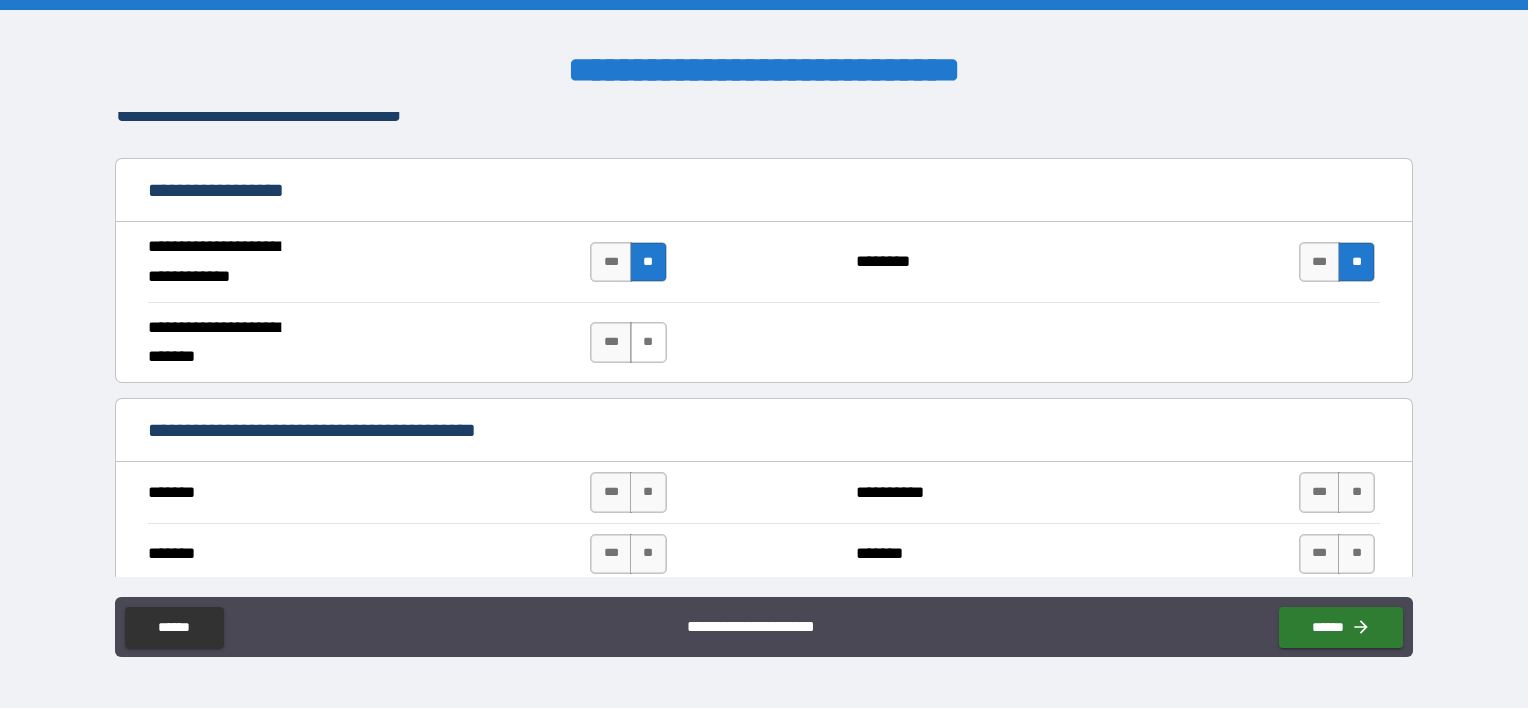 click on "**" at bounding box center (648, 342) 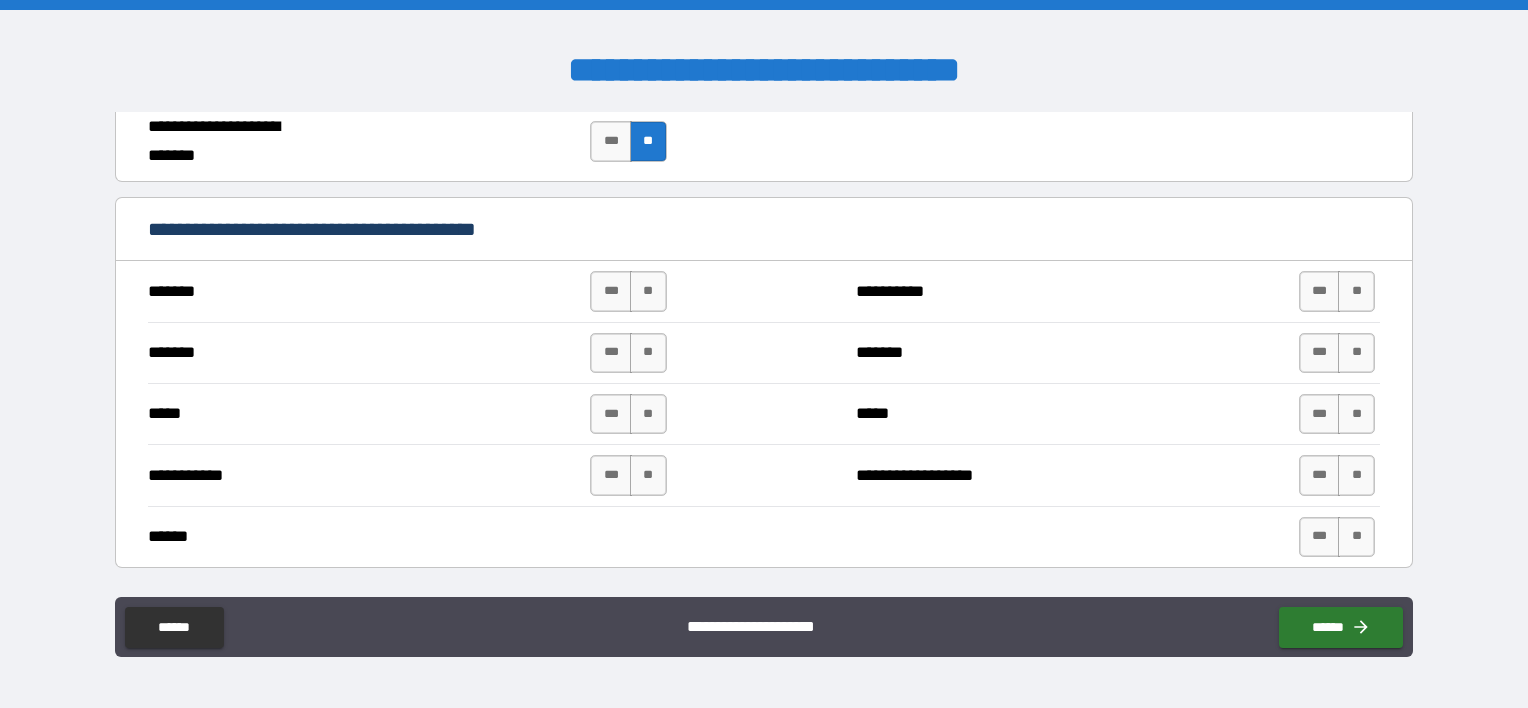 scroll, scrollTop: 1262, scrollLeft: 0, axis: vertical 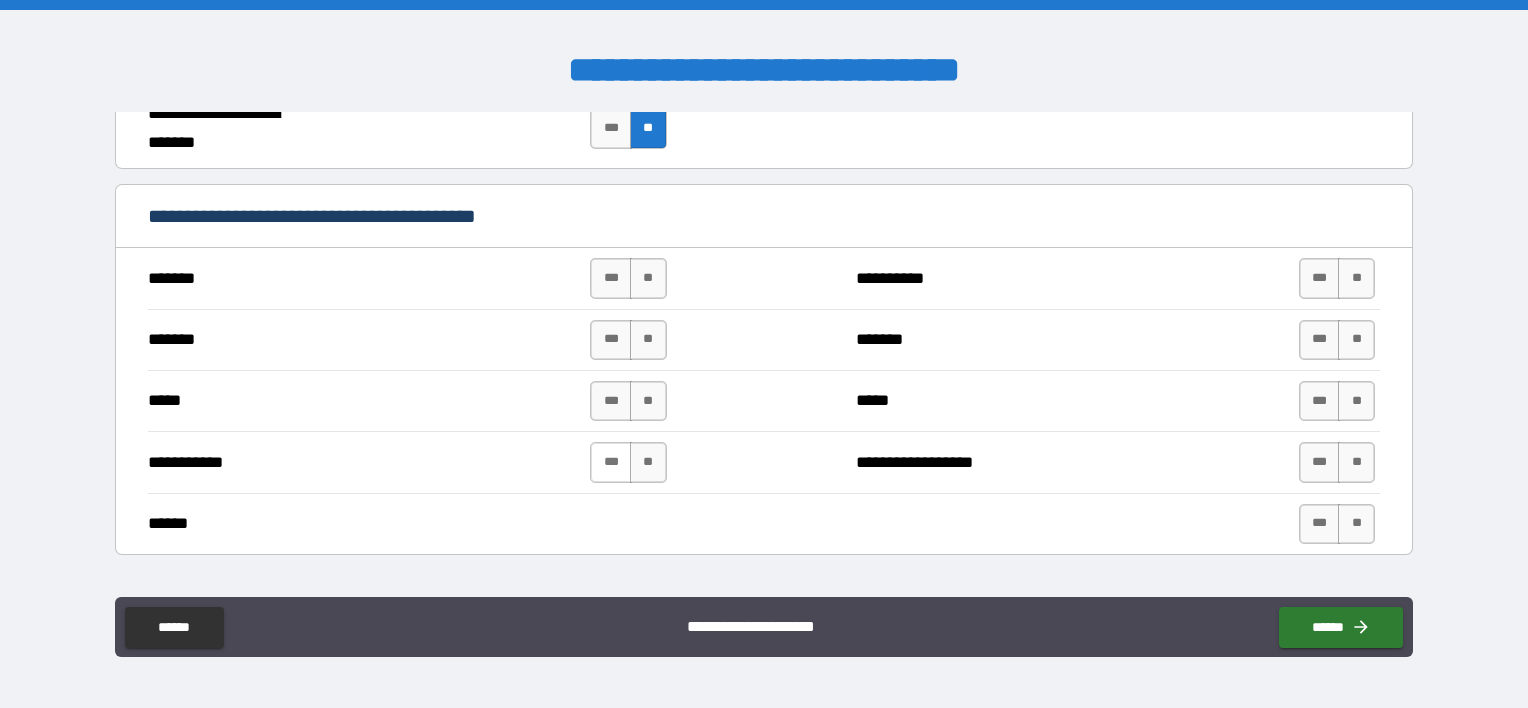 click on "***" at bounding box center [611, 462] 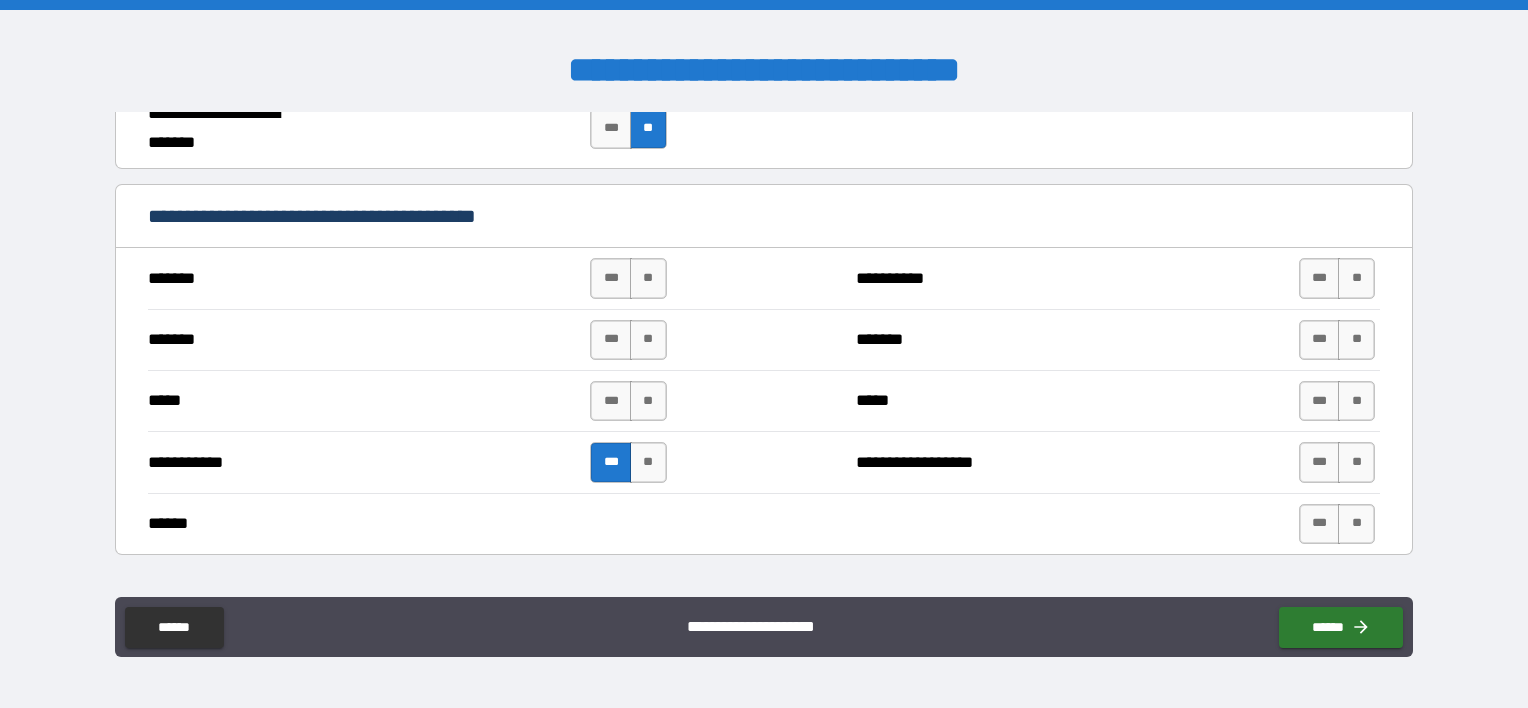 click on "****** *** **" at bounding box center [764, 524] 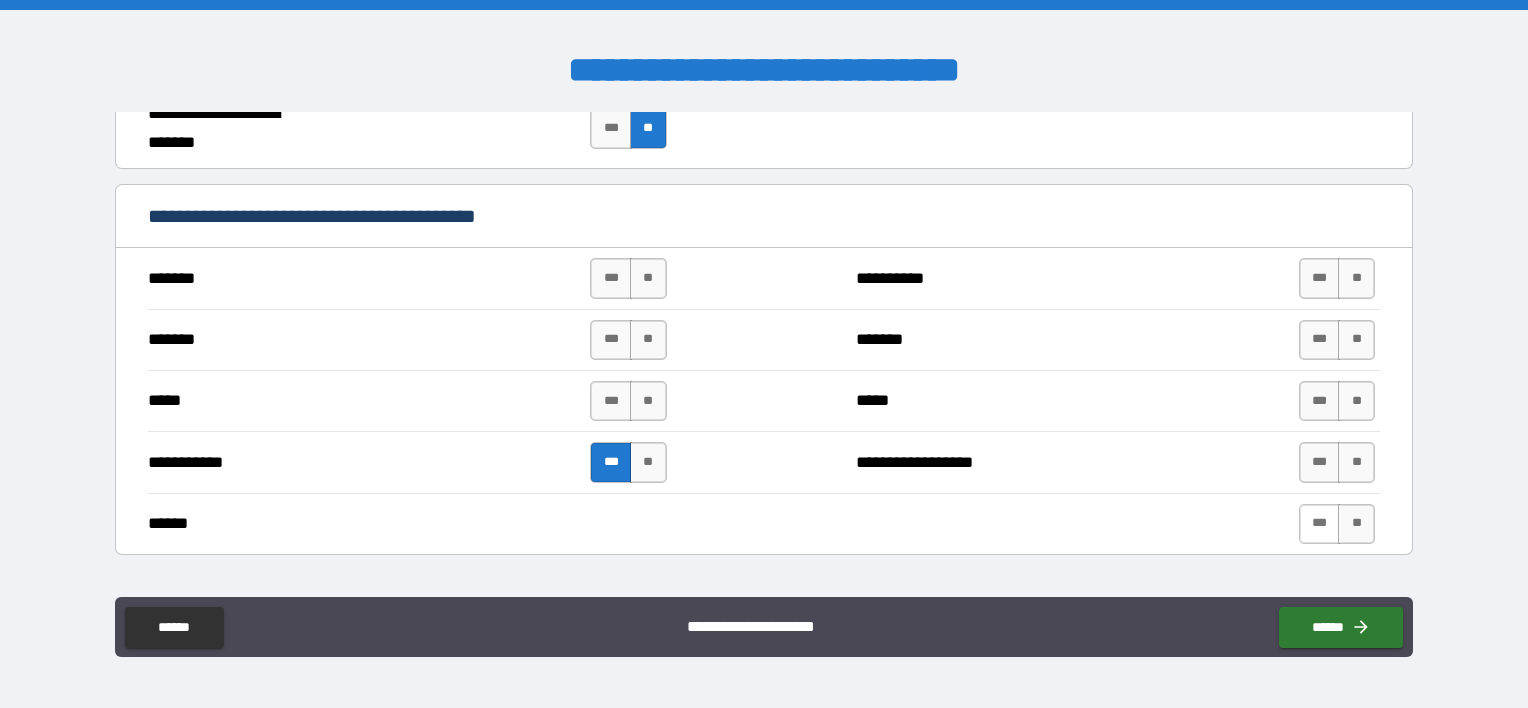 click on "***" at bounding box center [1320, 524] 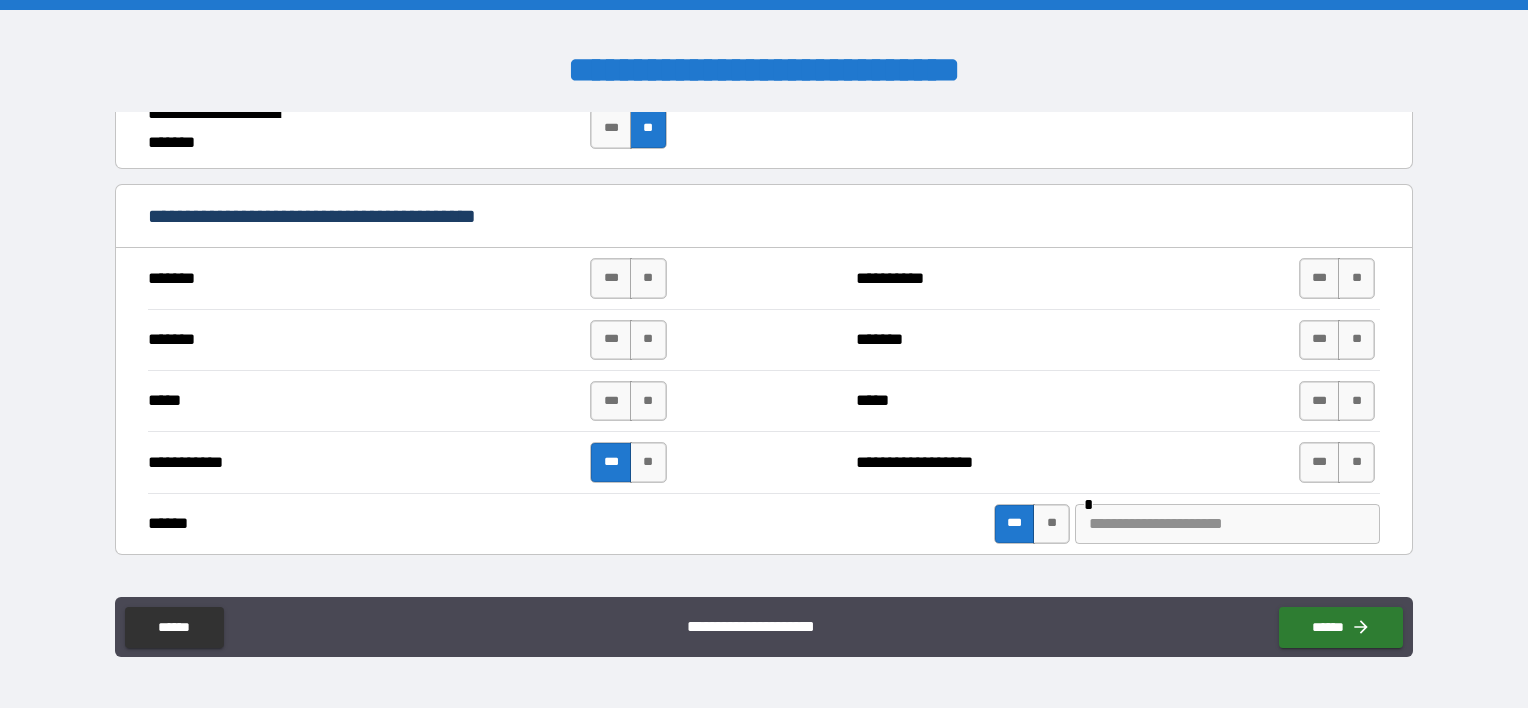 click at bounding box center [1227, 524] 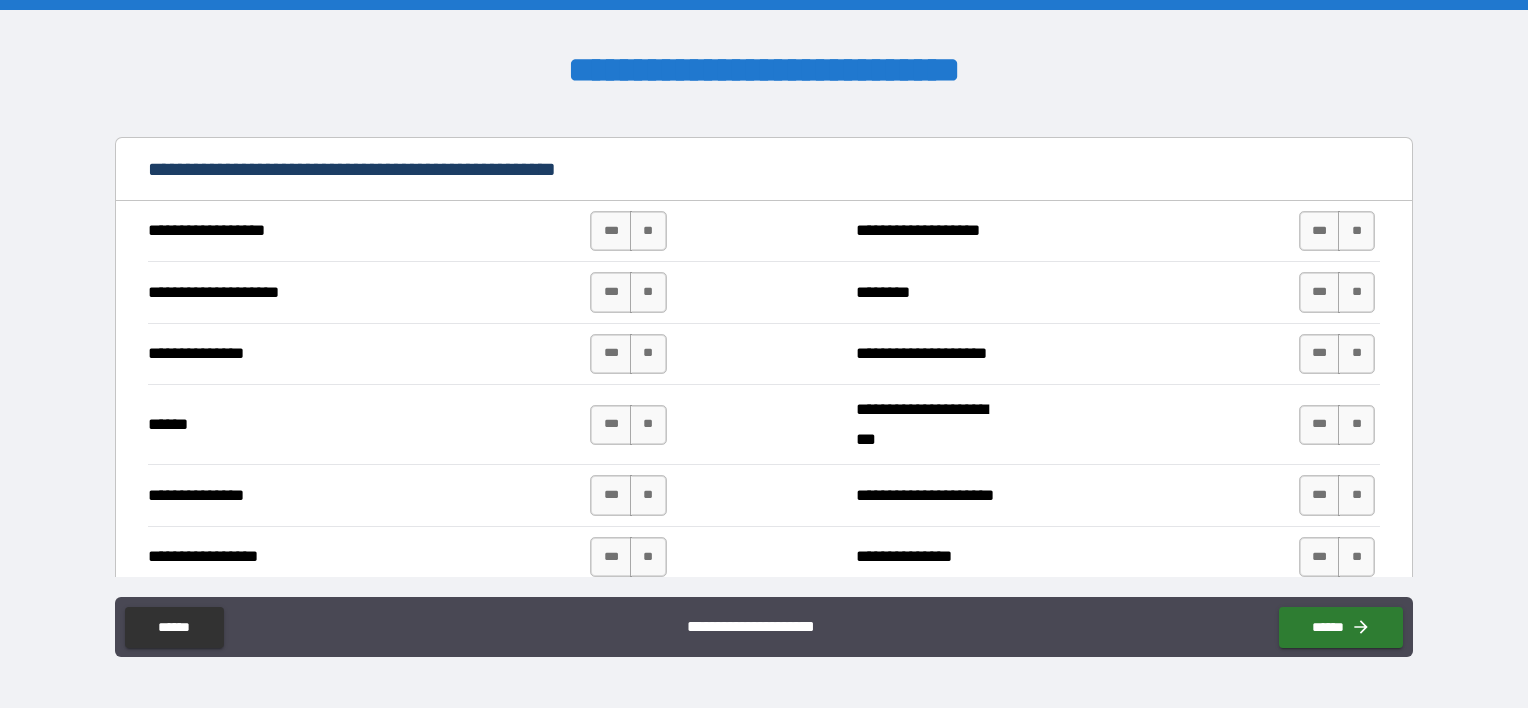 scroll, scrollTop: 1793, scrollLeft: 0, axis: vertical 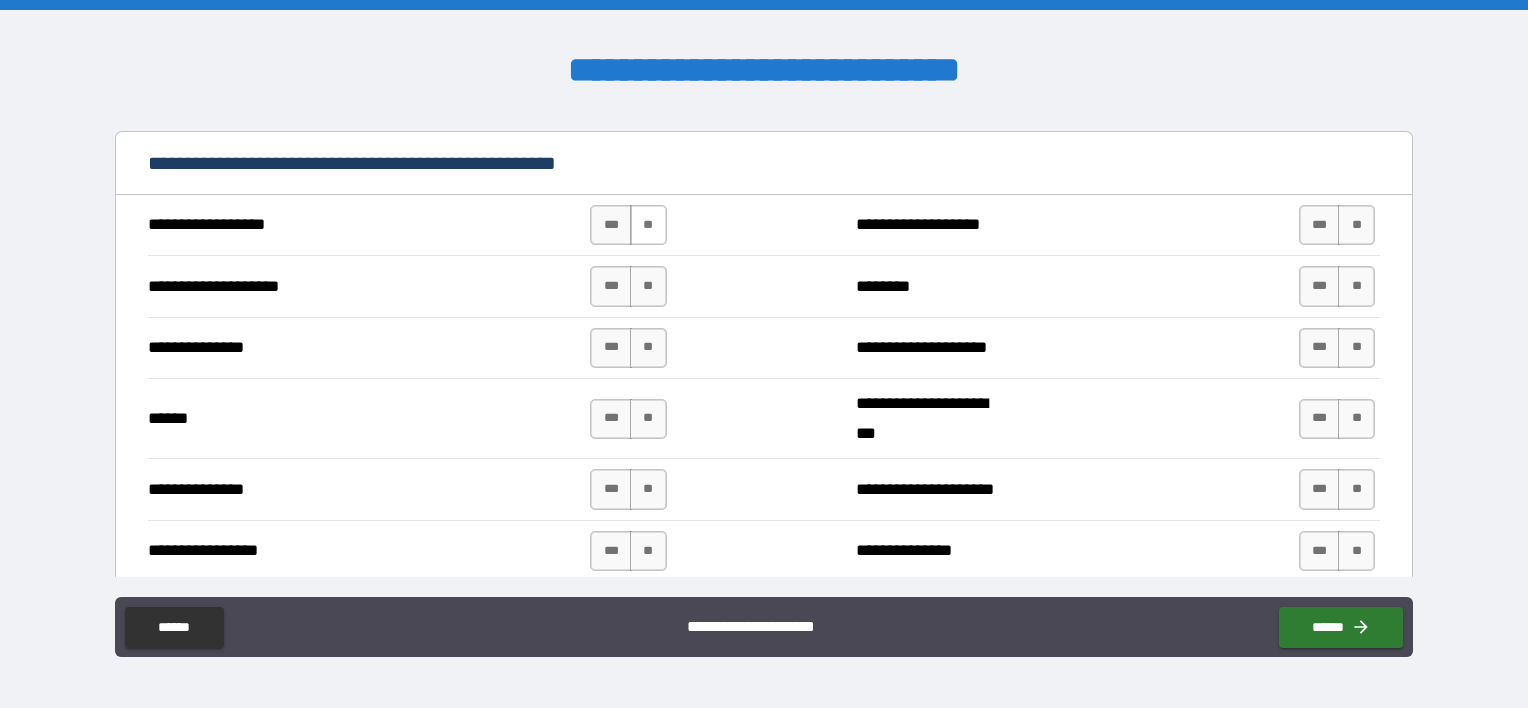 type on "**********" 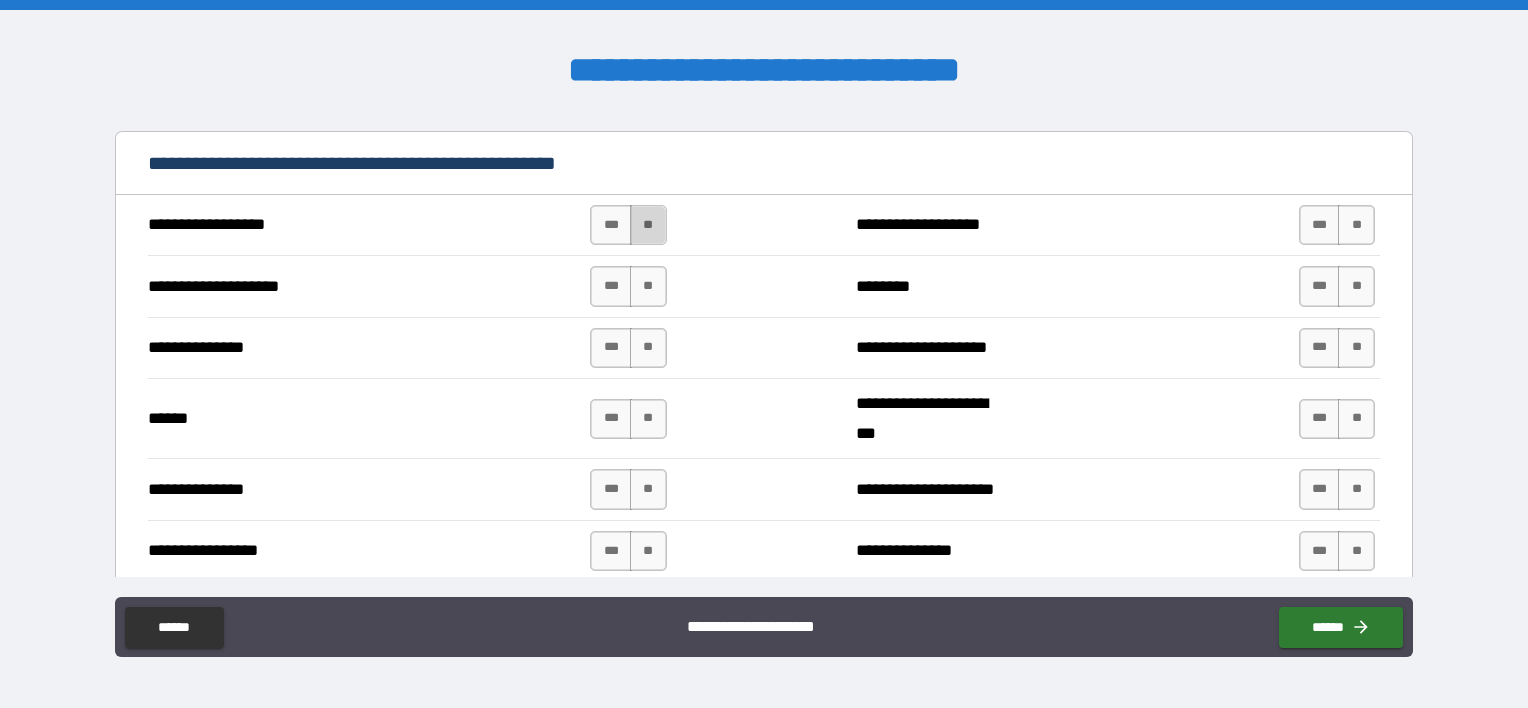 click on "**" at bounding box center [648, 225] 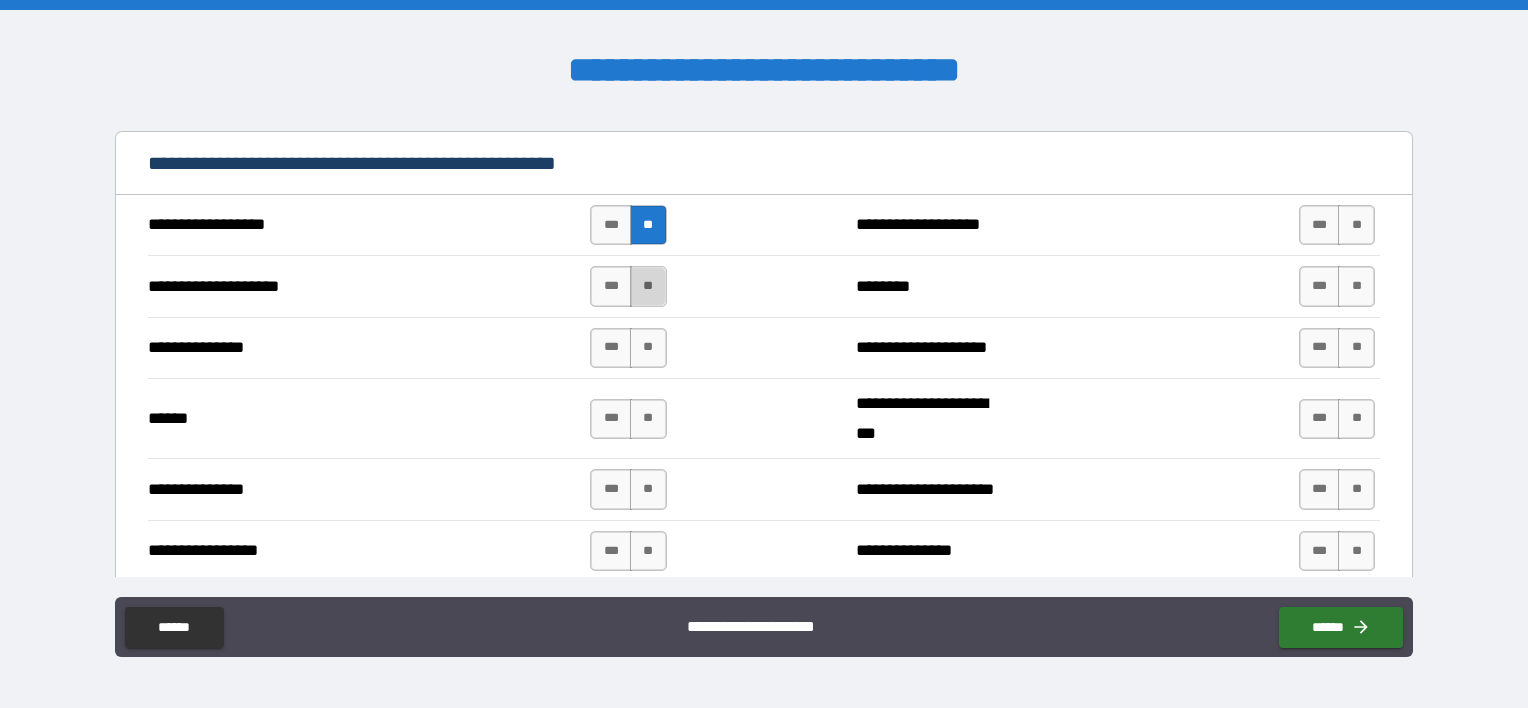 click on "**" at bounding box center (648, 286) 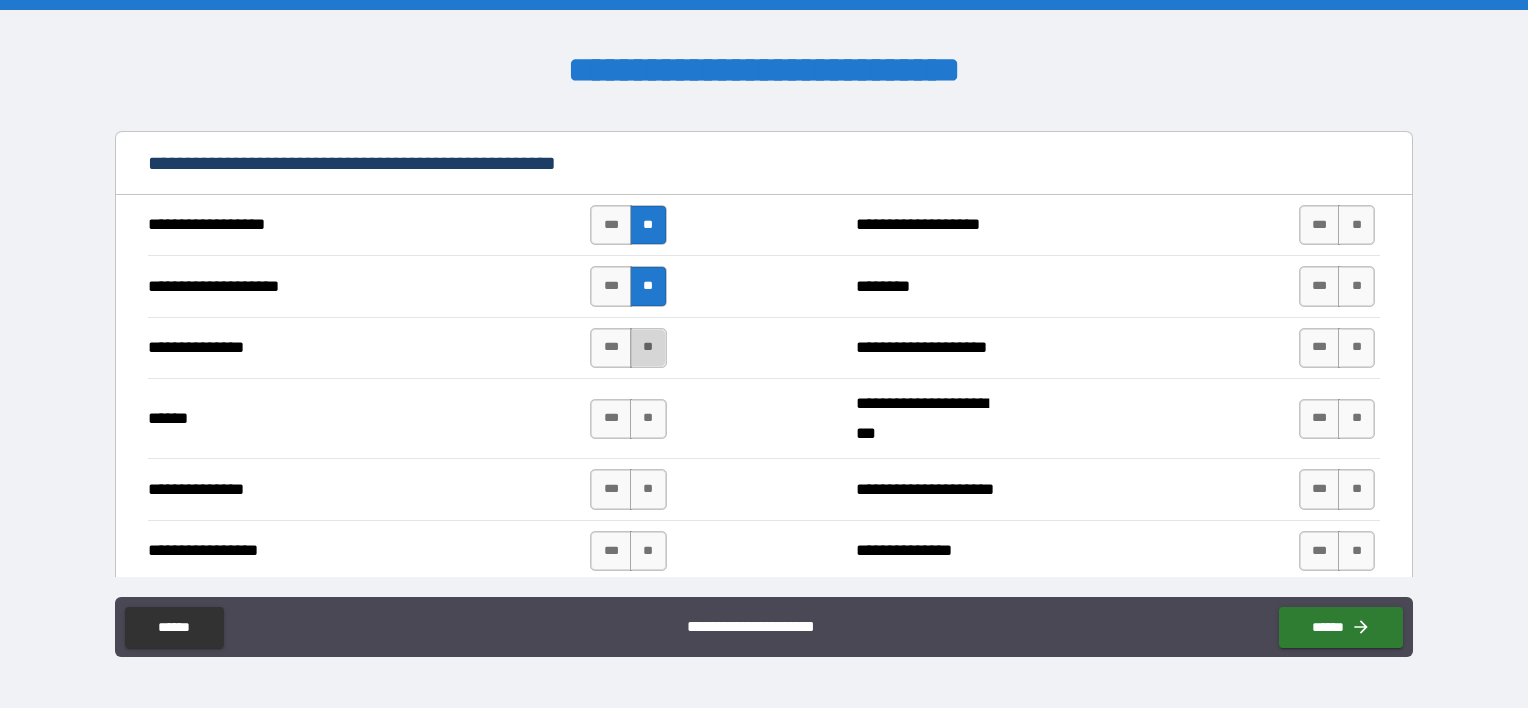 click on "**" at bounding box center (648, 348) 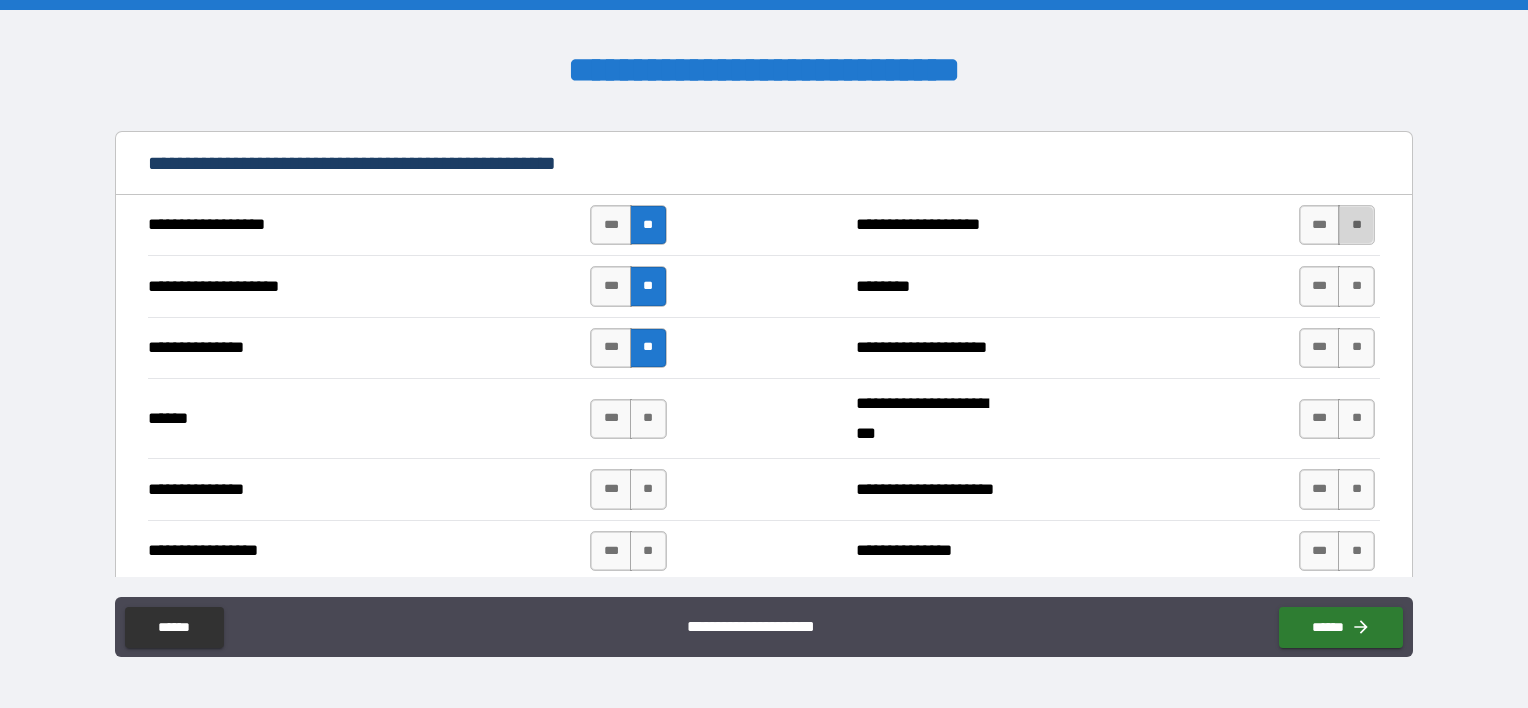 click on "**" at bounding box center [1356, 225] 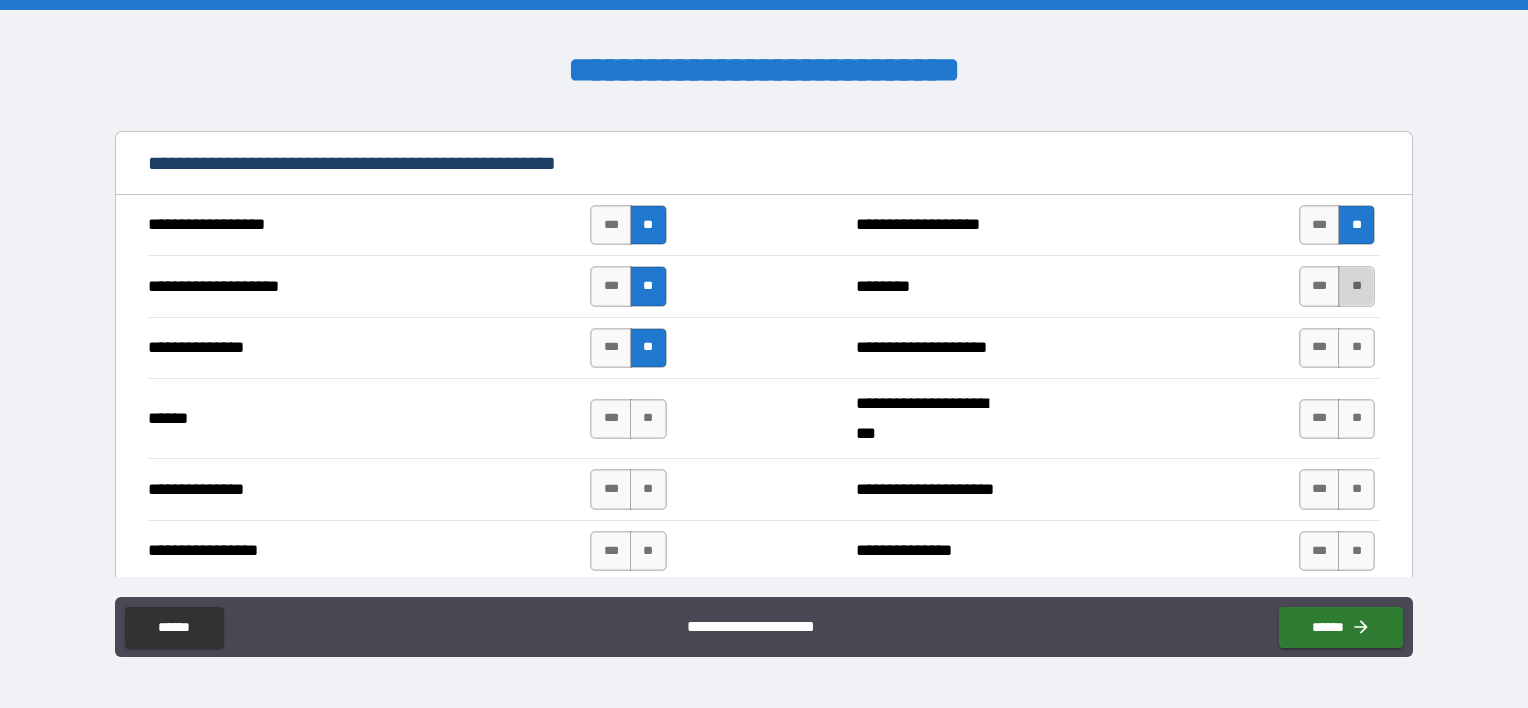 click on "**" at bounding box center [1356, 286] 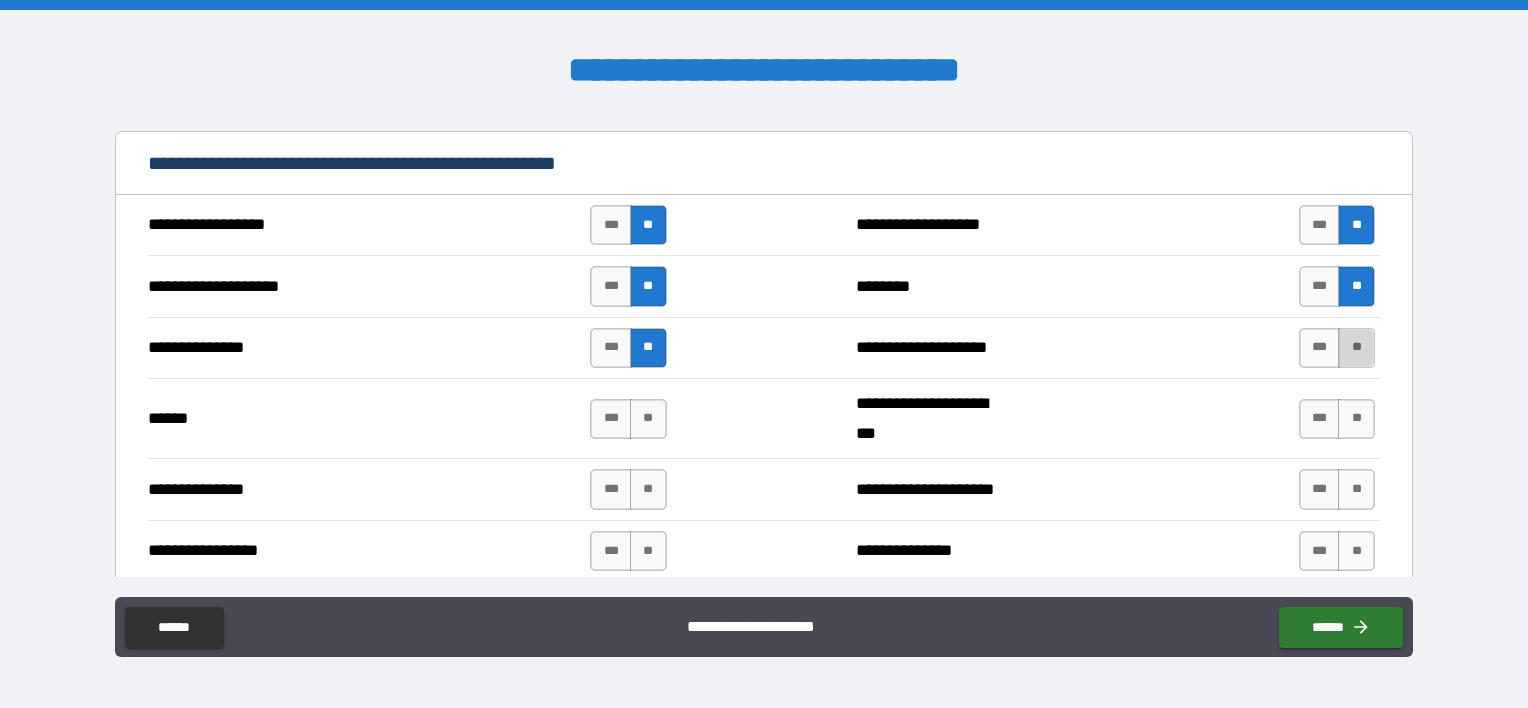 click on "**" at bounding box center (1356, 348) 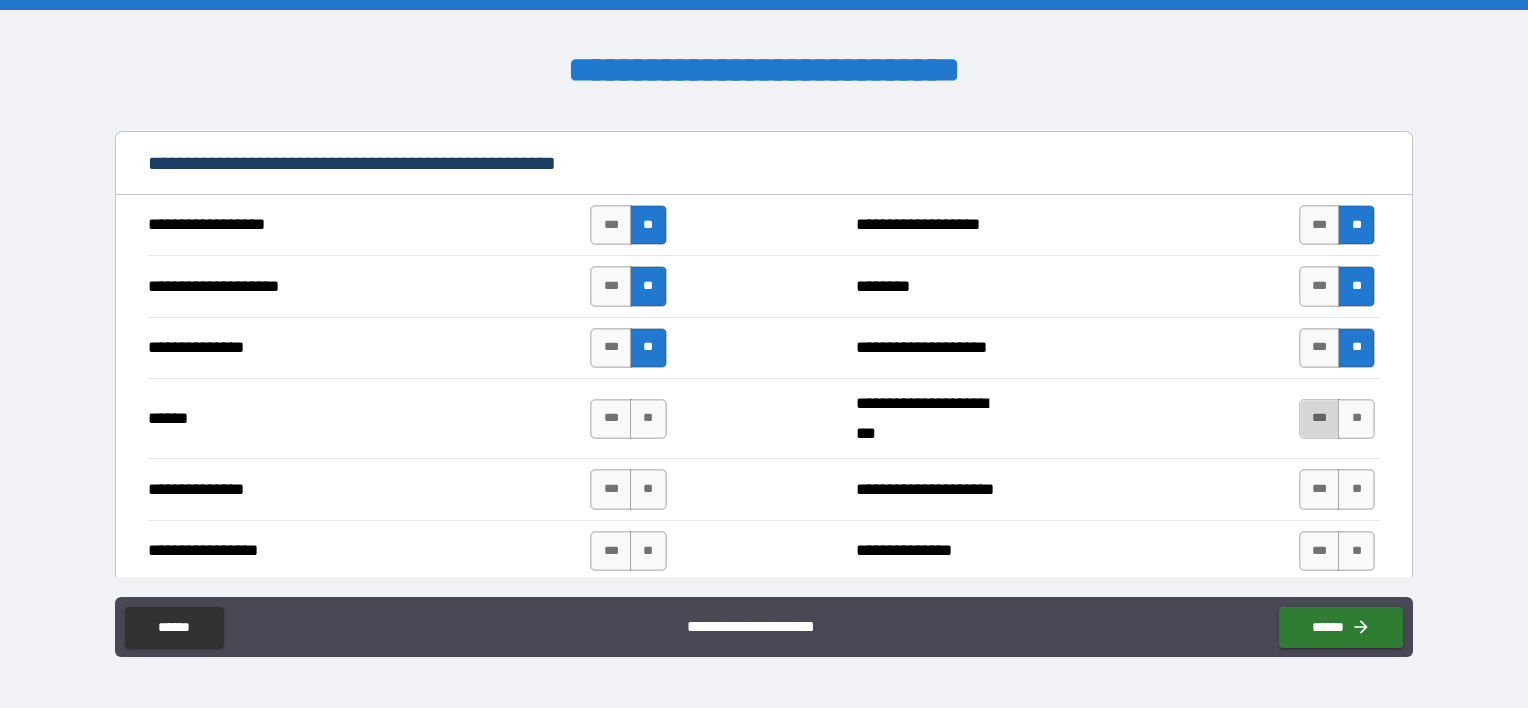 click on "***" at bounding box center (1320, 419) 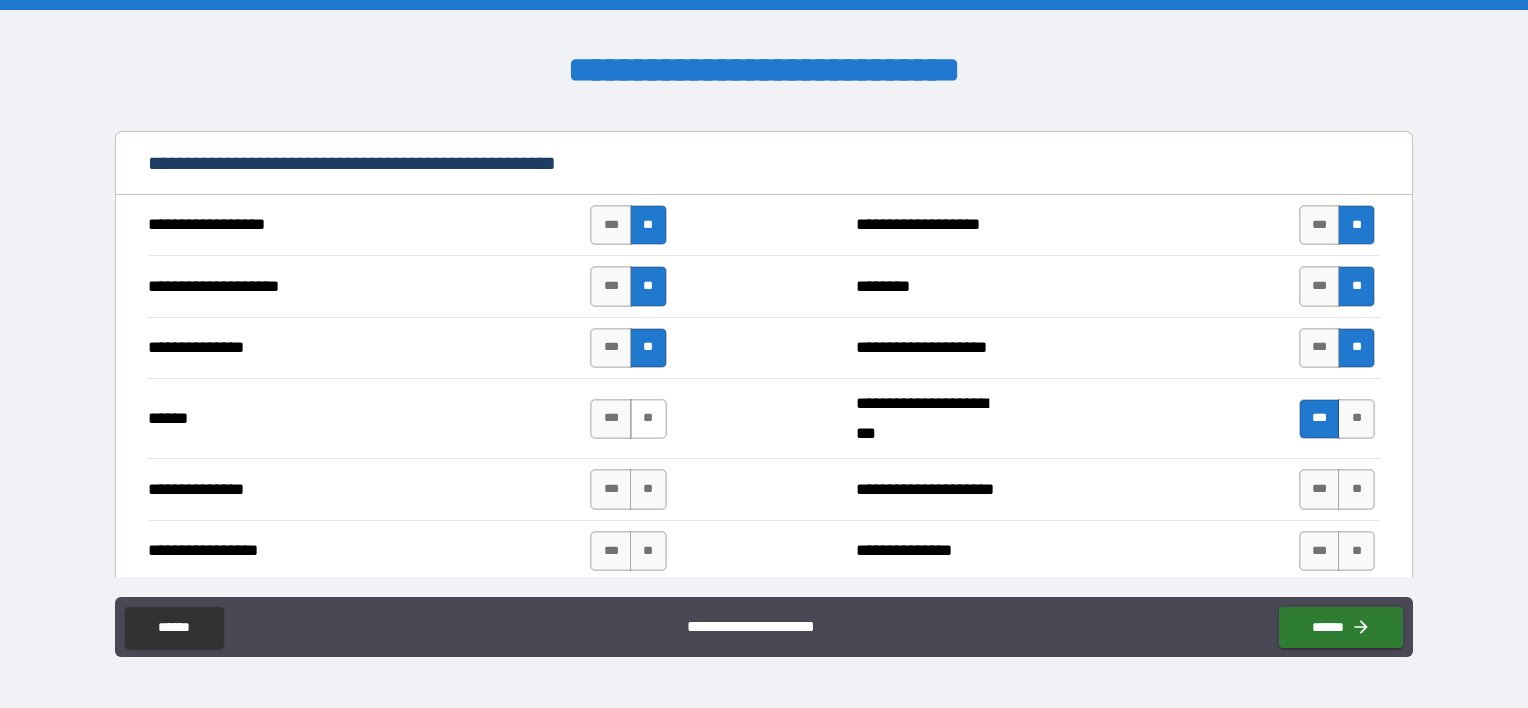 click on "**" at bounding box center (648, 419) 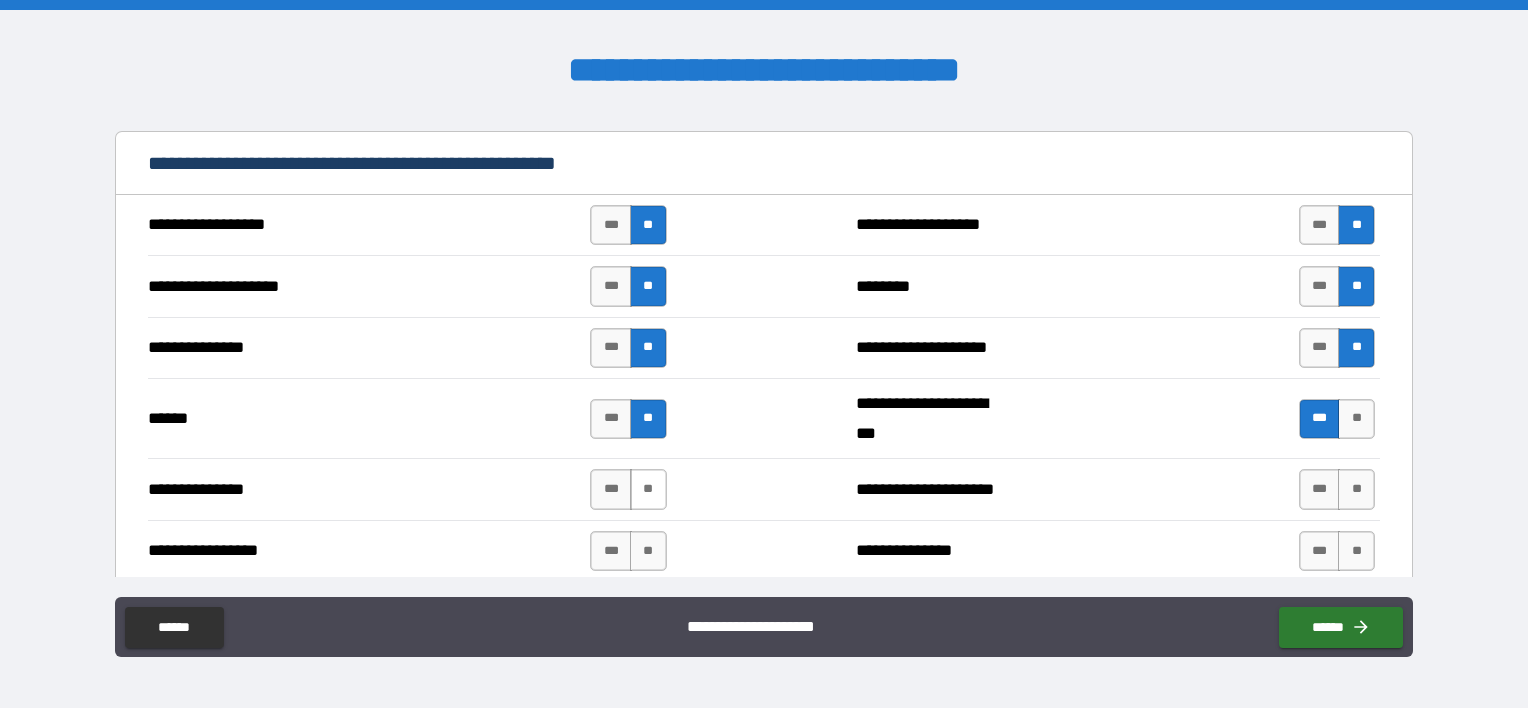 click on "**" at bounding box center [648, 489] 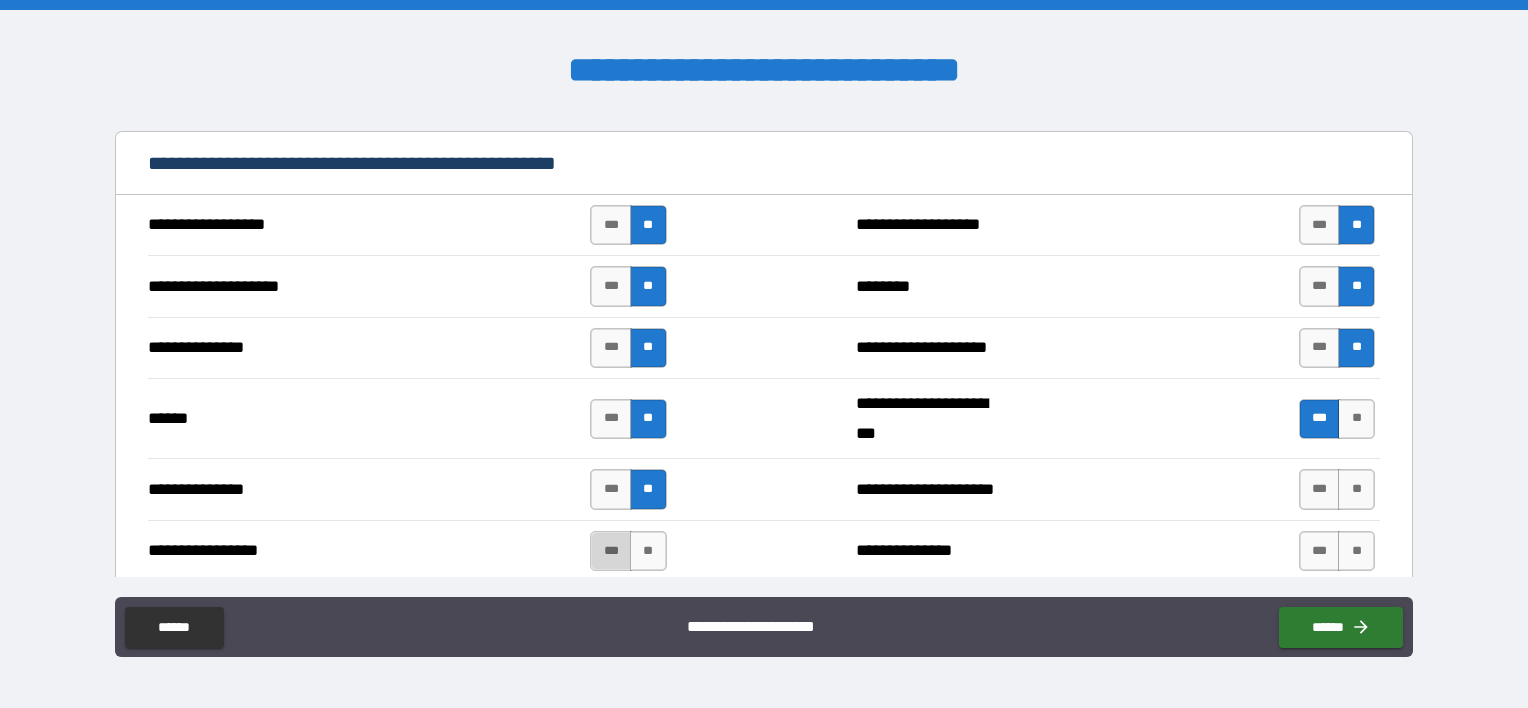click on "***" at bounding box center [611, 551] 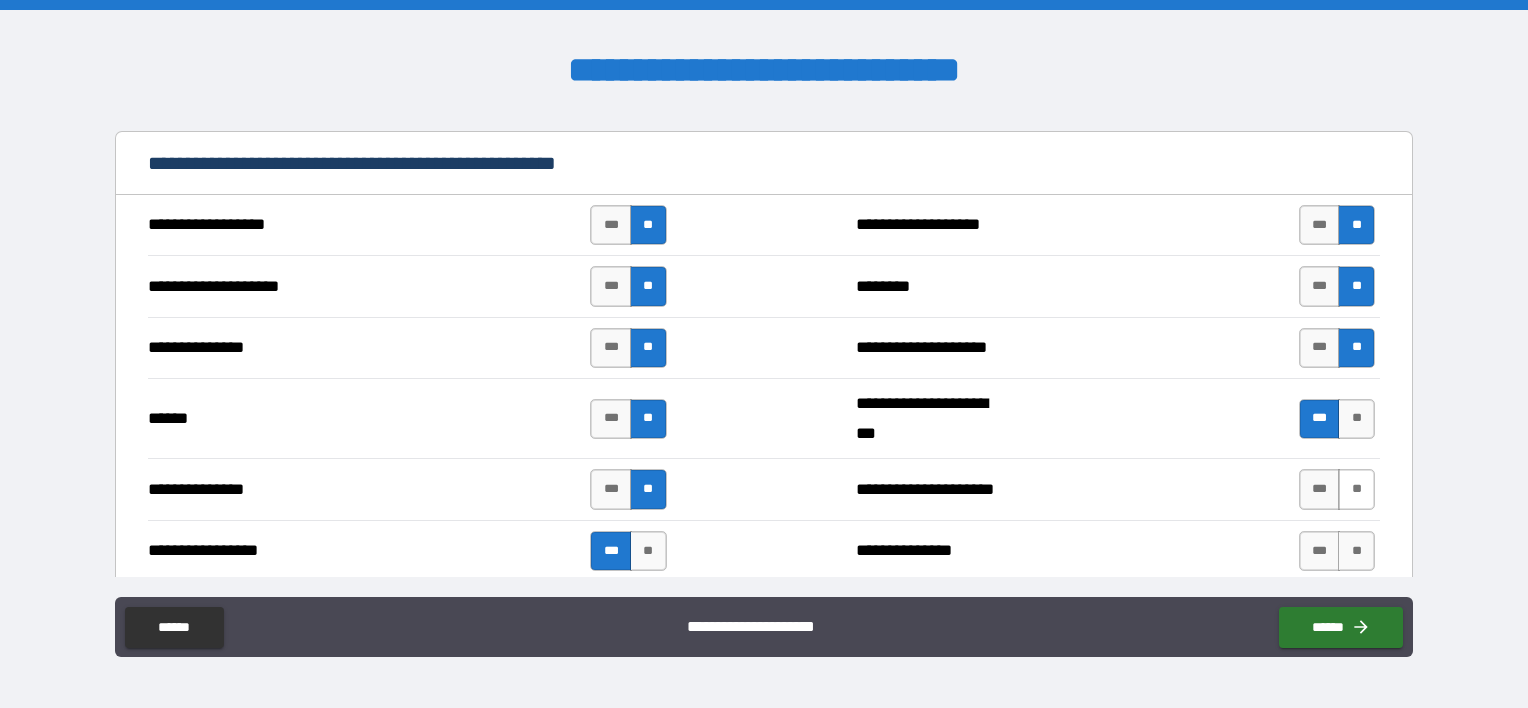 click on "**" at bounding box center (1356, 489) 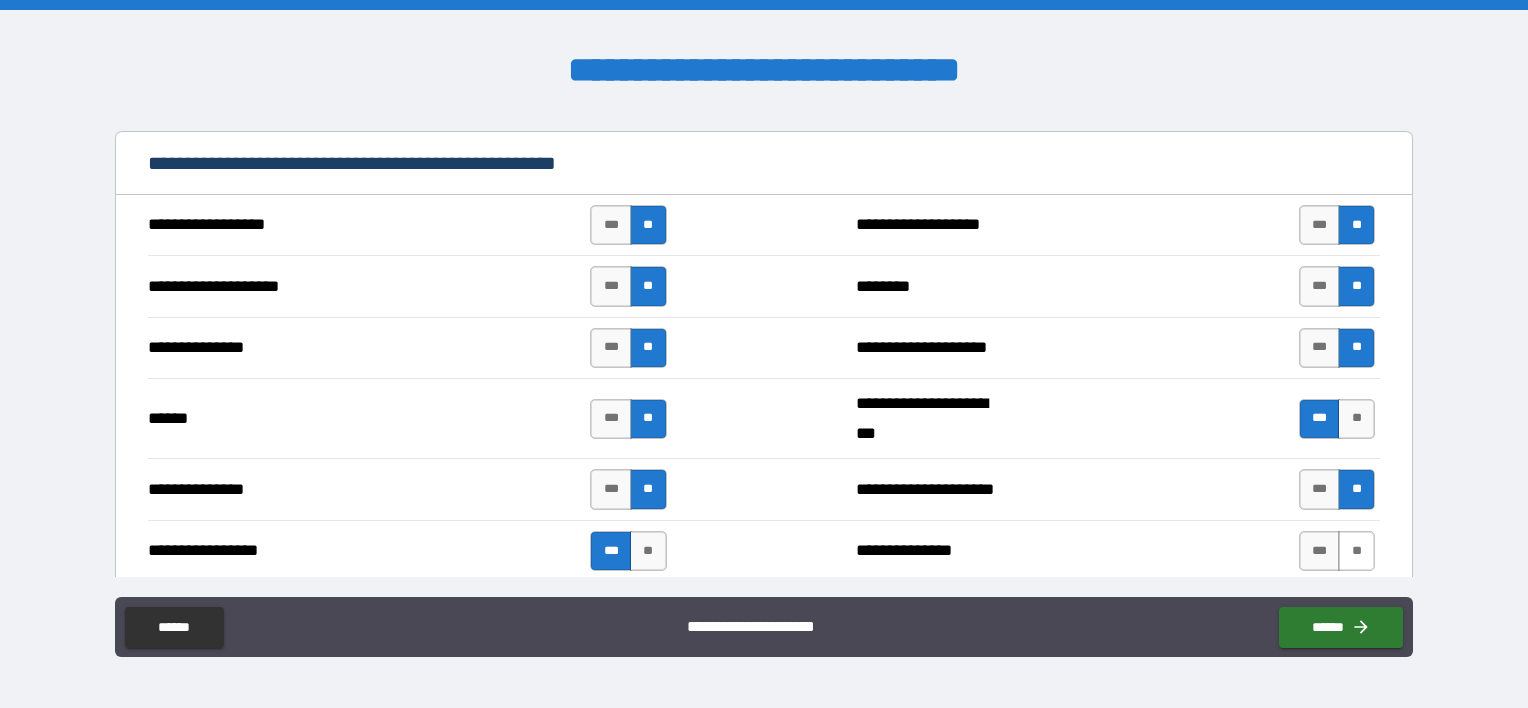 click on "**" at bounding box center [1356, 551] 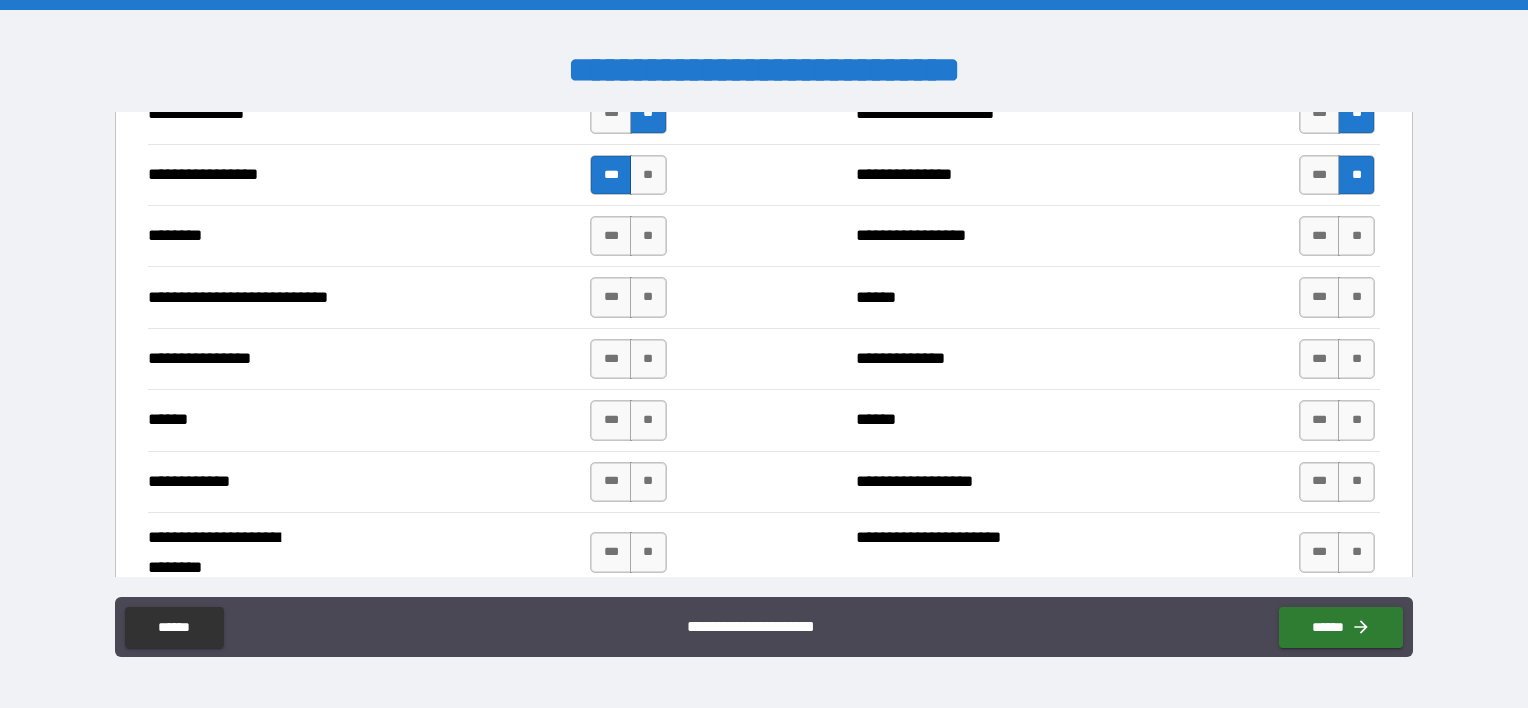 scroll, scrollTop: 2182, scrollLeft: 0, axis: vertical 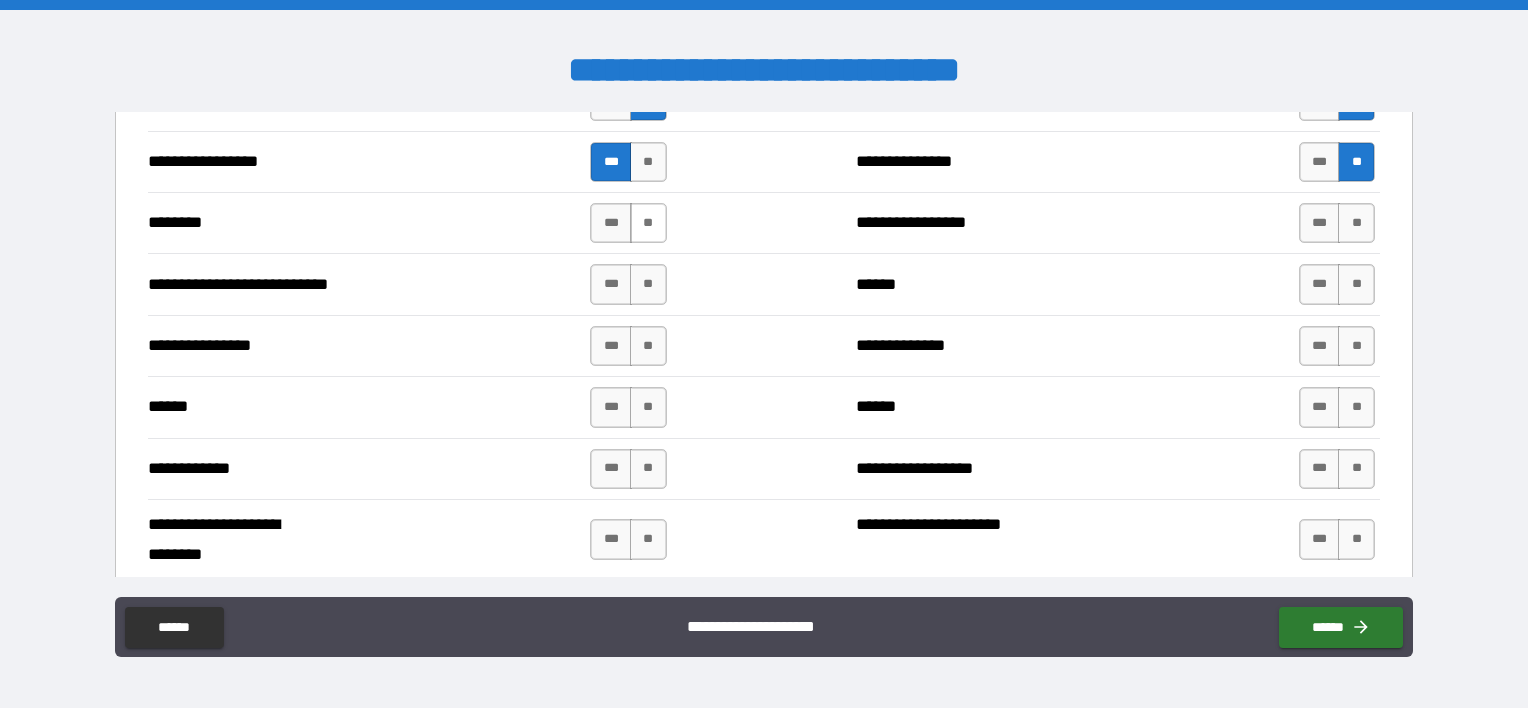 click on "**" at bounding box center (648, 223) 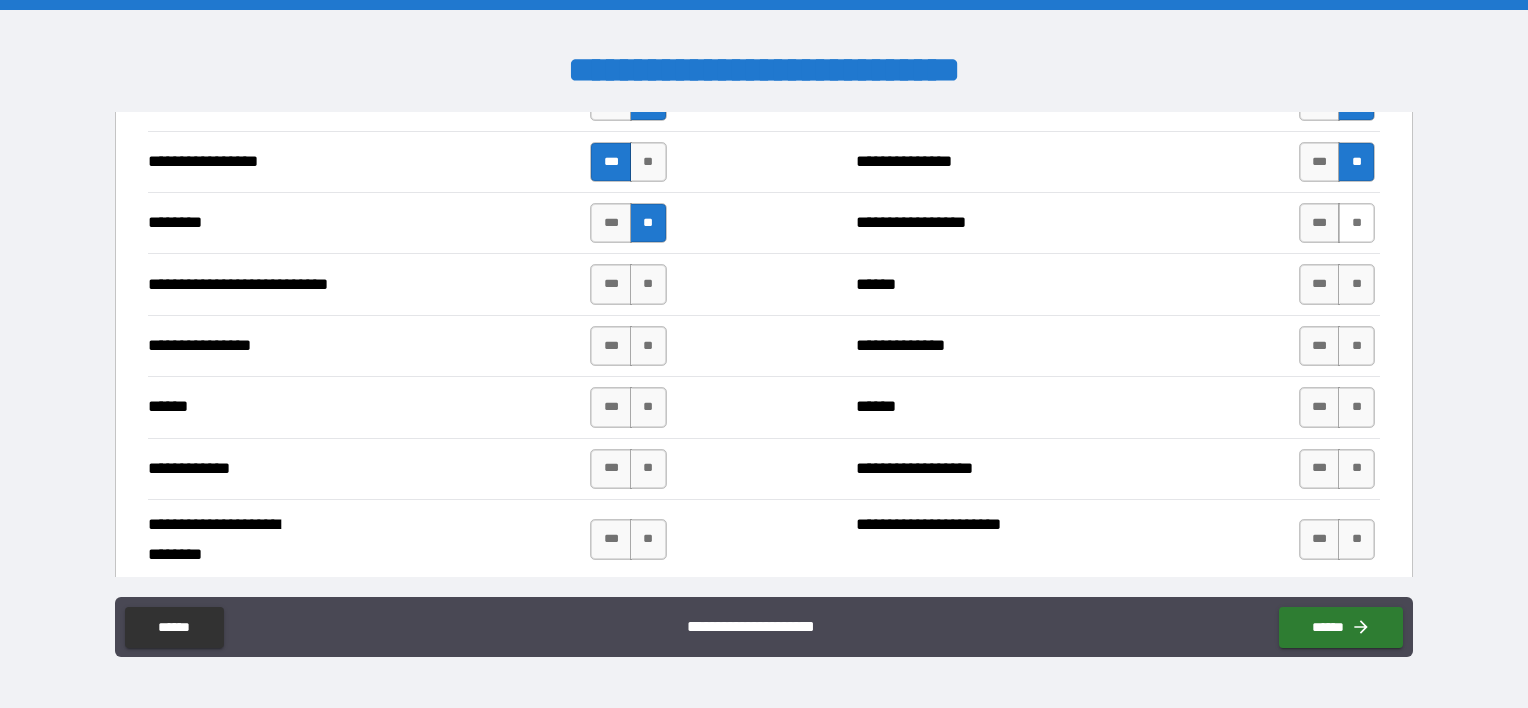 click on "**" at bounding box center (1356, 223) 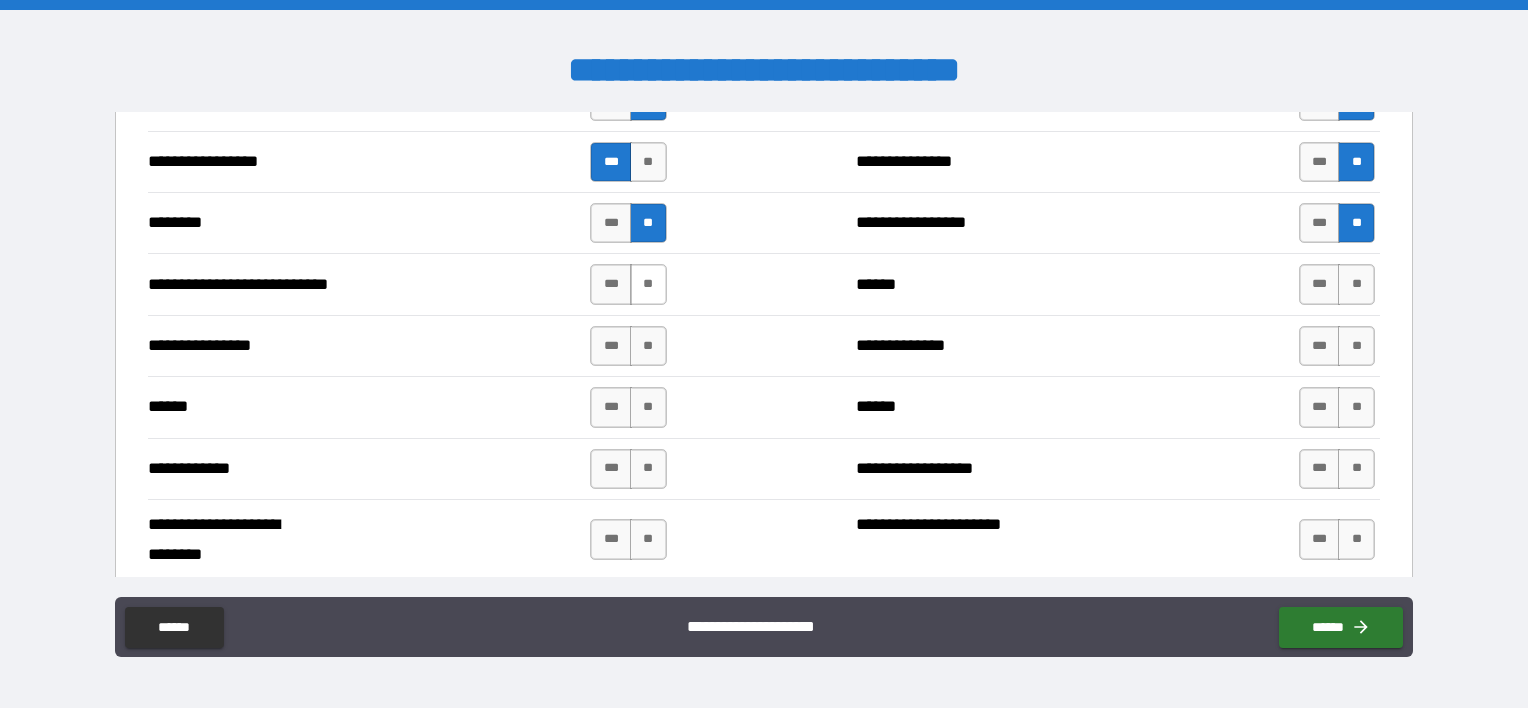 click on "**" at bounding box center (648, 284) 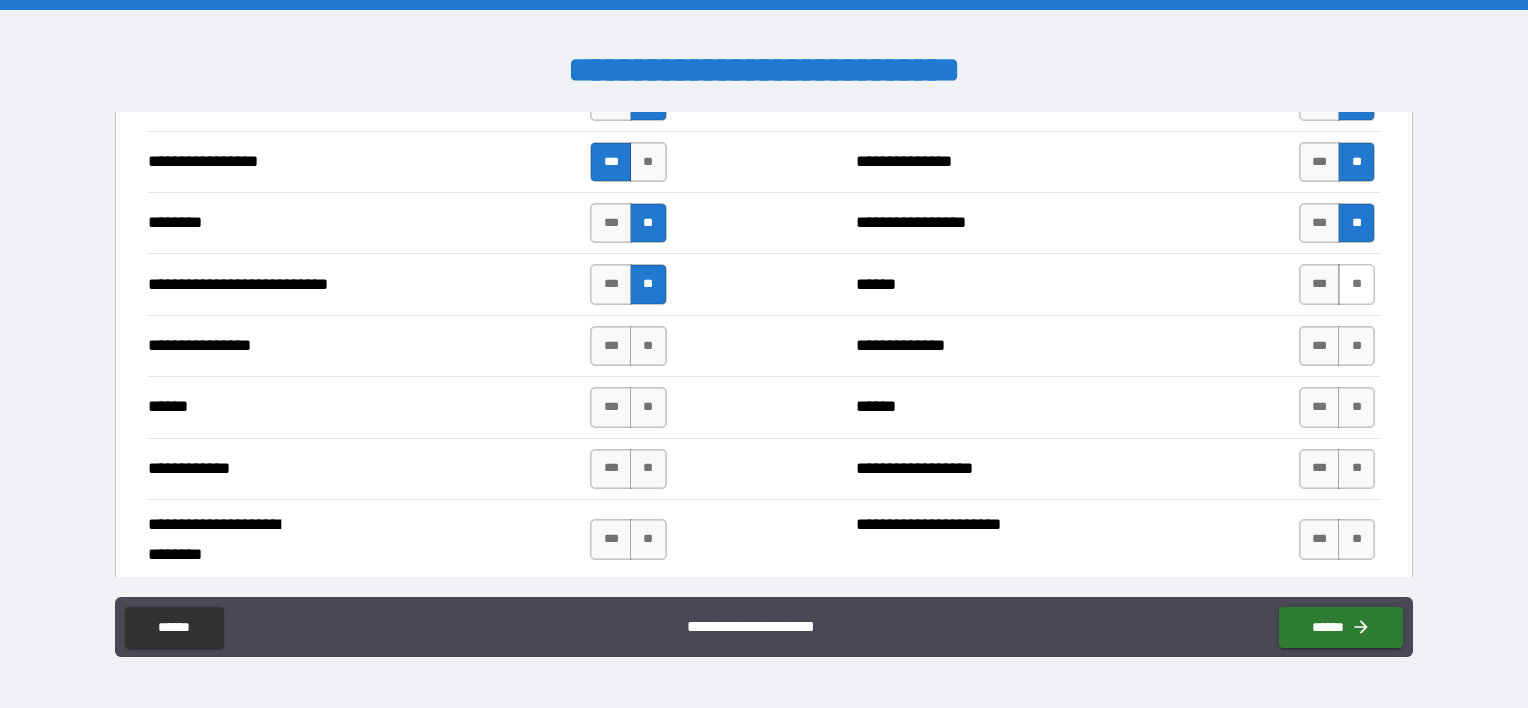 click on "**" at bounding box center (1356, 284) 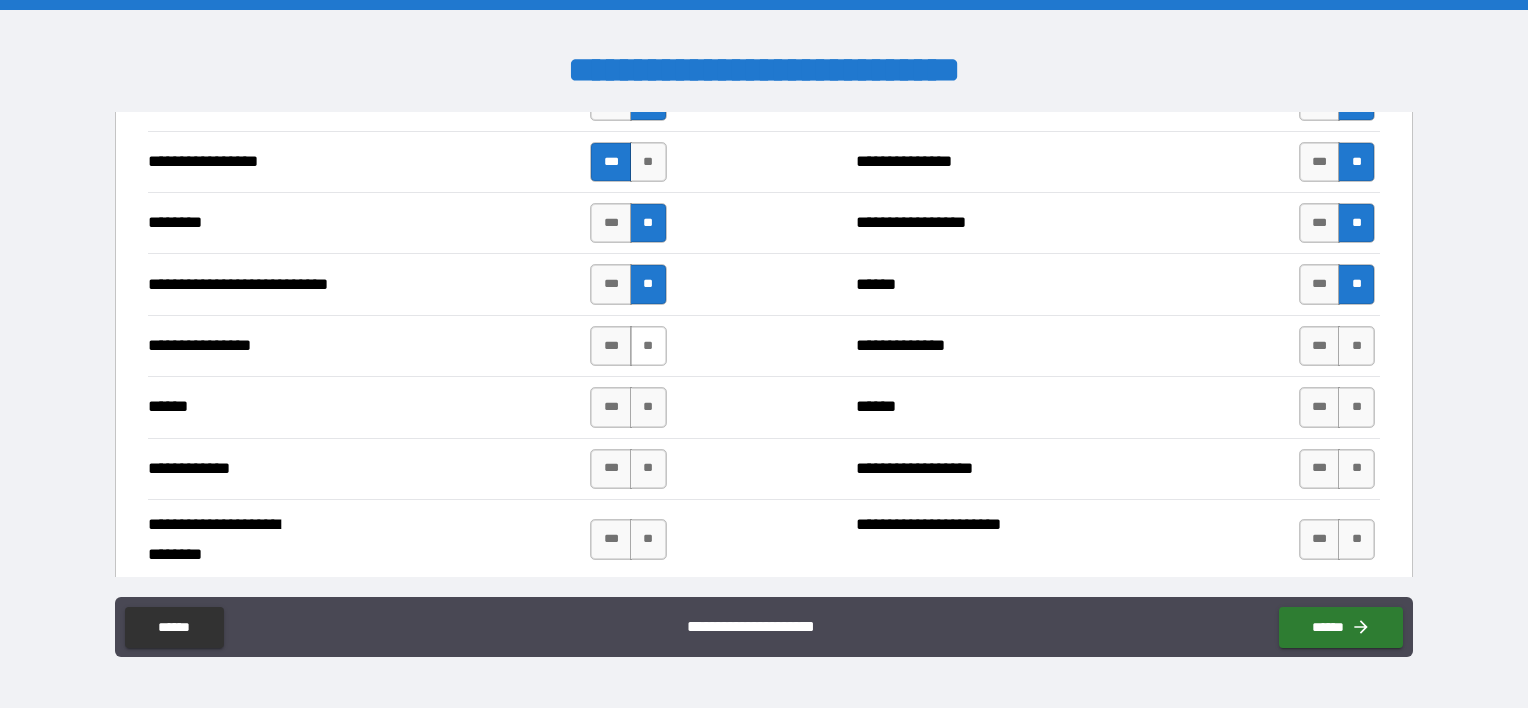 click on "**" at bounding box center (648, 346) 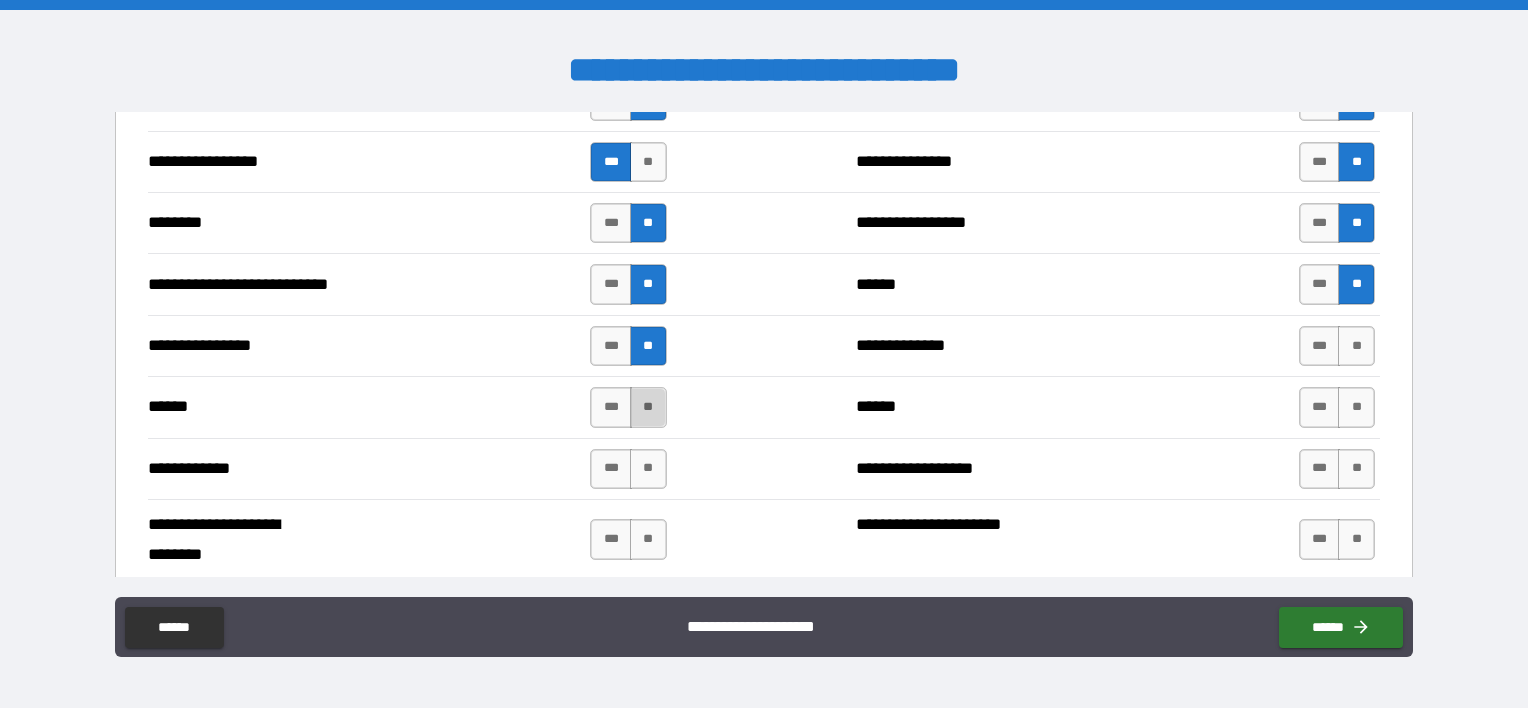 click on "**" at bounding box center [648, 407] 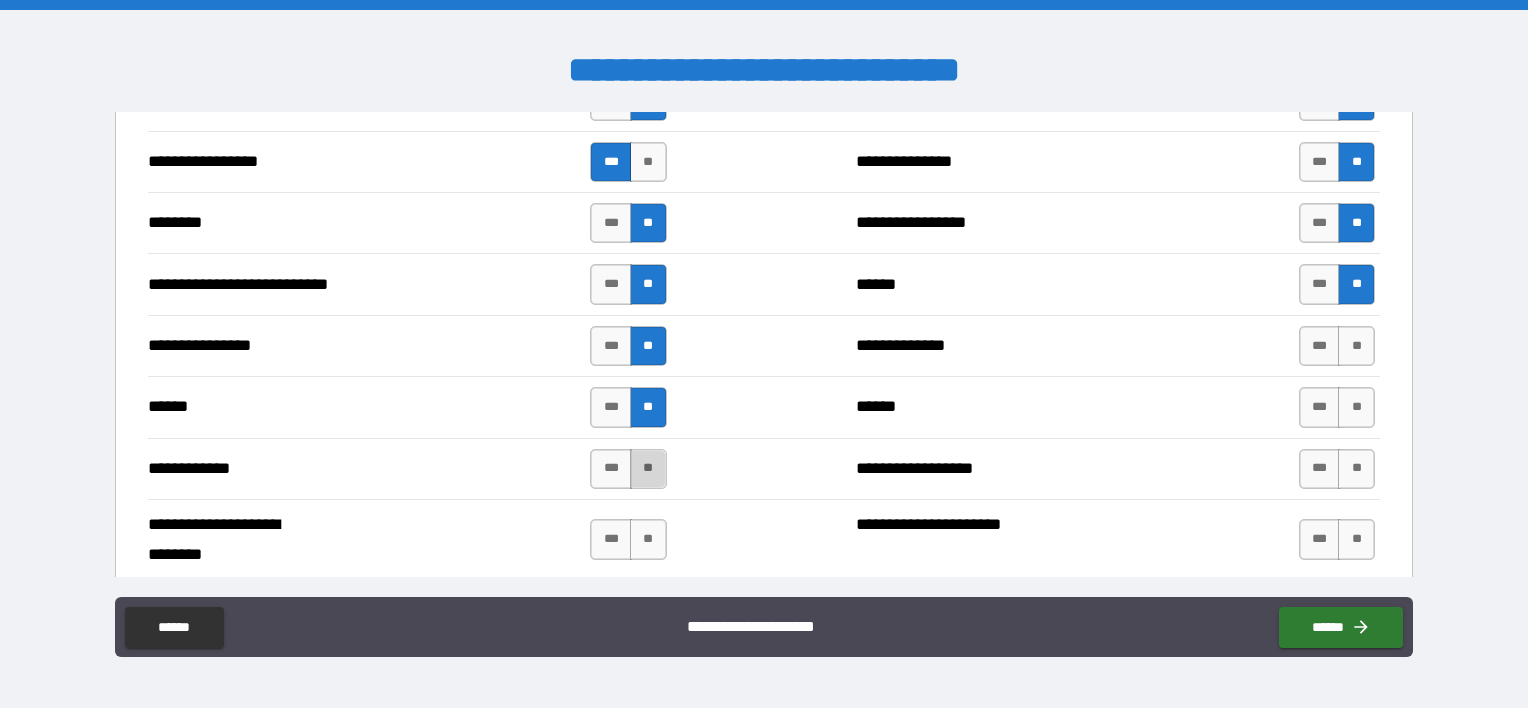 click on "**" at bounding box center [648, 469] 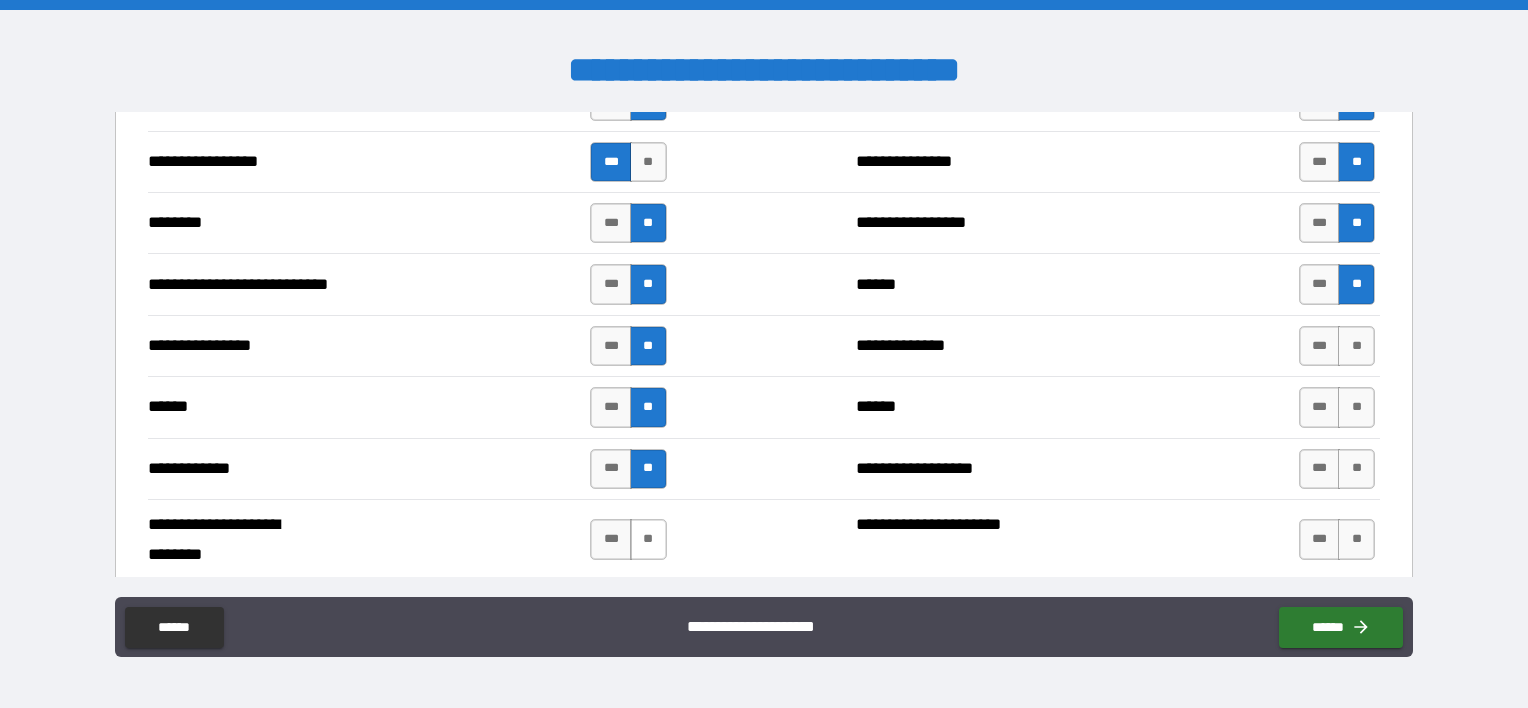 click on "**" at bounding box center [648, 539] 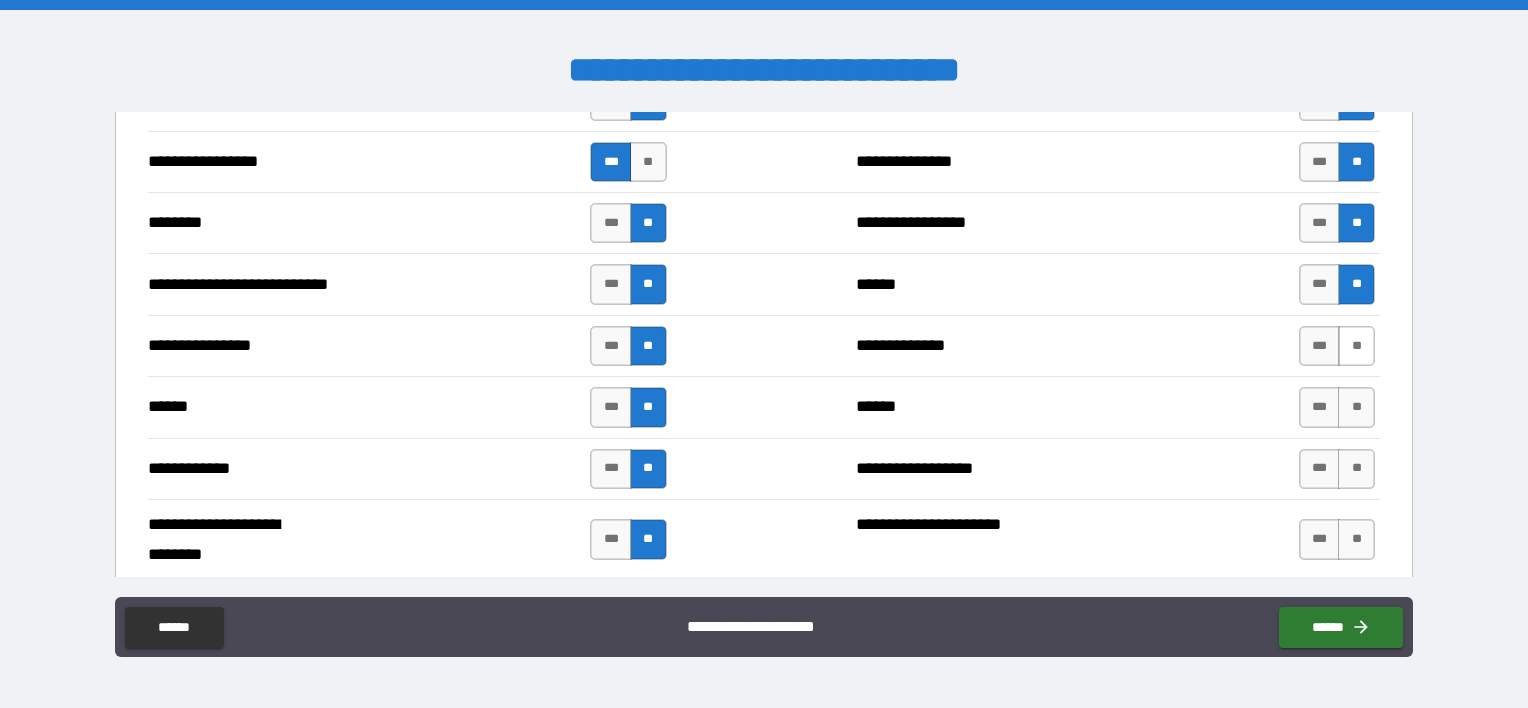 click on "**" at bounding box center [1356, 346] 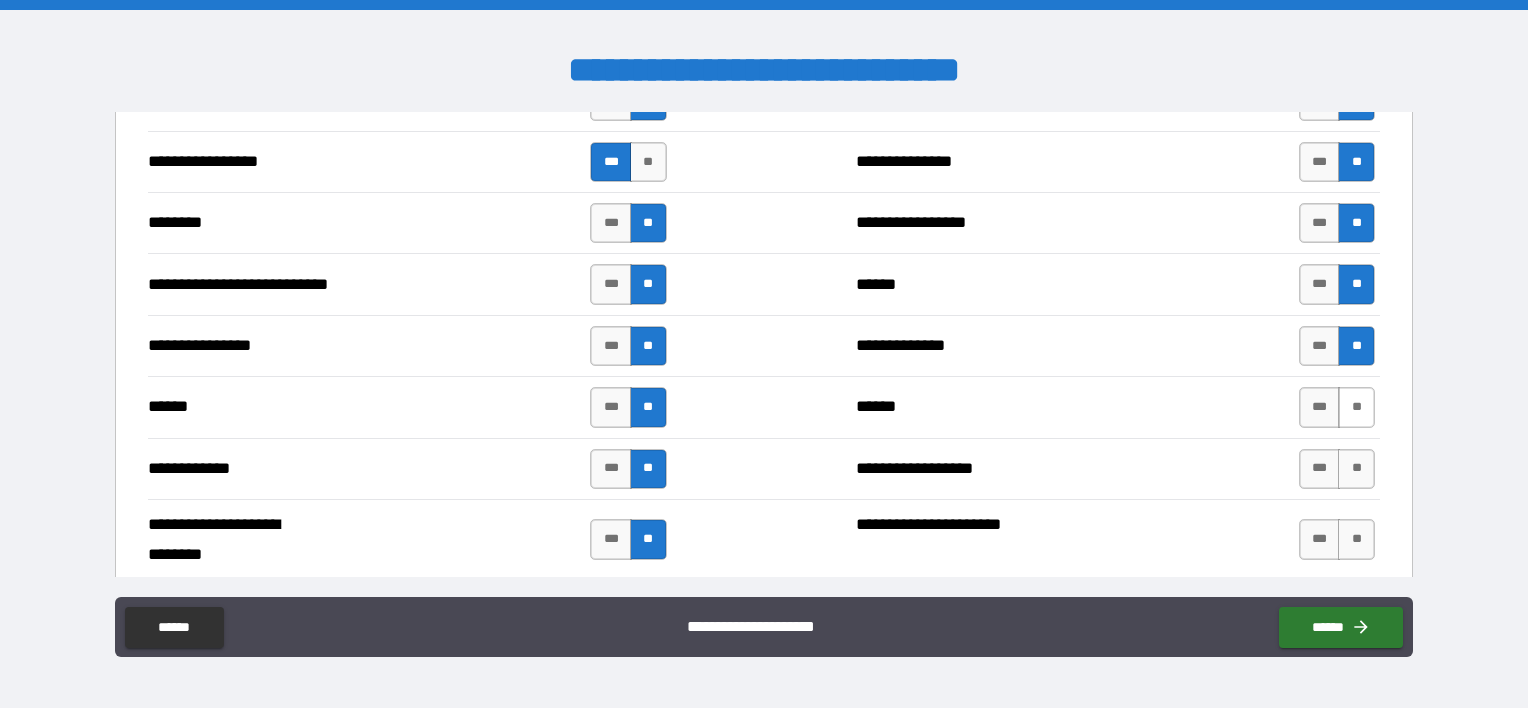 click on "**" at bounding box center (1356, 407) 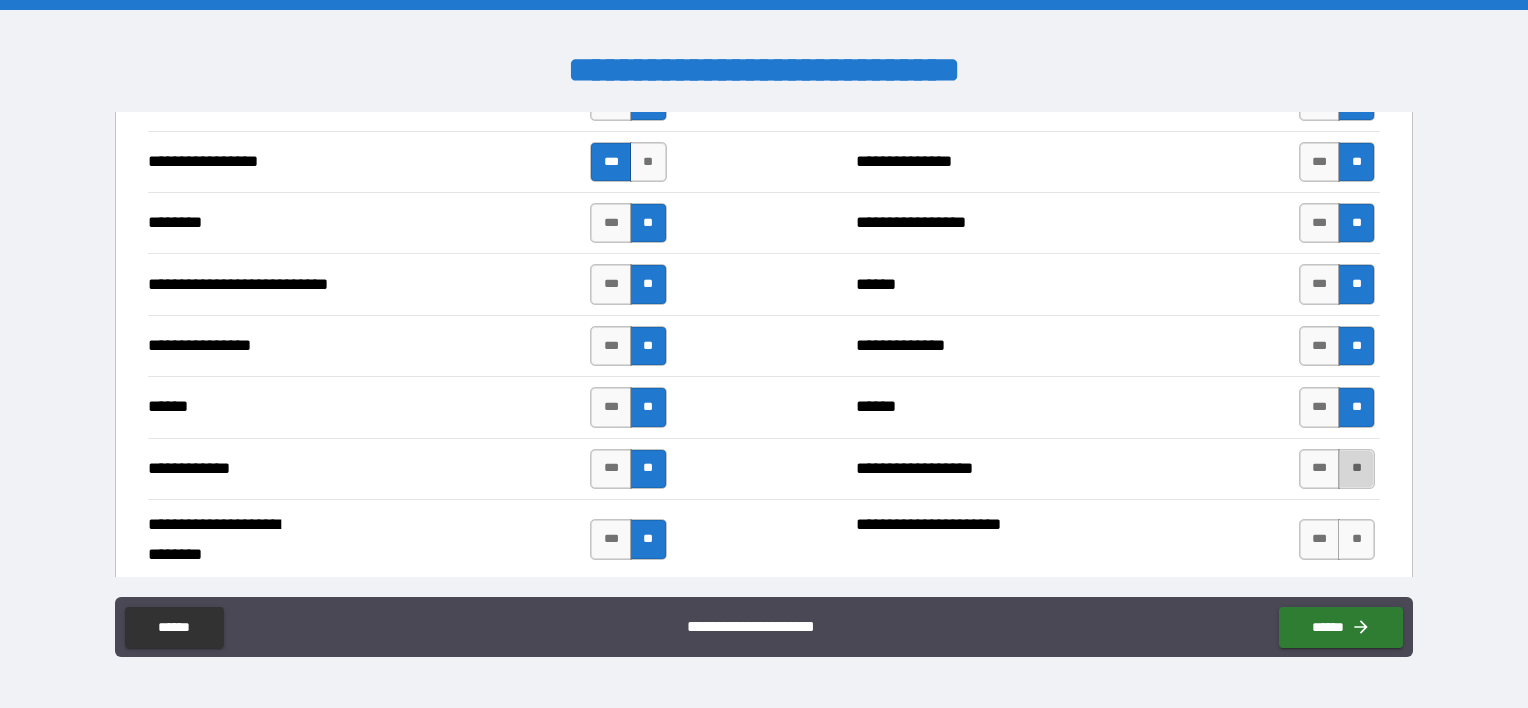 click on "**" at bounding box center (1356, 469) 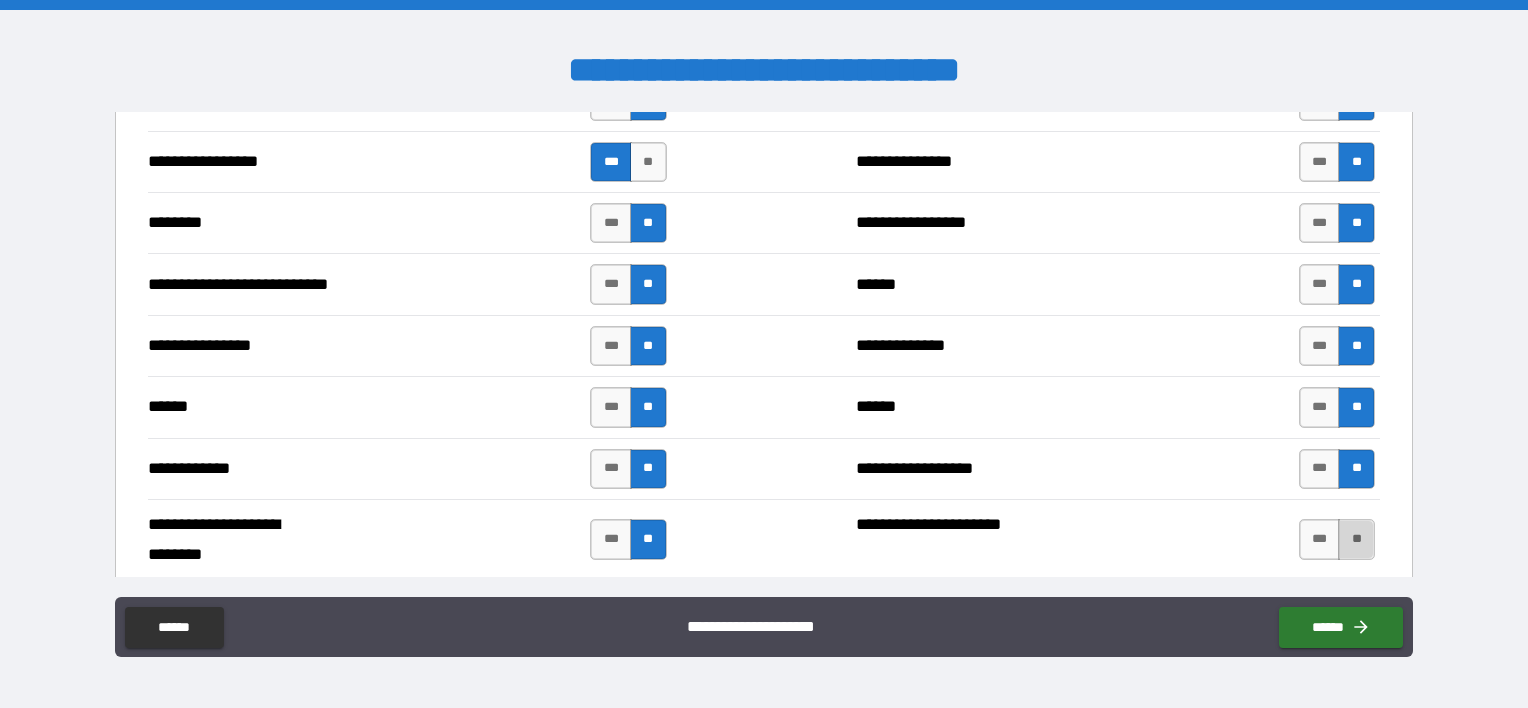 click on "**" at bounding box center (1356, 539) 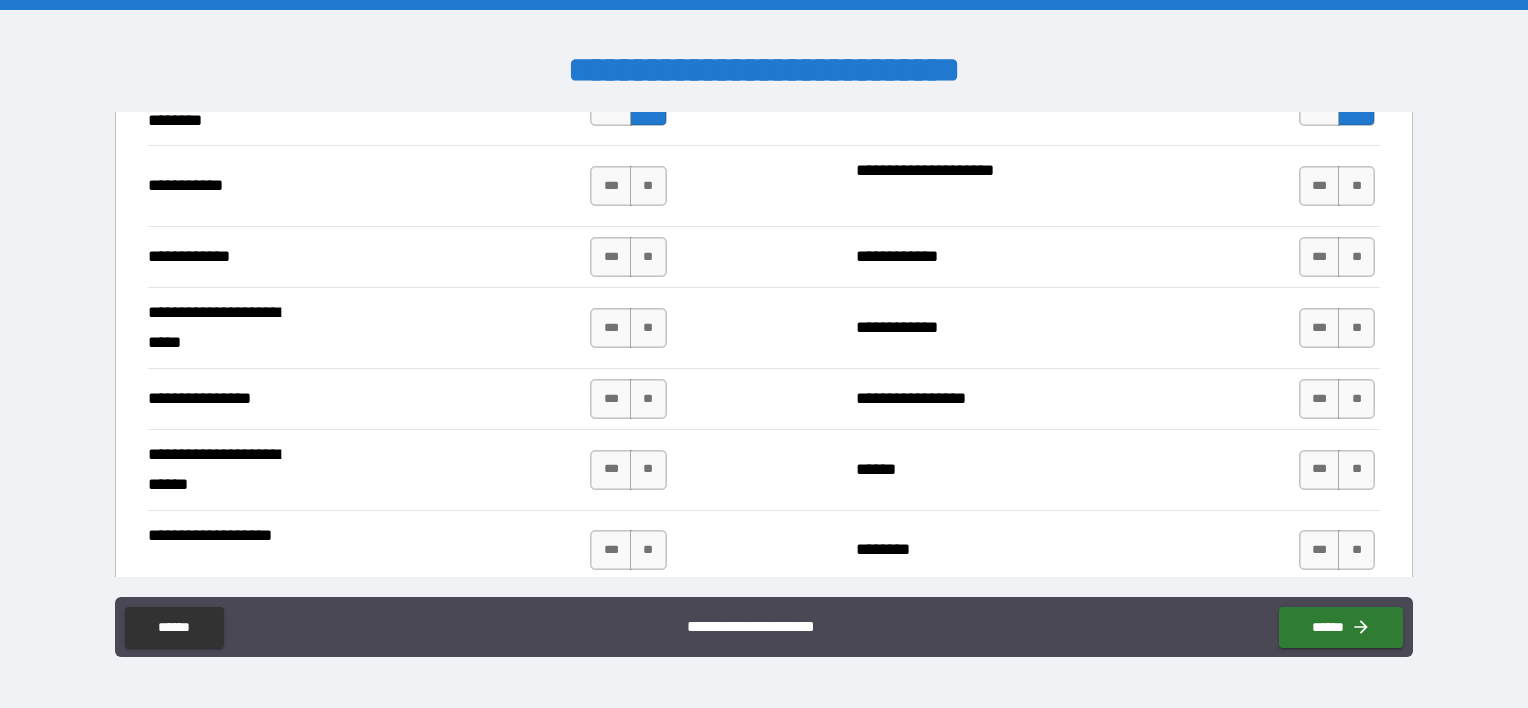 scroll, scrollTop: 2628, scrollLeft: 0, axis: vertical 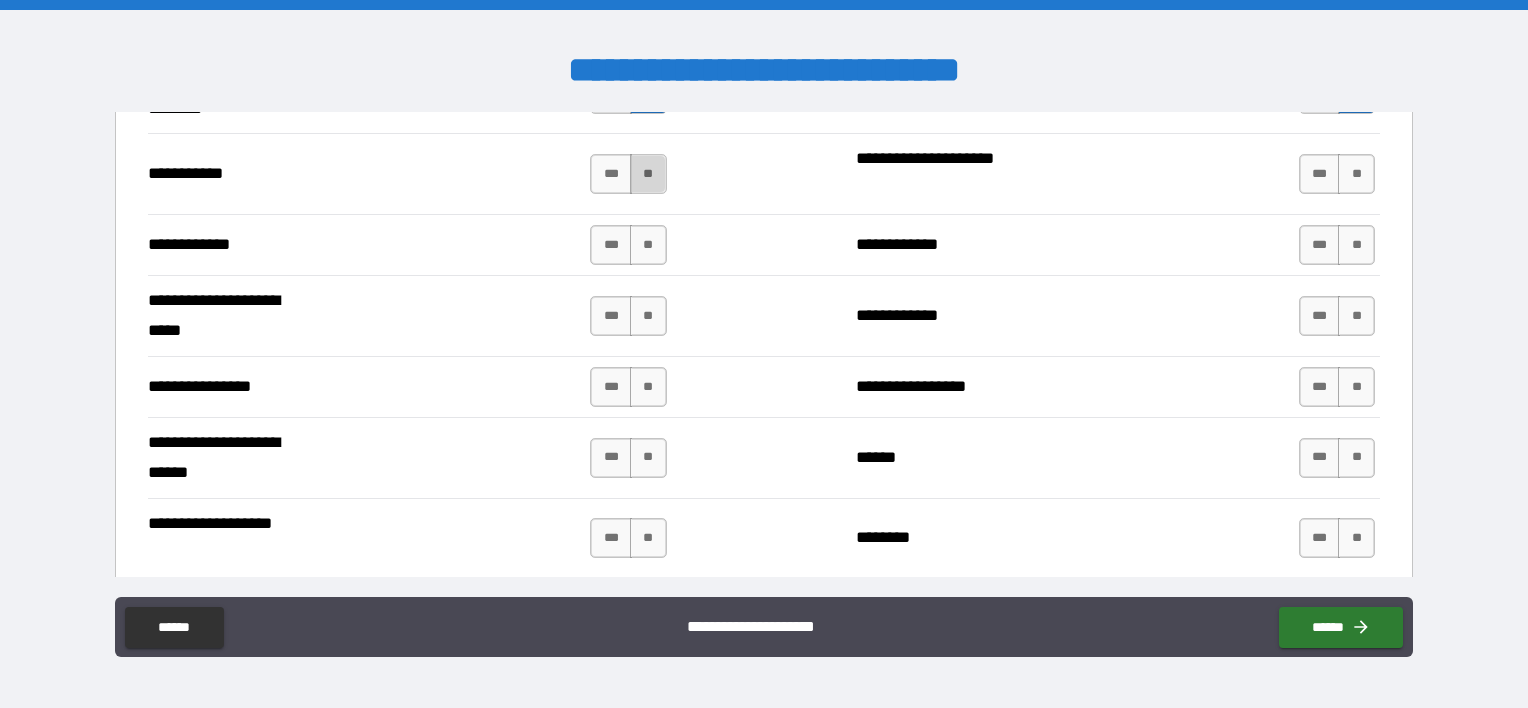 click on "**" at bounding box center [648, 174] 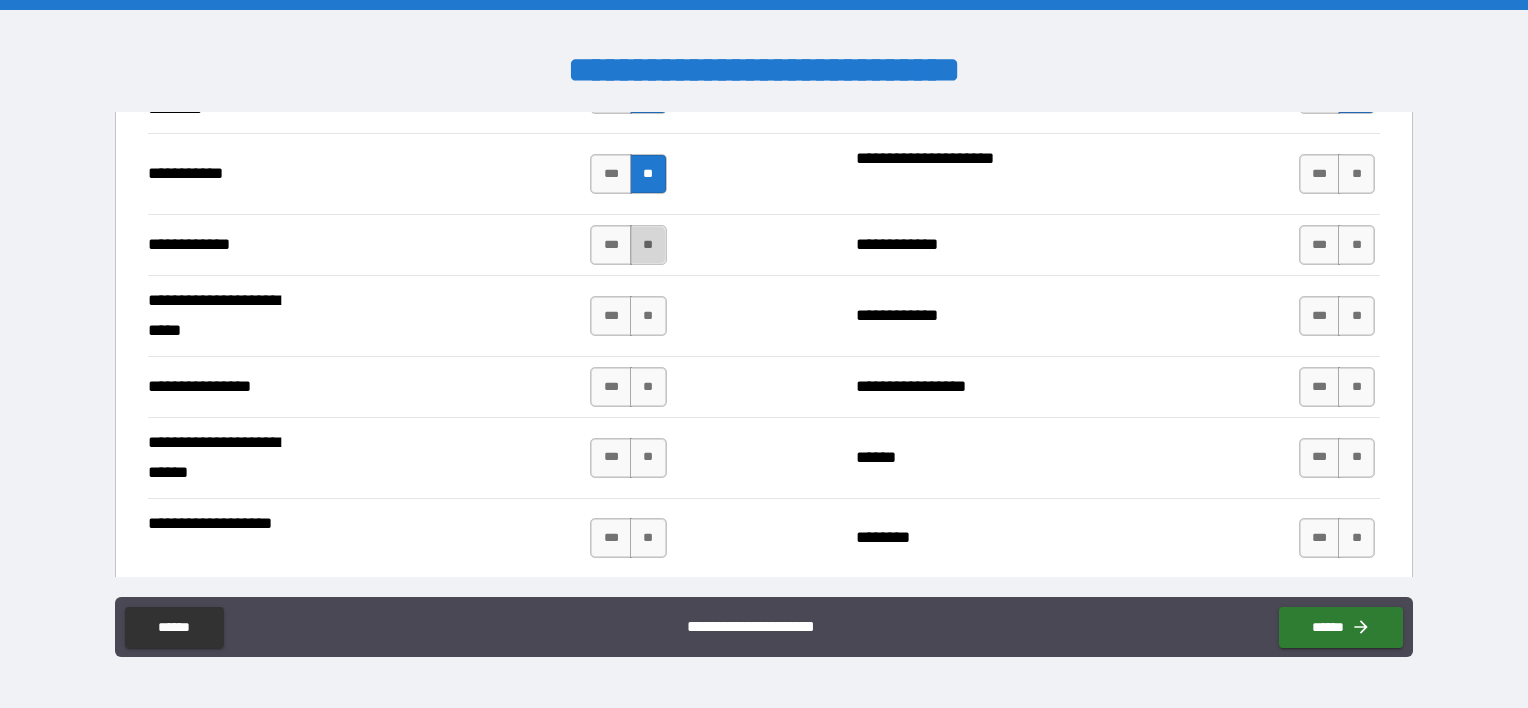 click on "**" at bounding box center (648, 245) 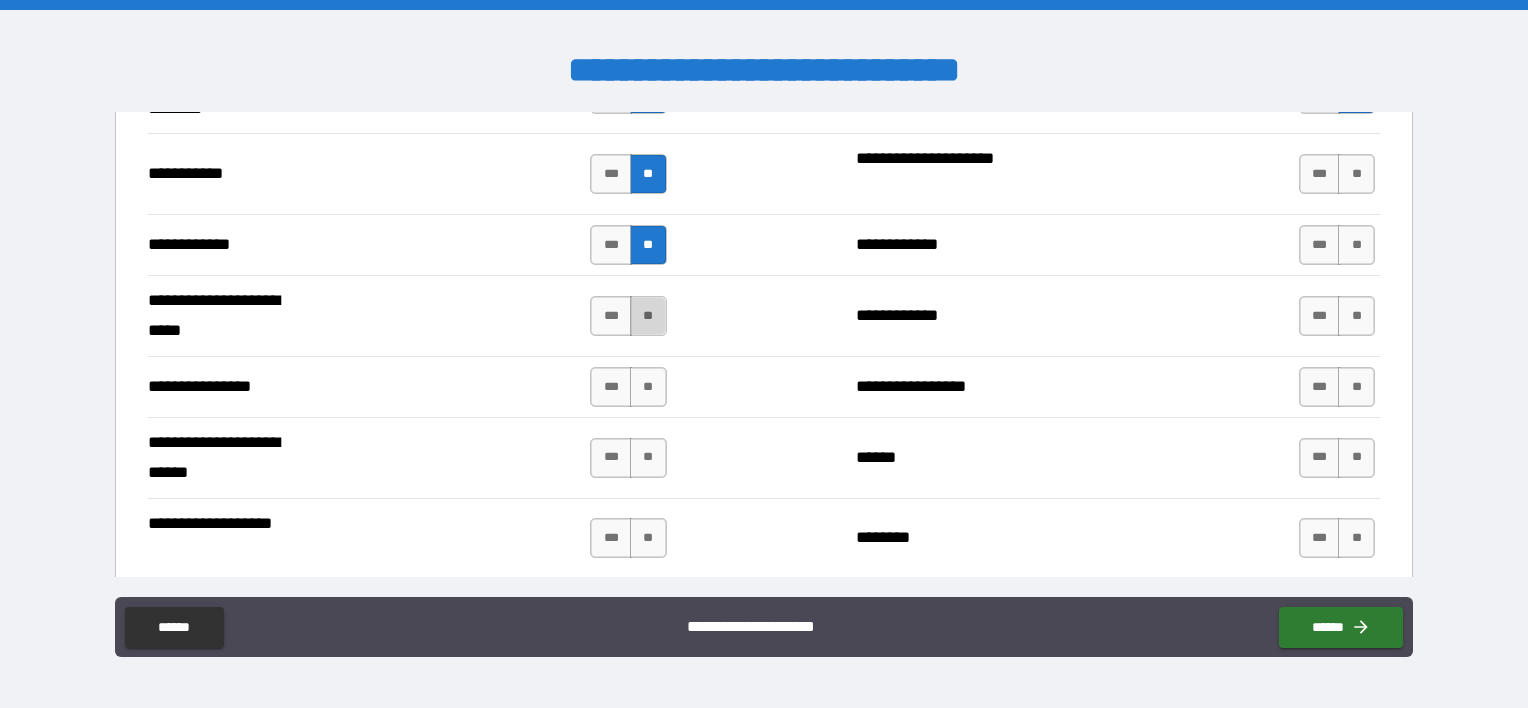 click on "**" at bounding box center (648, 316) 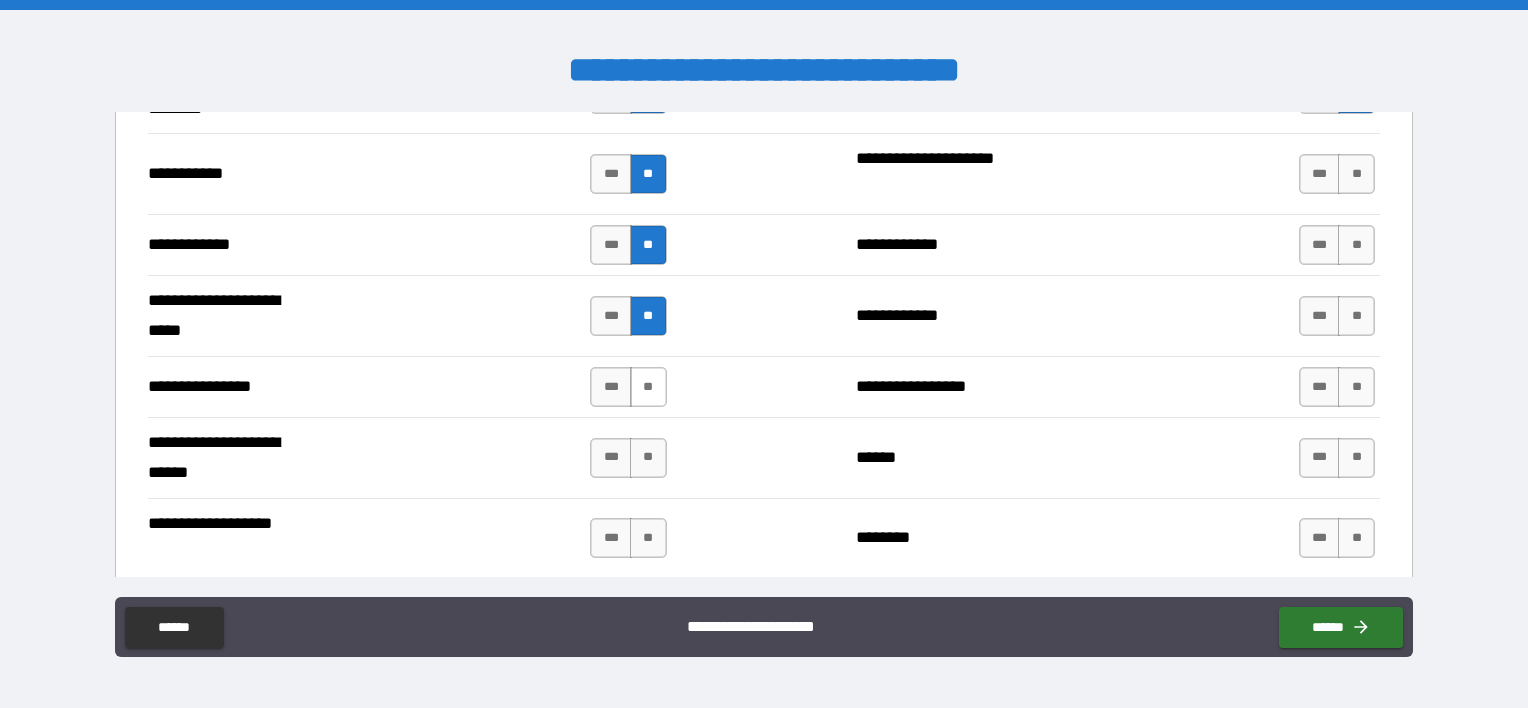 click on "**" at bounding box center (648, 387) 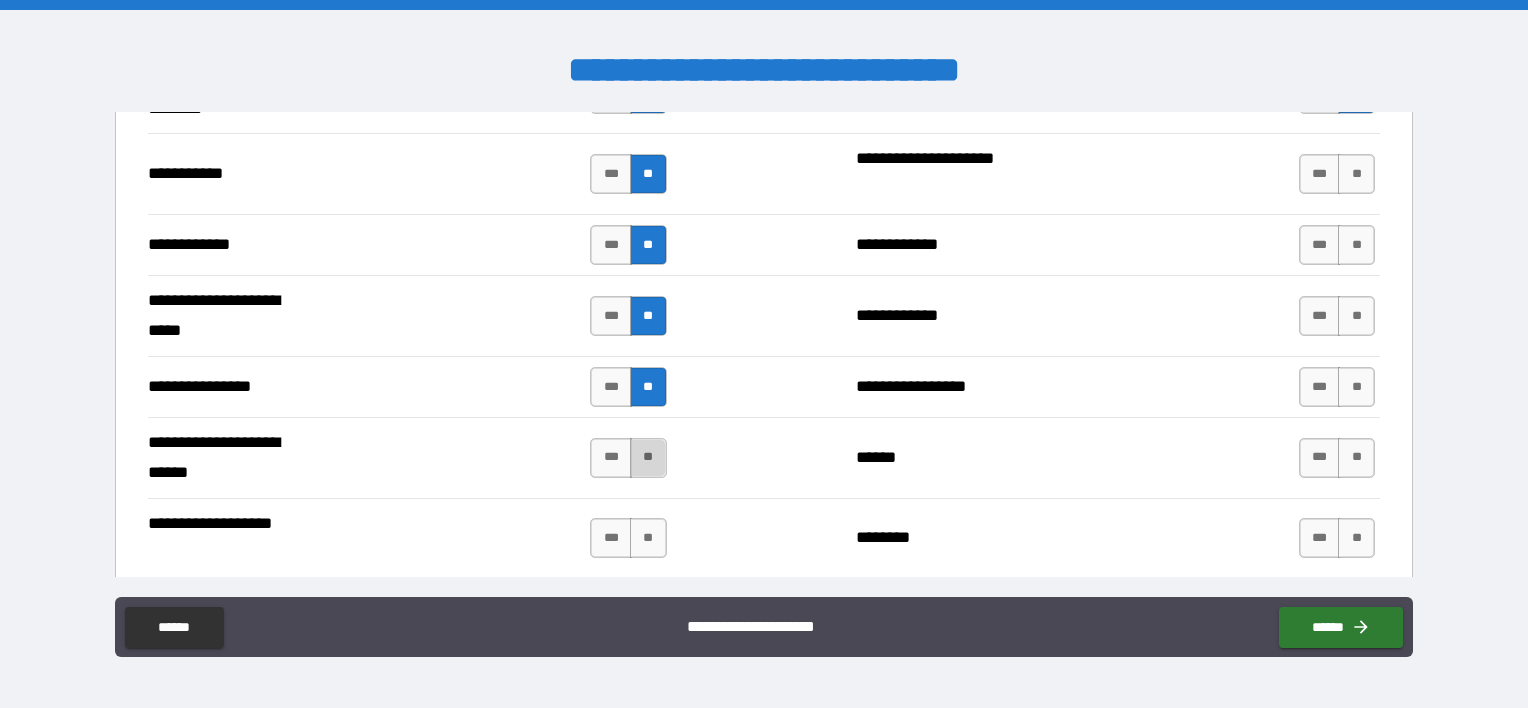 click on "**" at bounding box center [648, 458] 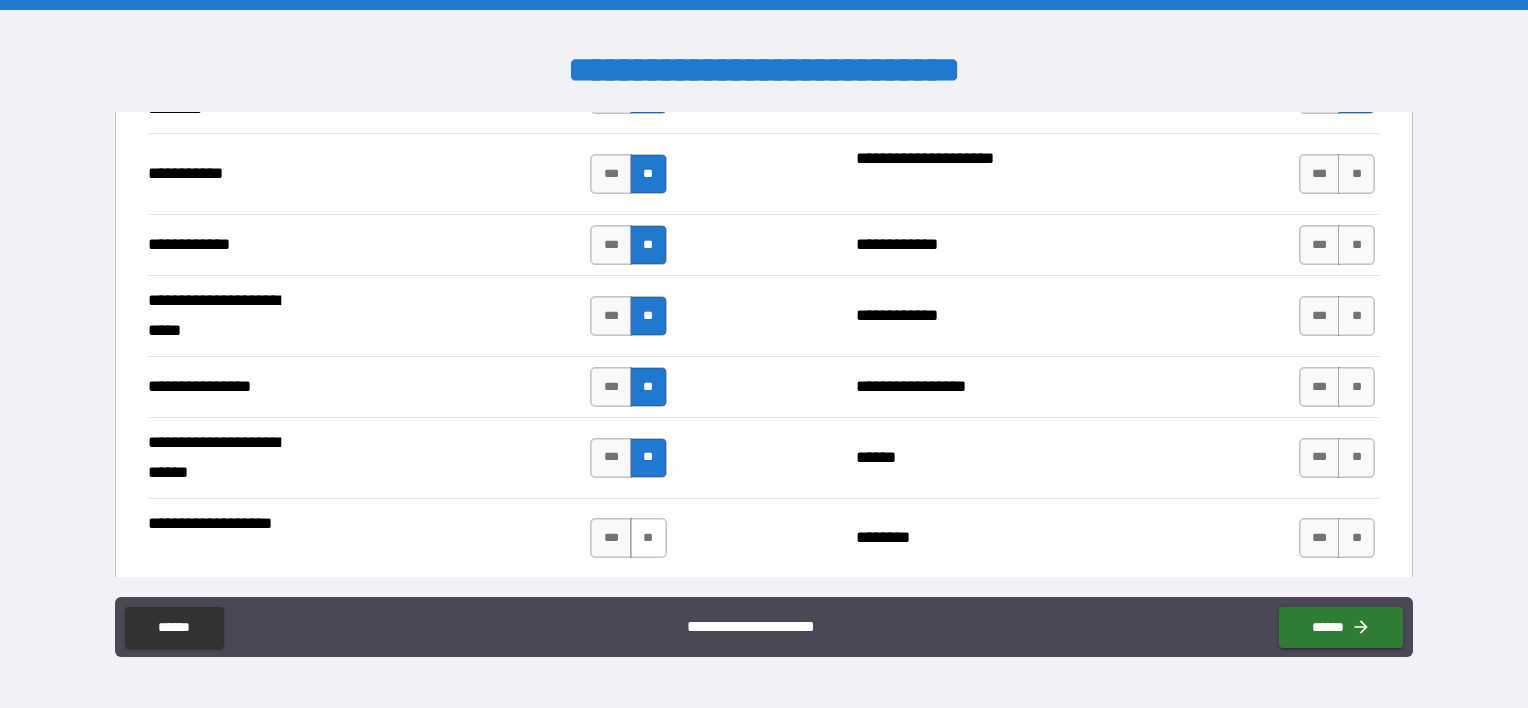 click on "**" at bounding box center [648, 538] 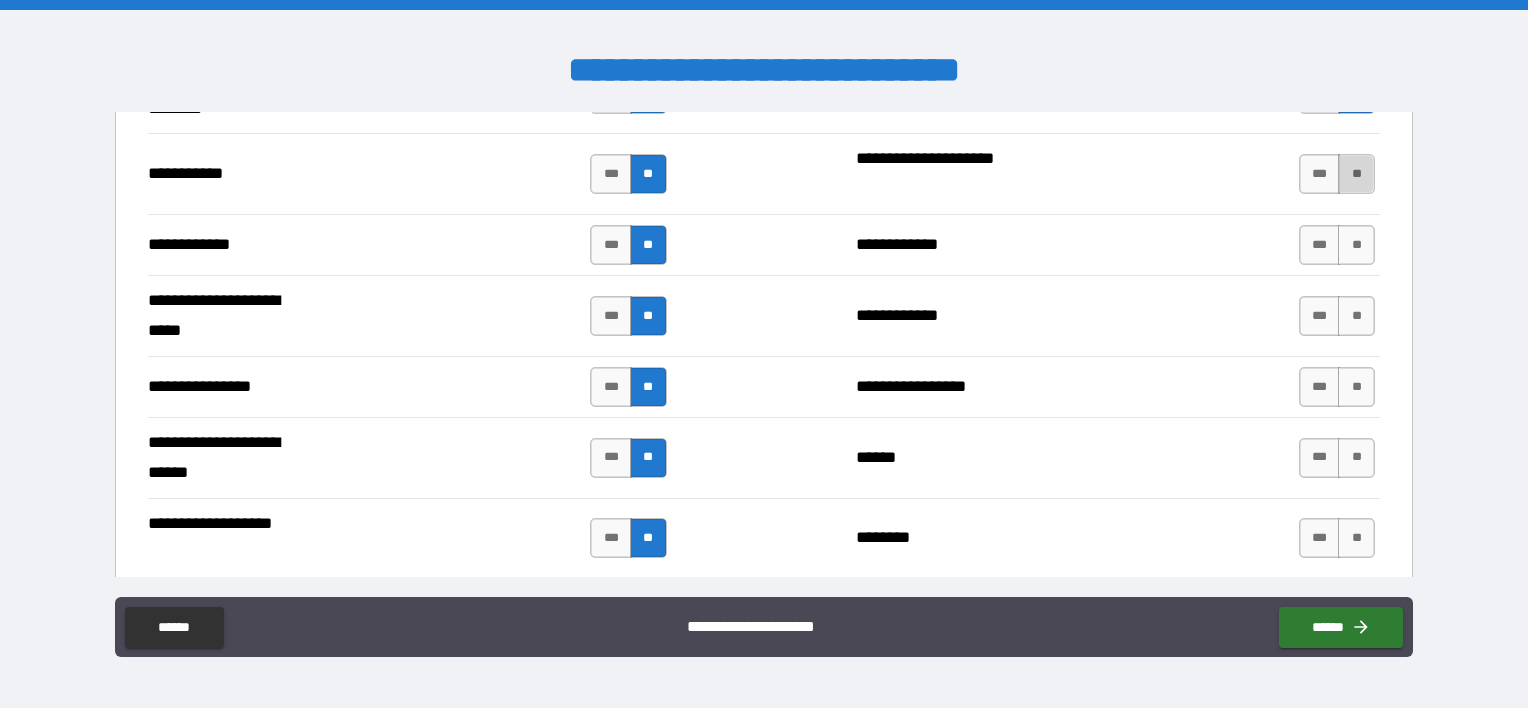 click on "**" at bounding box center (1356, 174) 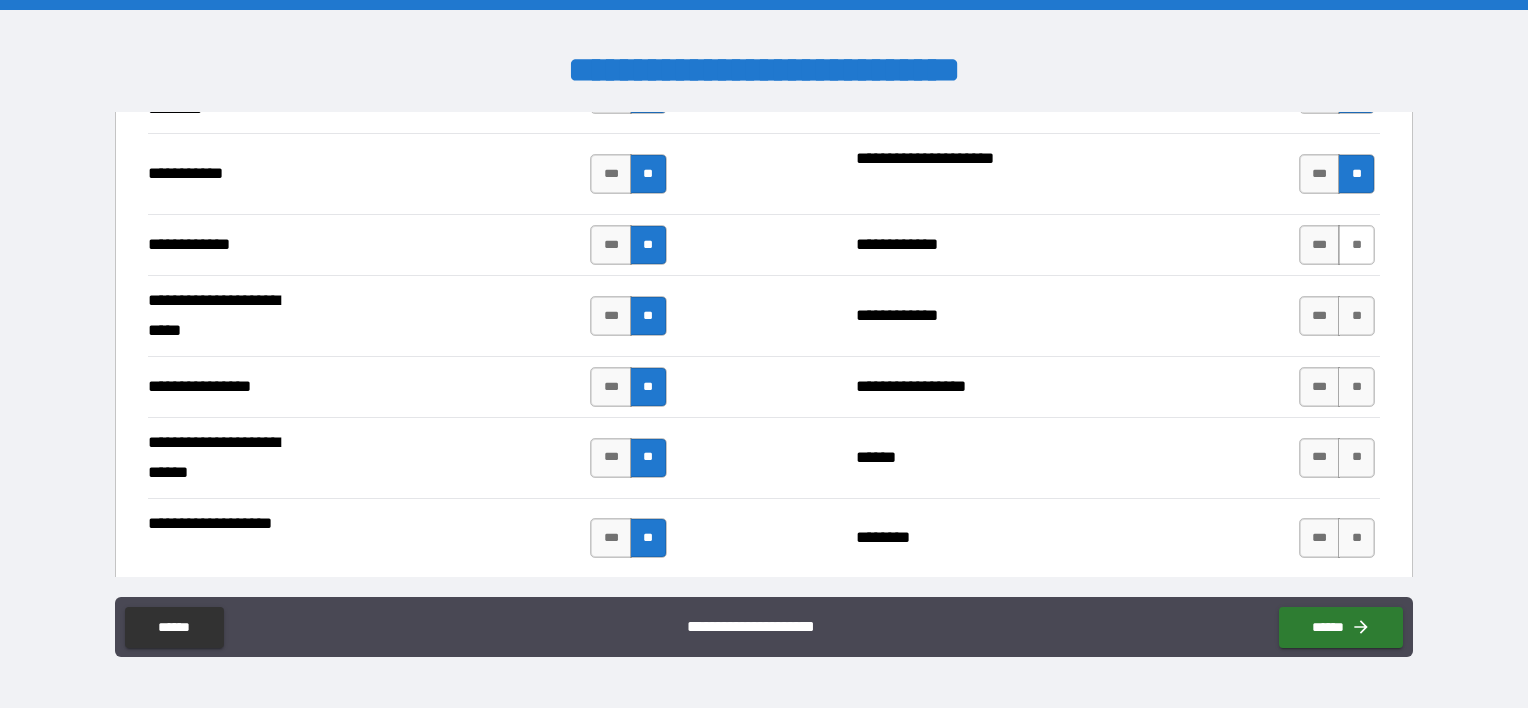 click on "**" at bounding box center (1356, 245) 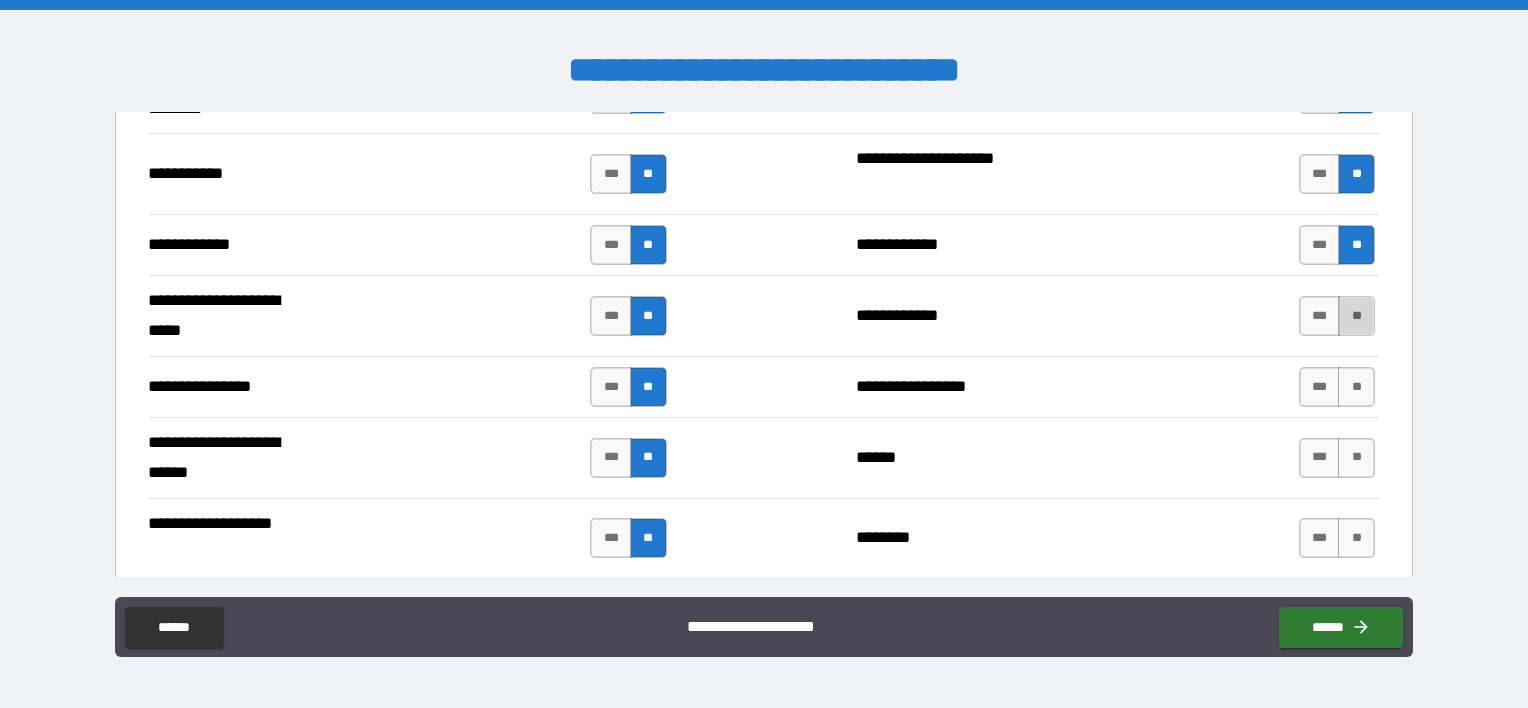 click on "**" at bounding box center (1356, 316) 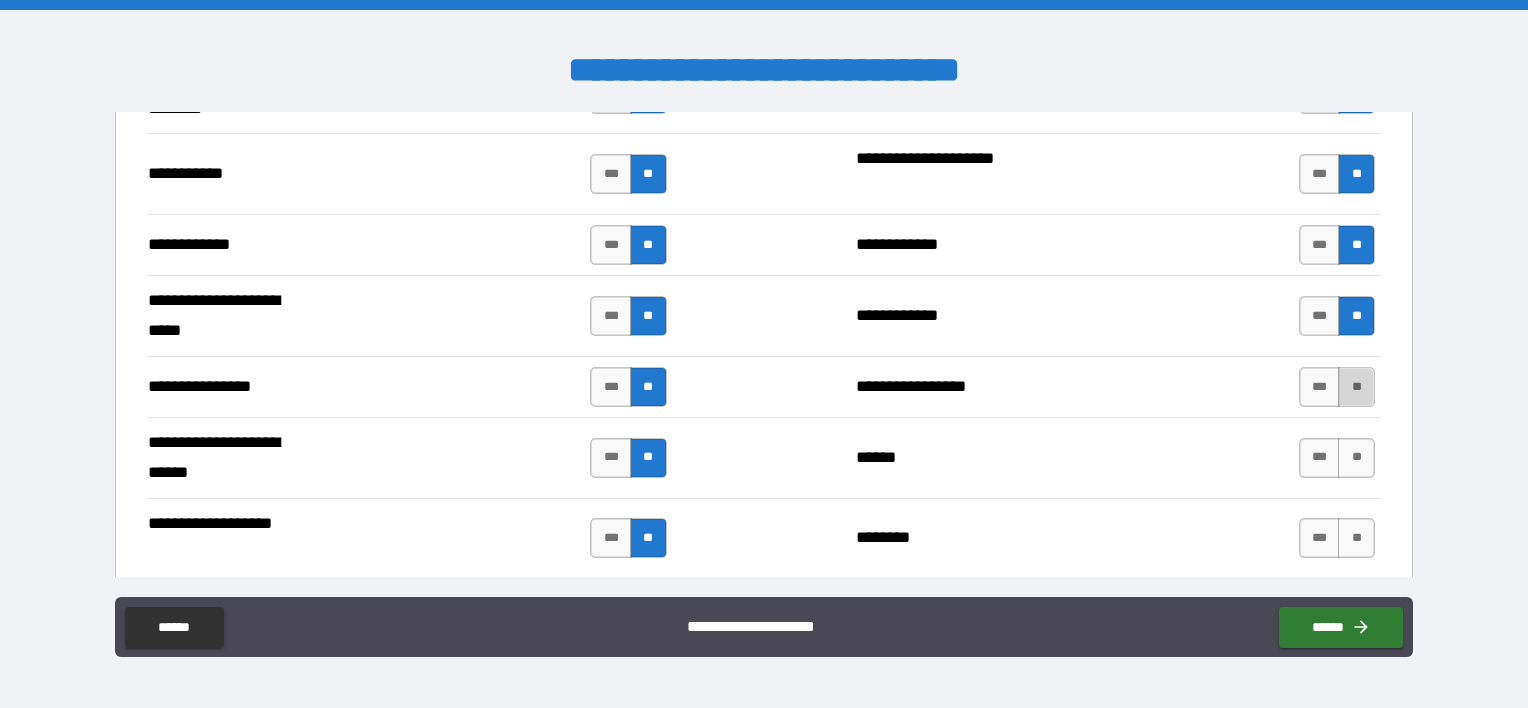 click on "**" at bounding box center [1356, 387] 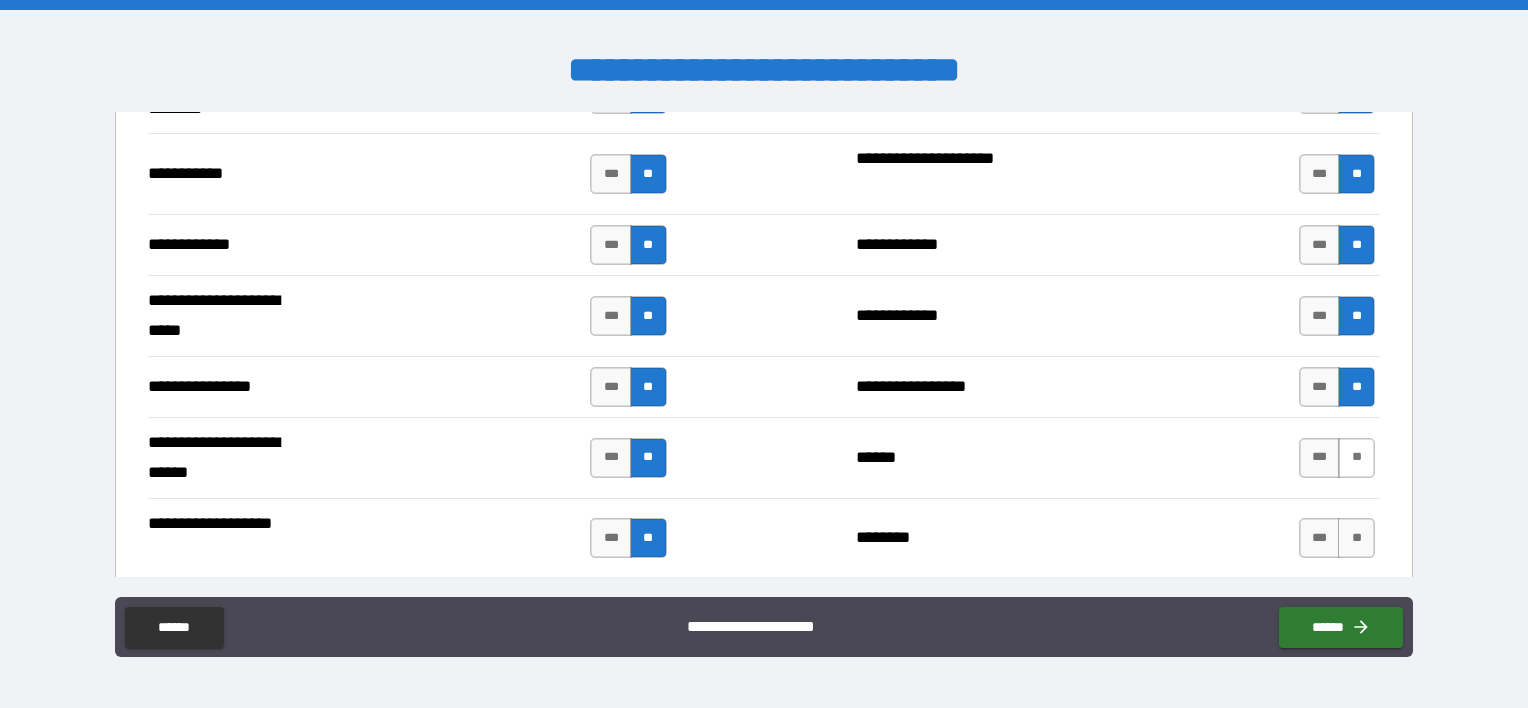 click on "**" at bounding box center (1356, 458) 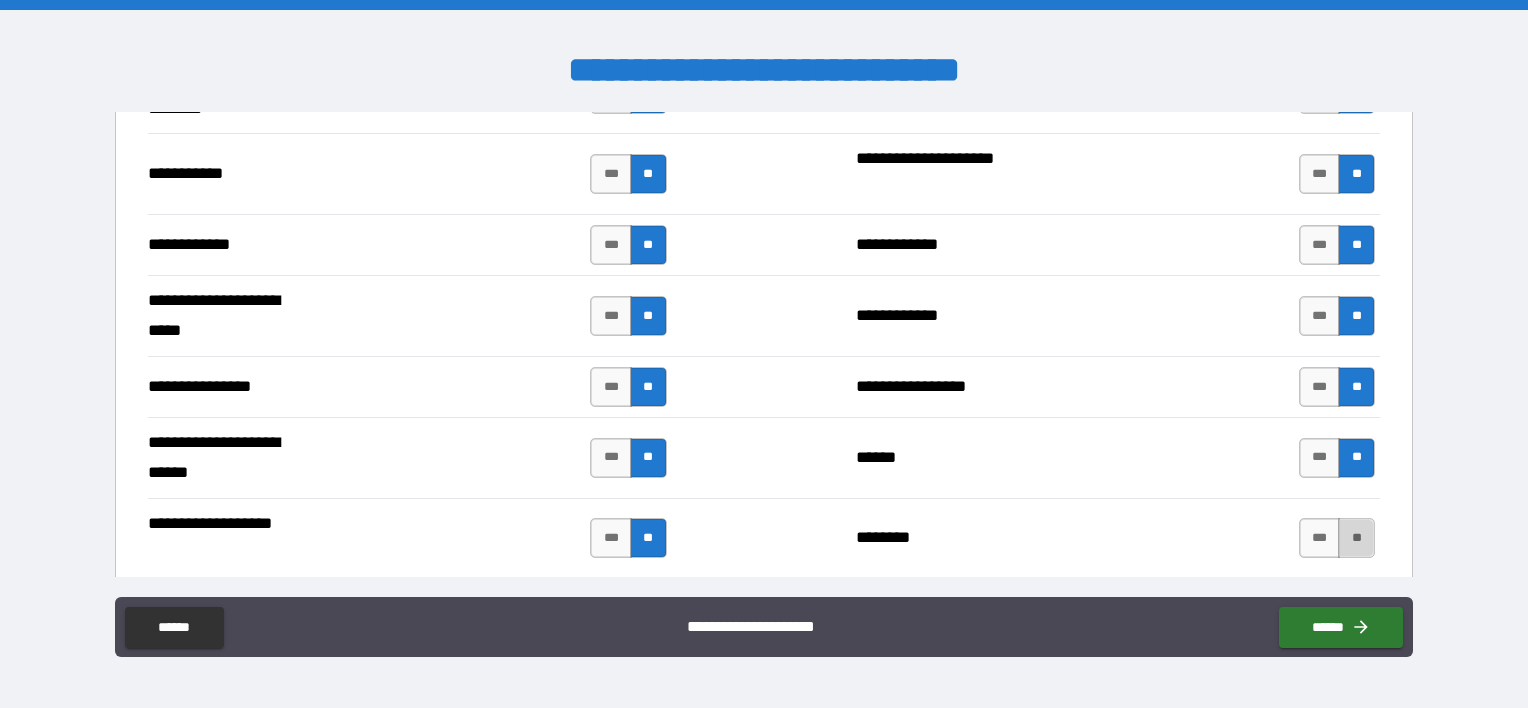 click on "**" at bounding box center [1356, 538] 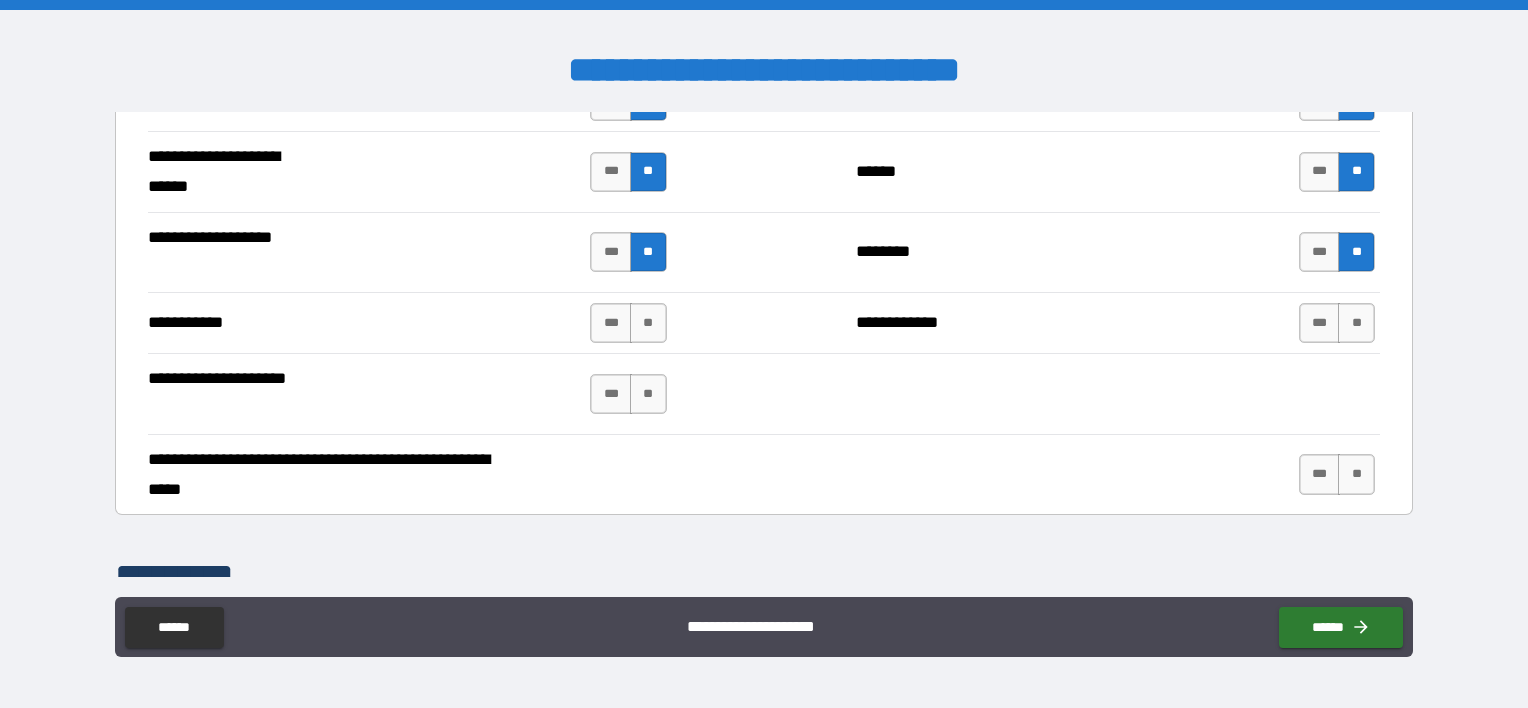 scroll, scrollTop: 2926, scrollLeft: 0, axis: vertical 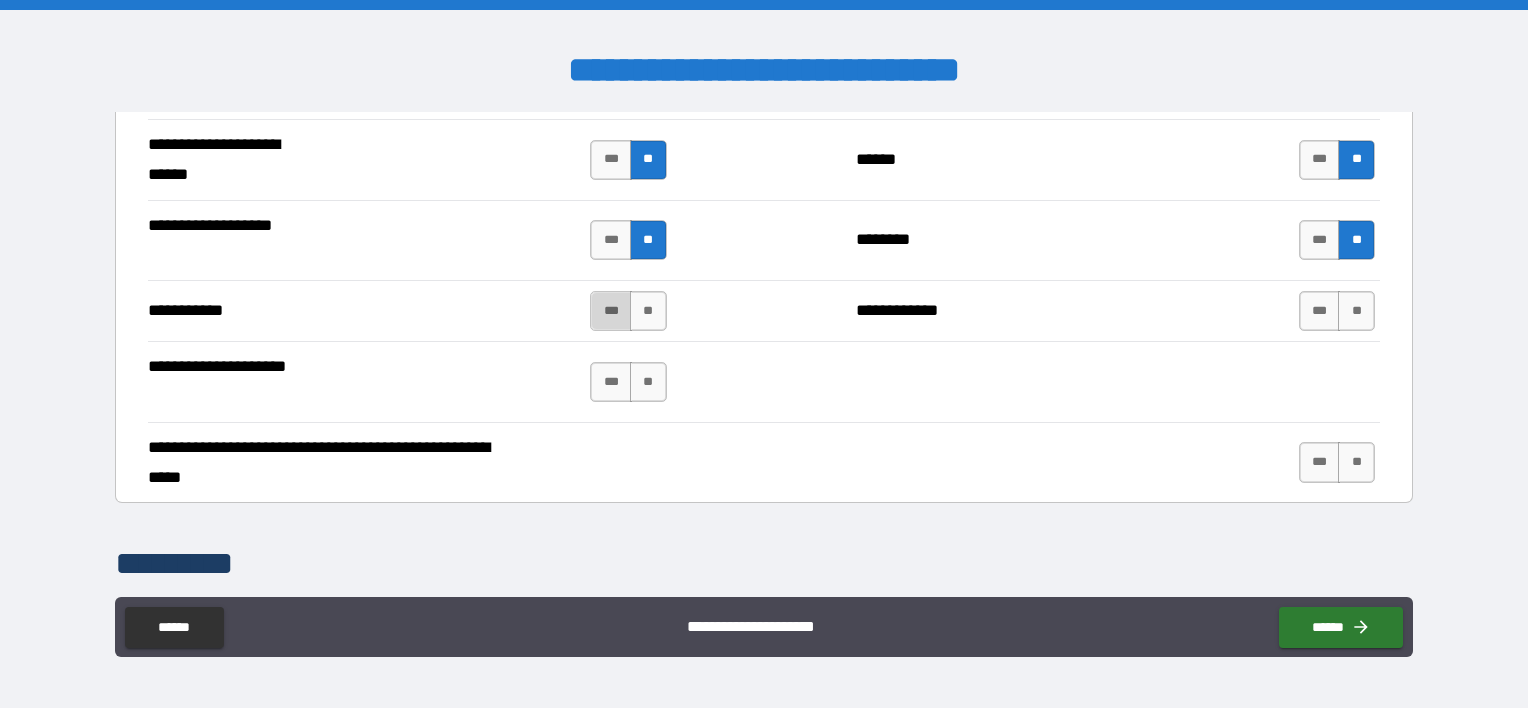 click on "***" at bounding box center [611, 311] 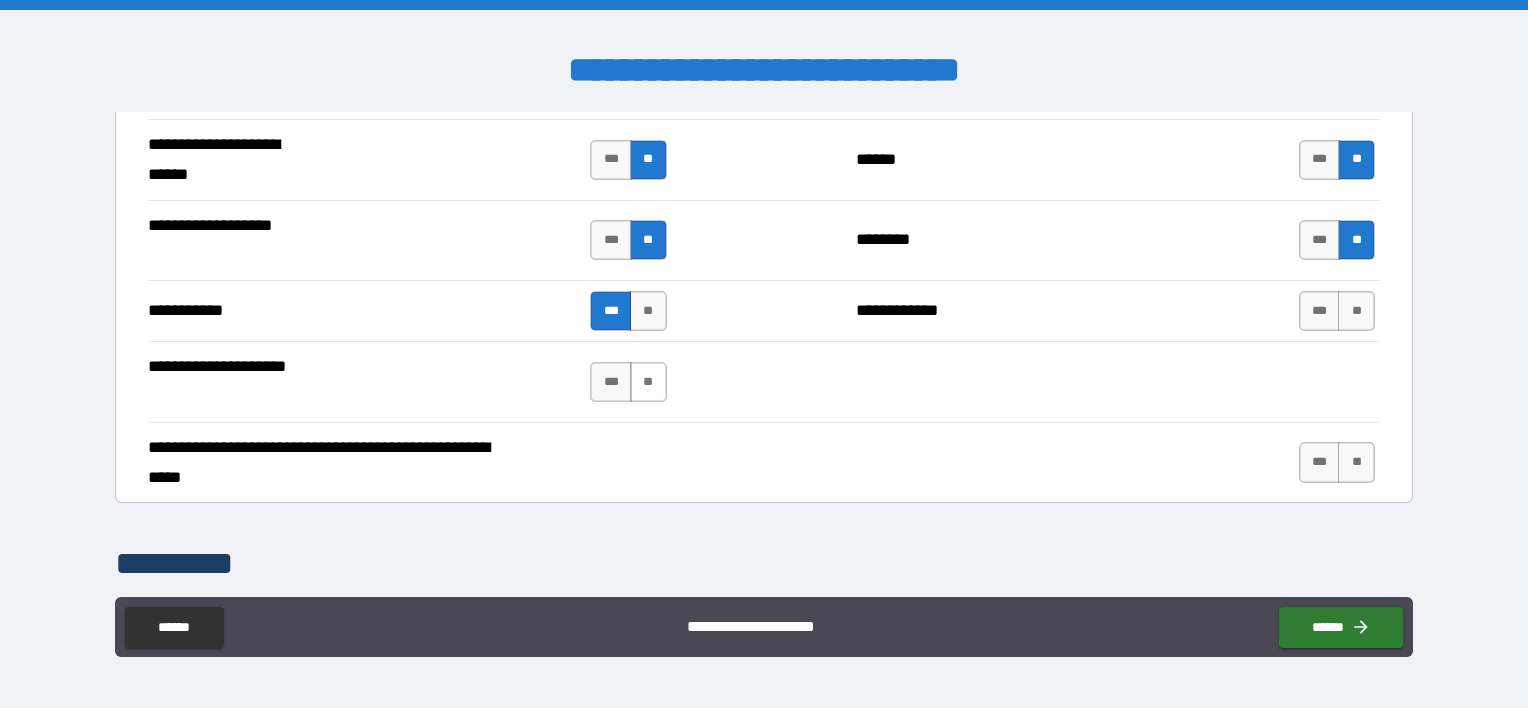 click on "**" at bounding box center [648, 382] 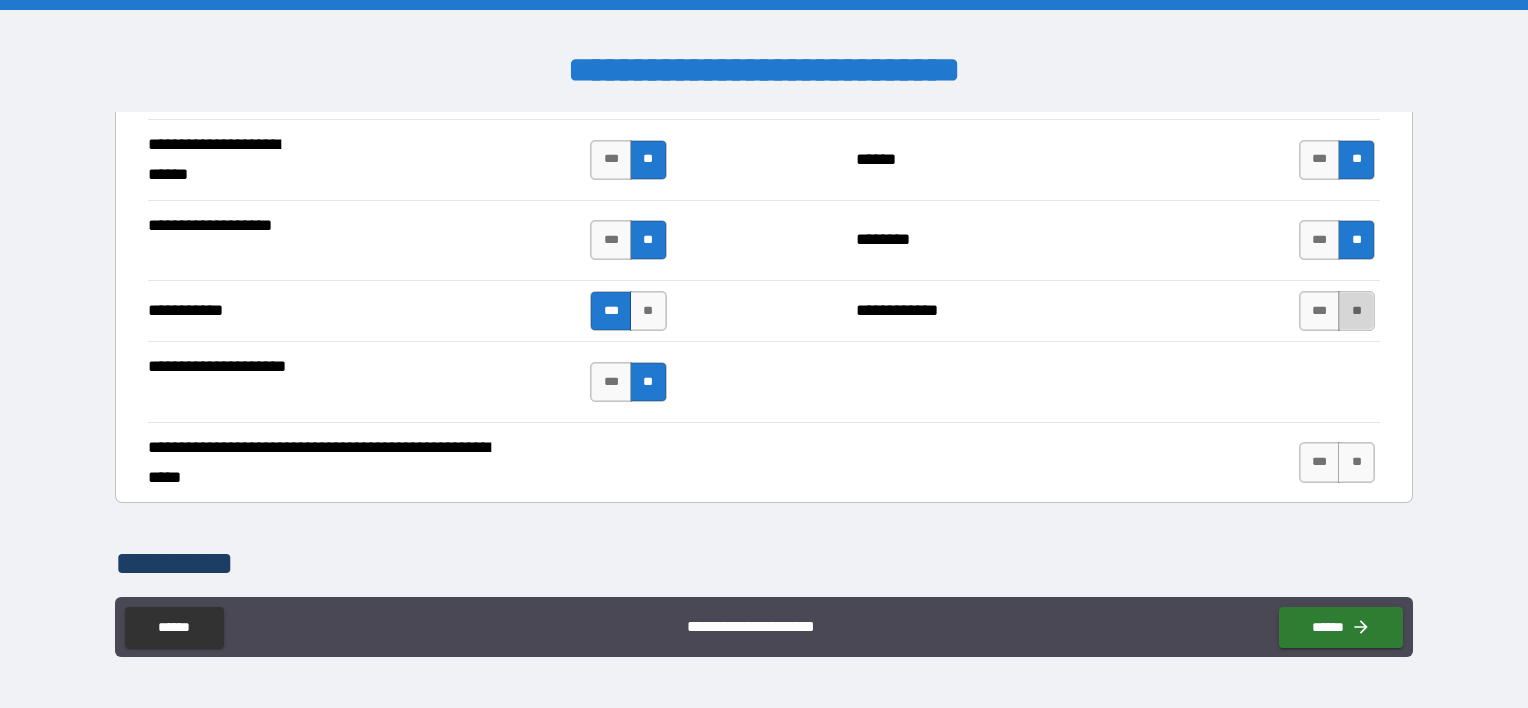 click on "**" at bounding box center (1356, 311) 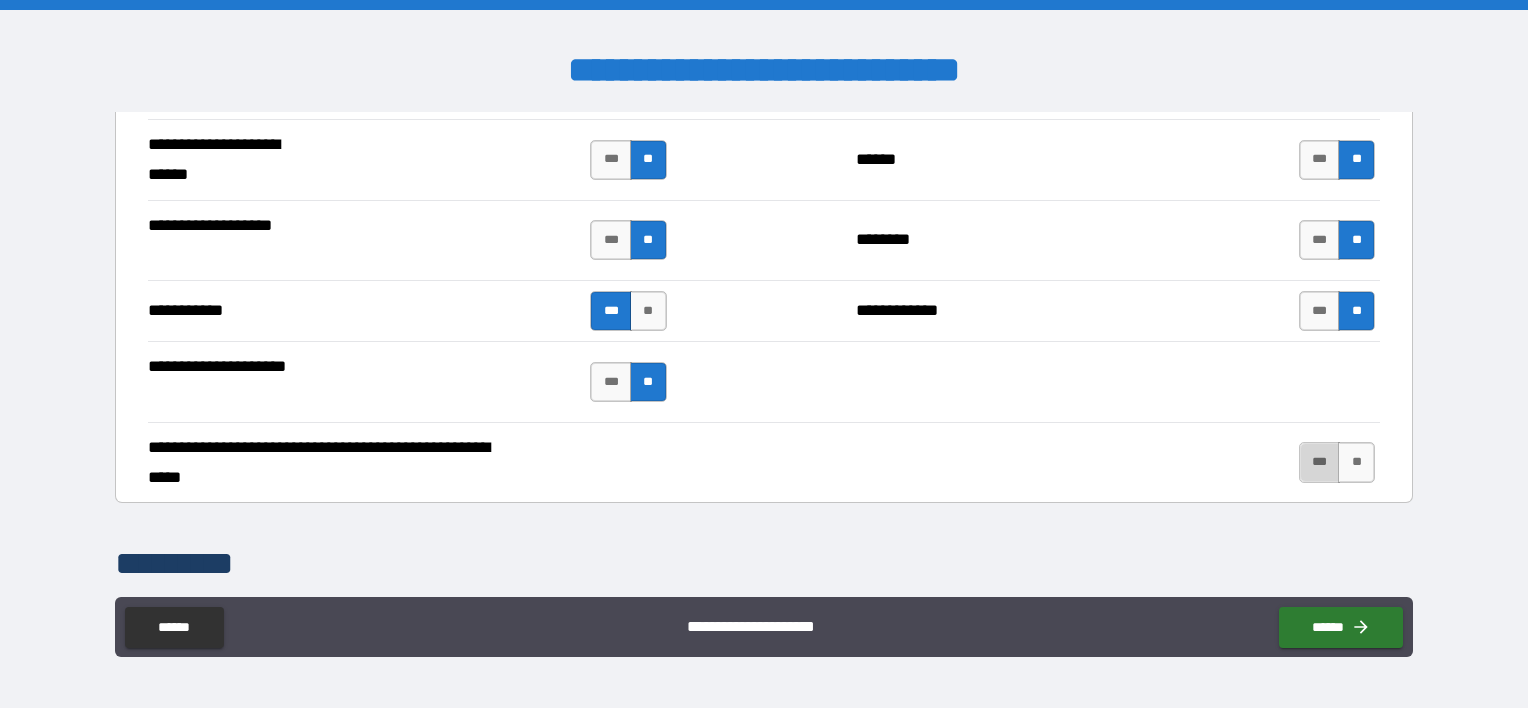 click on "***" at bounding box center (1320, 462) 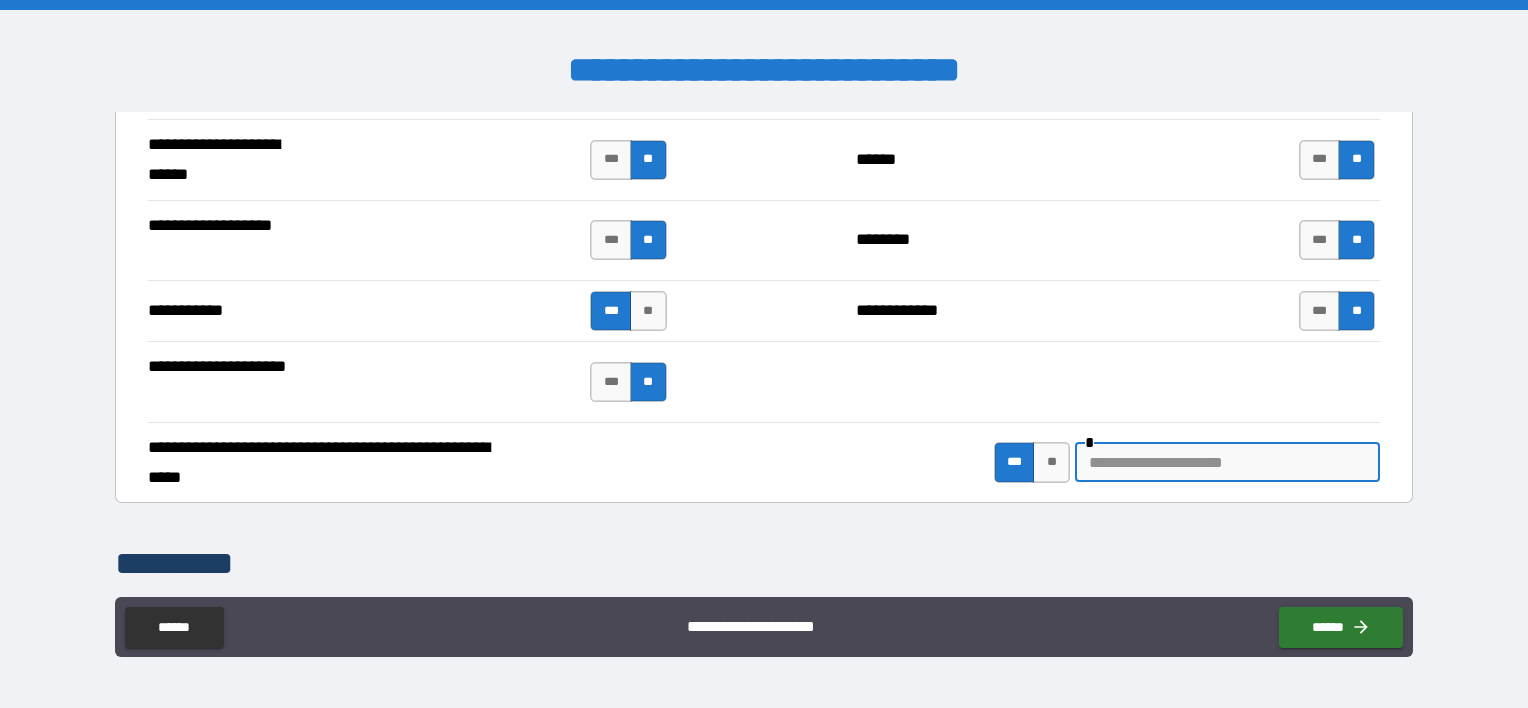 click at bounding box center [1227, 462] 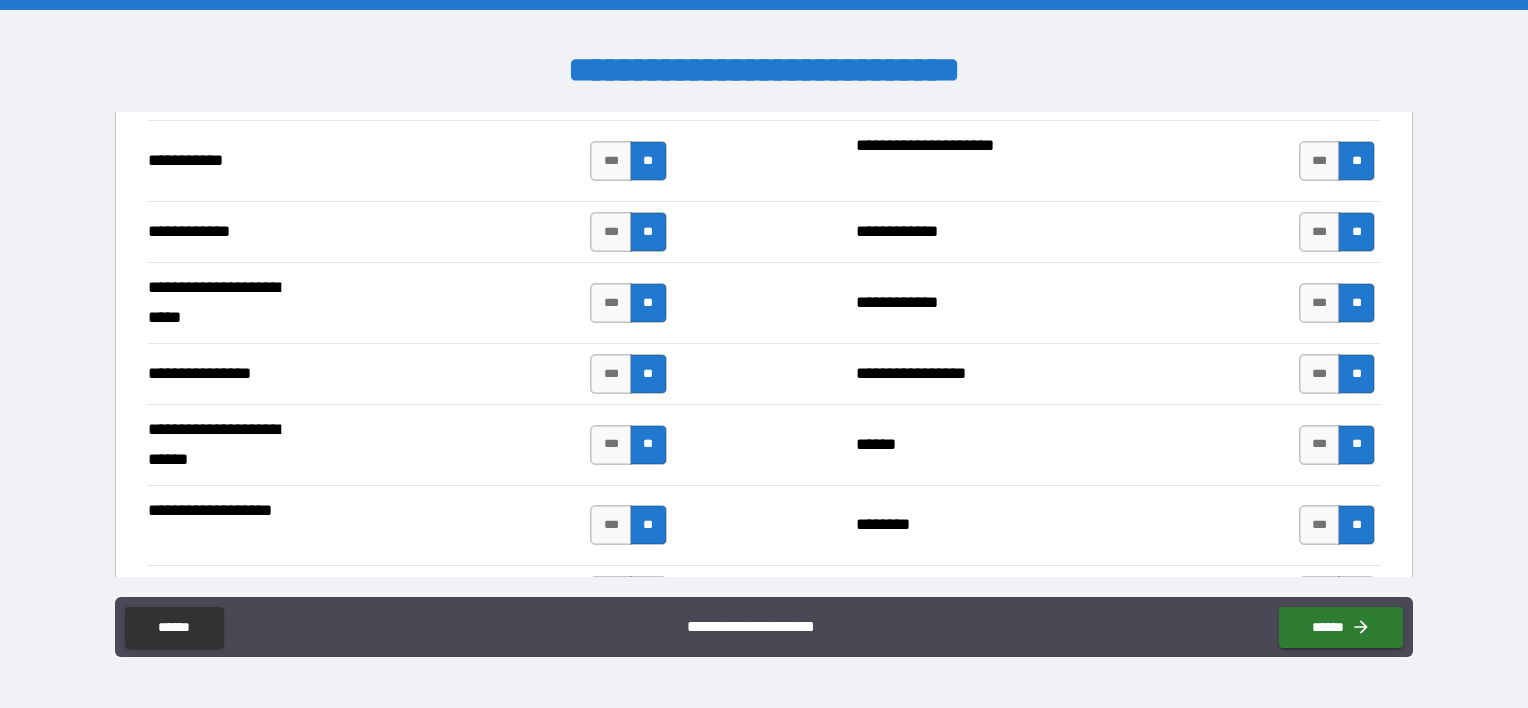 scroll, scrollTop: 2700, scrollLeft: 0, axis: vertical 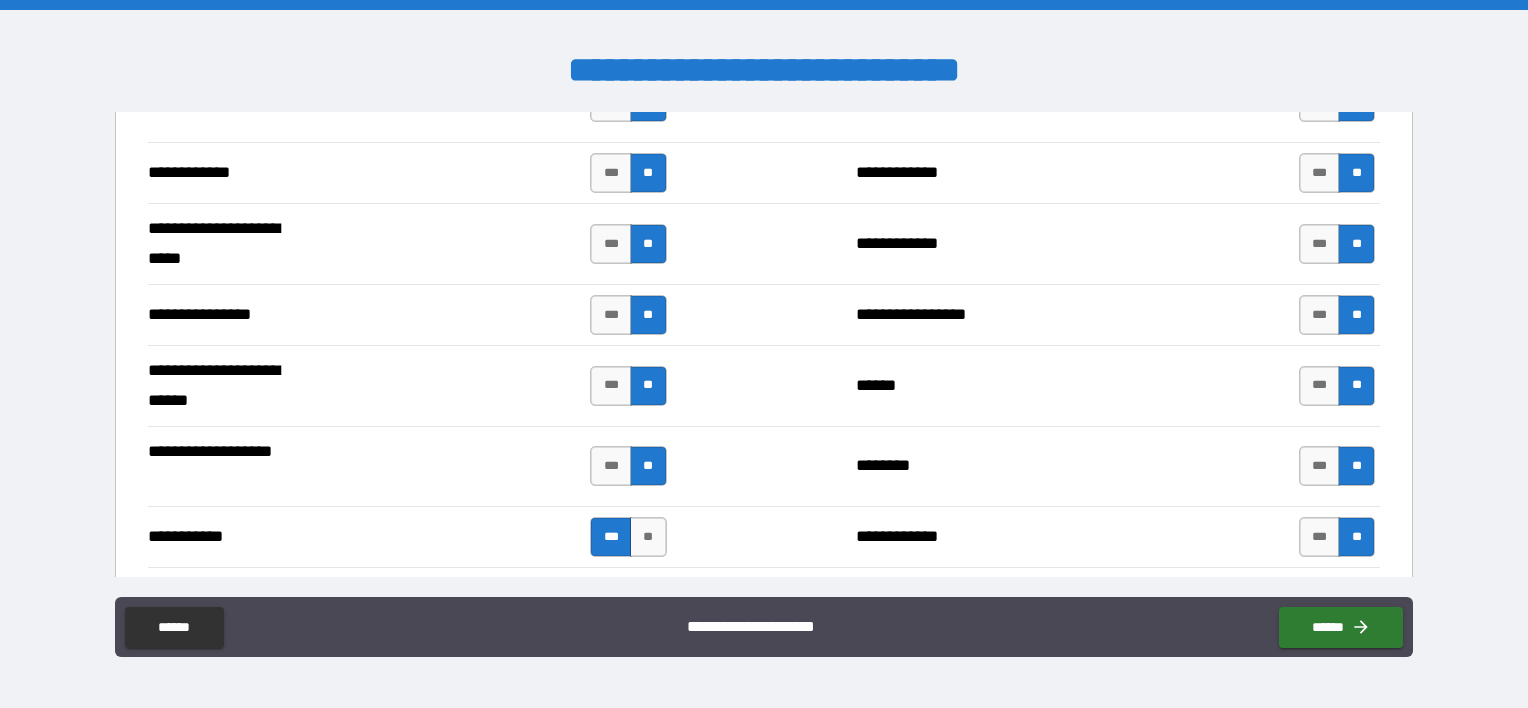 type on "*******" 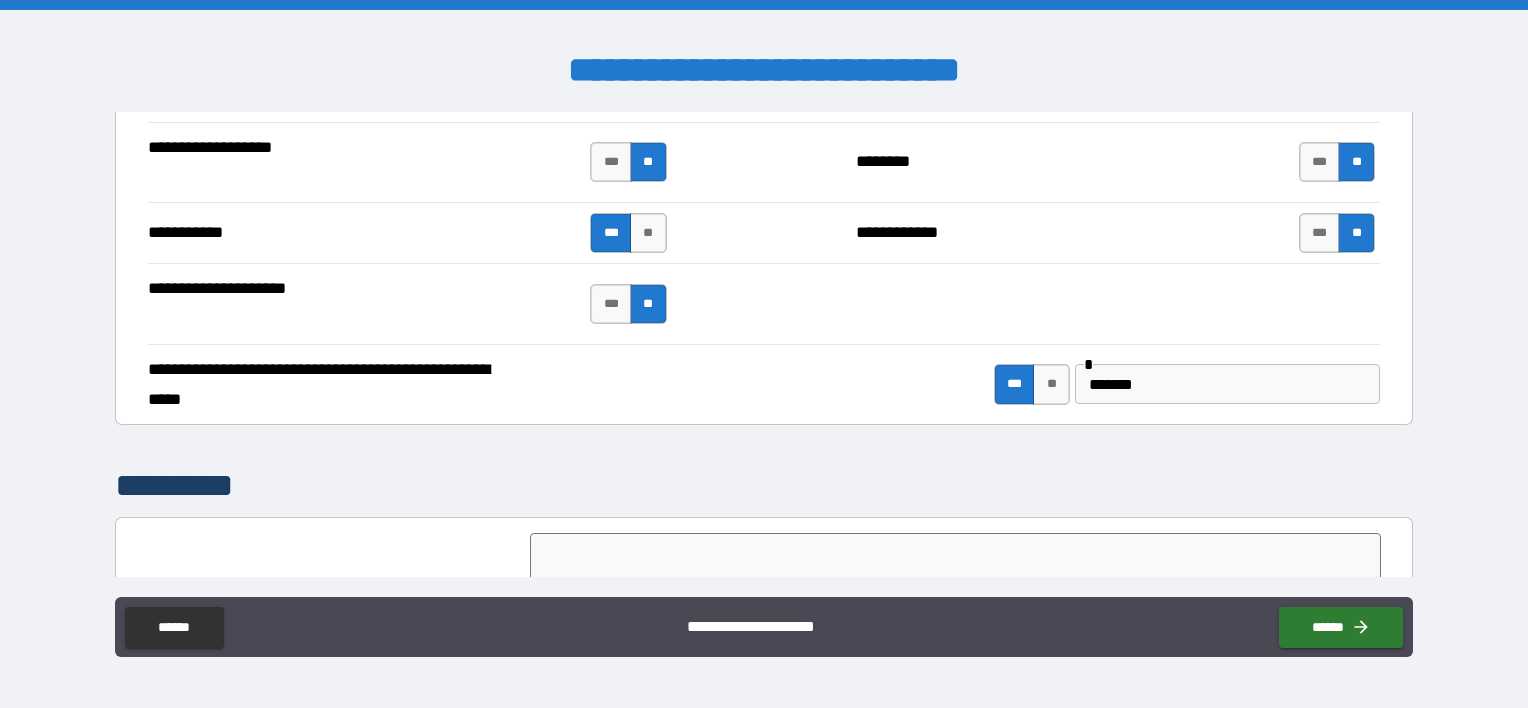 scroll, scrollTop: 3301, scrollLeft: 0, axis: vertical 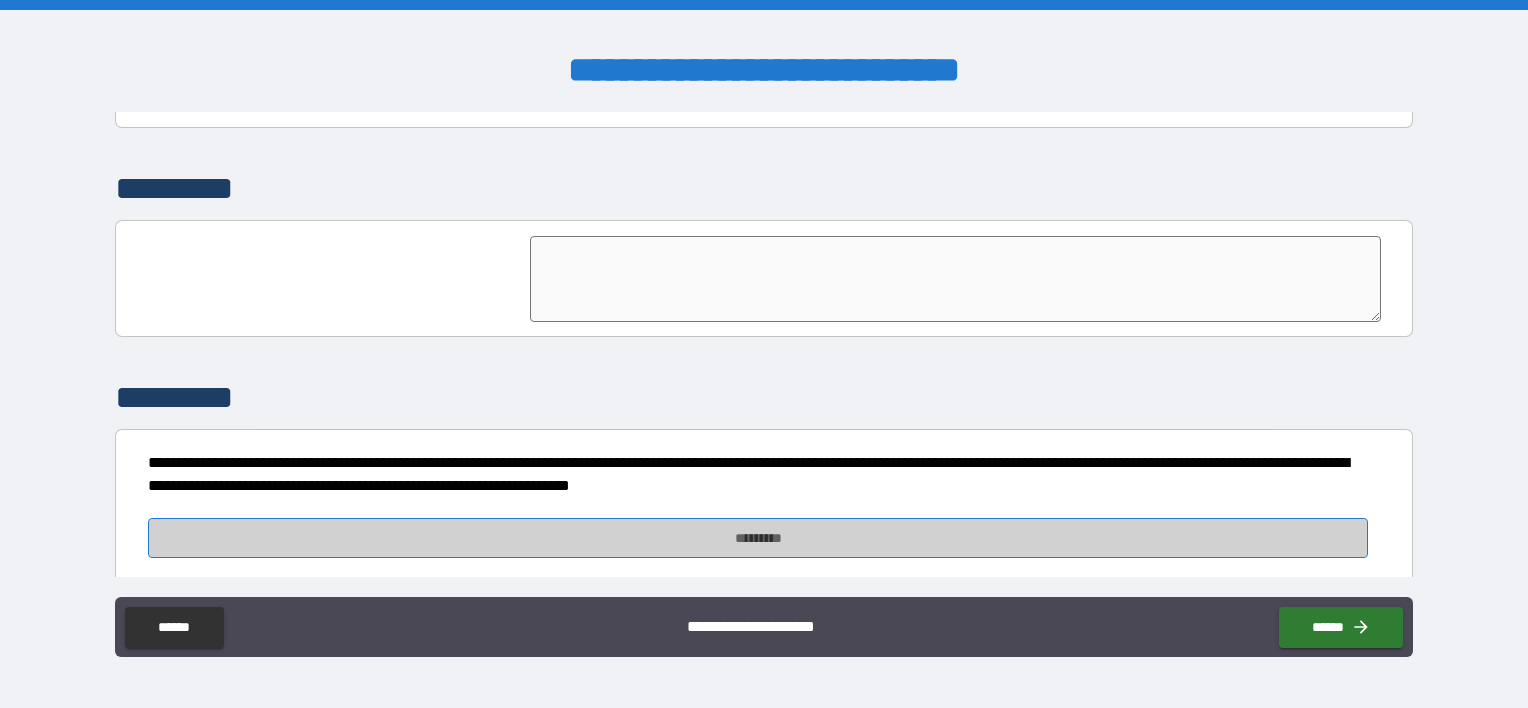 click on "*********" at bounding box center [758, 538] 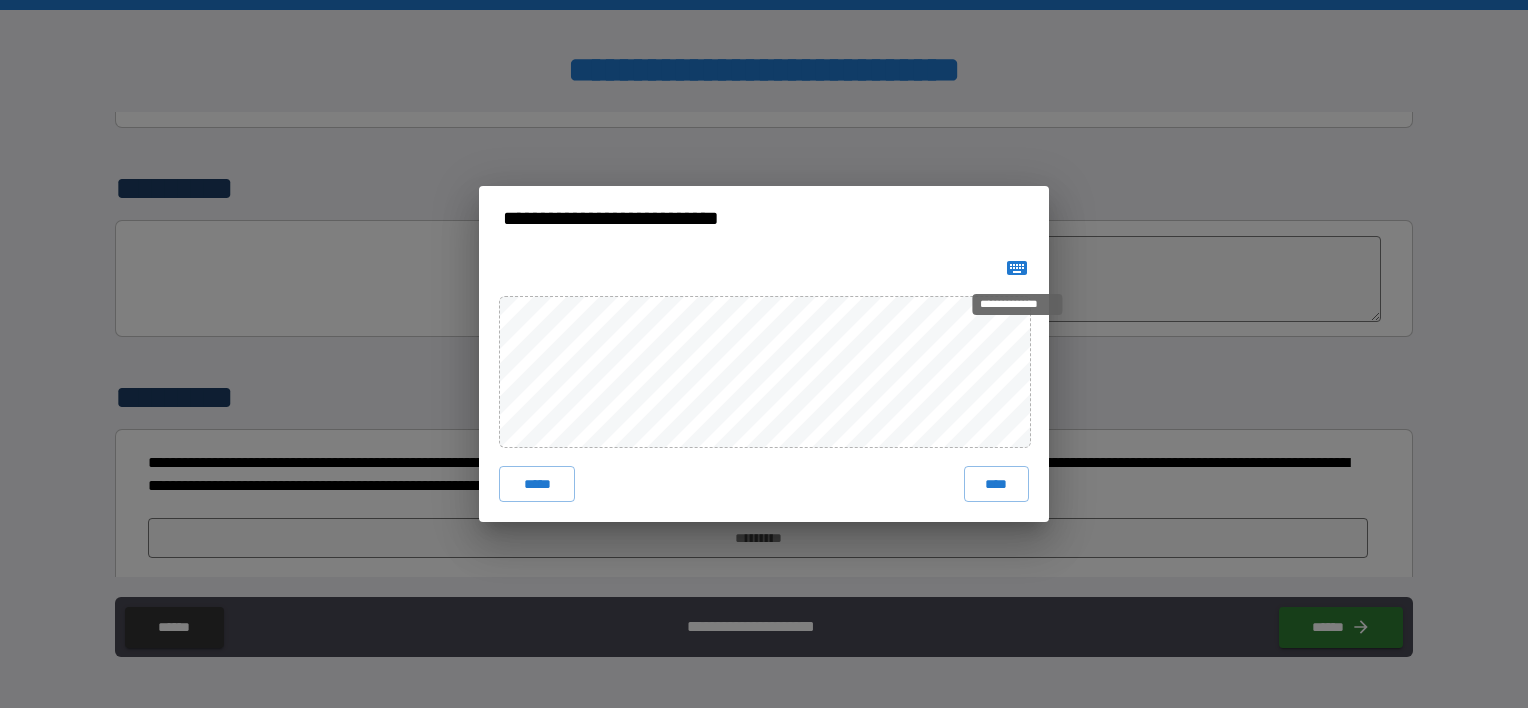 click 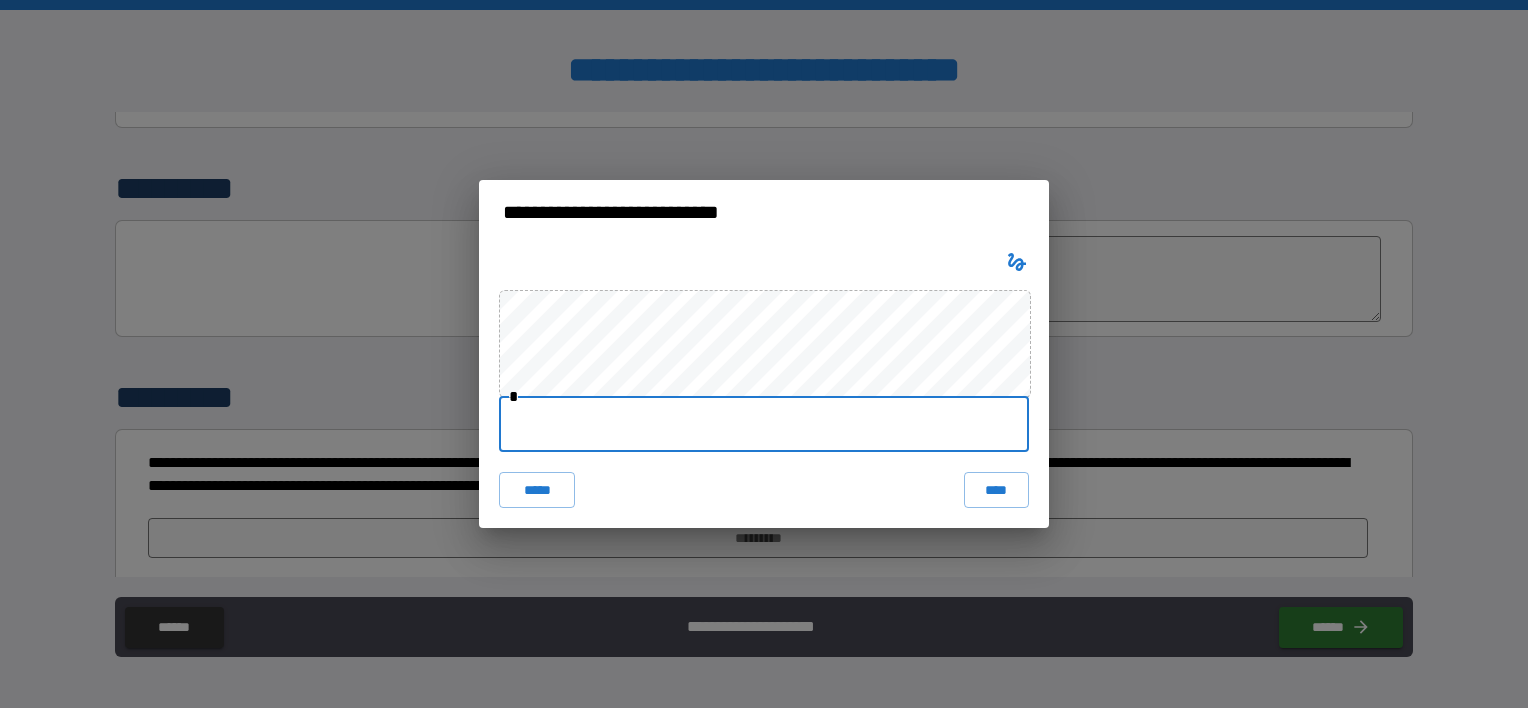 click at bounding box center (764, 424) 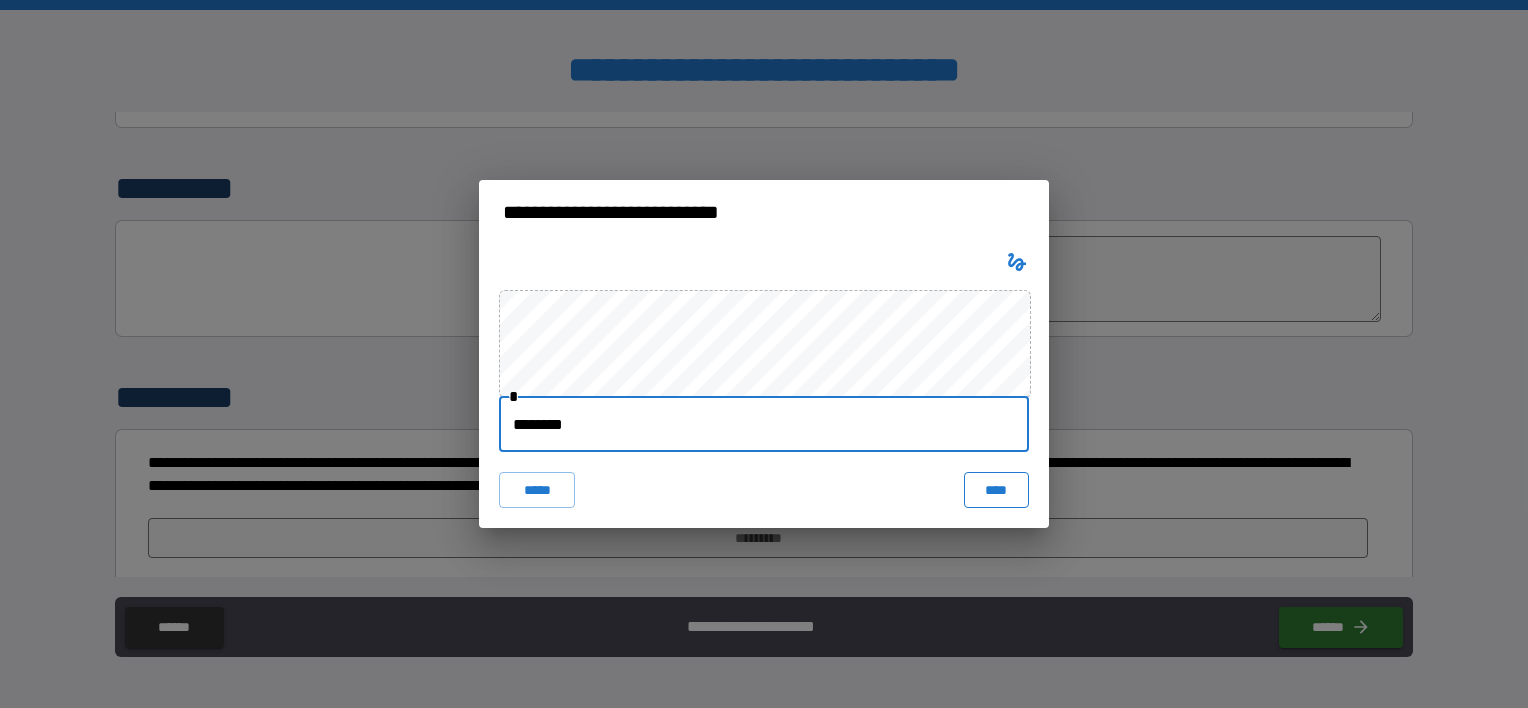 type on "********" 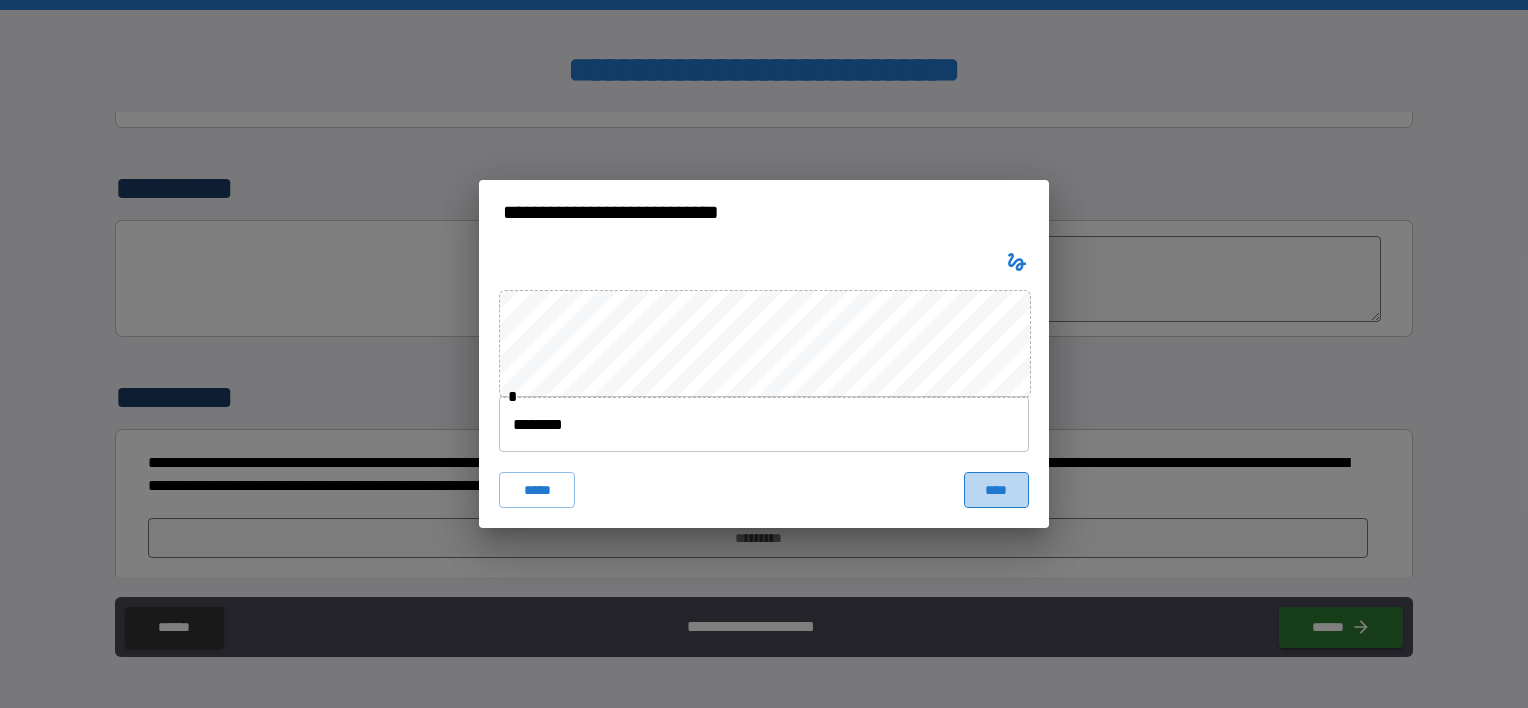 click on "****" at bounding box center [996, 490] 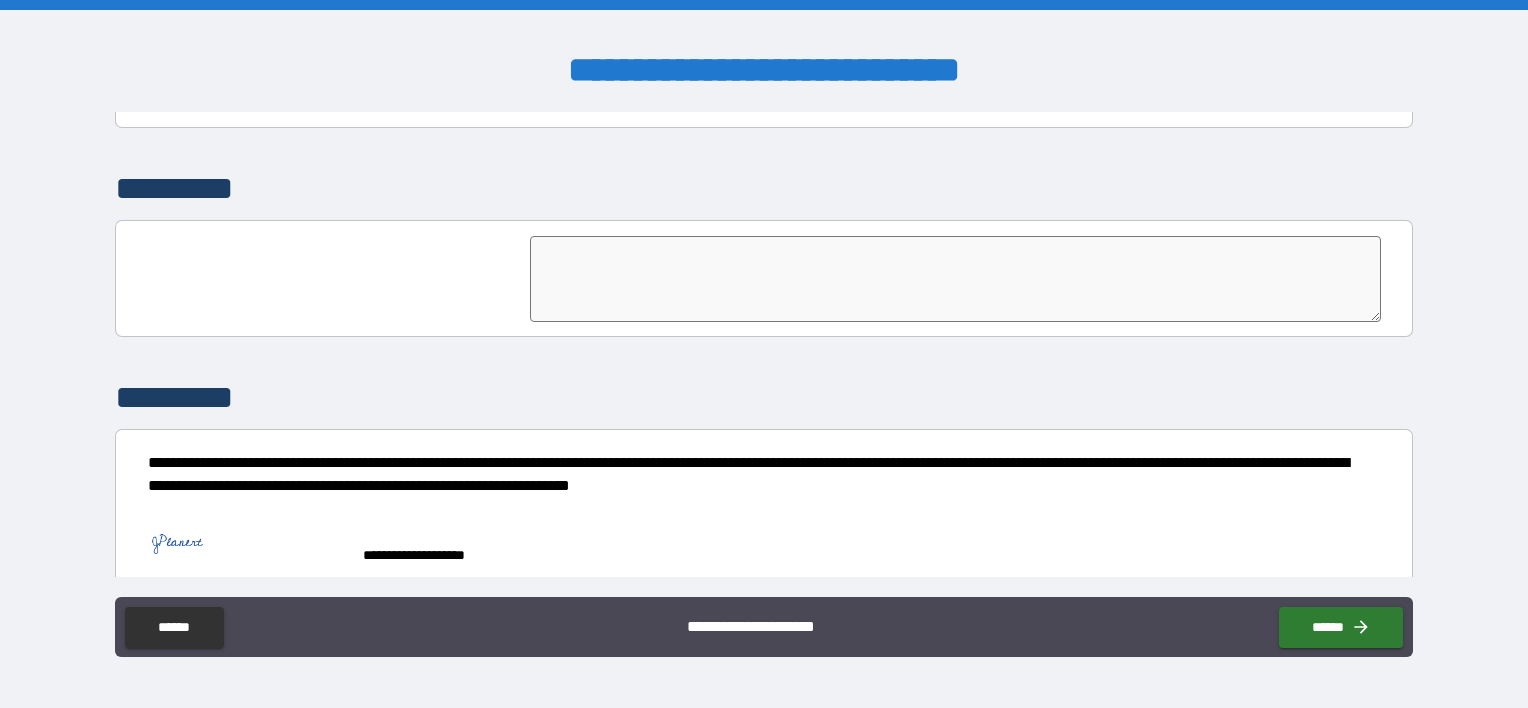 scroll, scrollTop: 3319, scrollLeft: 0, axis: vertical 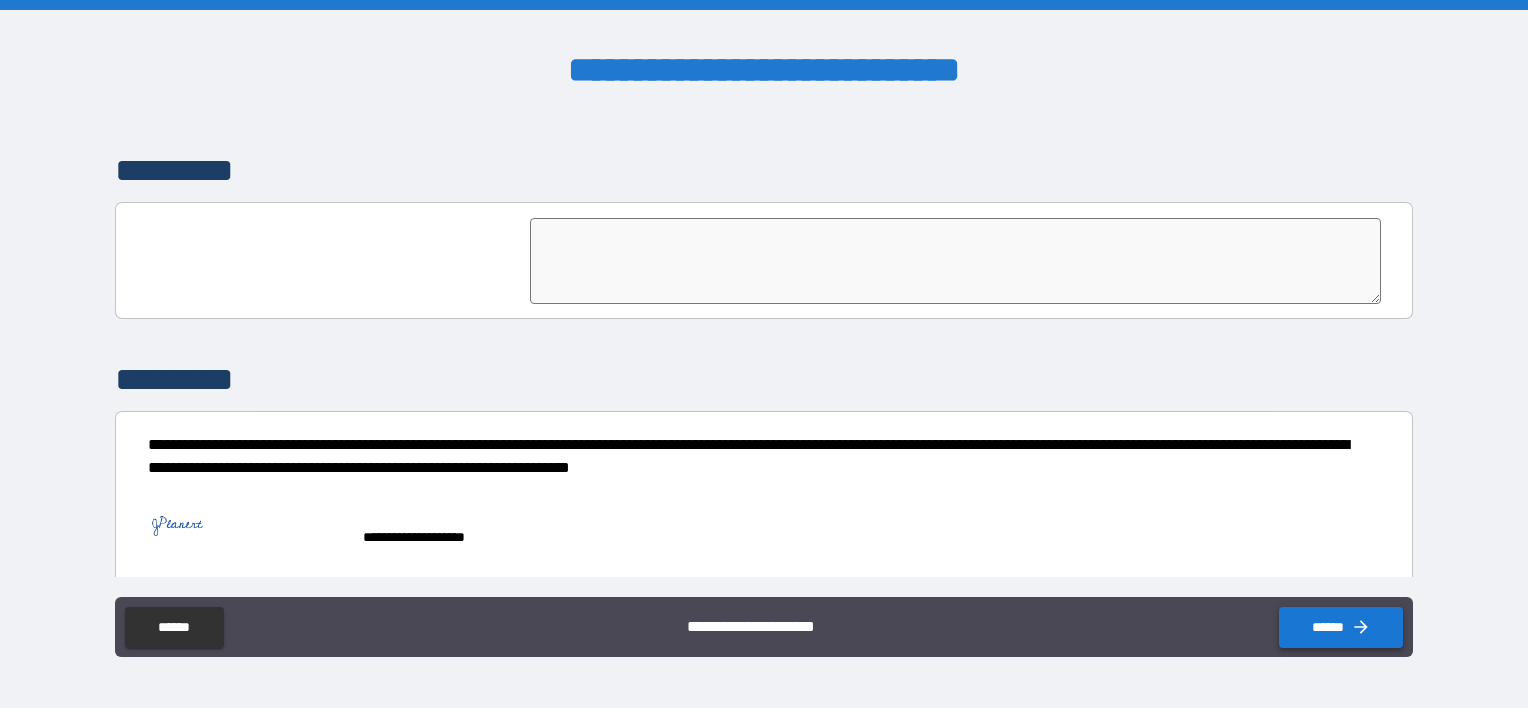 click 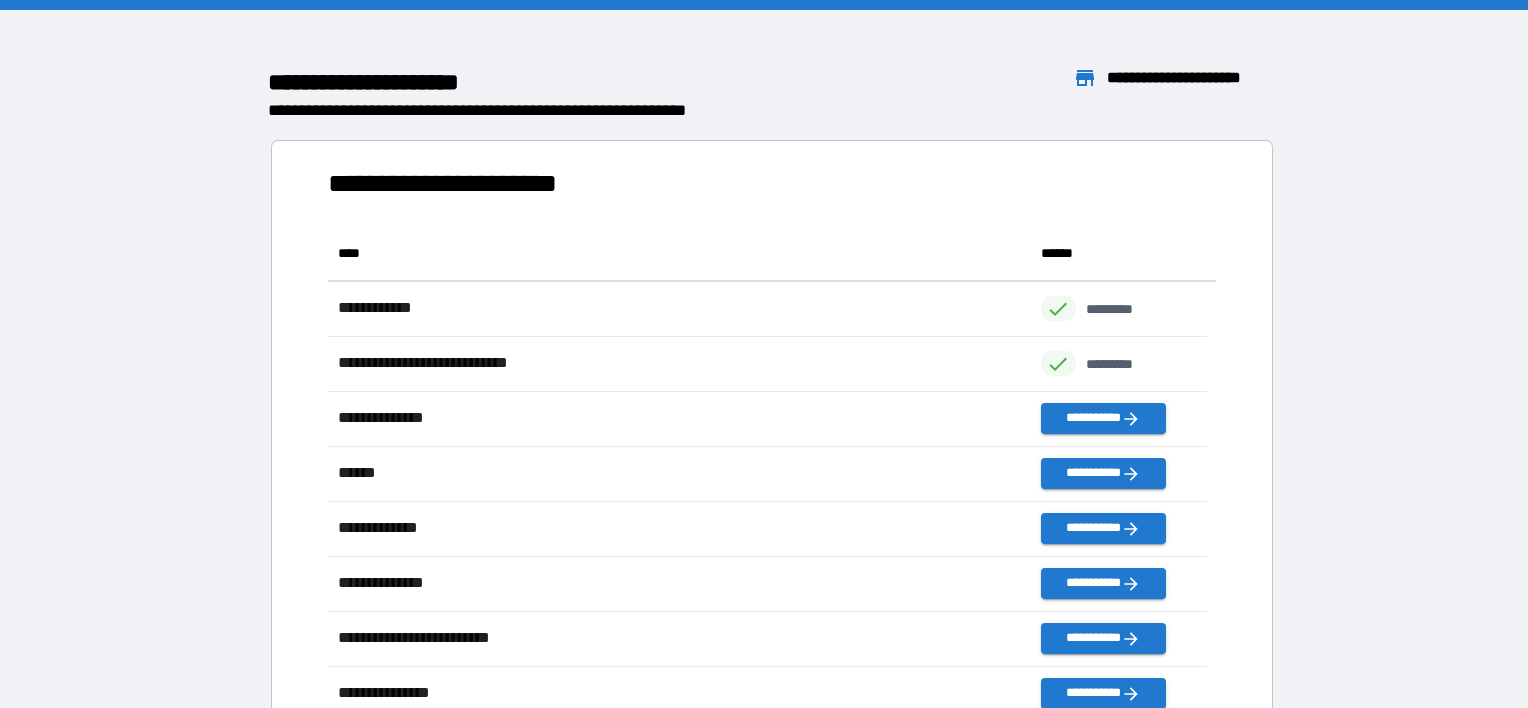 scroll, scrollTop: 16, scrollLeft: 16, axis: both 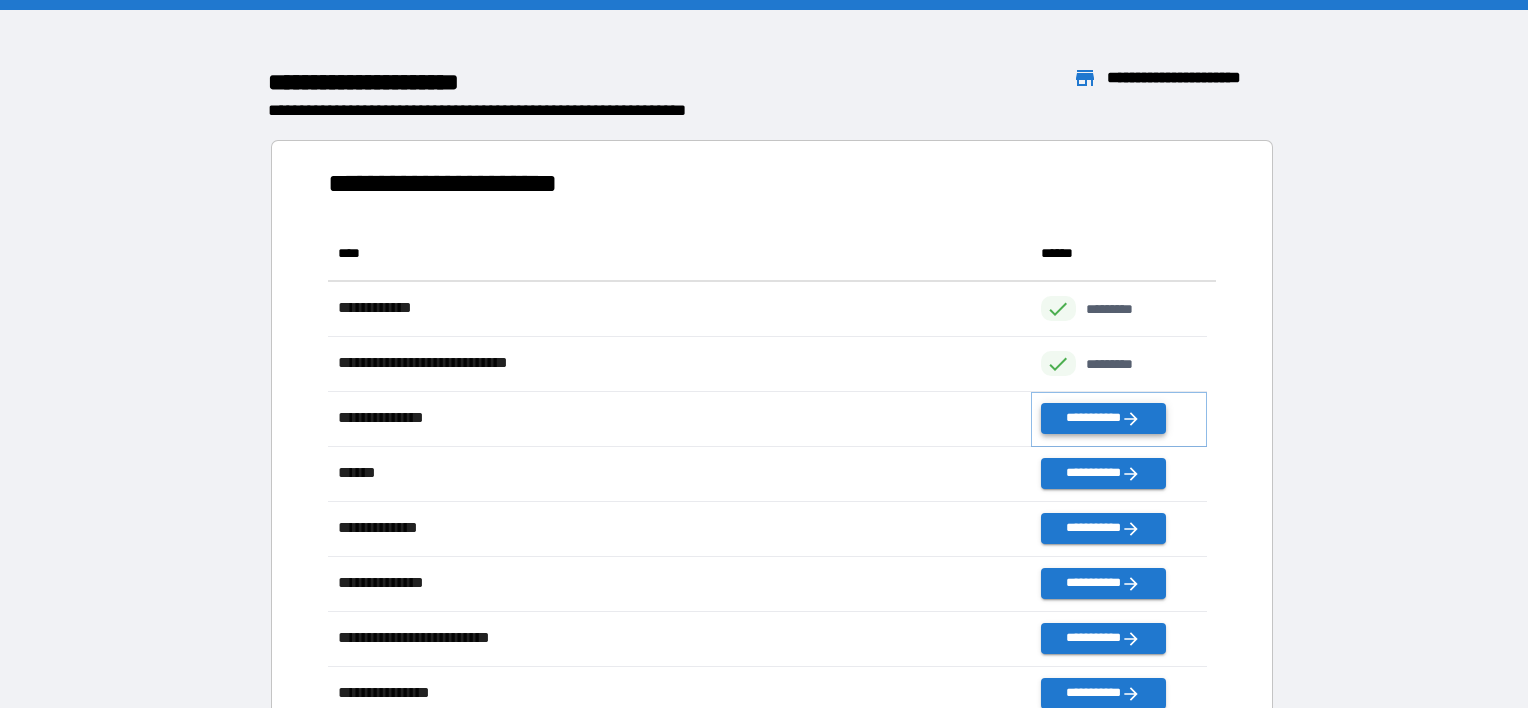 click on "**********" at bounding box center (1103, 418) 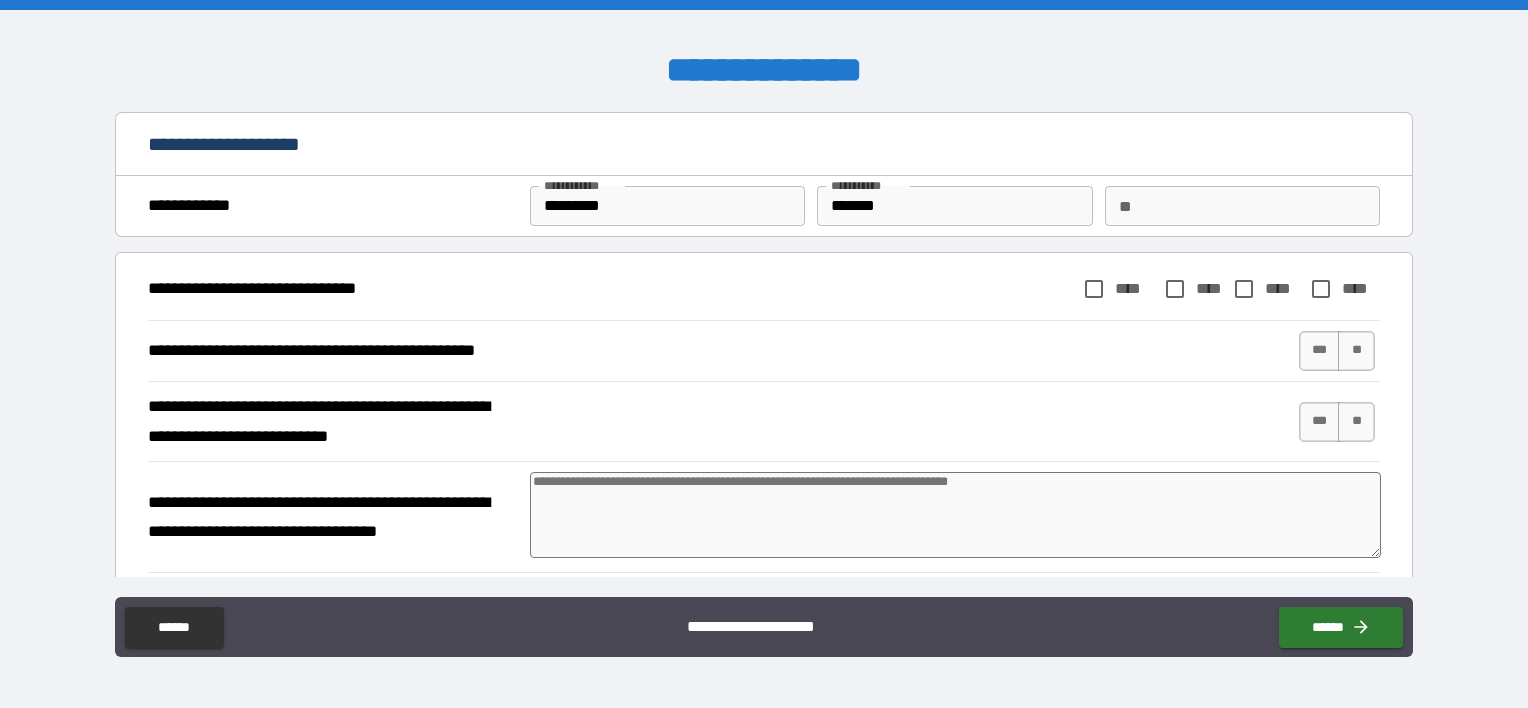 type on "*" 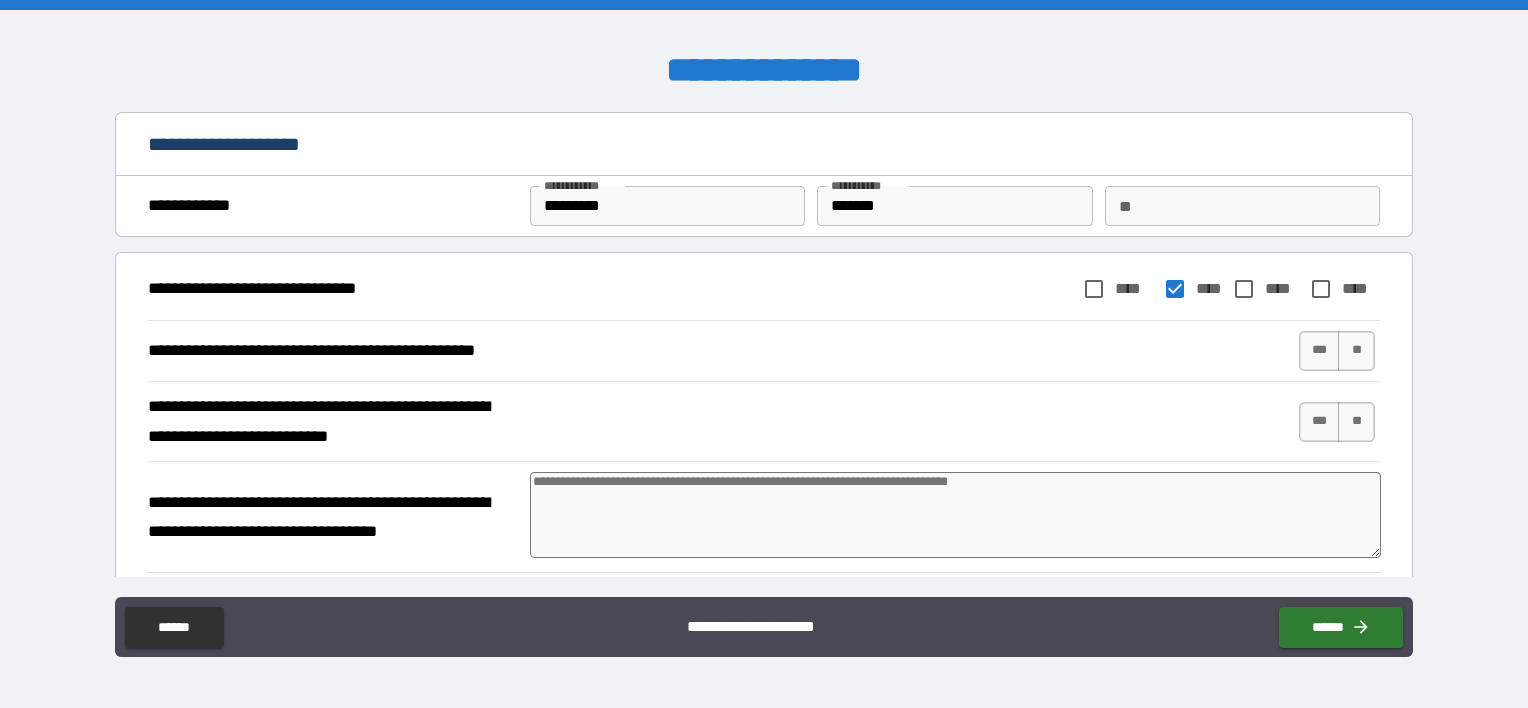 type on "*" 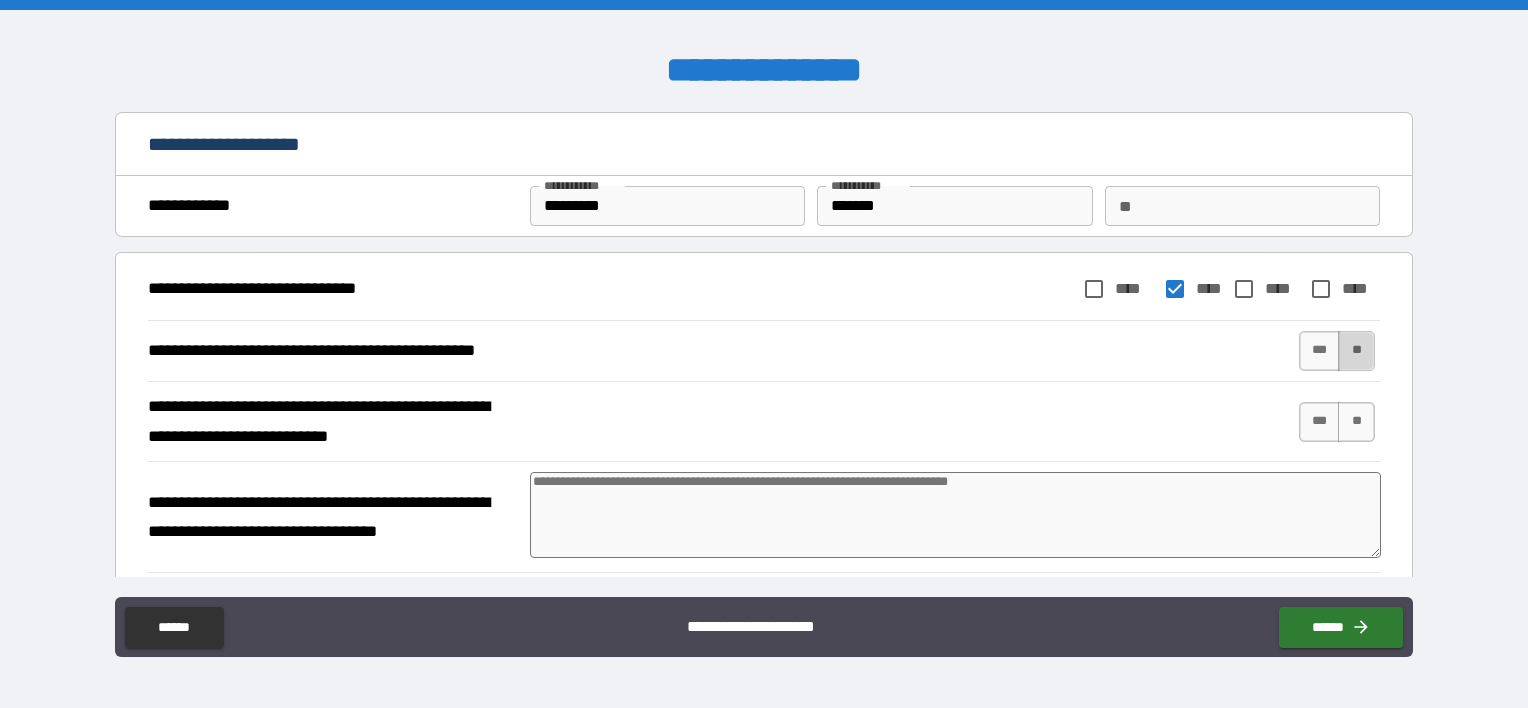 click on "**" at bounding box center [1356, 351] 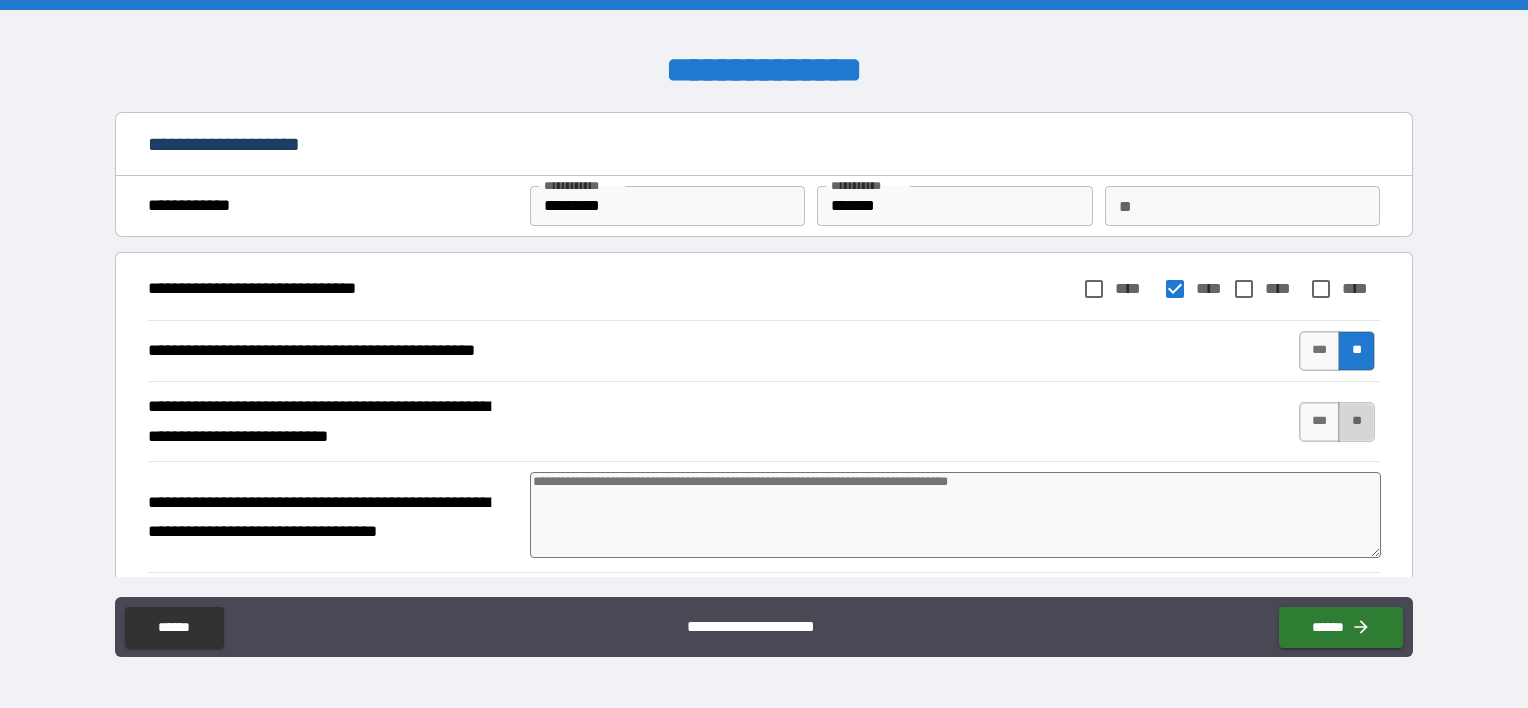 click on "**" at bounding box center (1356, 422) 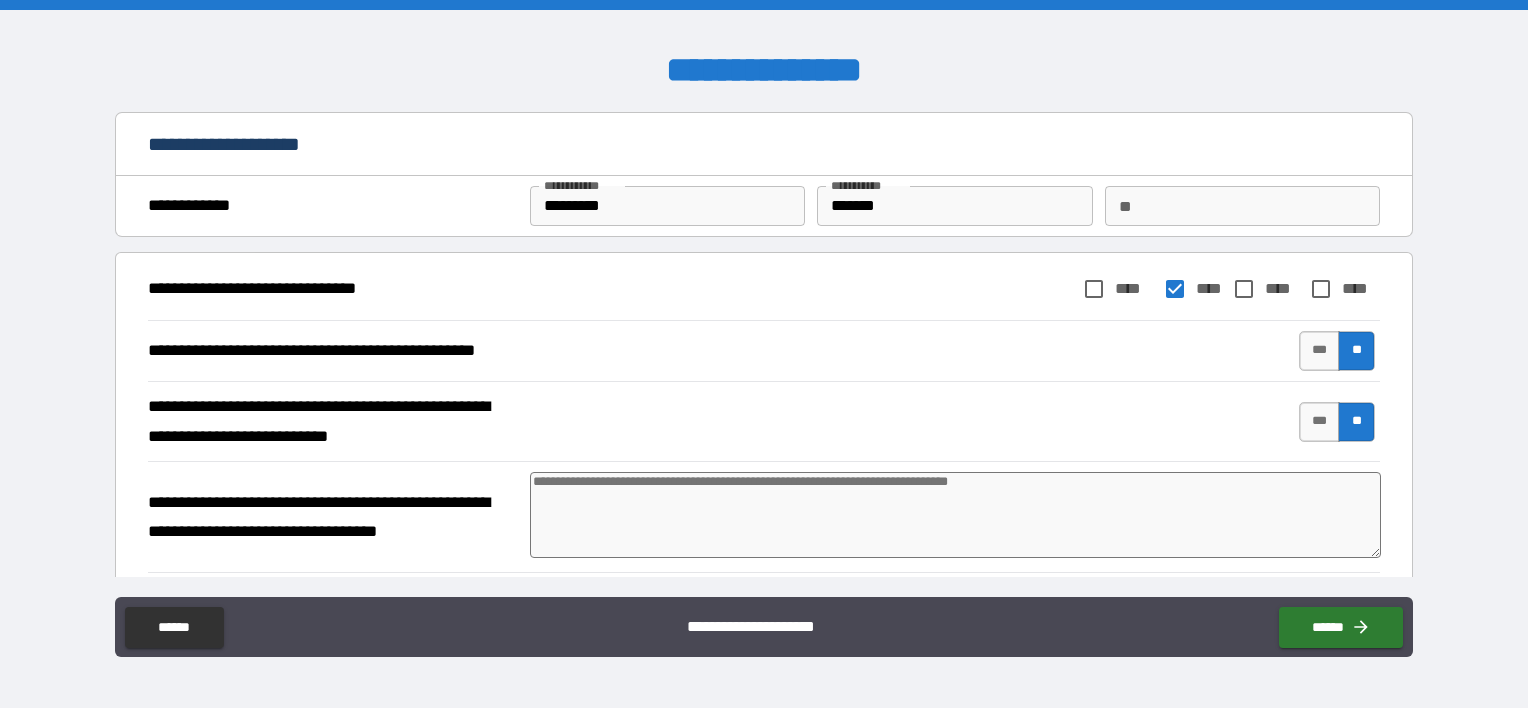type on "*" 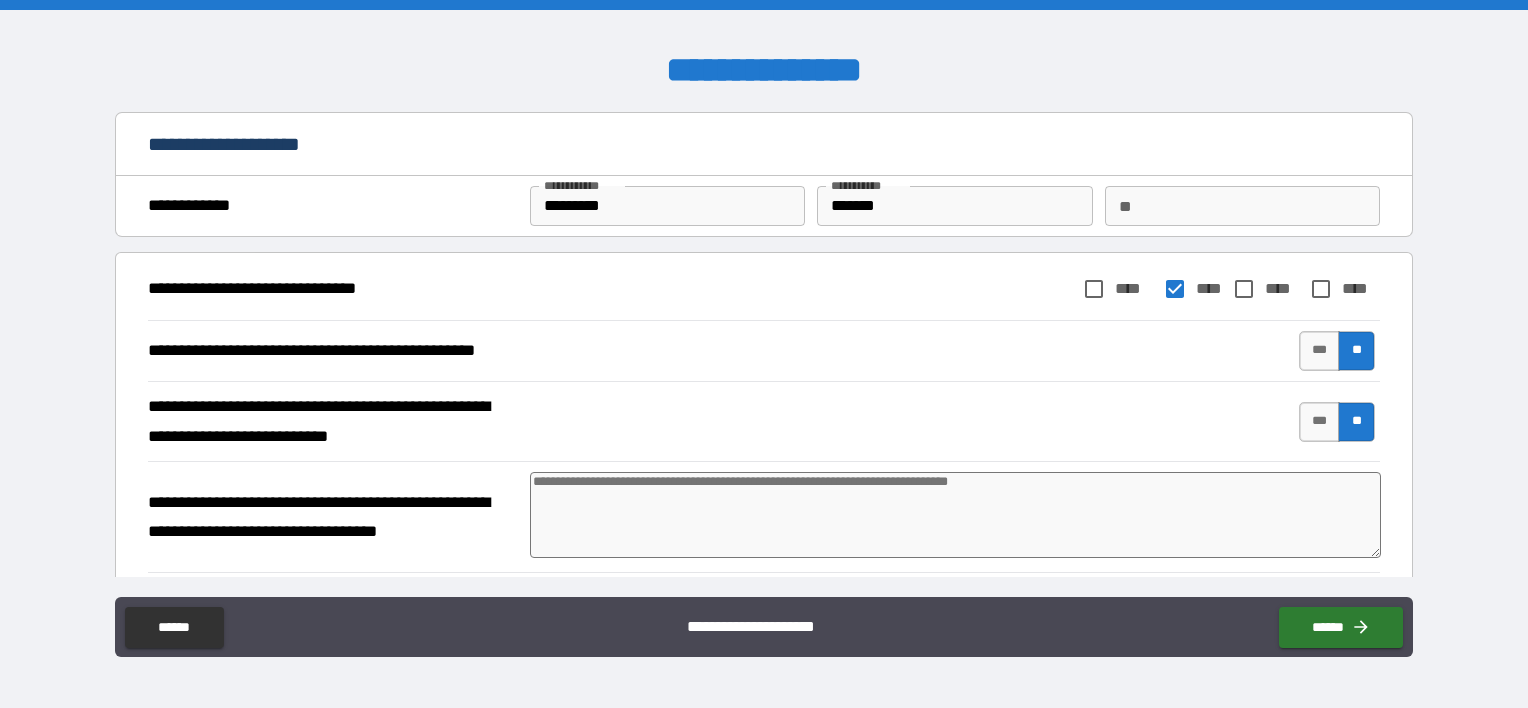 click at bounding box center (955, 515) 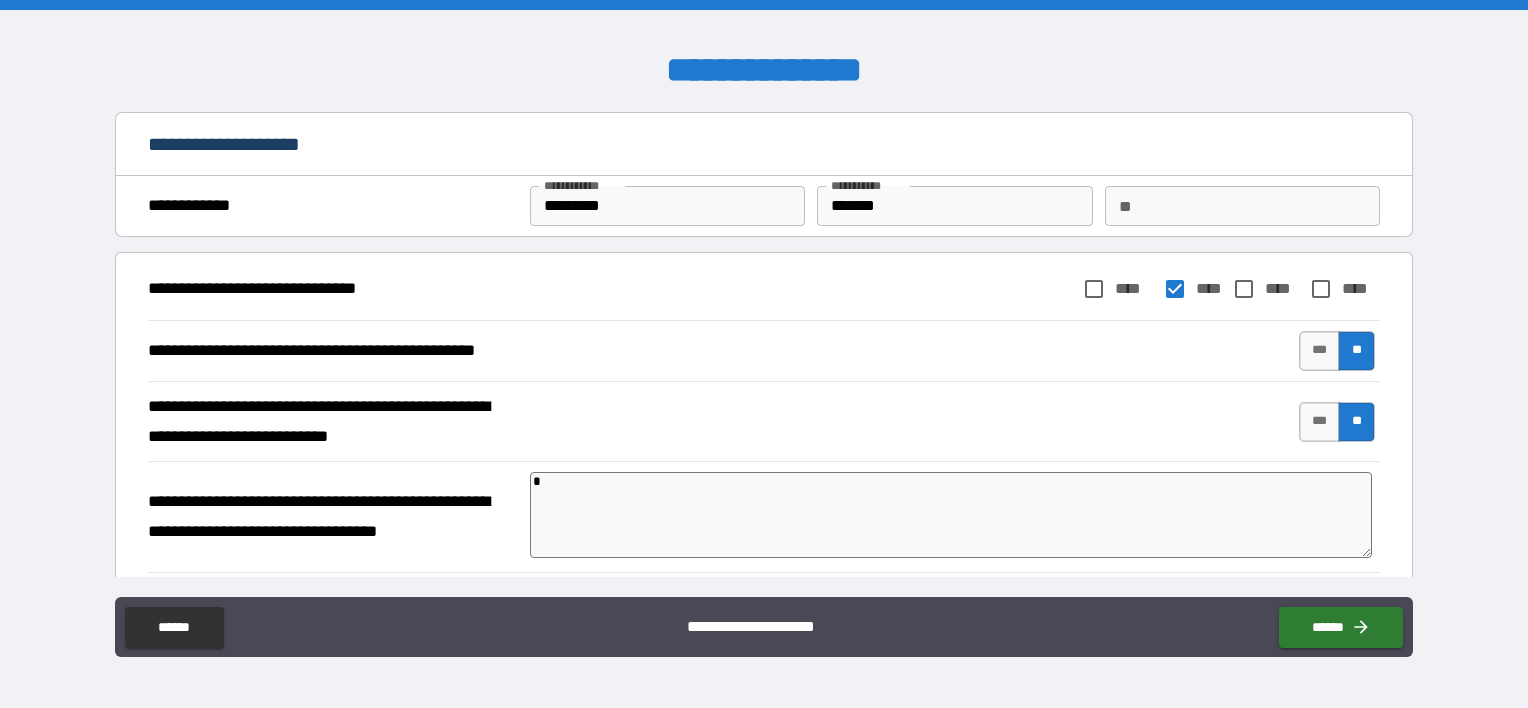 type on "*" 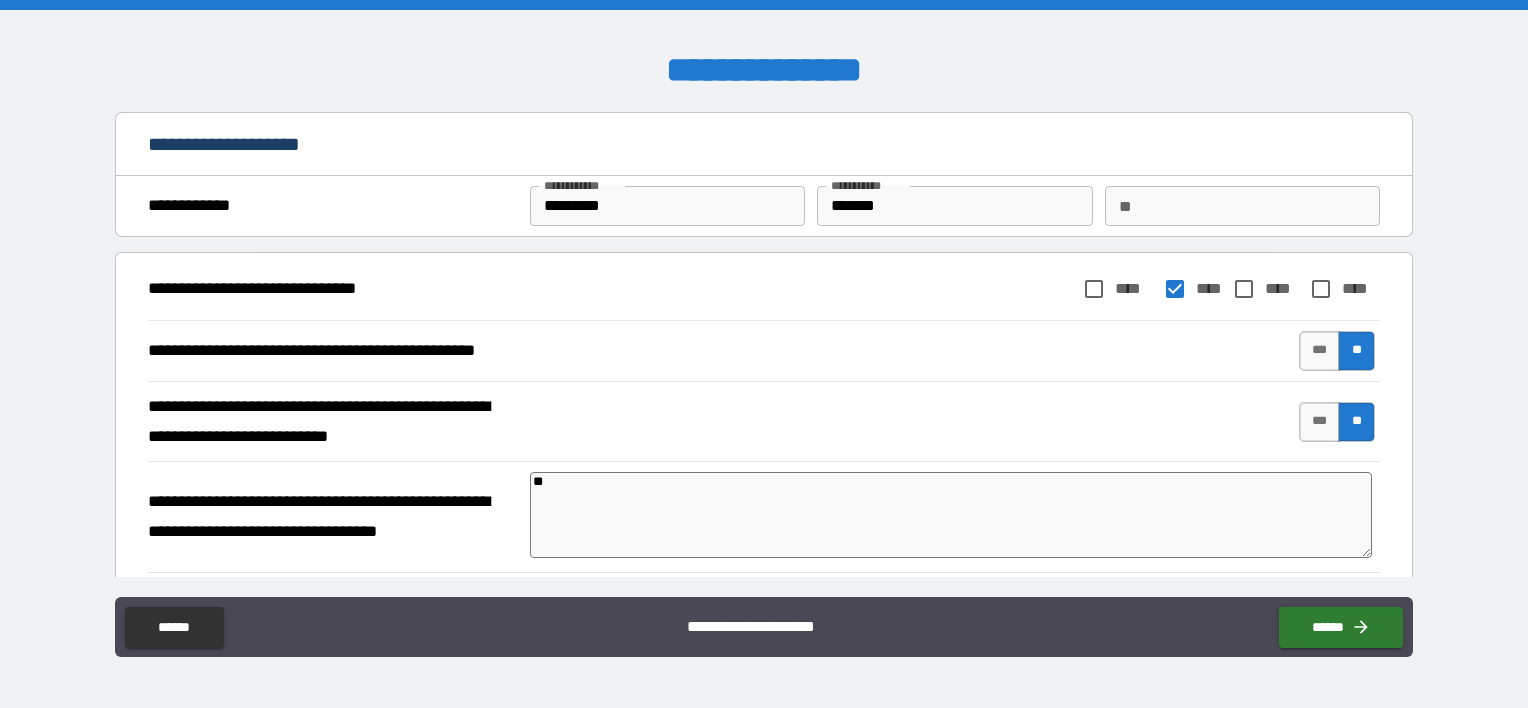 type on "*" 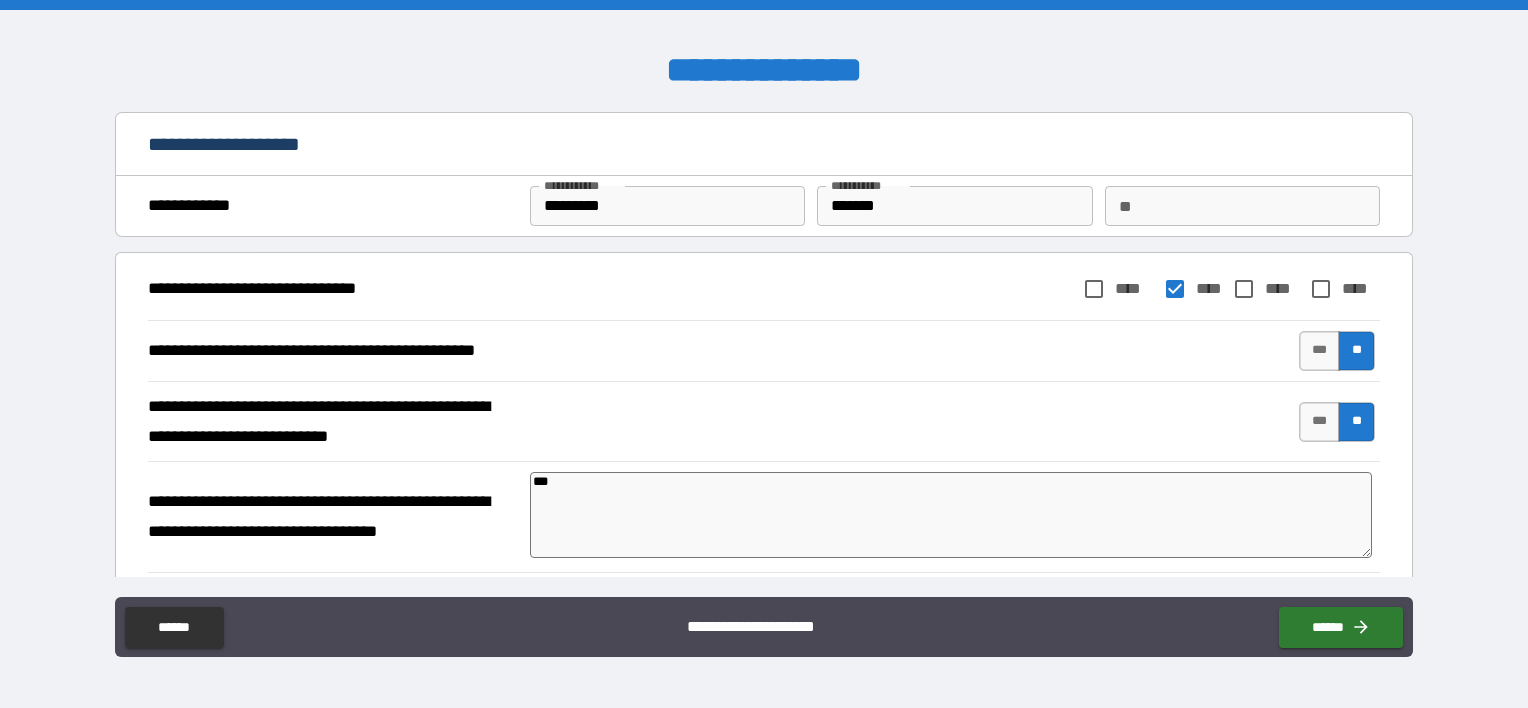 type on "*" 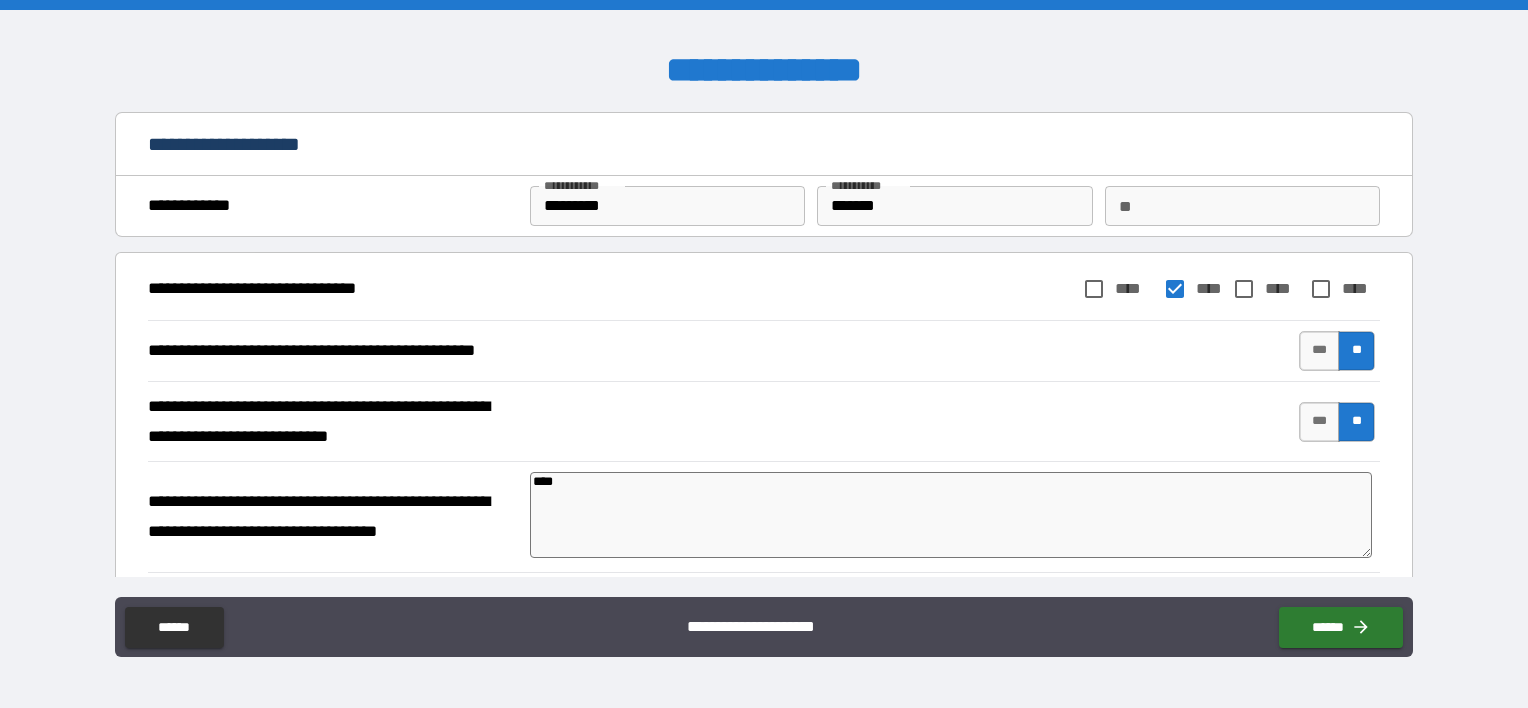 type on "*" 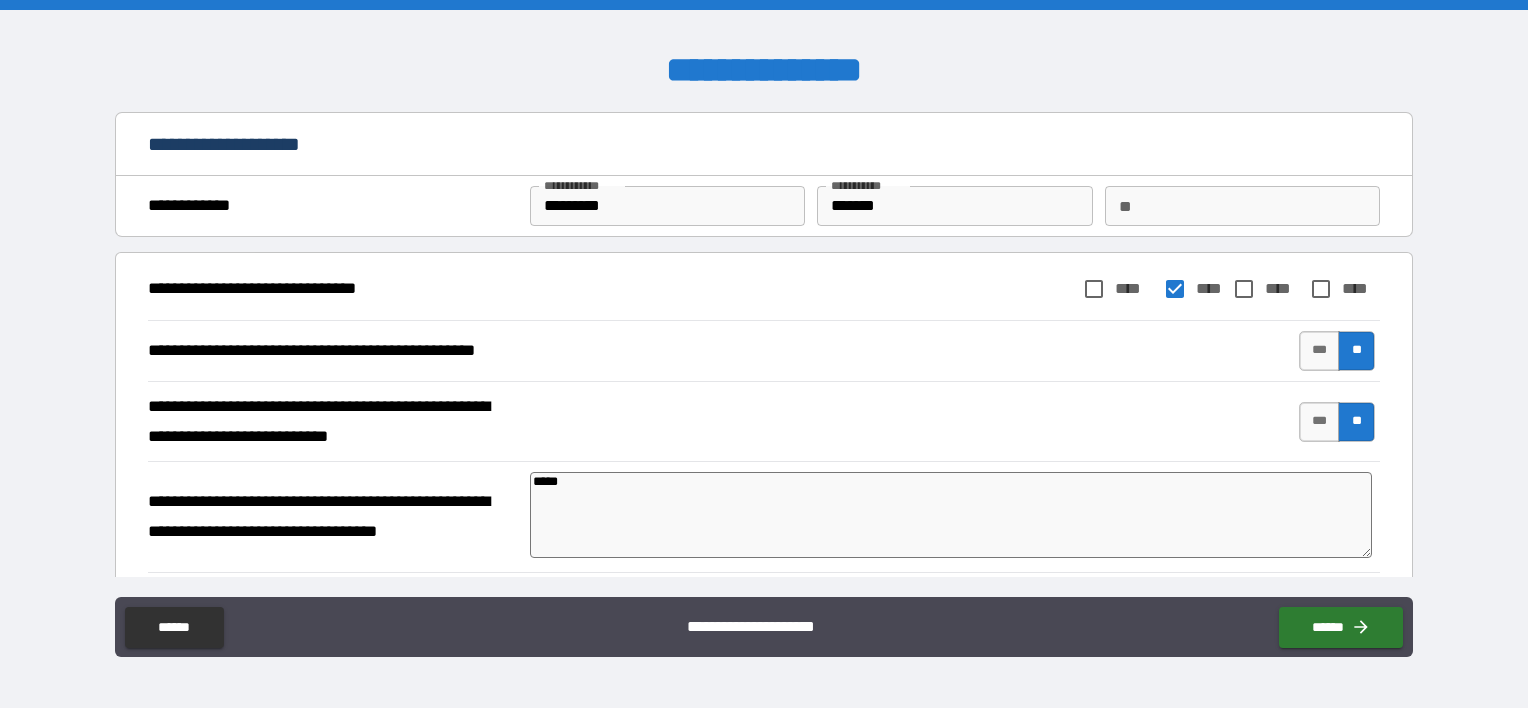 type on "*" 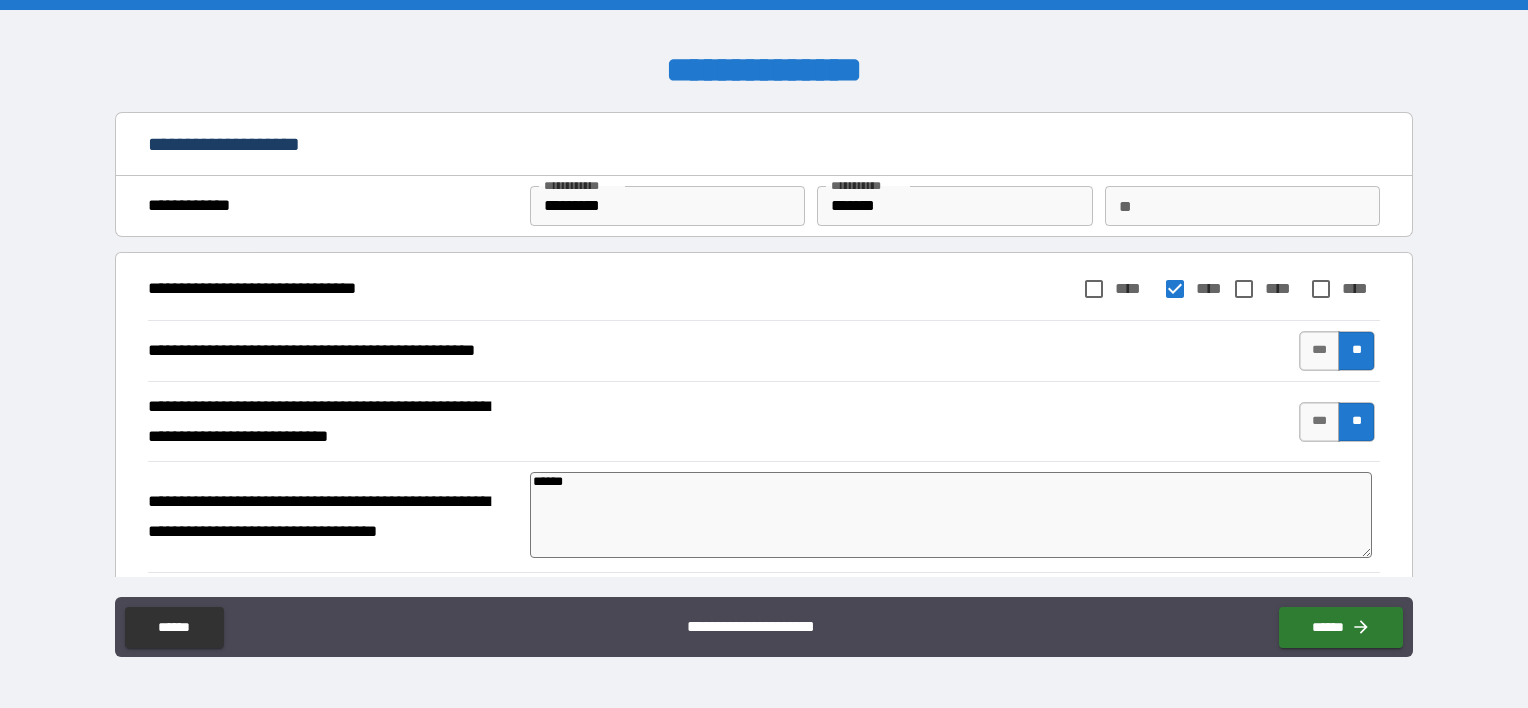 type on "******" 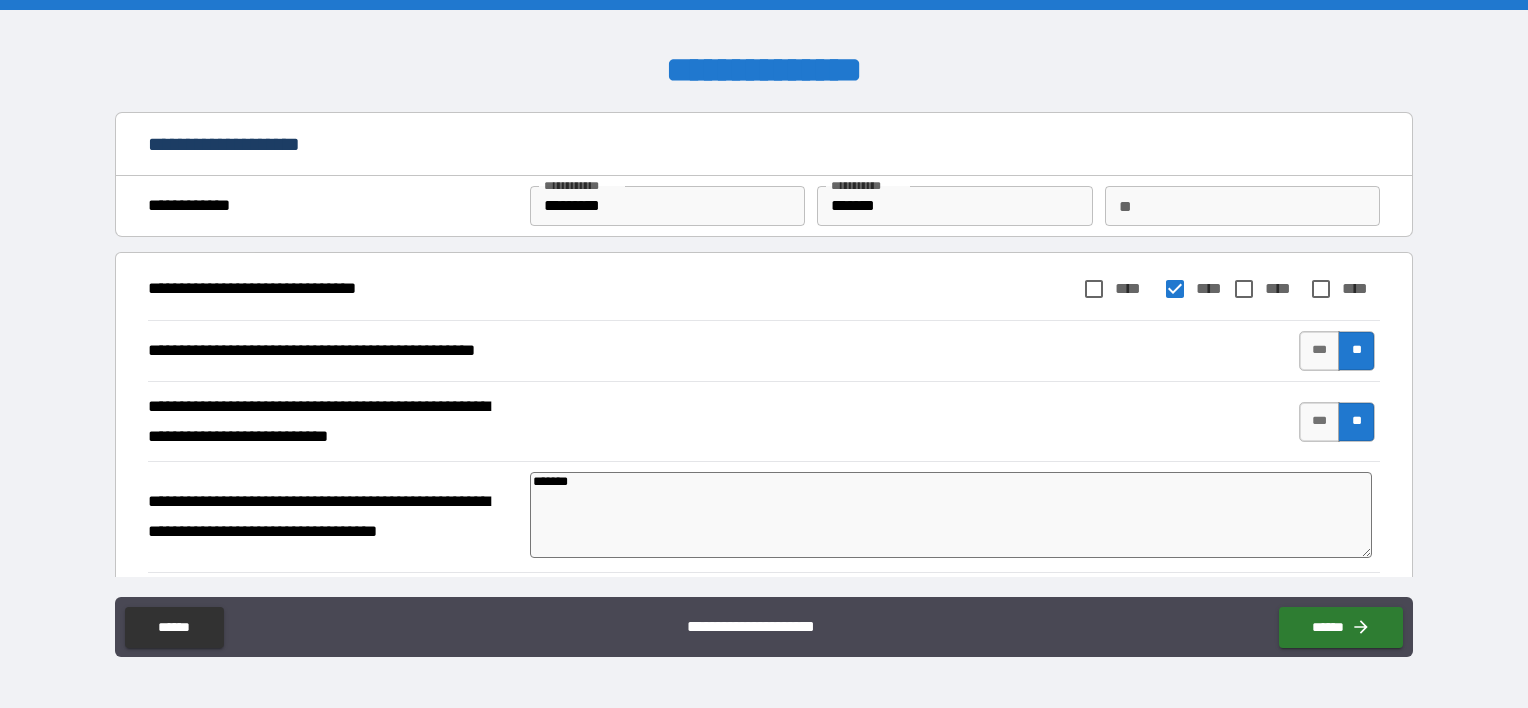 type on "*" 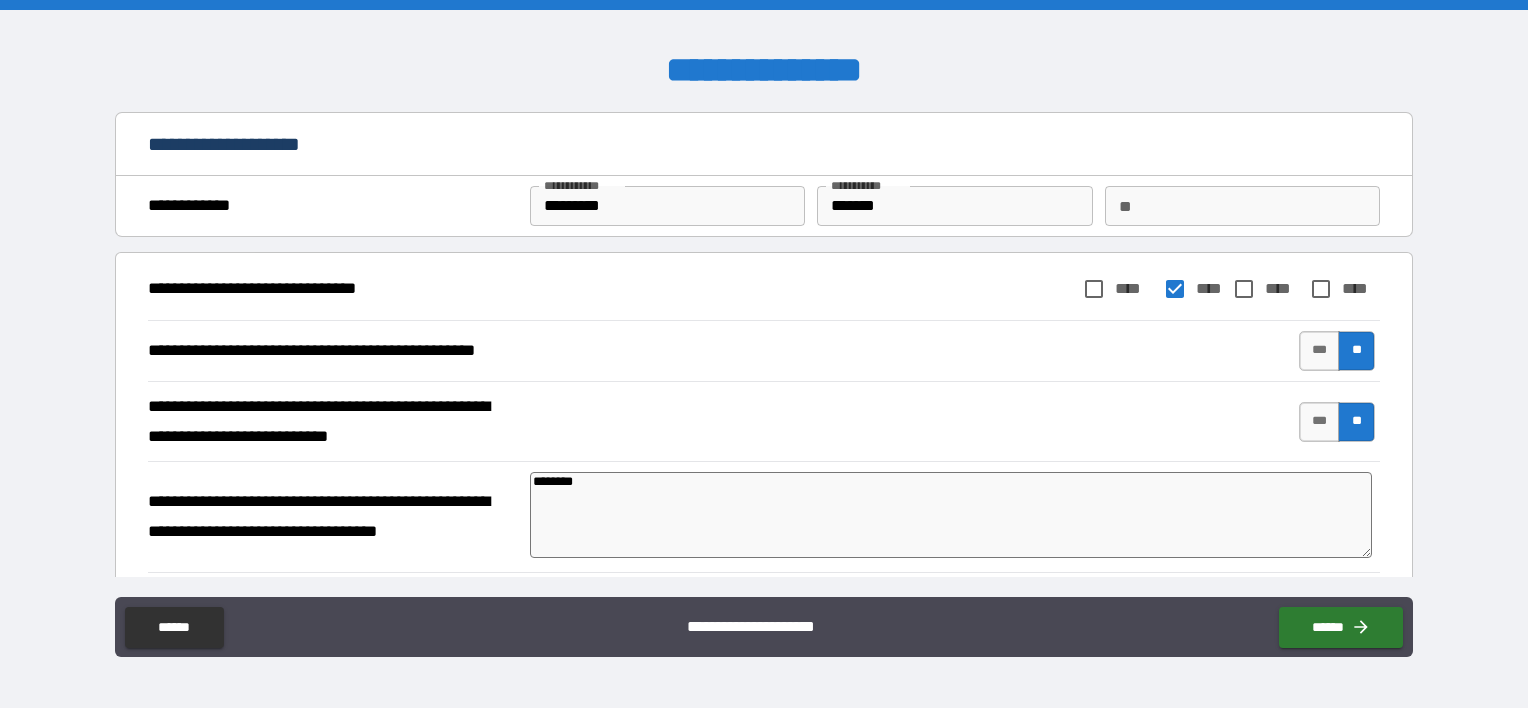 type on "*" 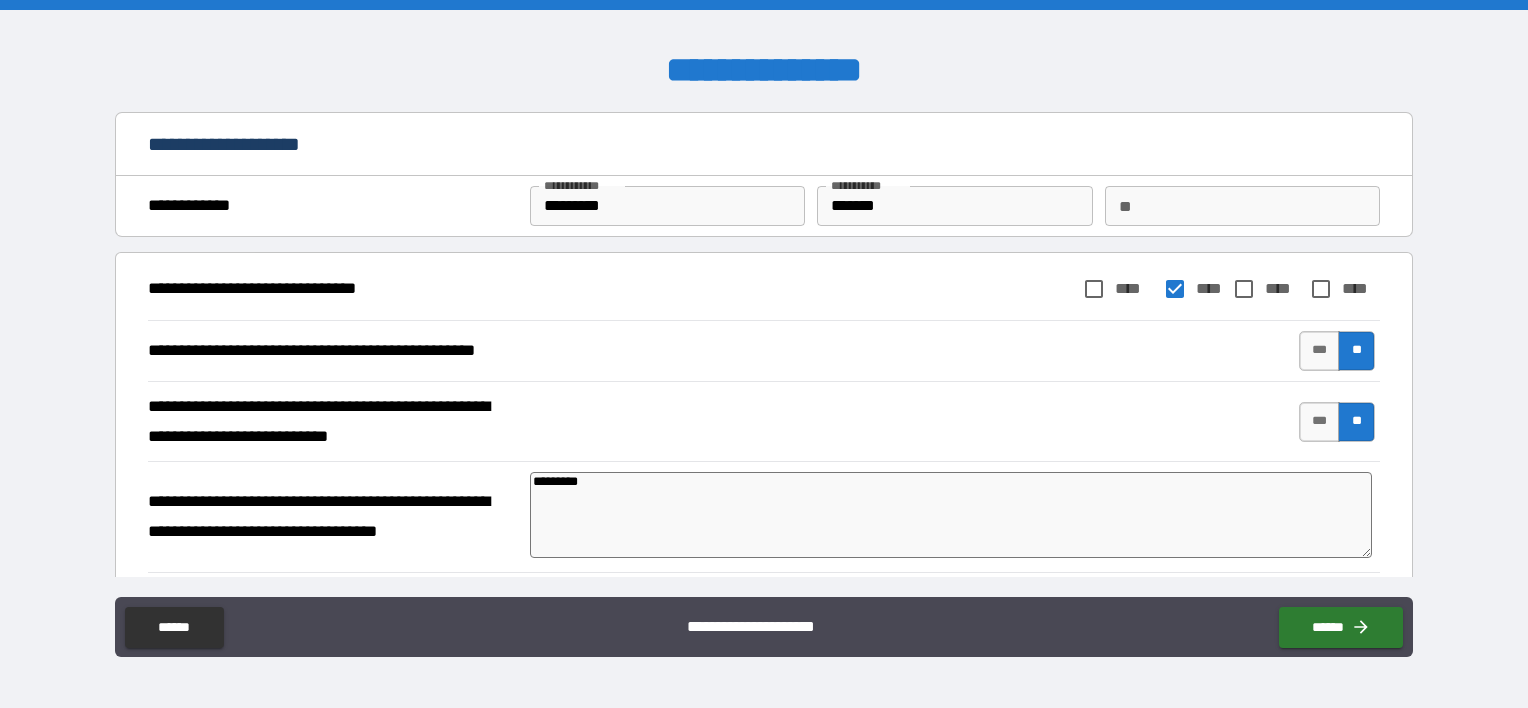 type on "*" 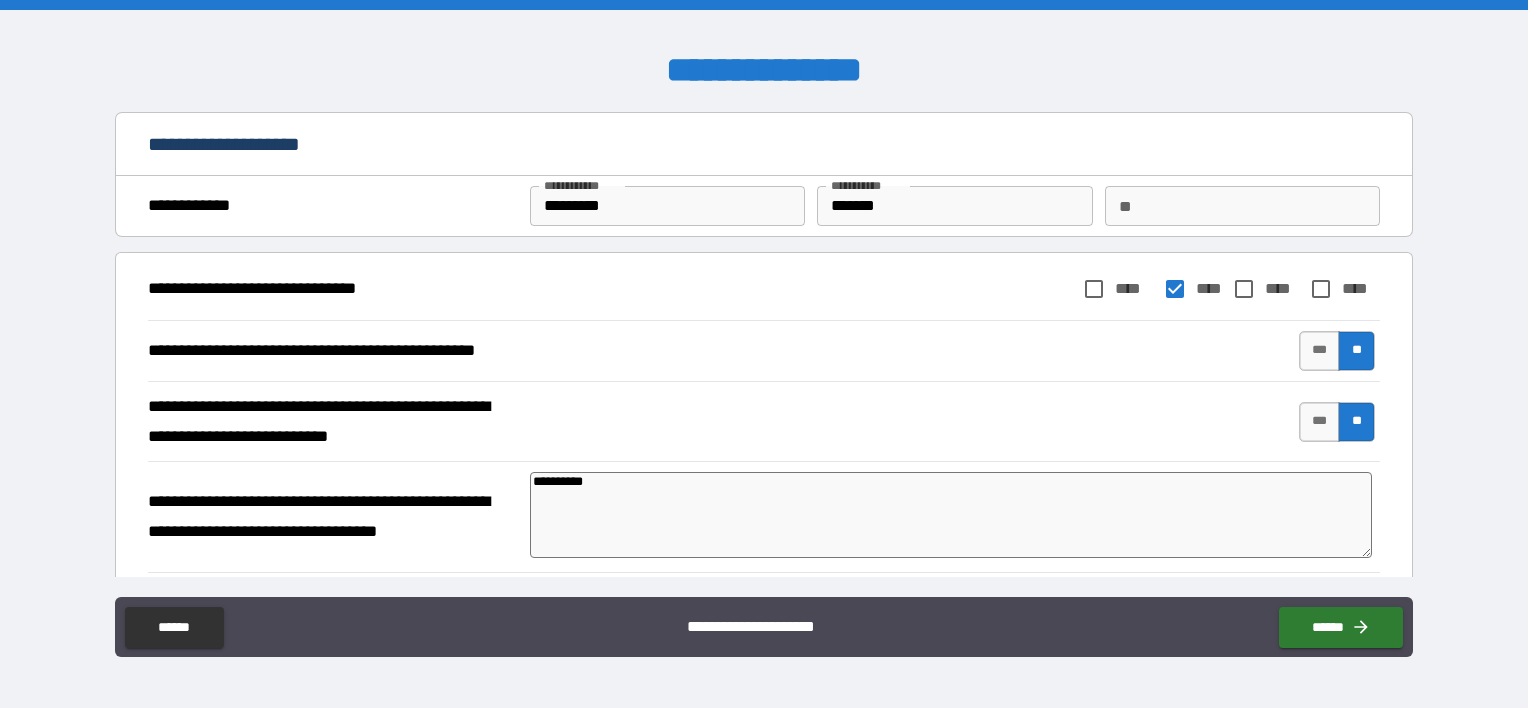 type on "*" 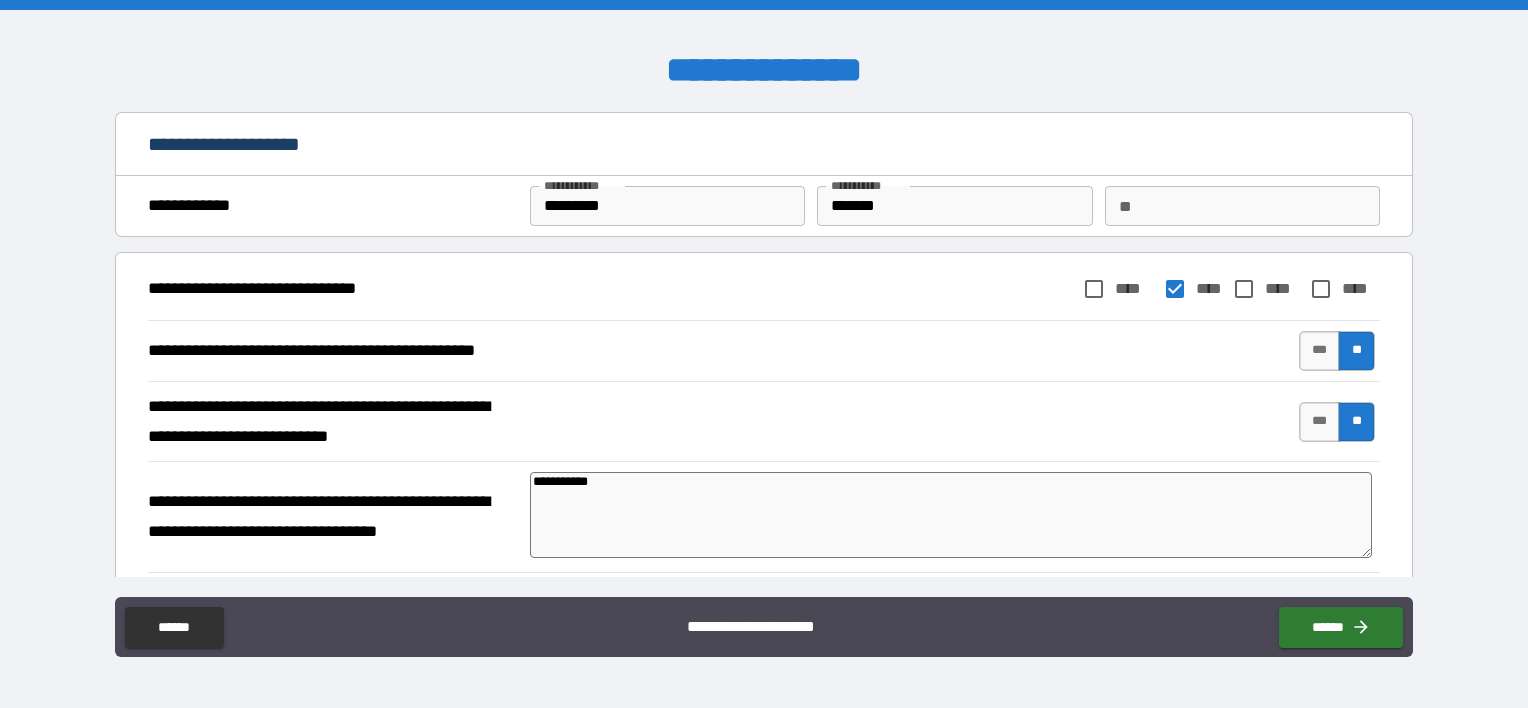 type on "*" 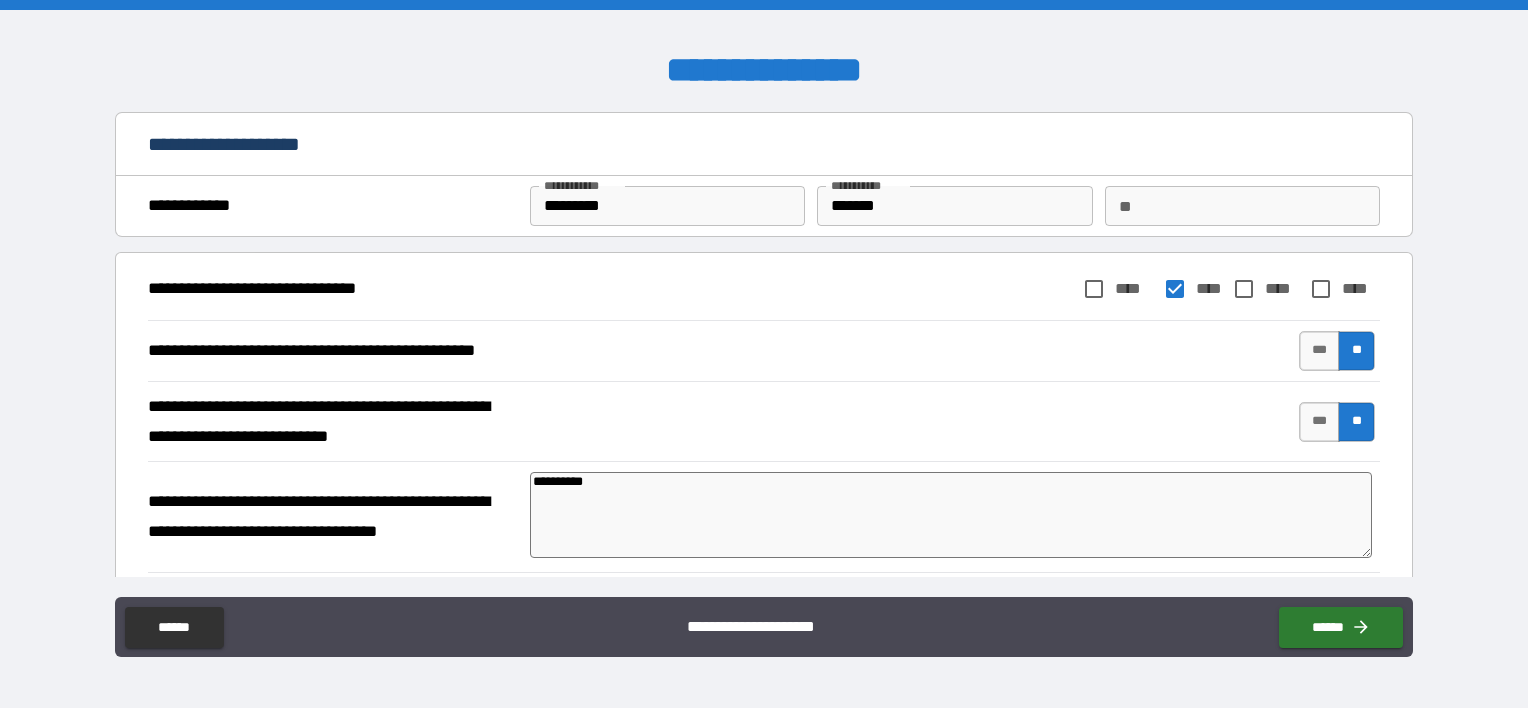 type on "*" 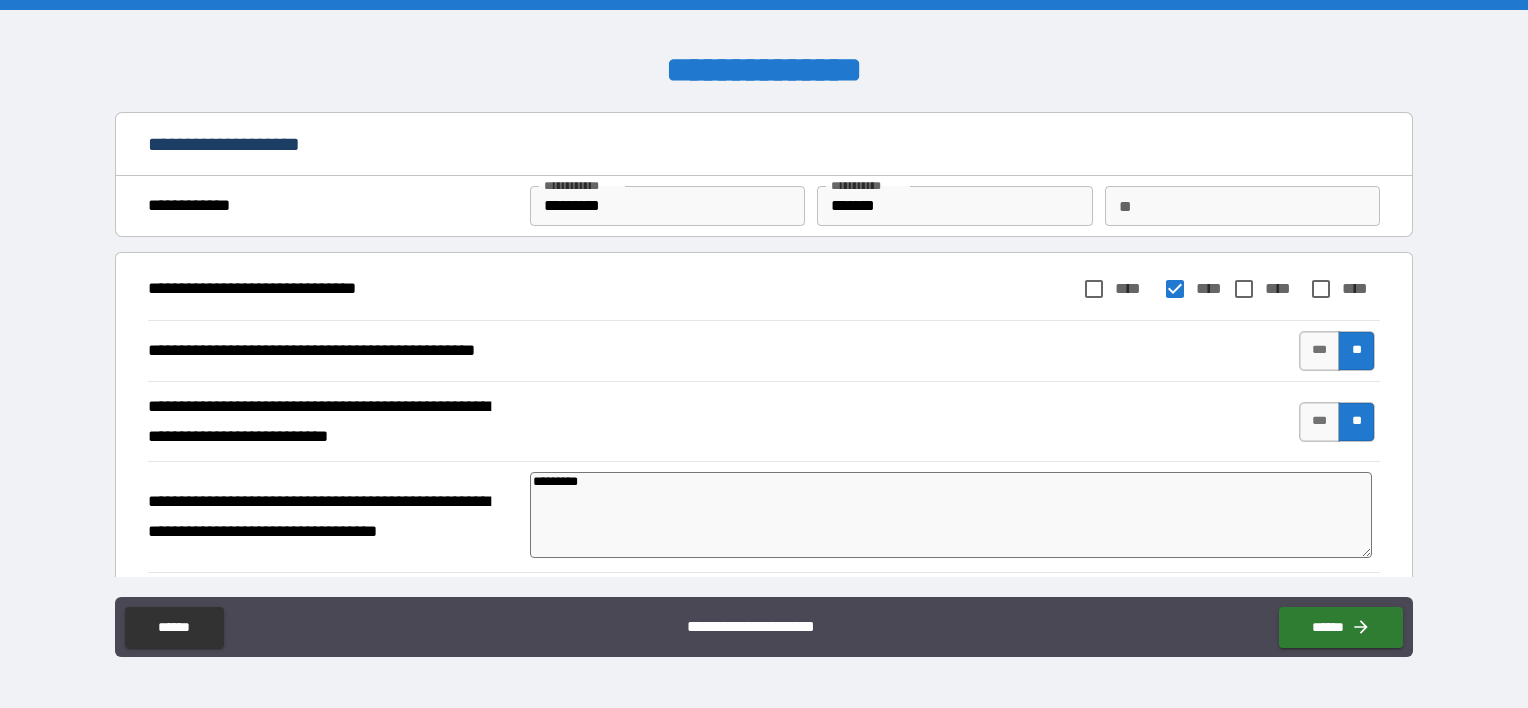 type on "*" 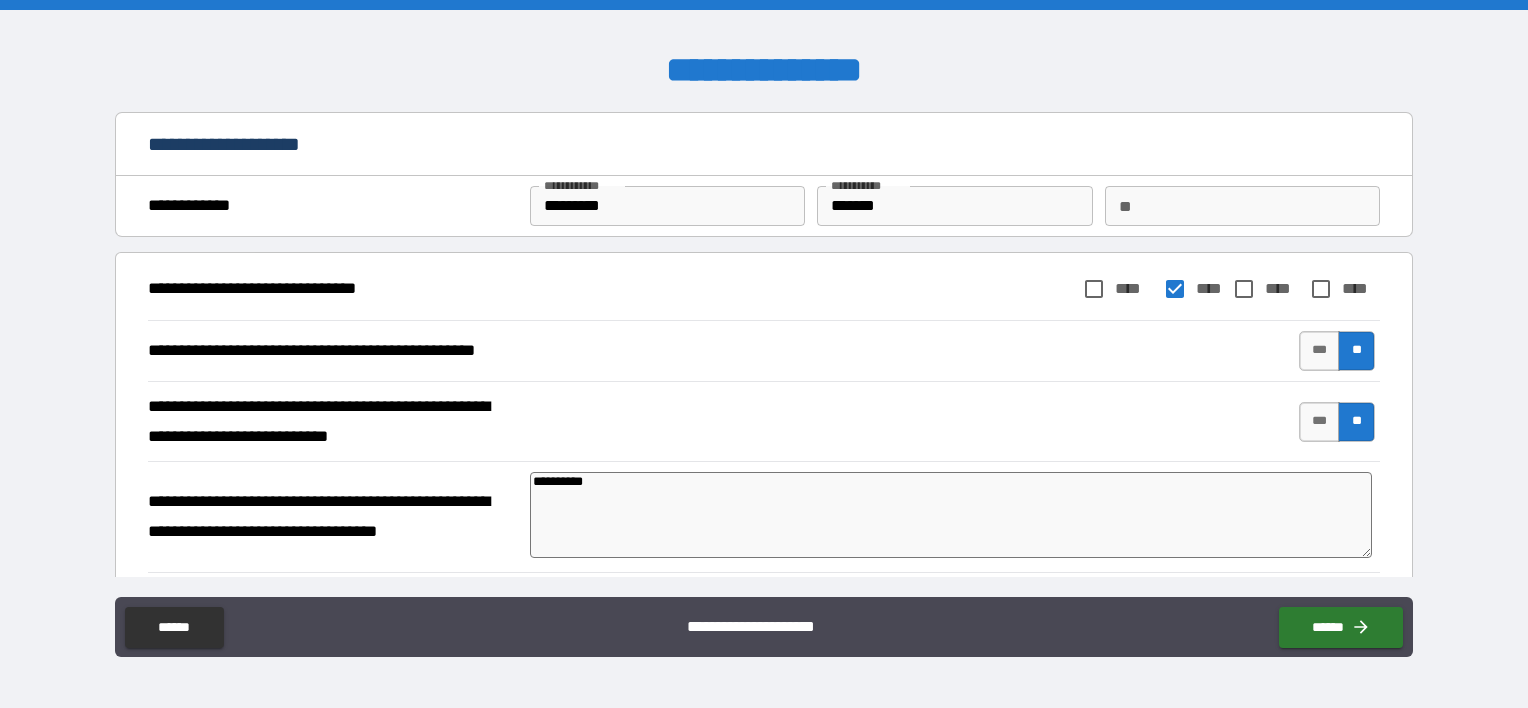 type on "*" 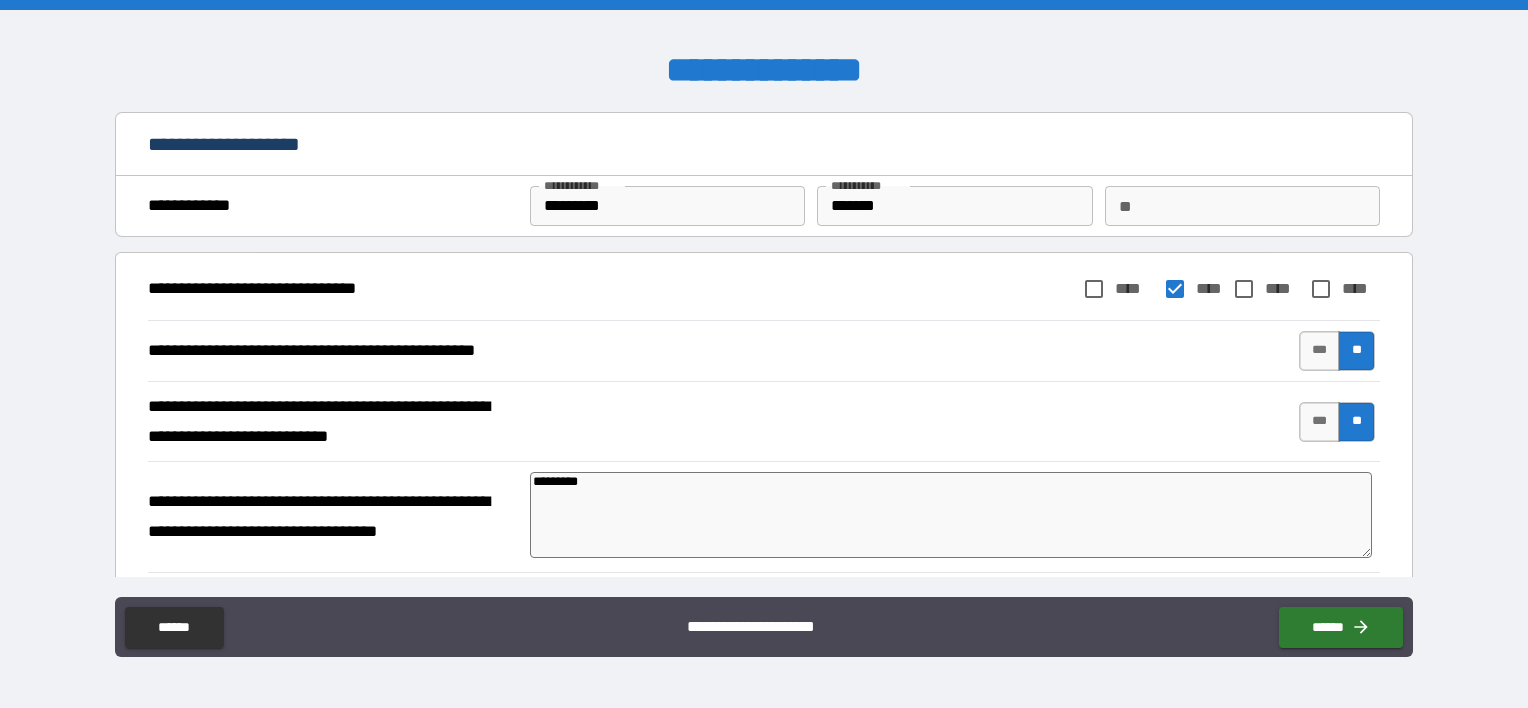 type on "*" 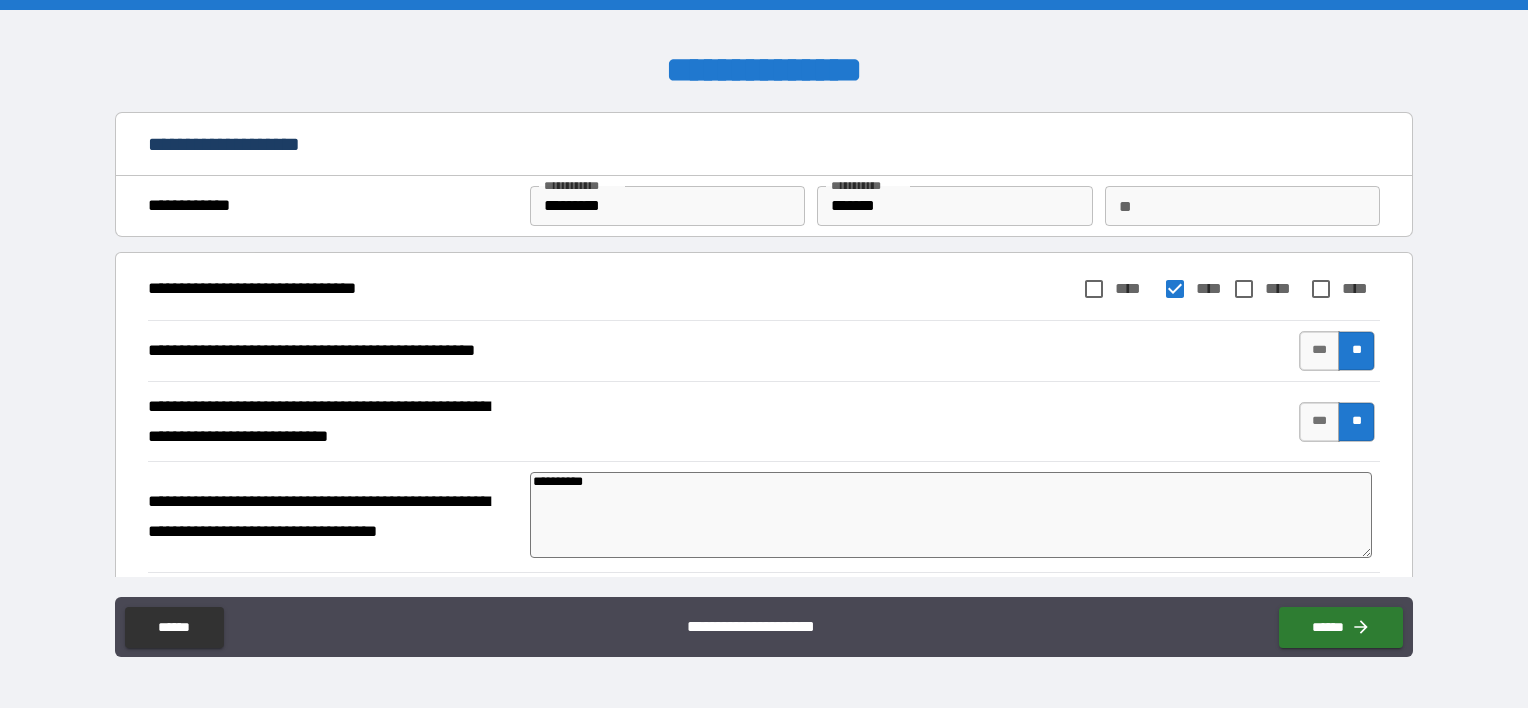 type on "**********" 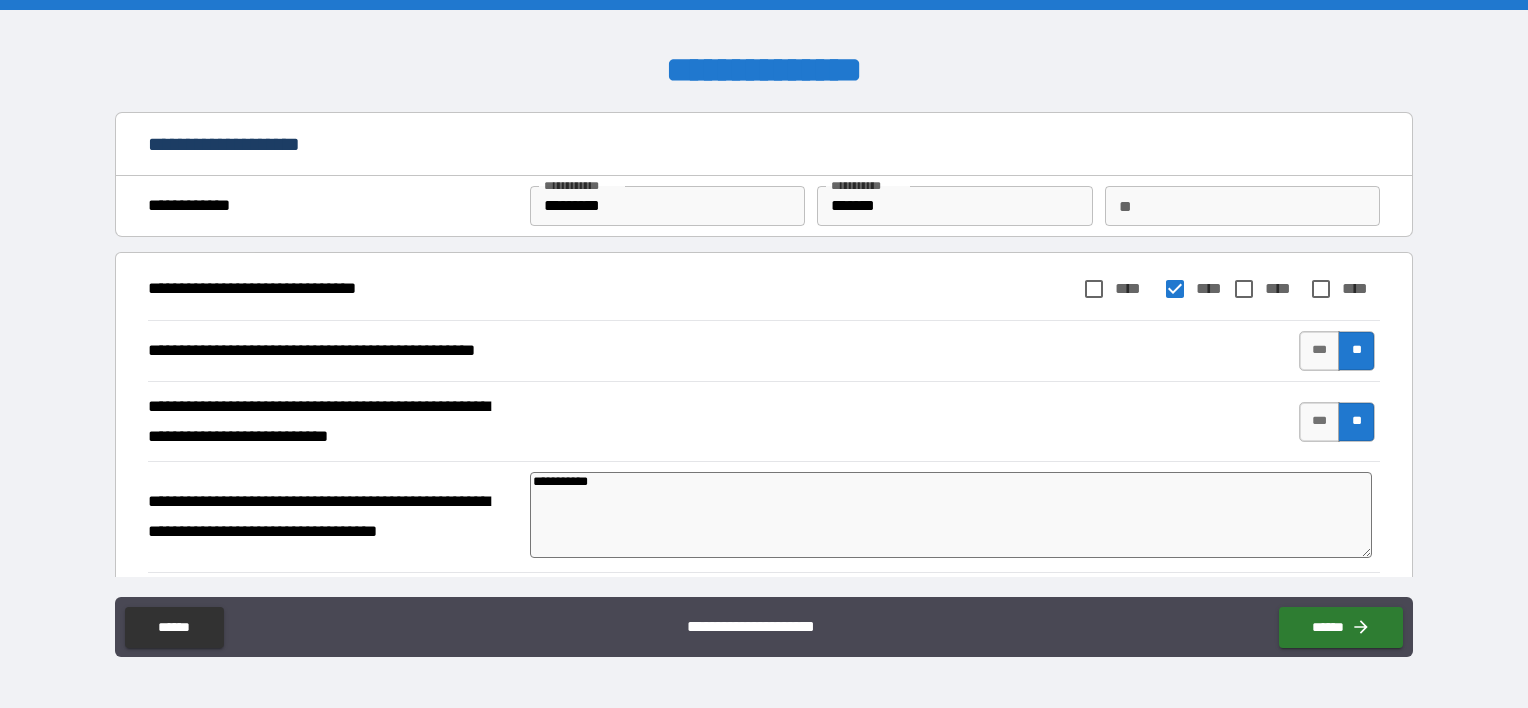 type on "*" 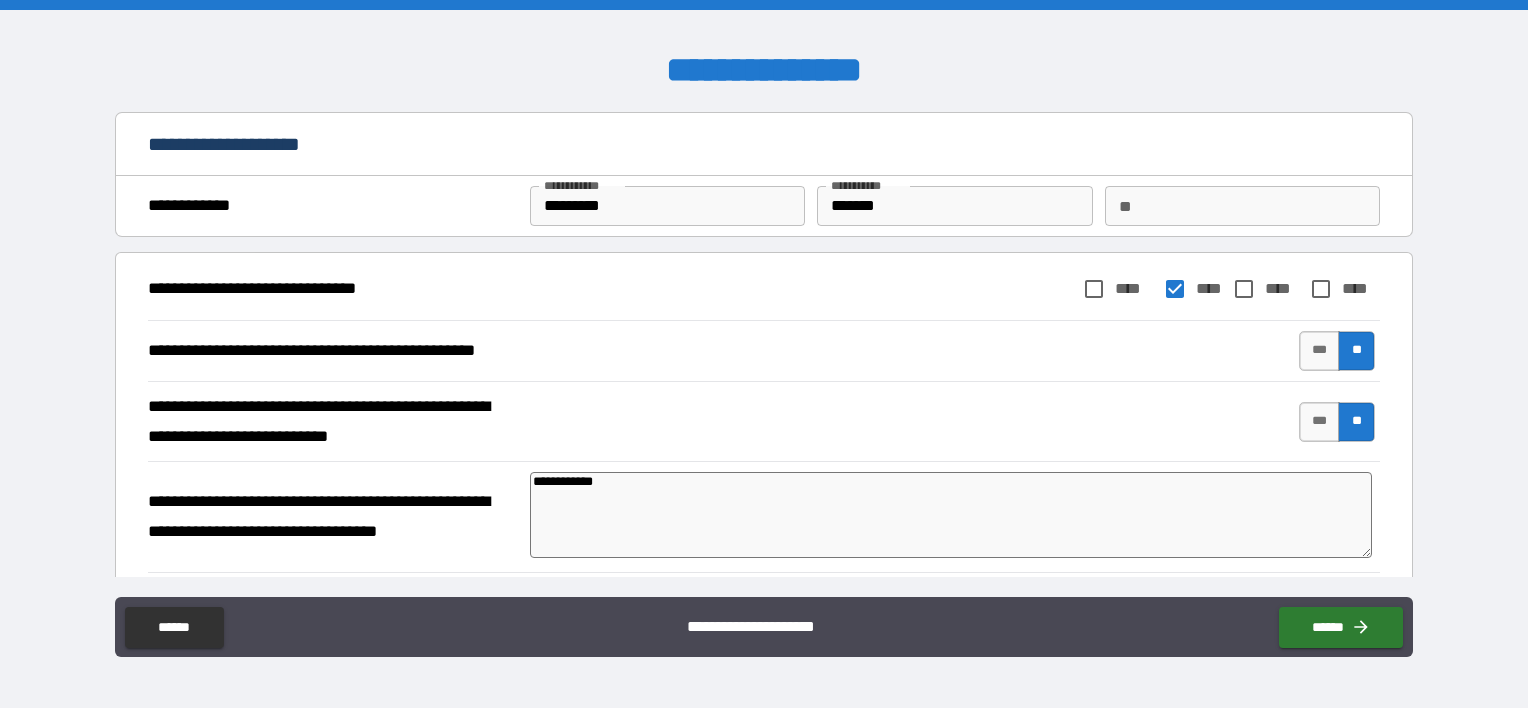 type on "*" 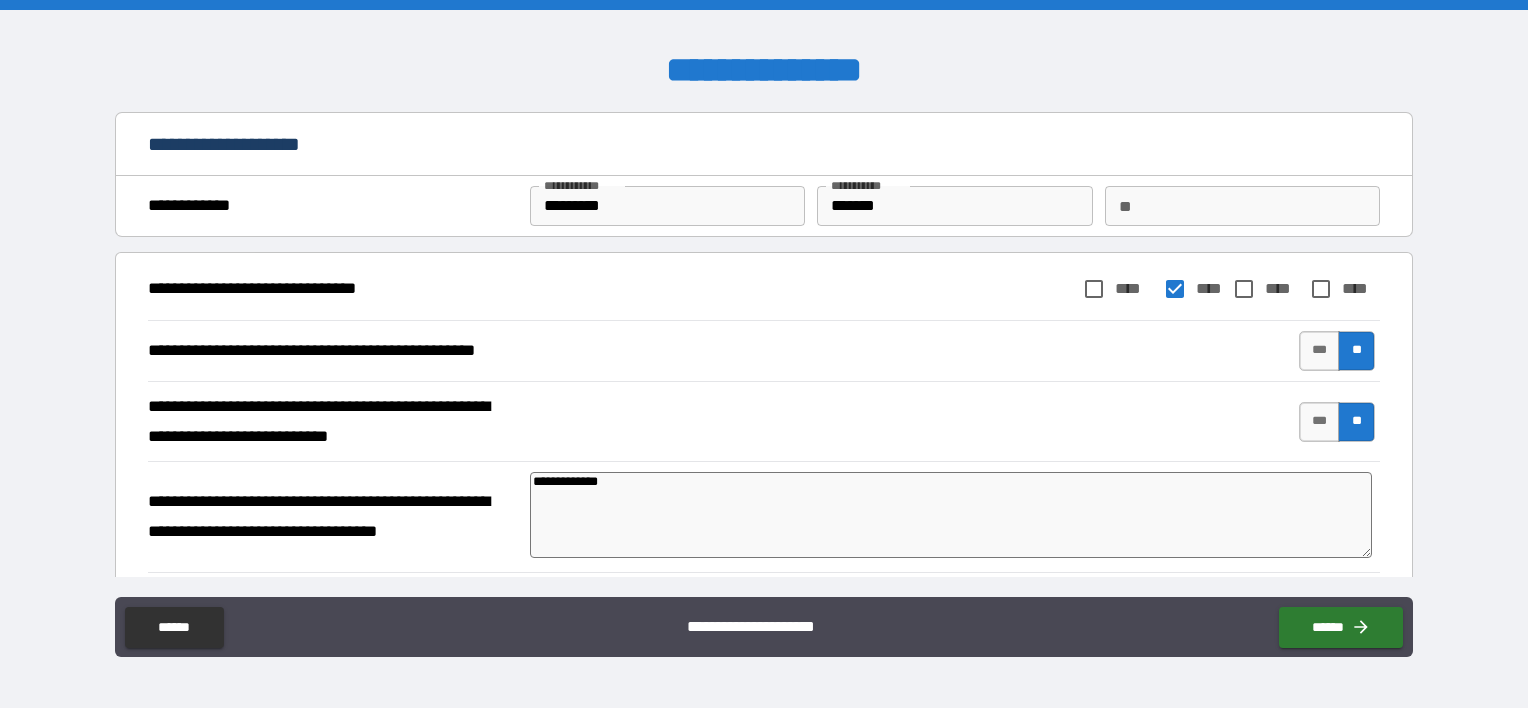 type on "*" 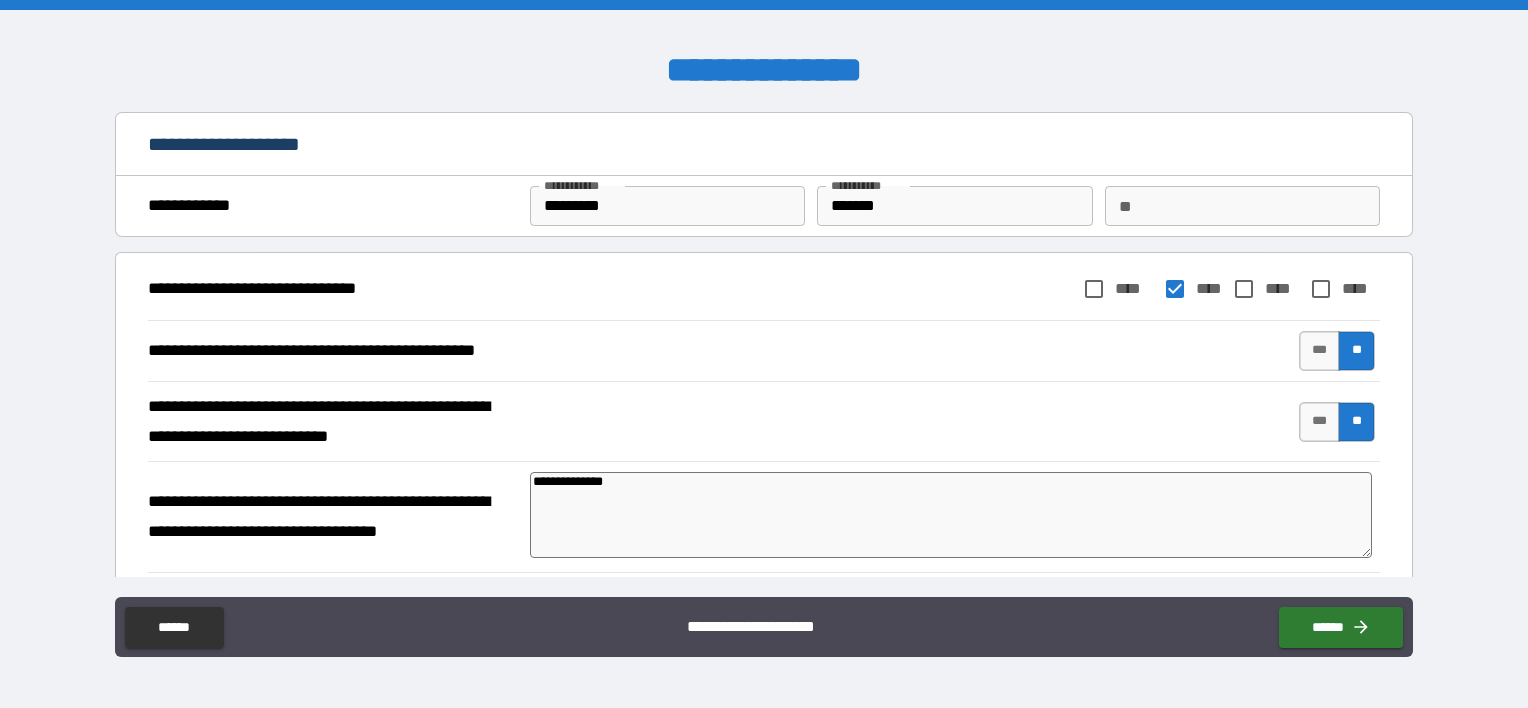 type on "**********" 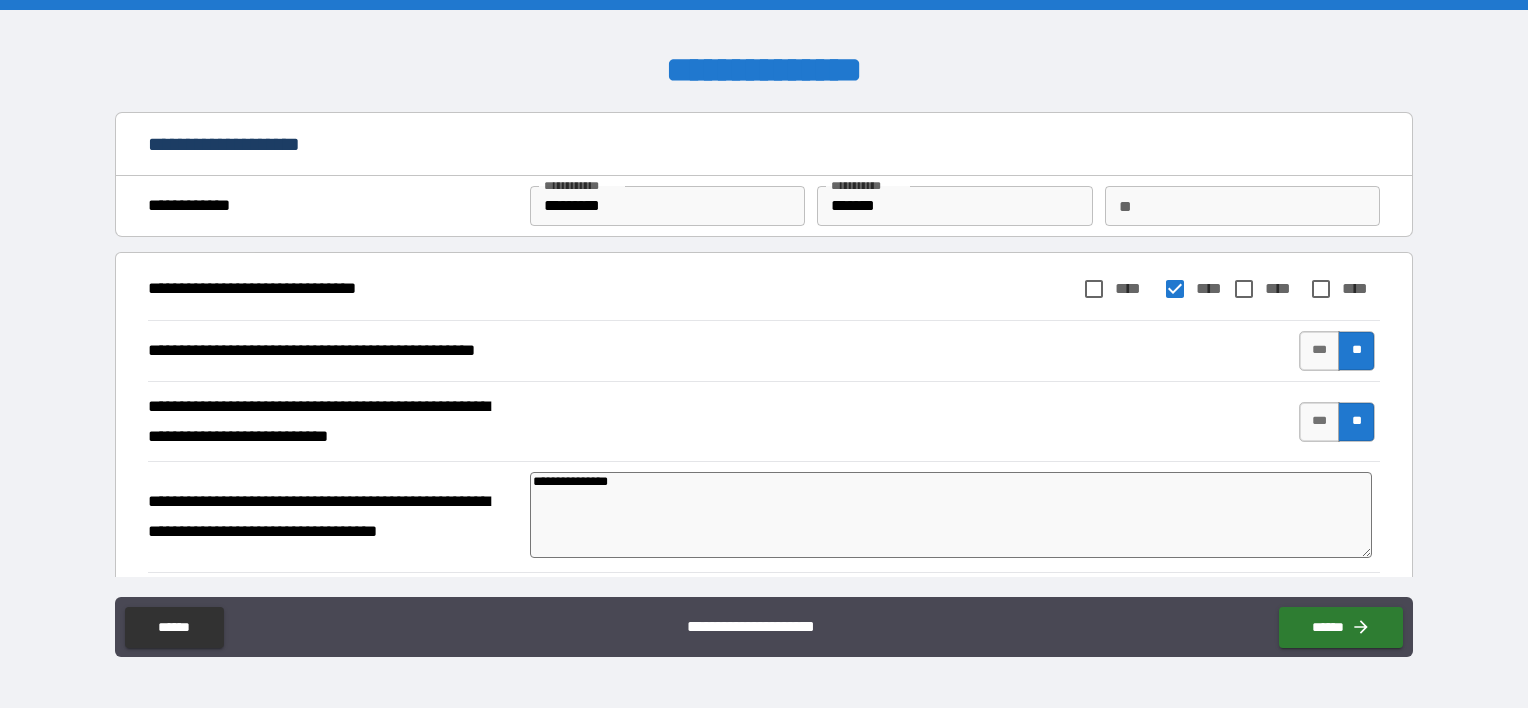 type on "*" 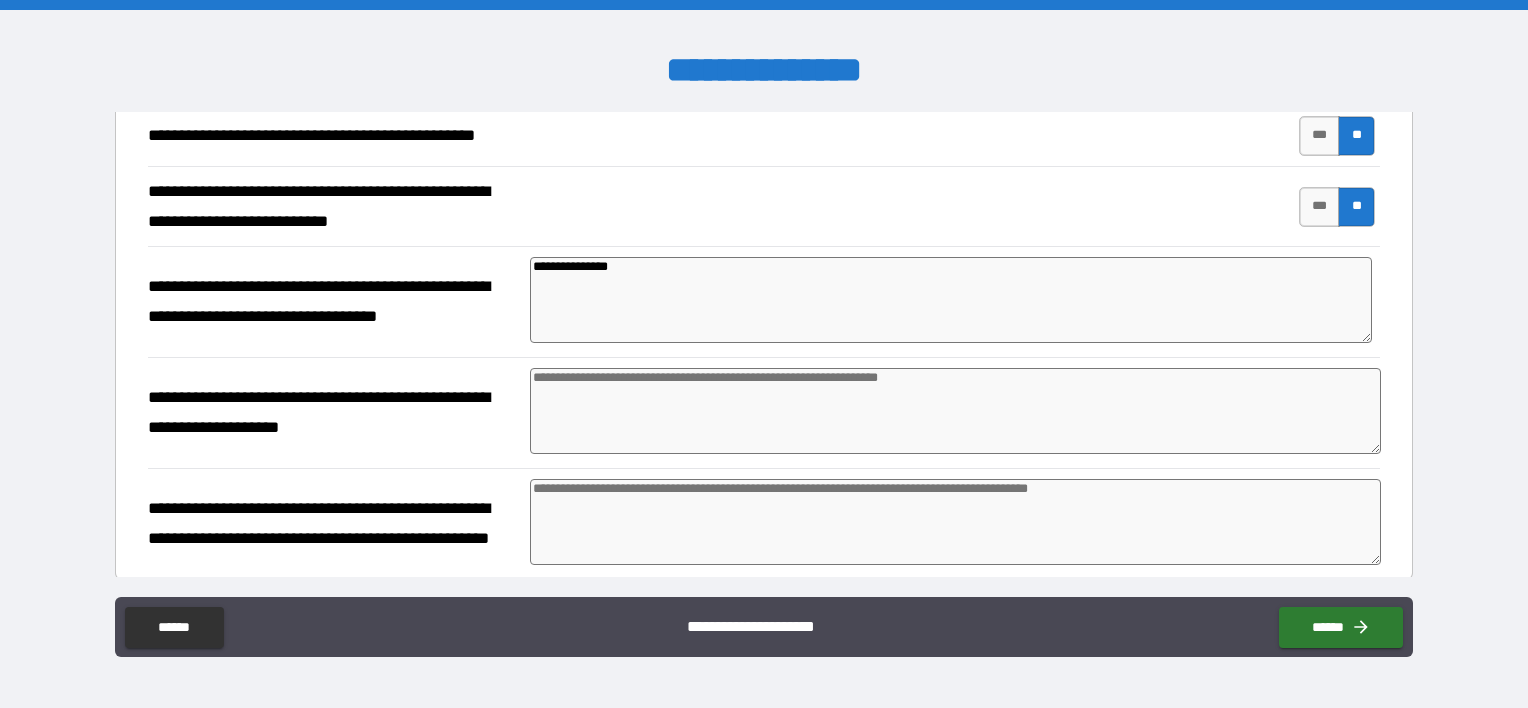 scroll, scrollTop: 216, scrollLeft: 0, axis: vertical 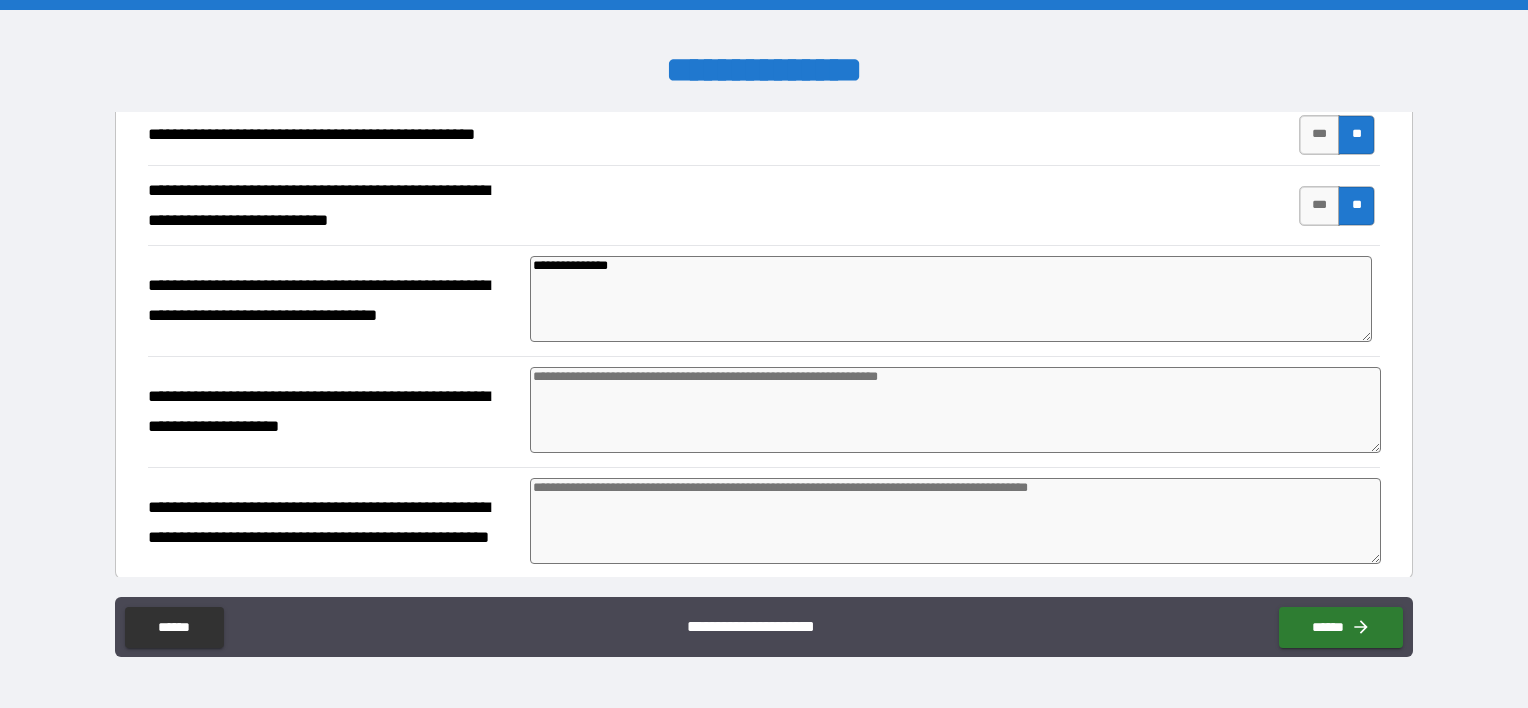 type on "**********" 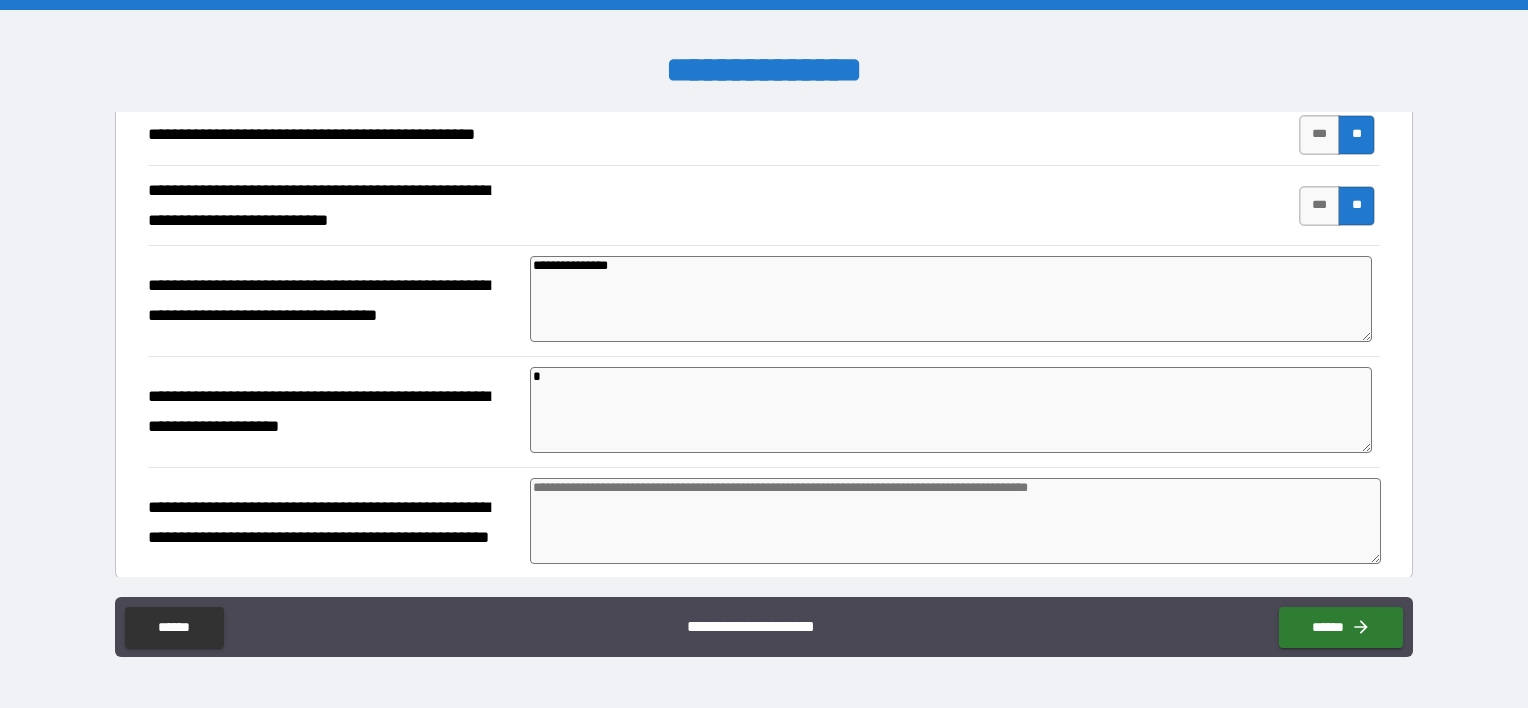 type on "*" 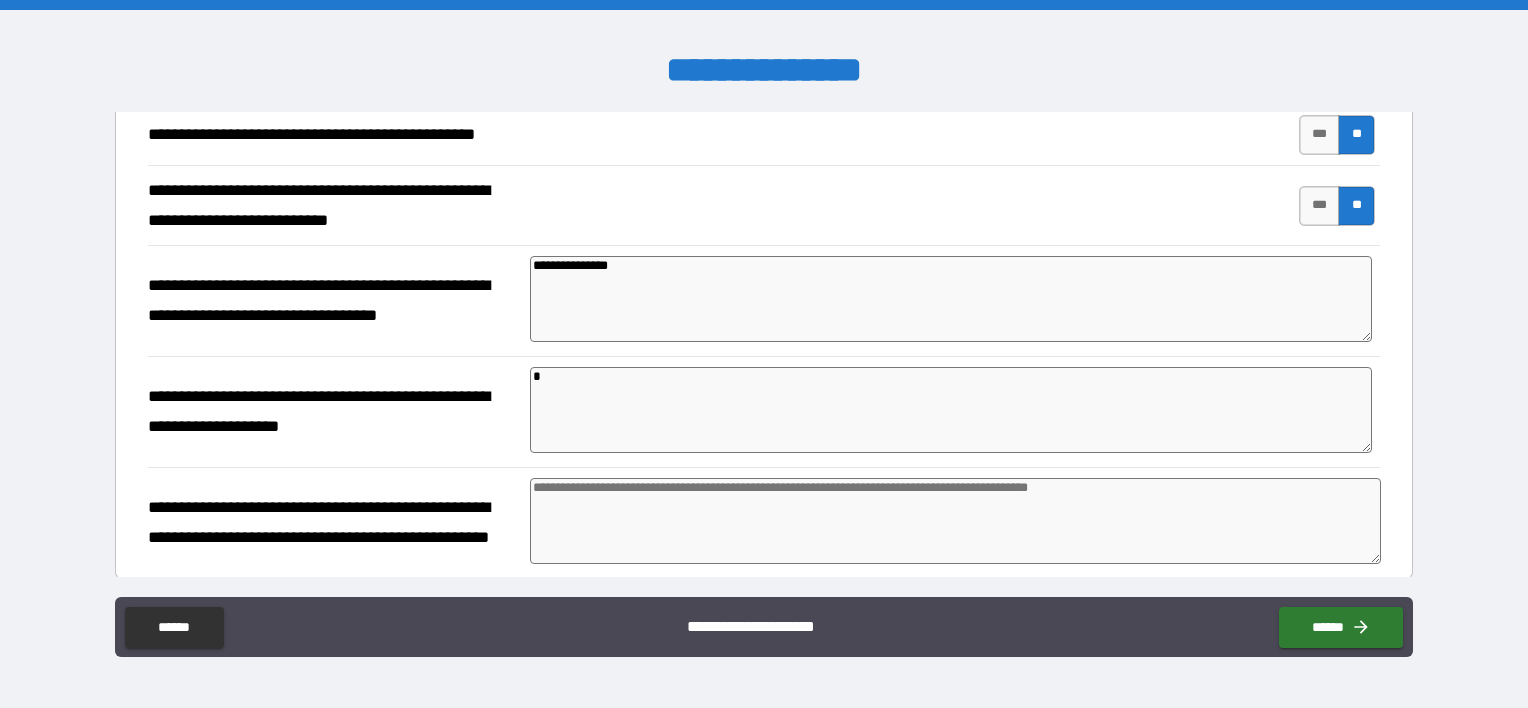 type on "**" 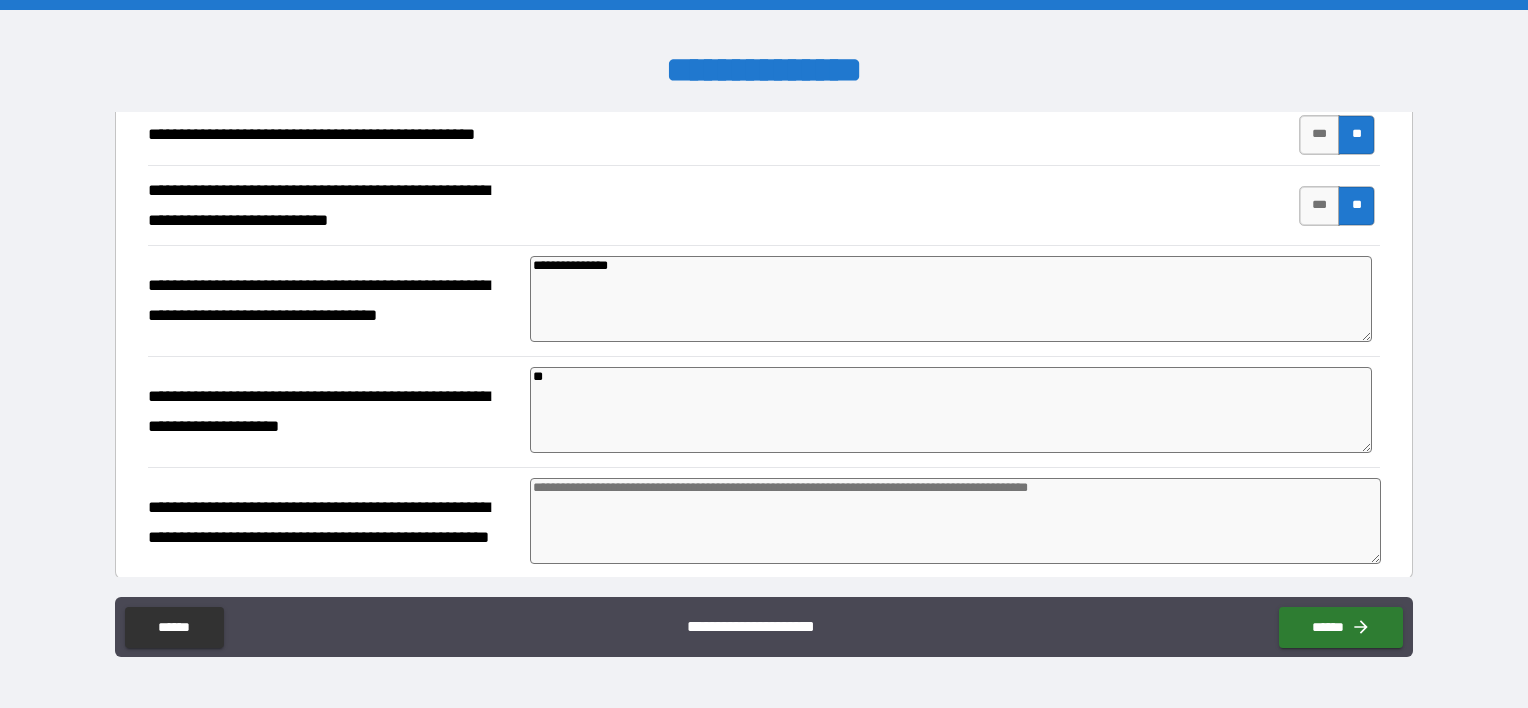 type on "*" 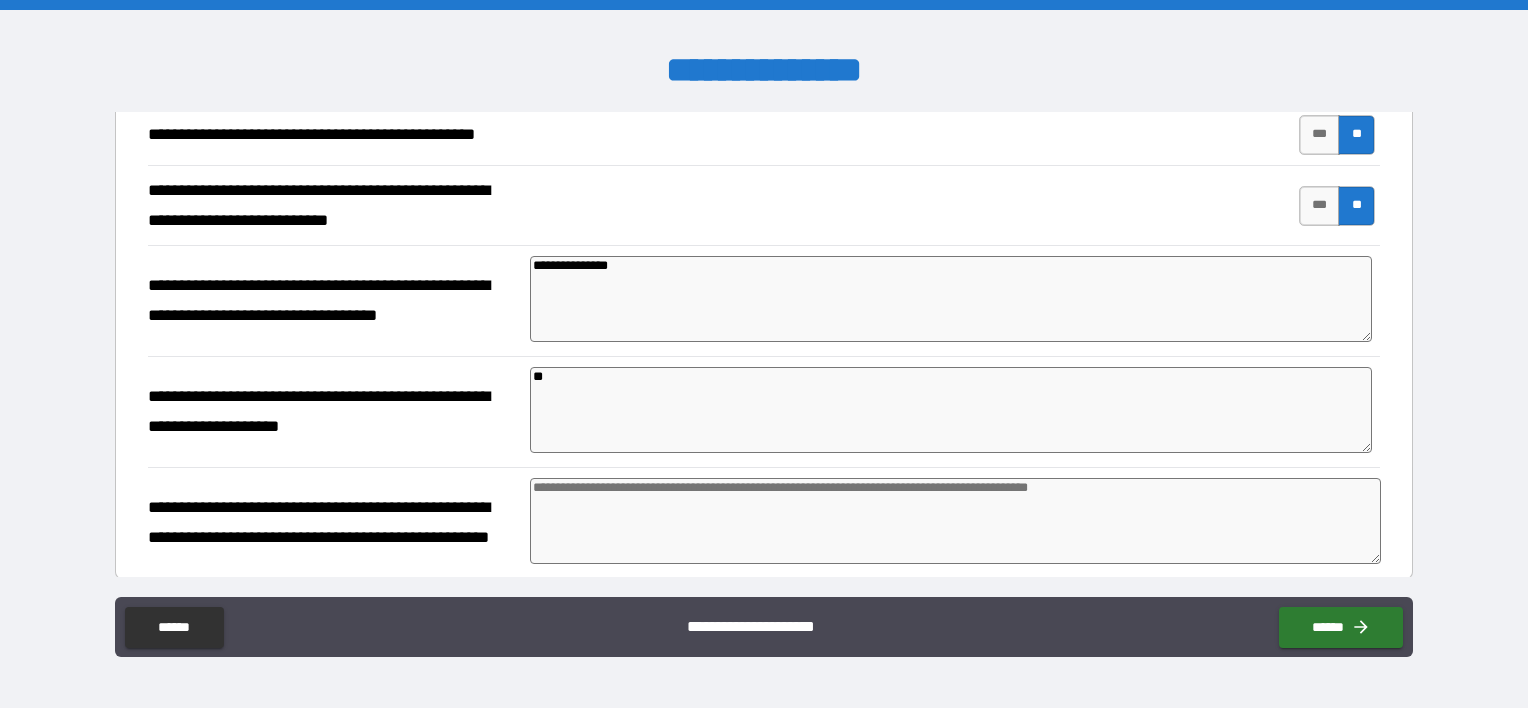 type on "*" 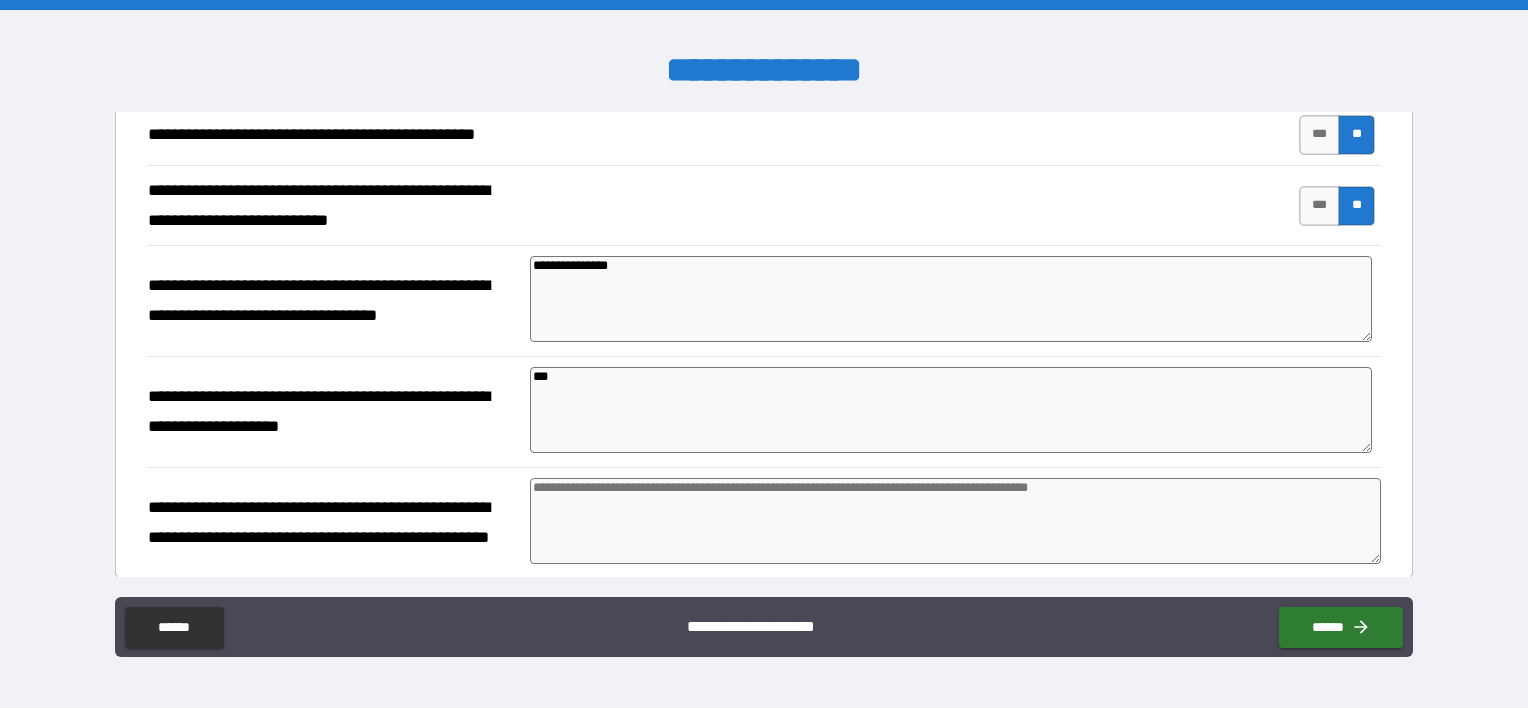 type on "*" 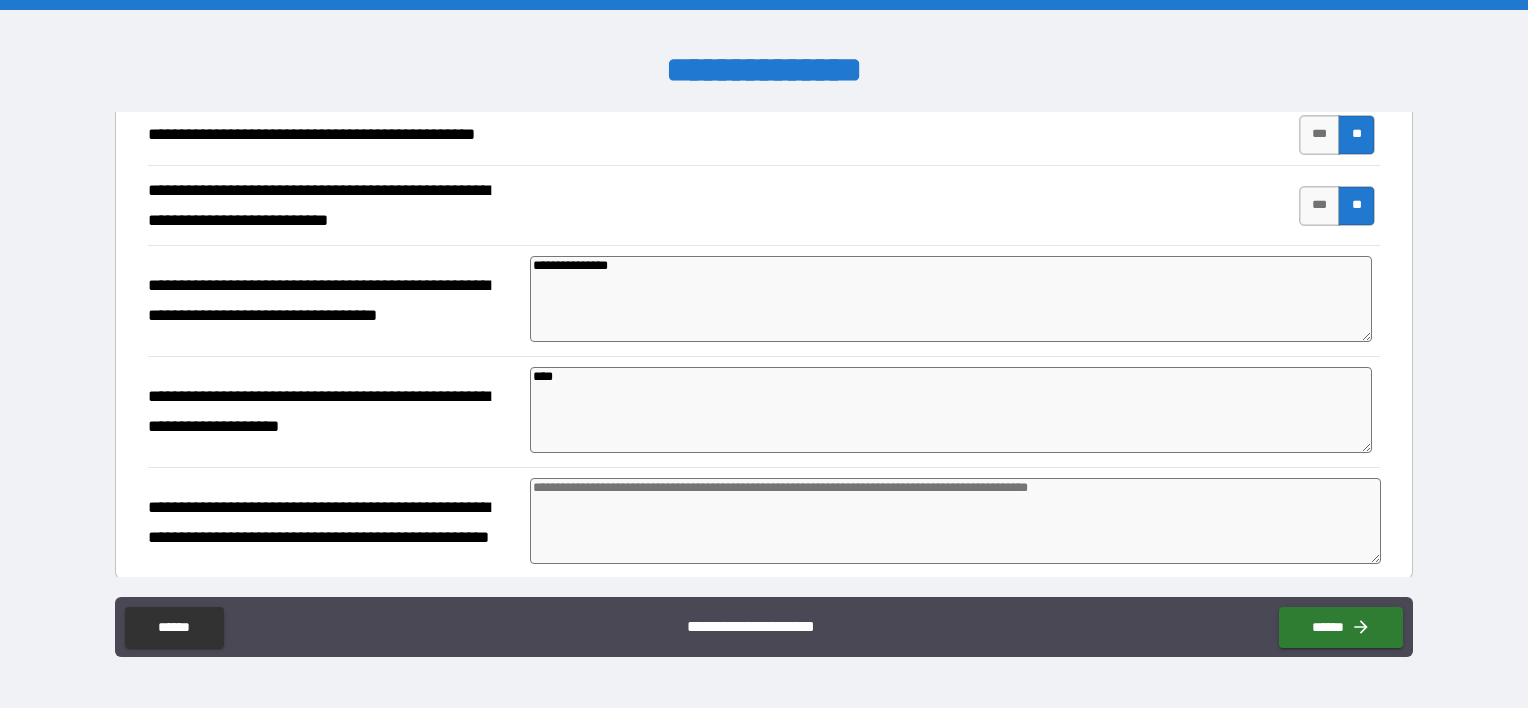 type 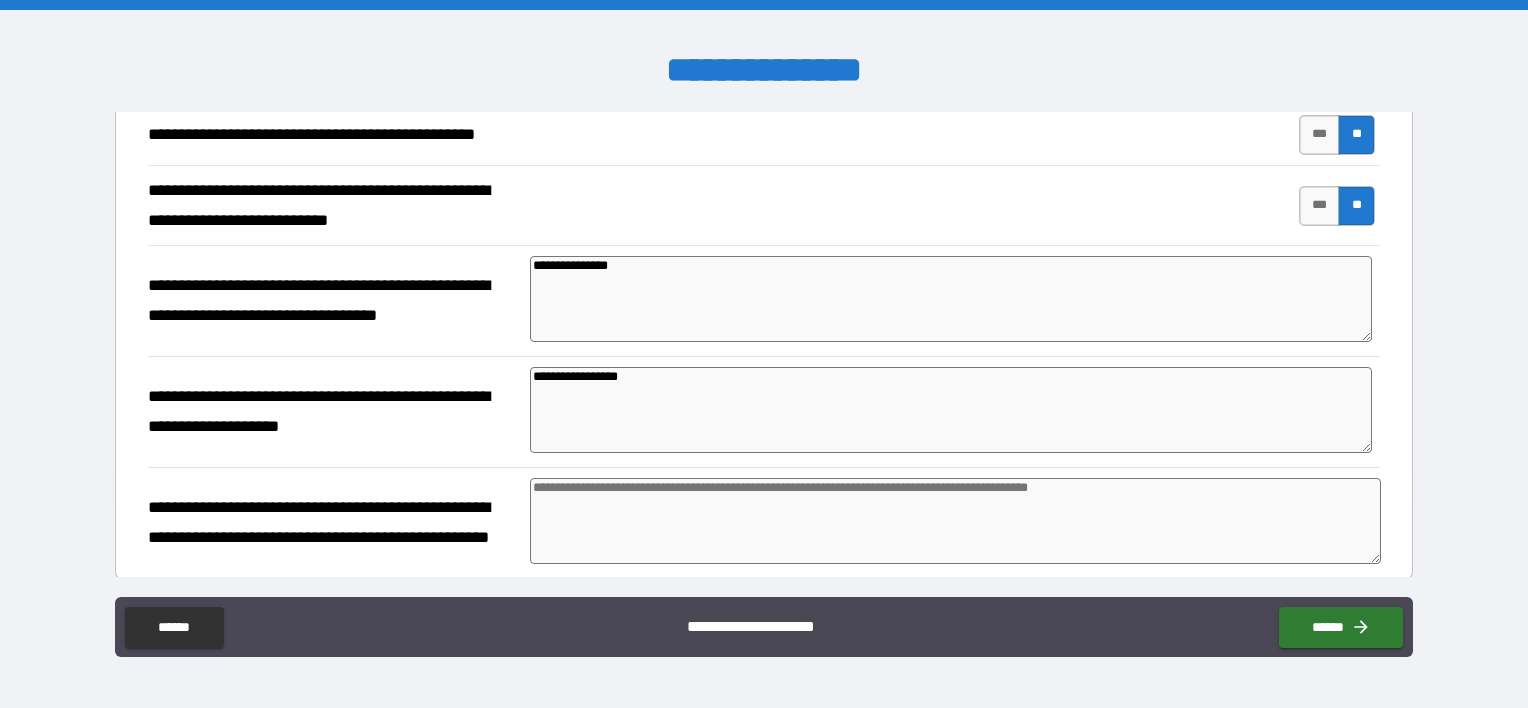click on "**********" at bounding box center (333, 523) 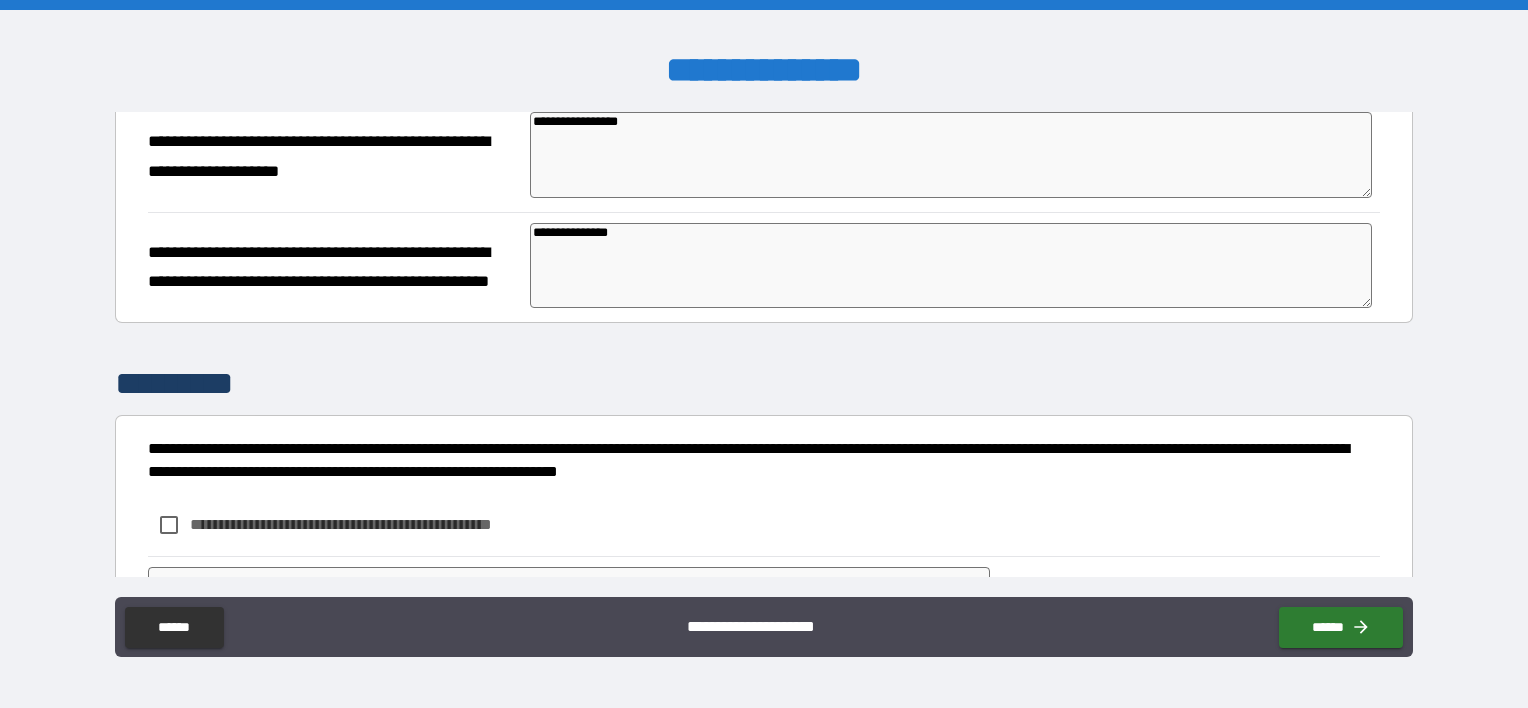scroll, scrollTop: 568, scrollLeft: 0, axis: vertical 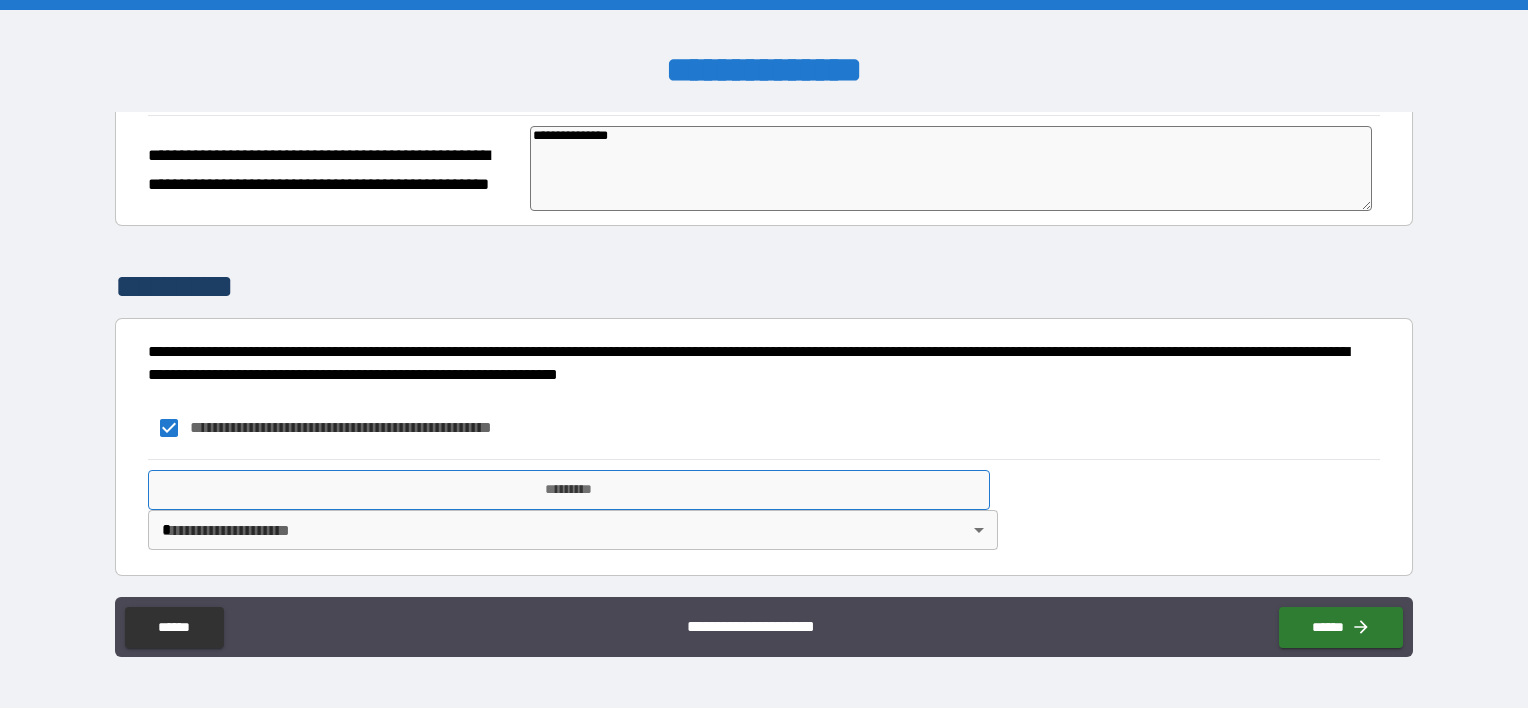 click on "*********" at bounding box center (569, 490) 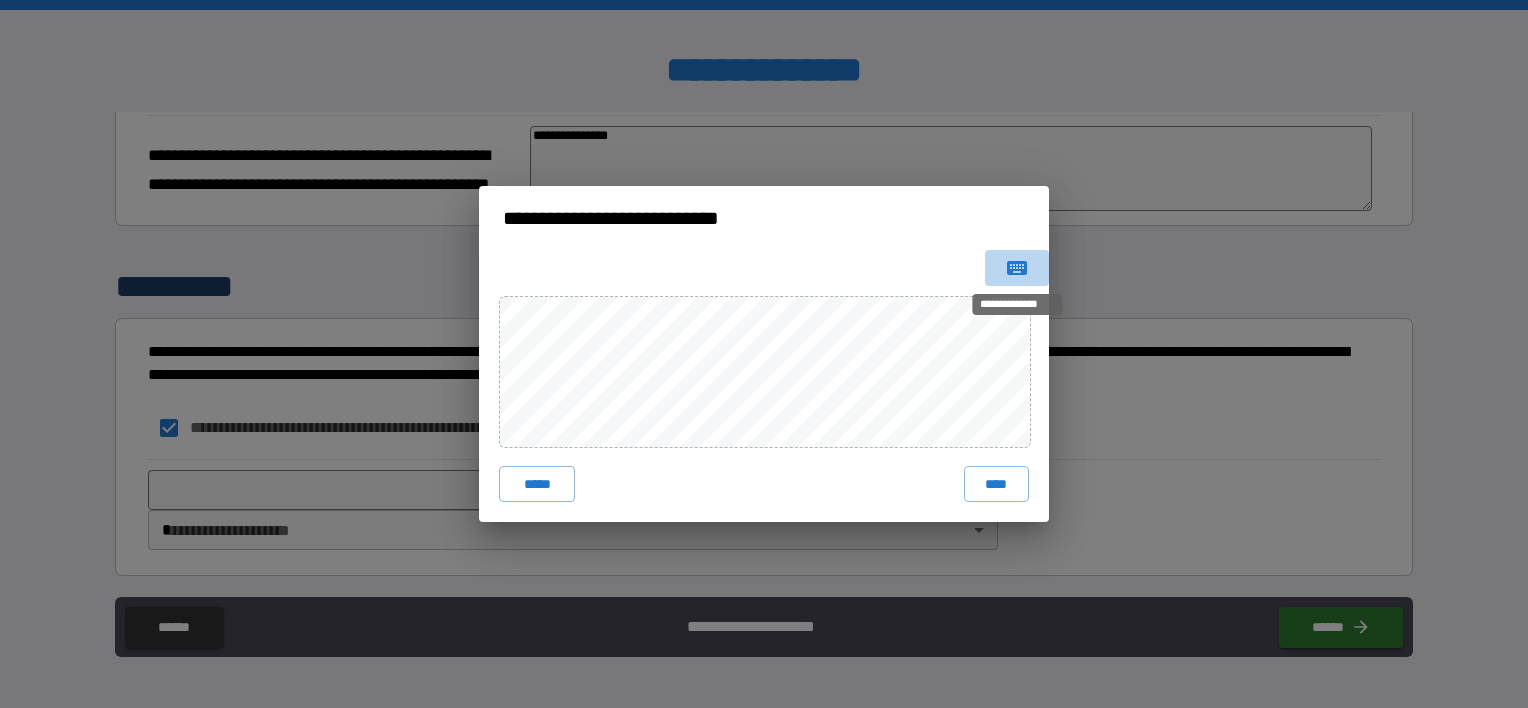 click 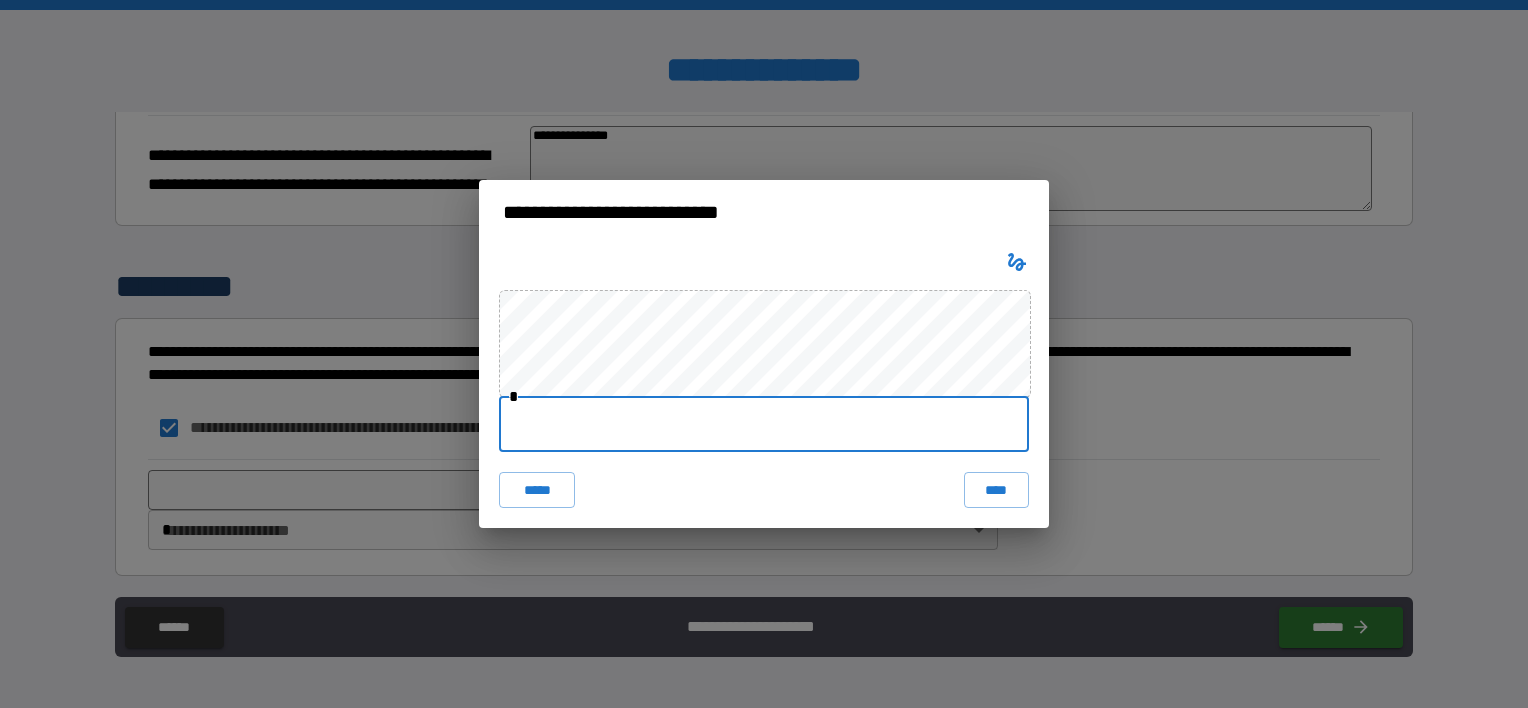 click at bounding box center (764, 424) 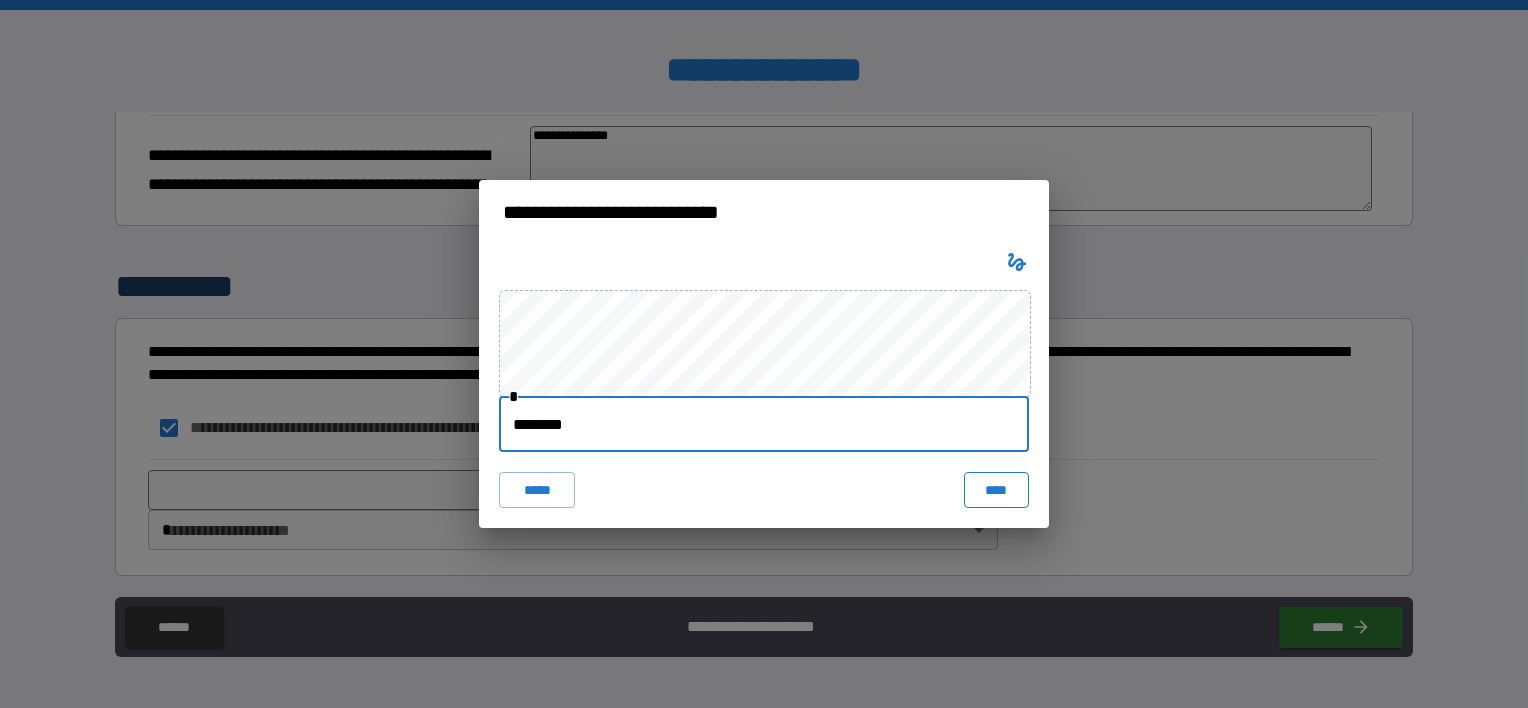 click on "****" at bounding box center [996, 490] 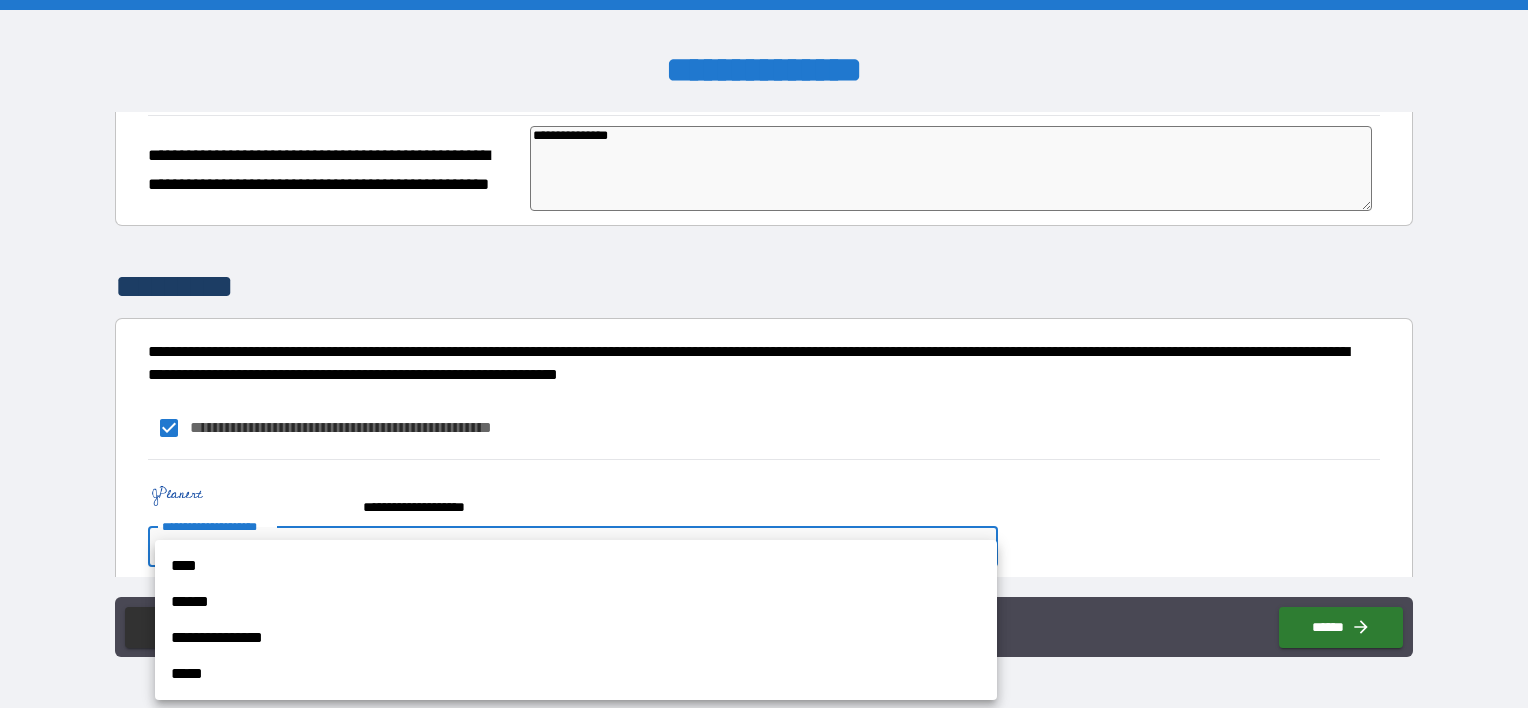 click on "**********" at bounding box center [764, 354] 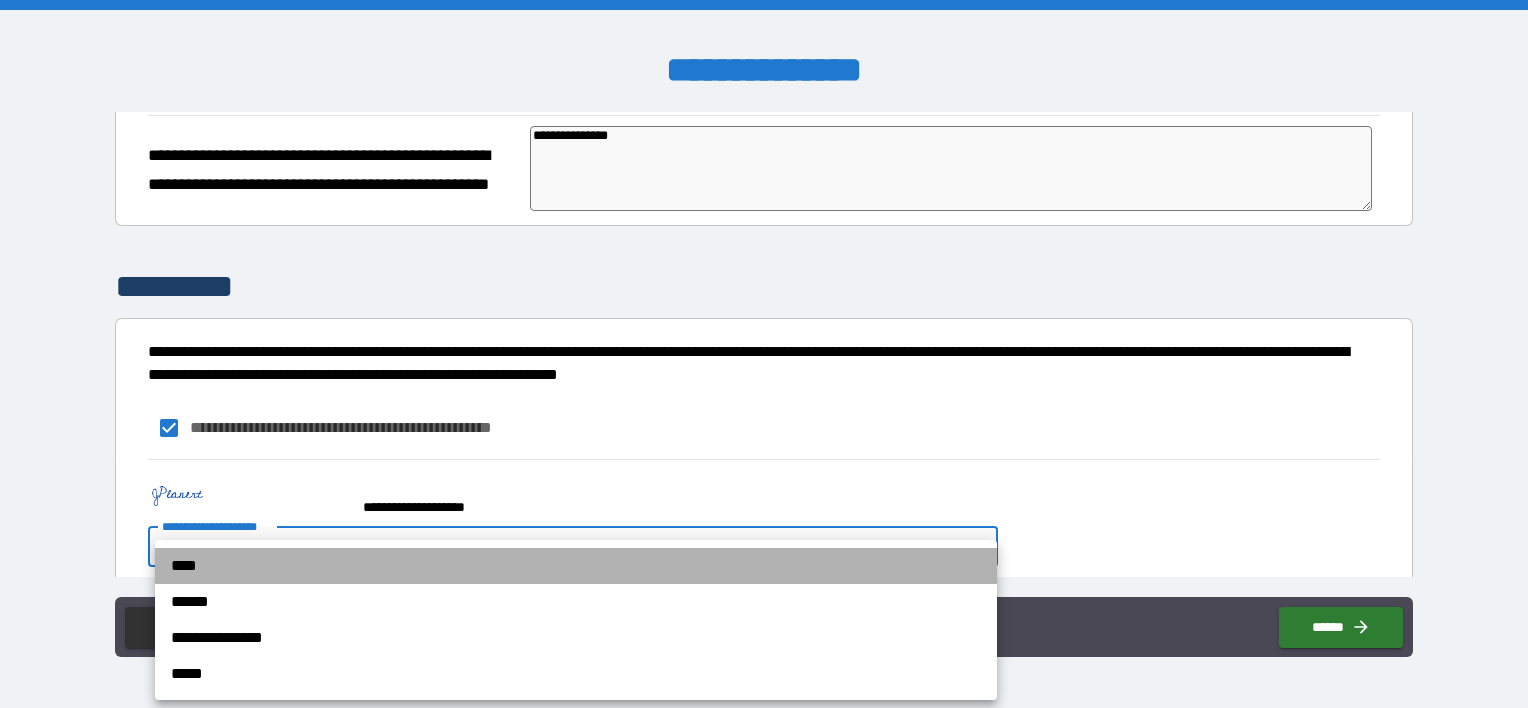 click on "****" at bounding box center (576, 566) 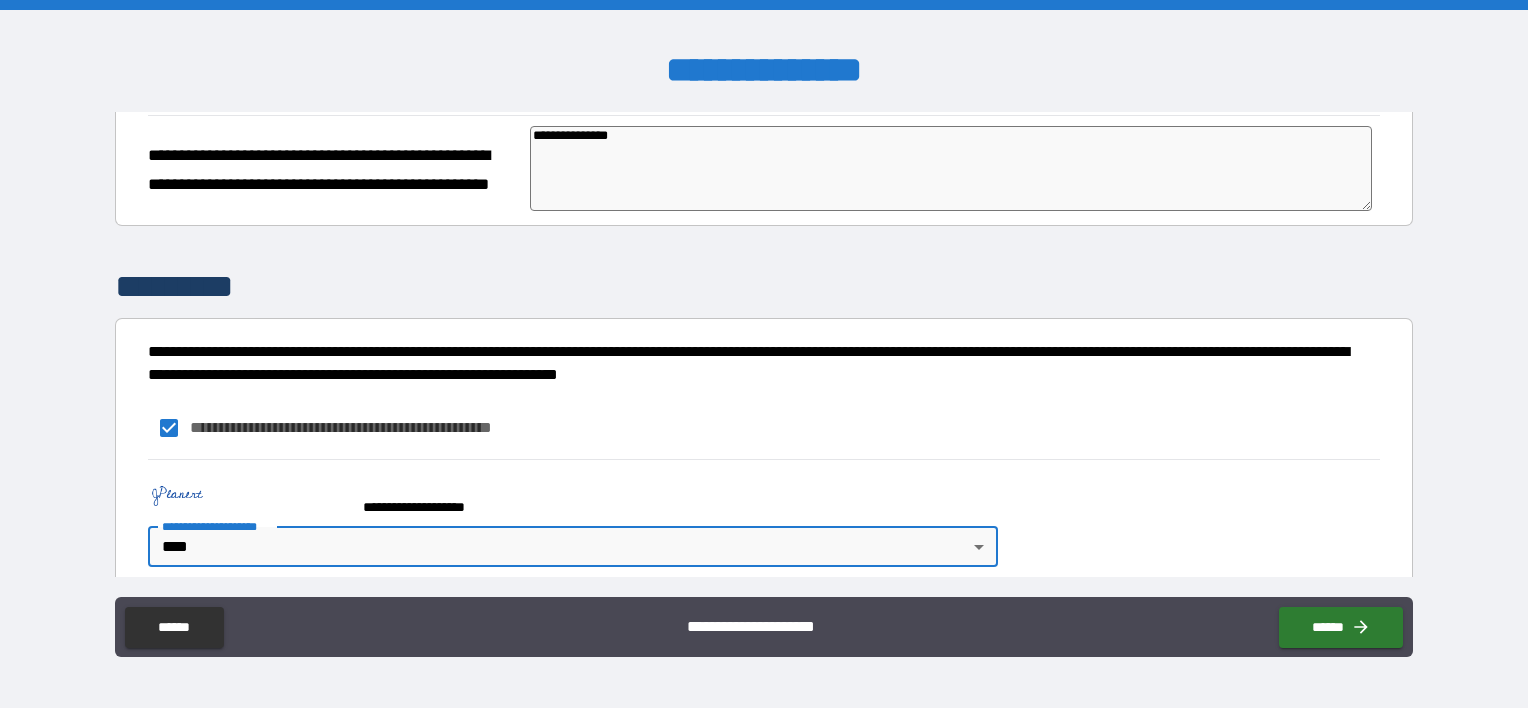 scroll, scrollTop: 585, scrollLeft: 0, axis: vertical 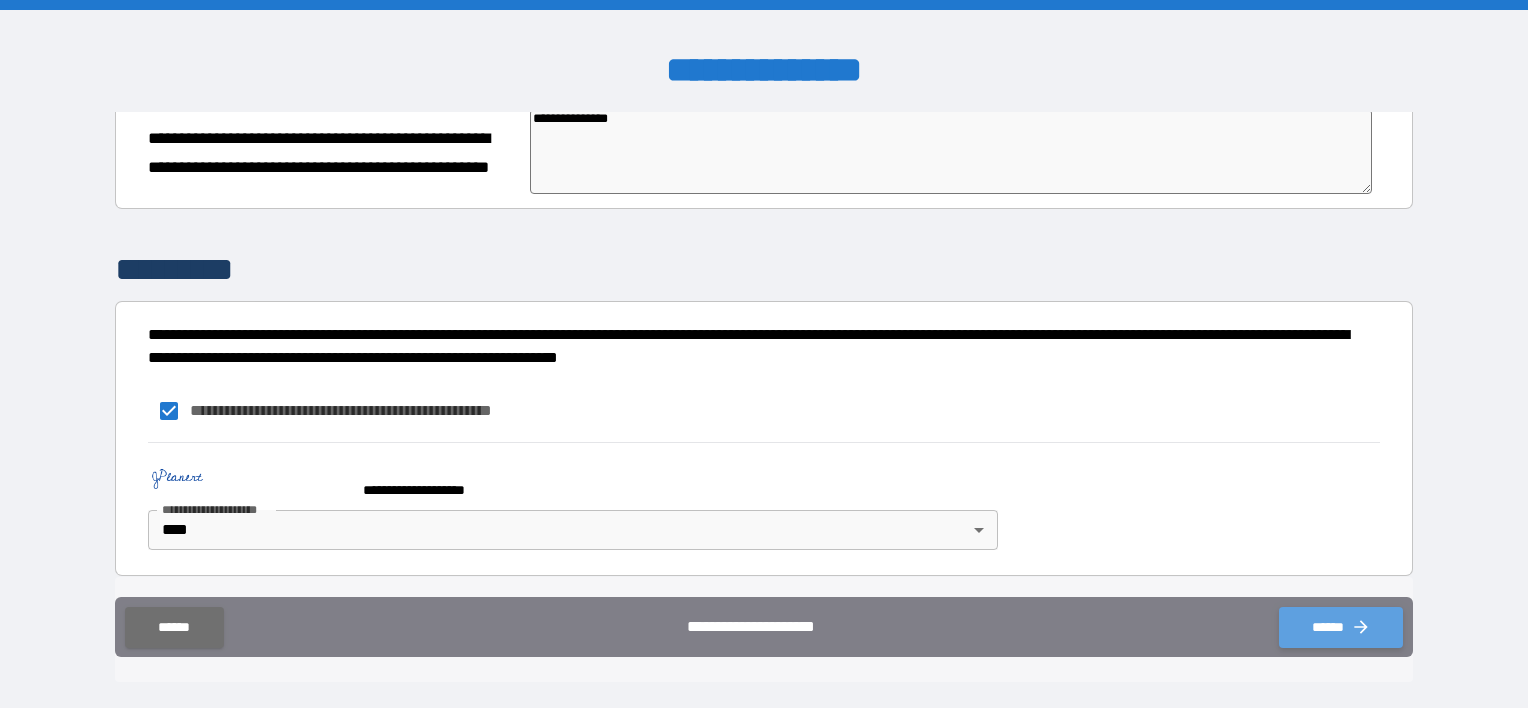 click on "******" at bounding box center (1341, 627) 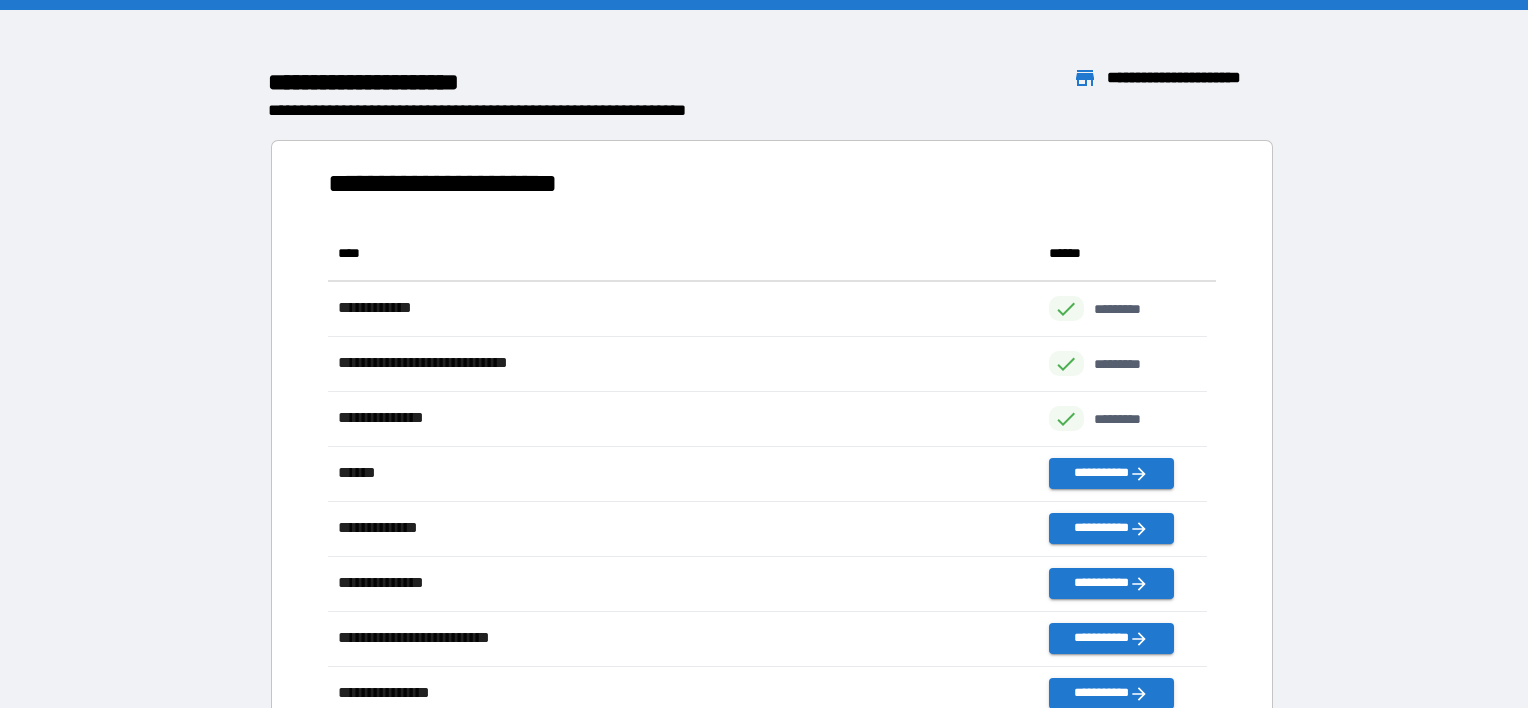 scroll, scrollTop: 16, scrollLeft: 16, axis: both 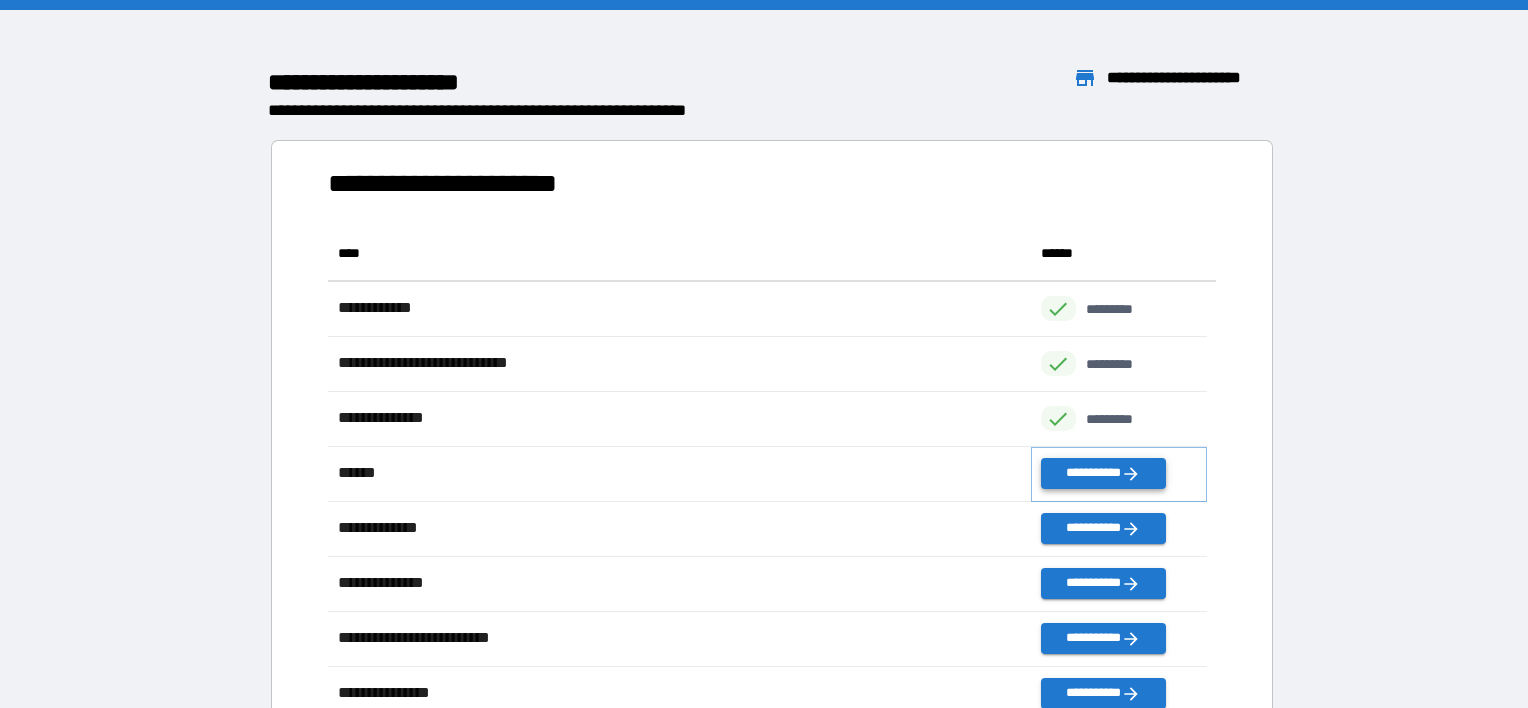 click on "**********" at bounding box center (1103, 473) 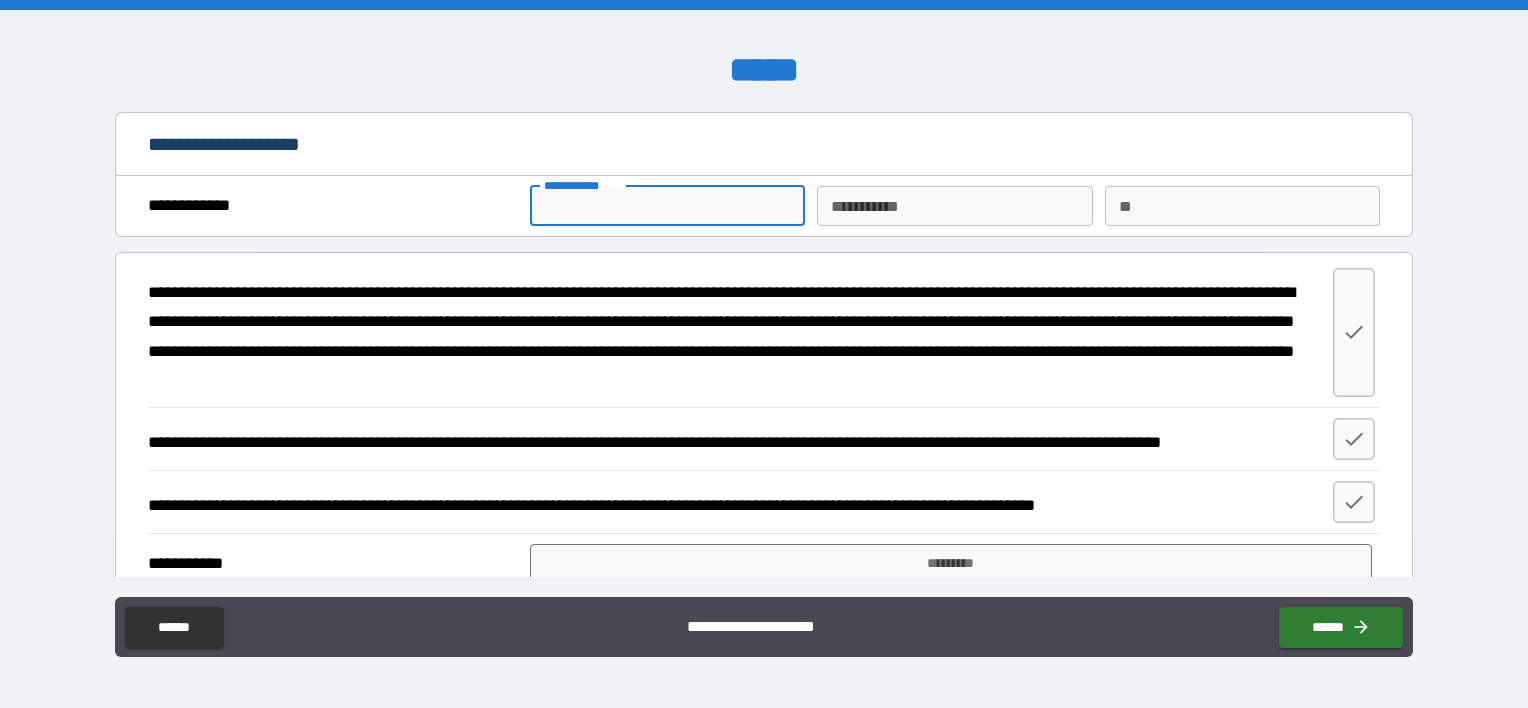 click on "**********" at bounding box center [667, 206] 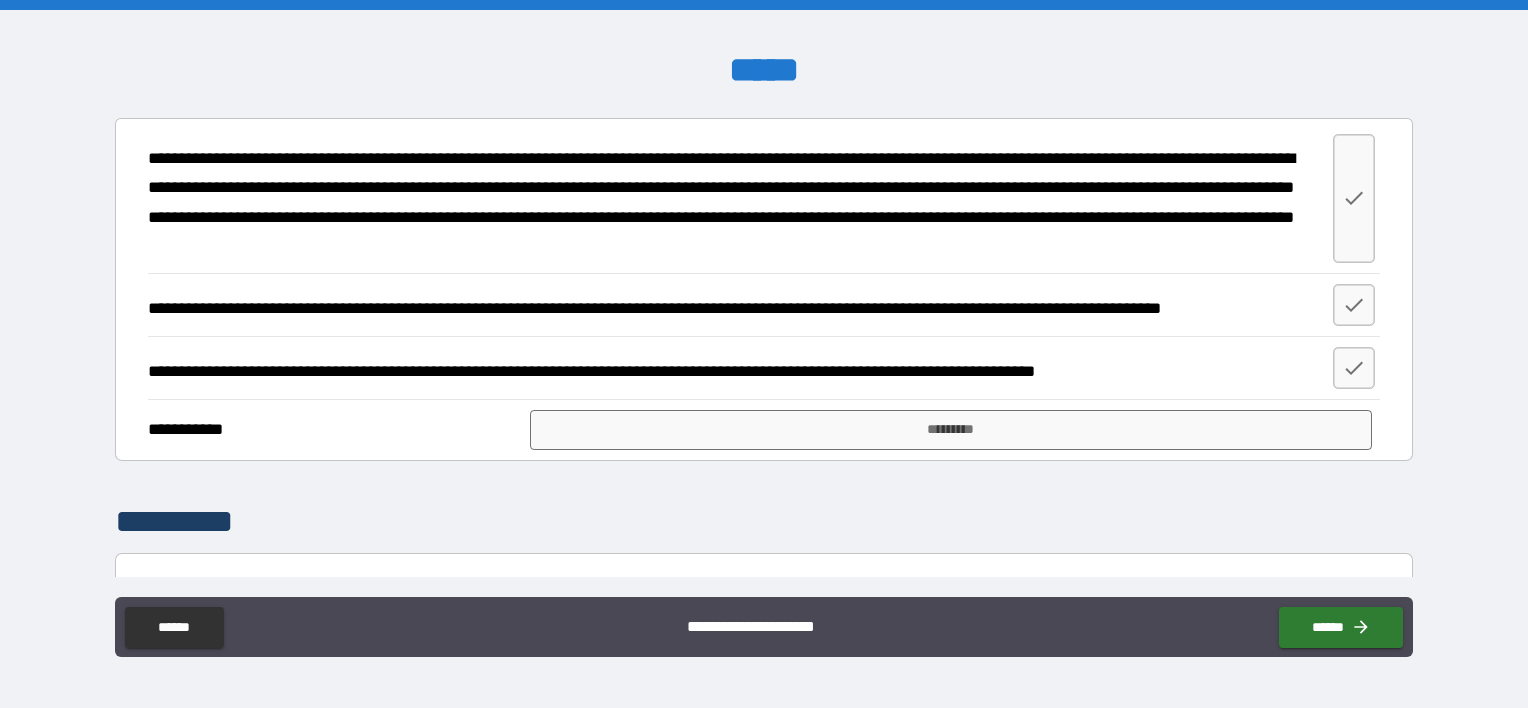 scroll, scrollTop: 139, scrollLeft: 0, axis: vertical 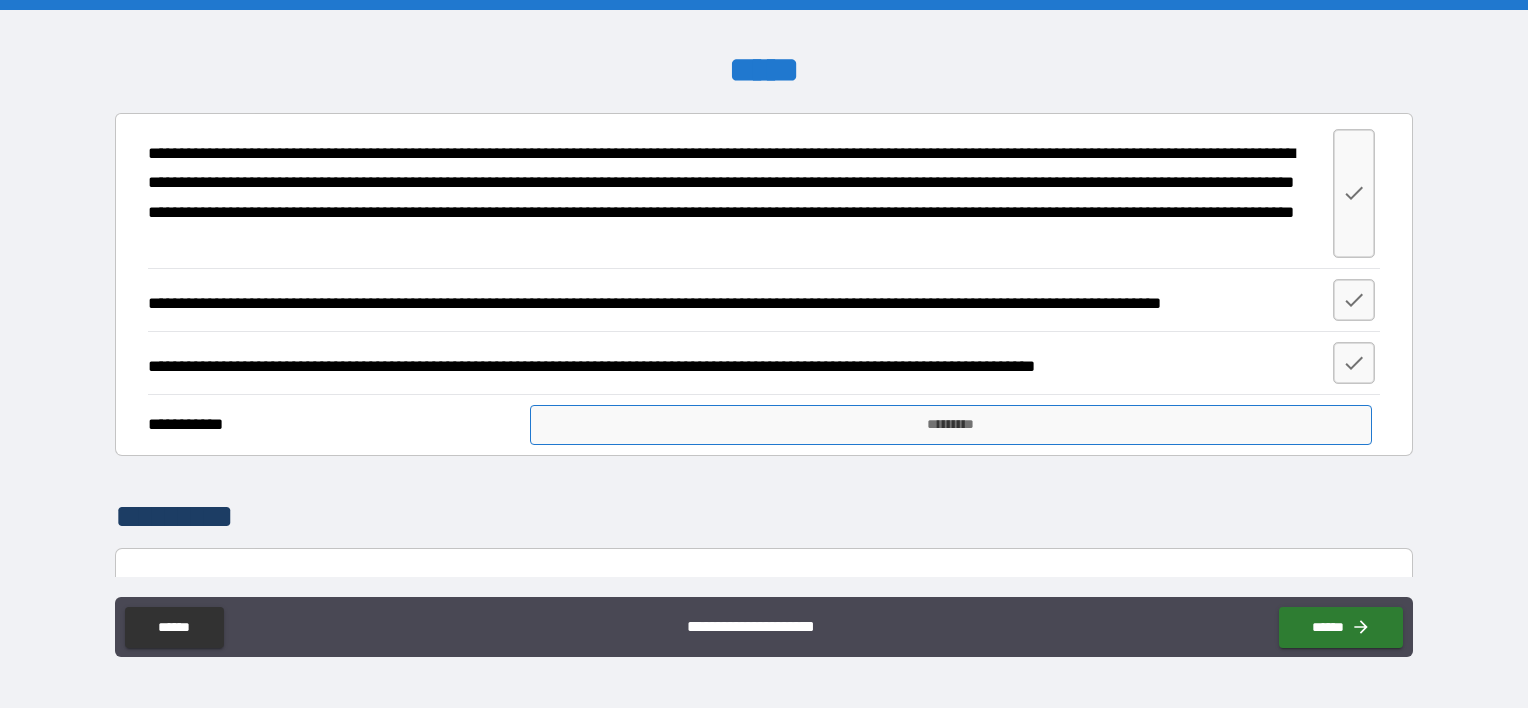 click on "*********" at bounding box center (951, 425) 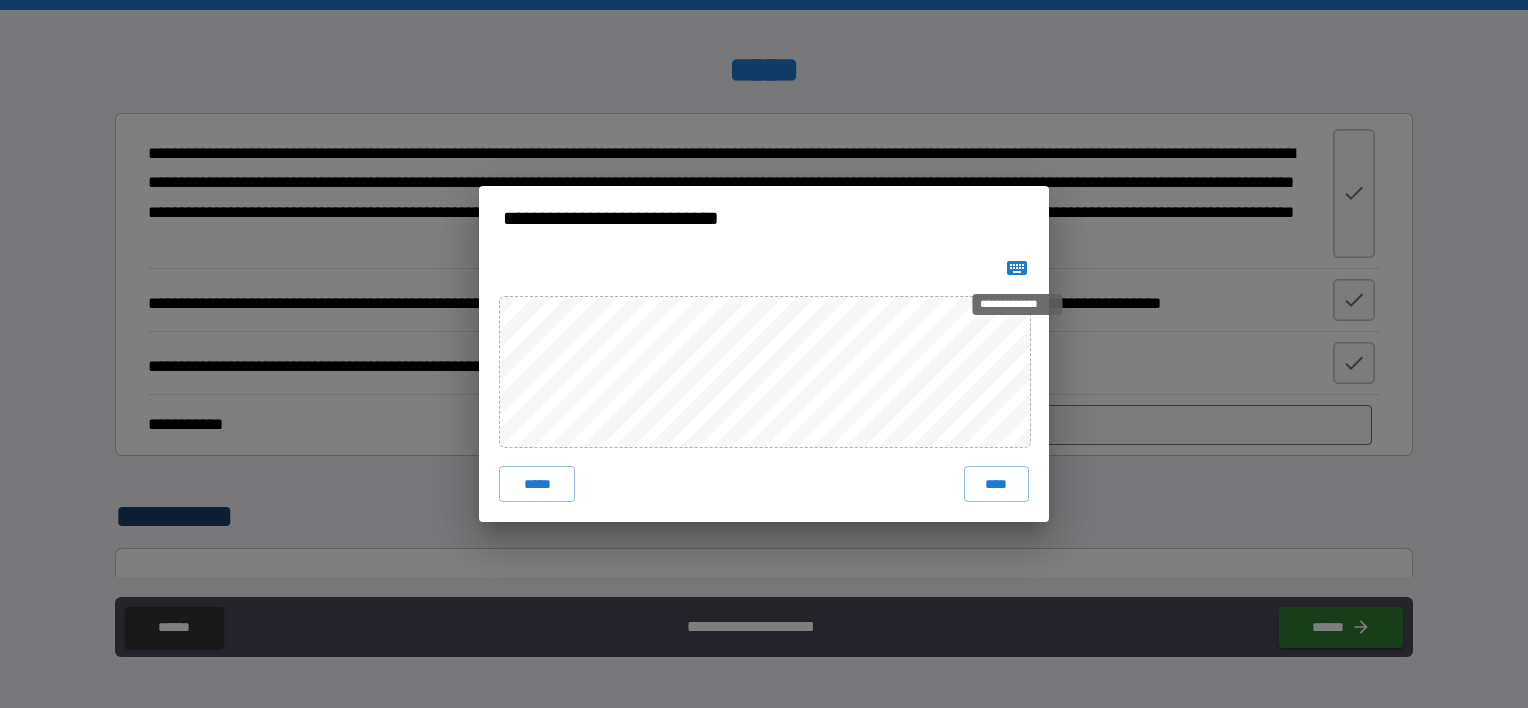 click 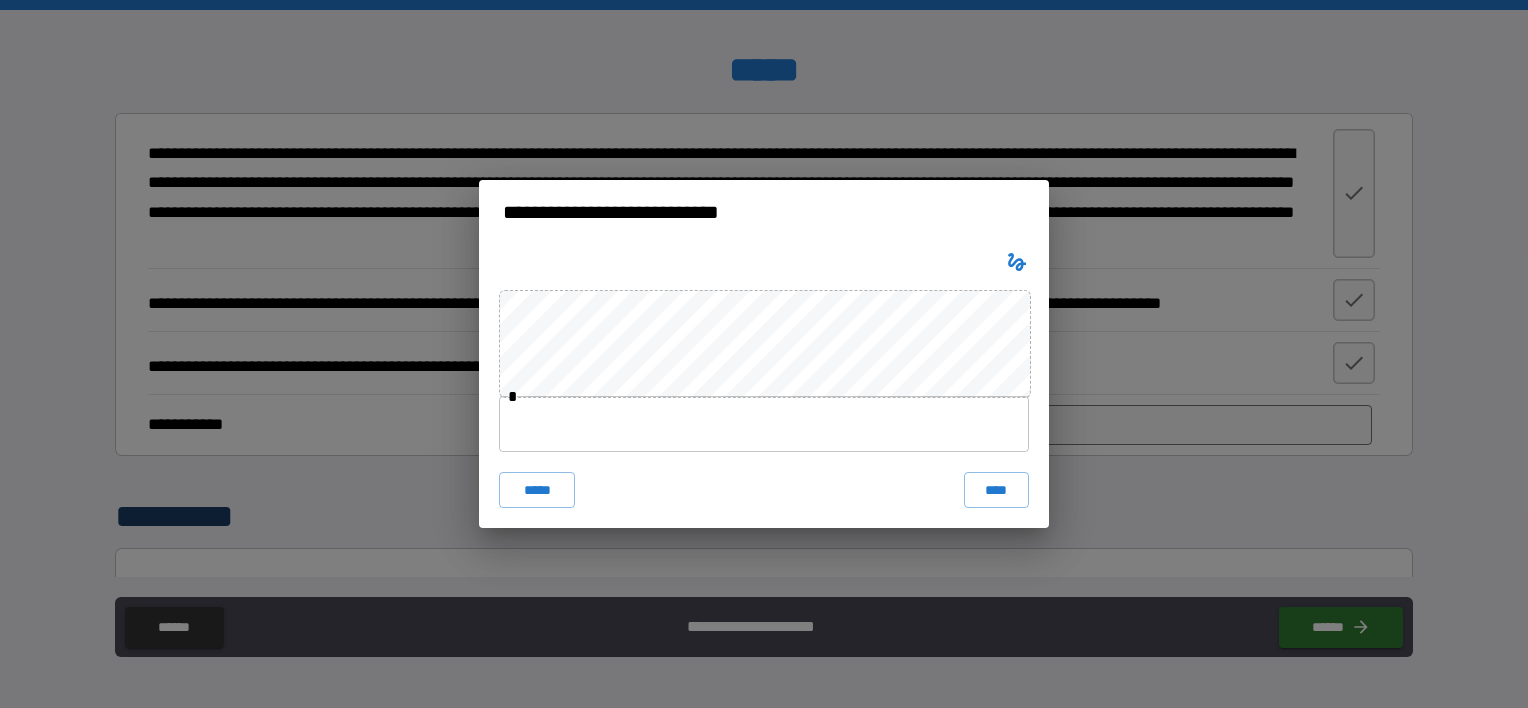 click at bounding box center (764, 424) 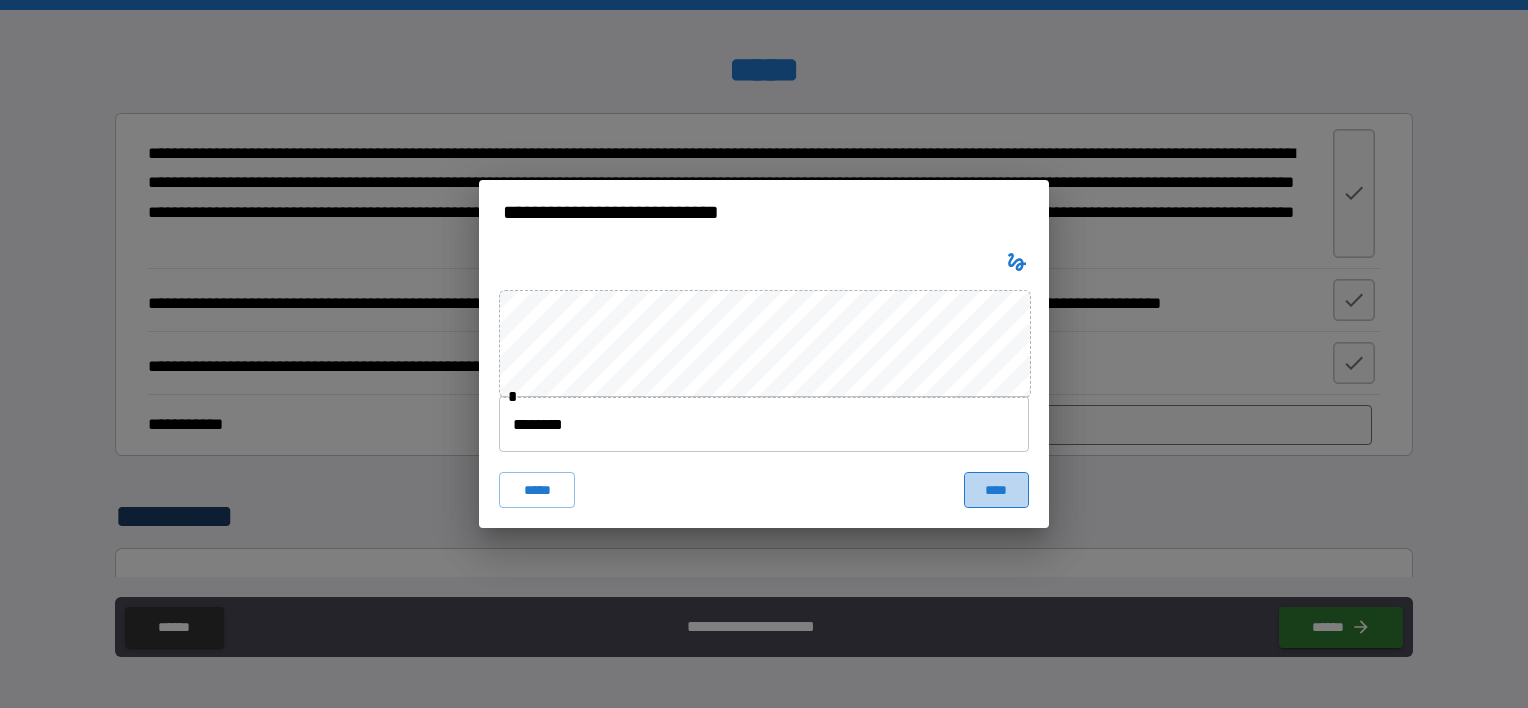 click on "****" at bounding box center [996, 490] 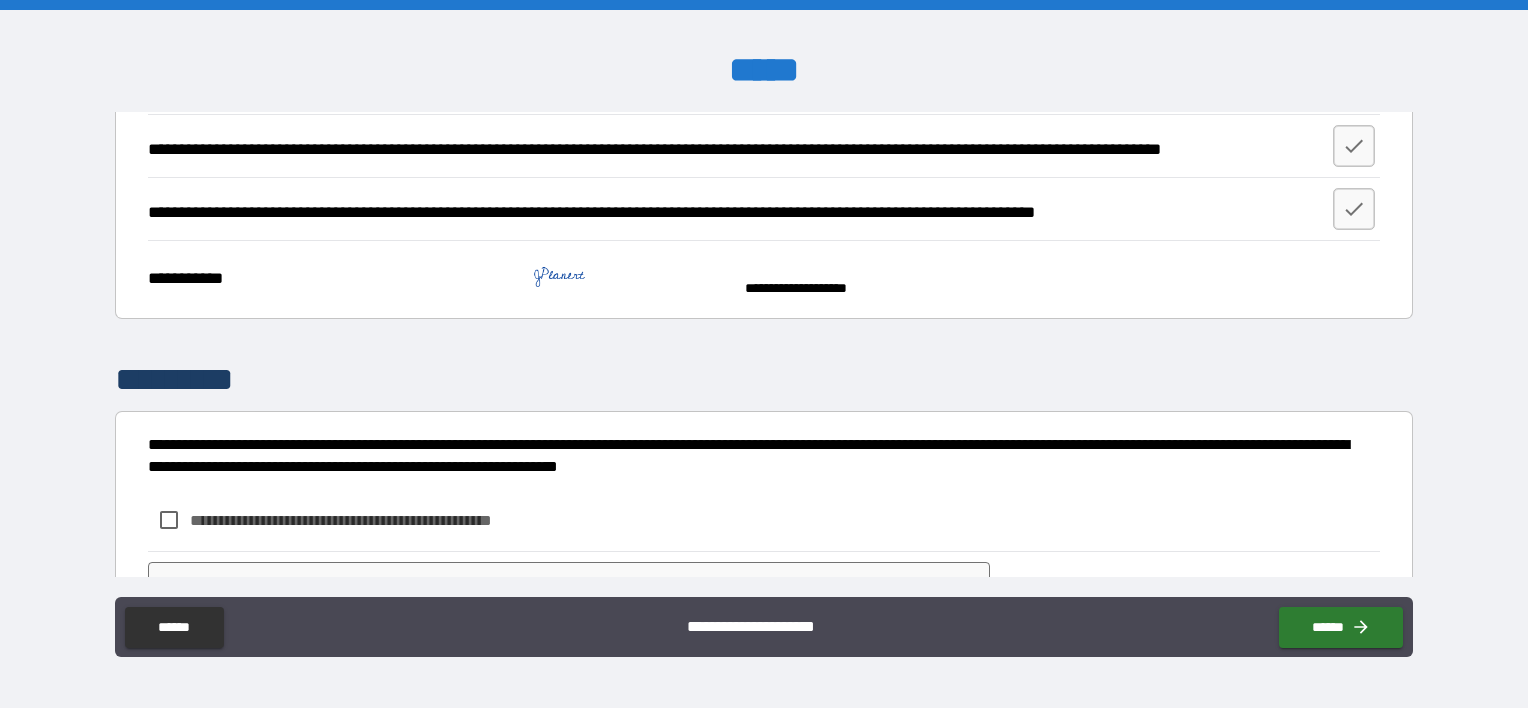 scroll, scrollTop: 385, scrollLeft: 0, axis: vertical 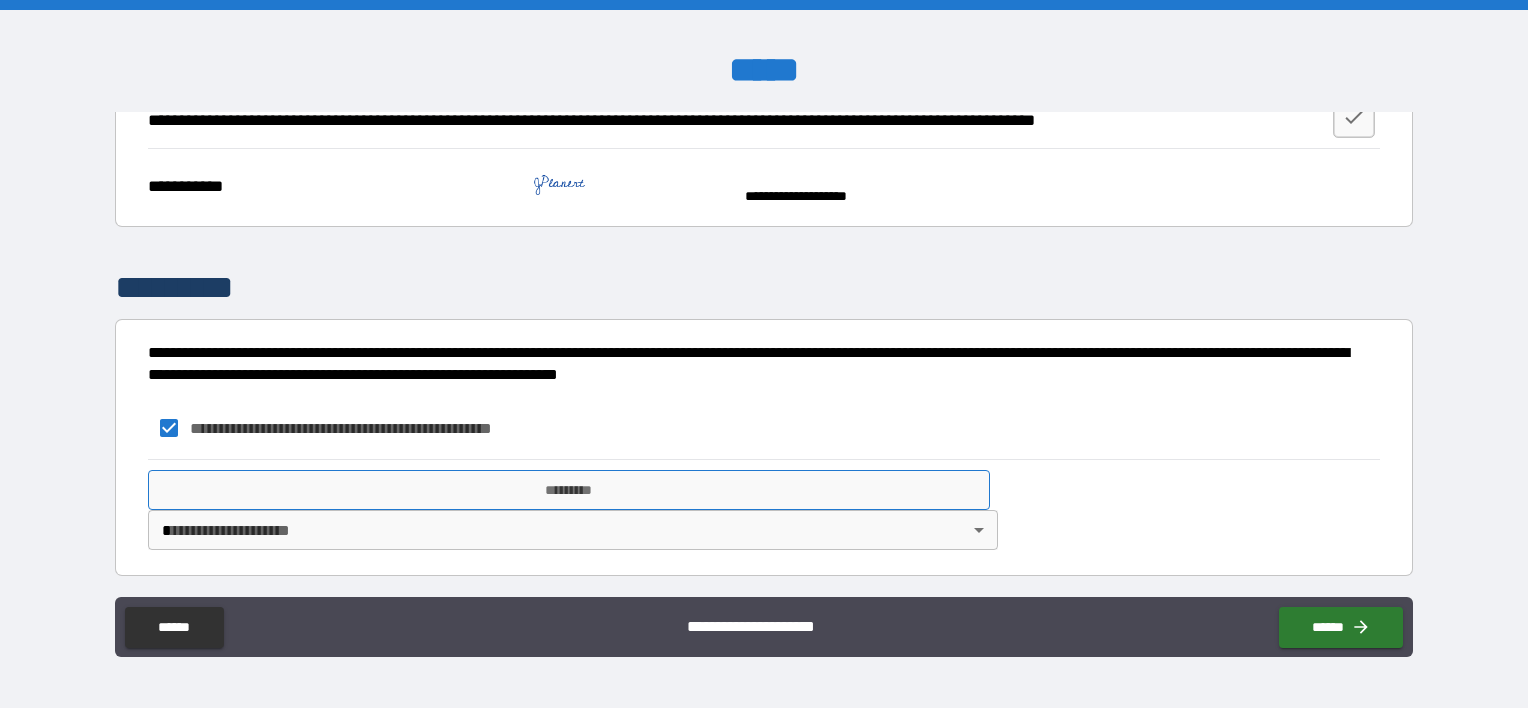 click on "*********" at bounding box center [569, 490] 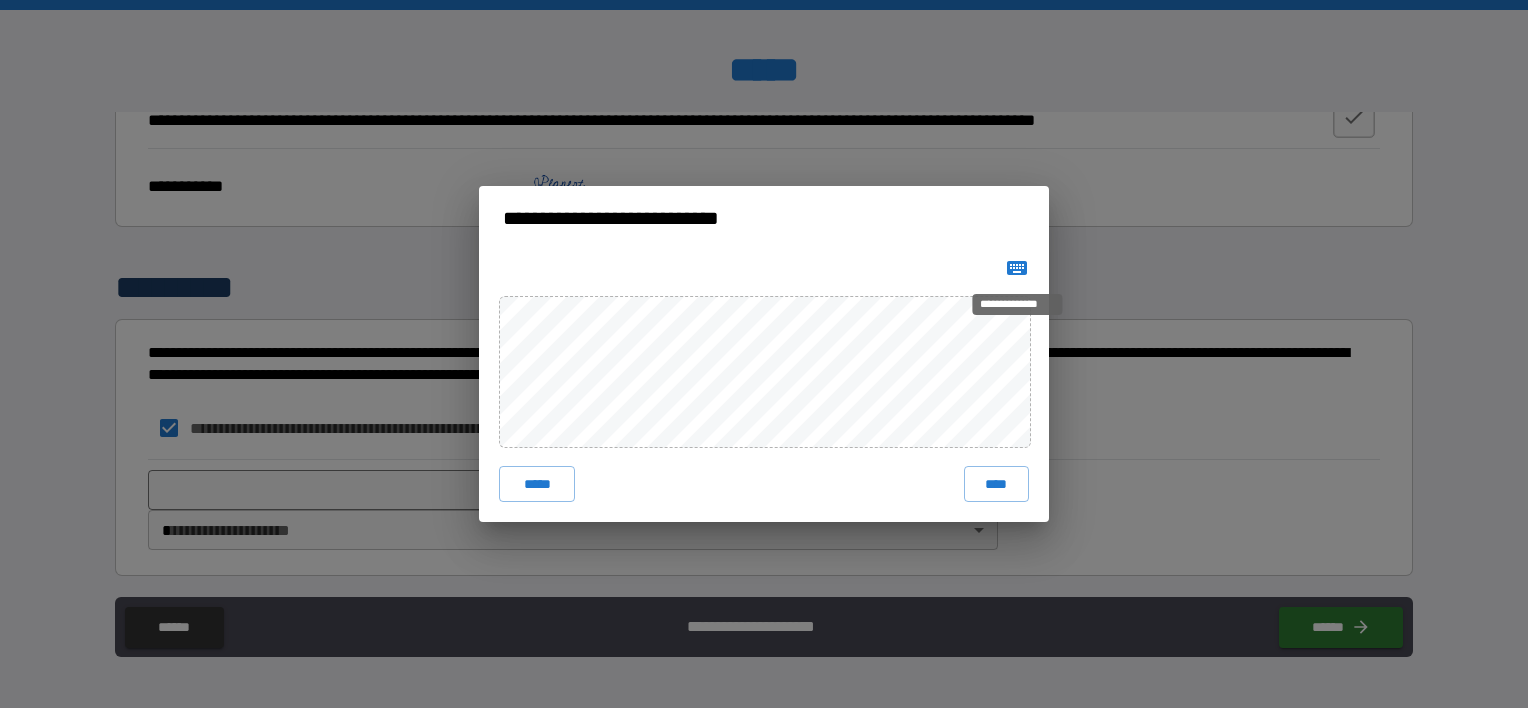click 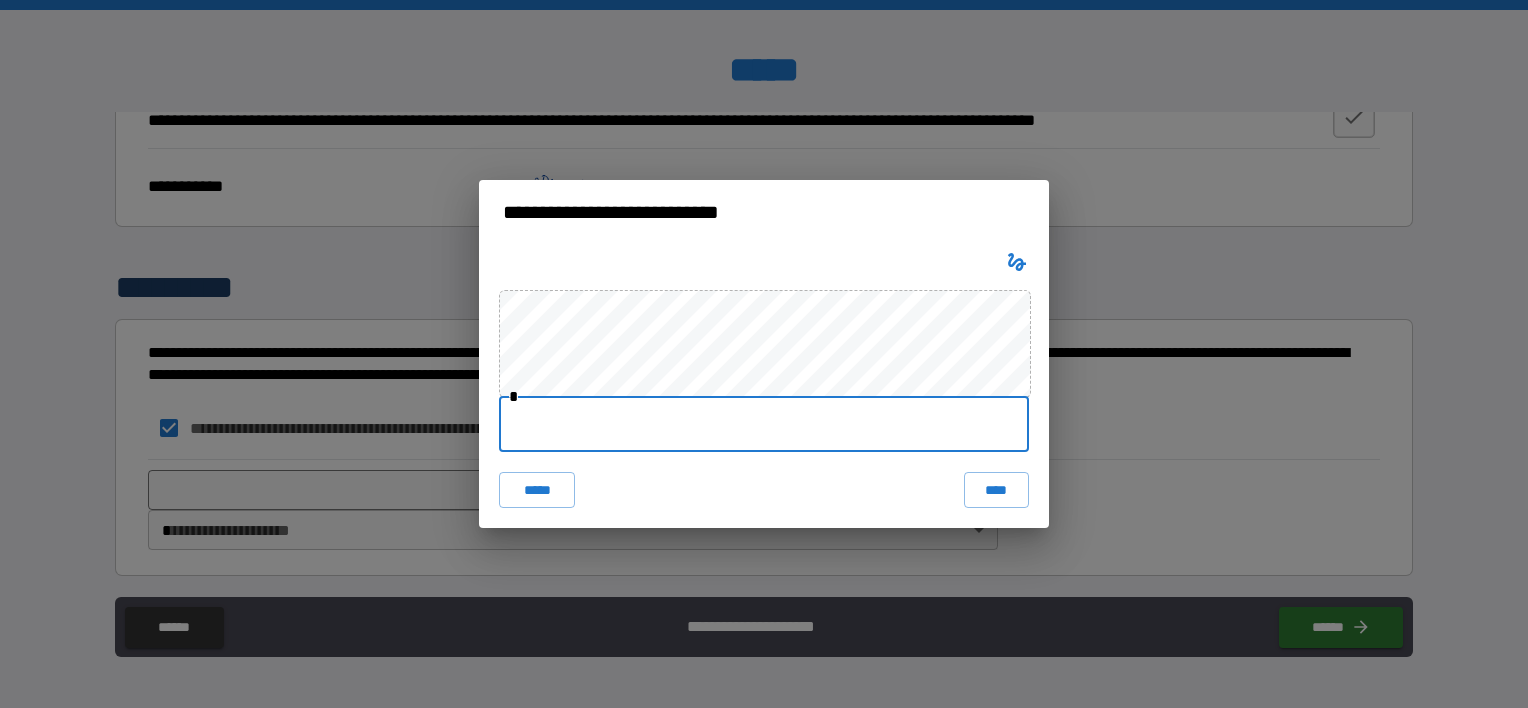 click at bounding box center [764, 424] 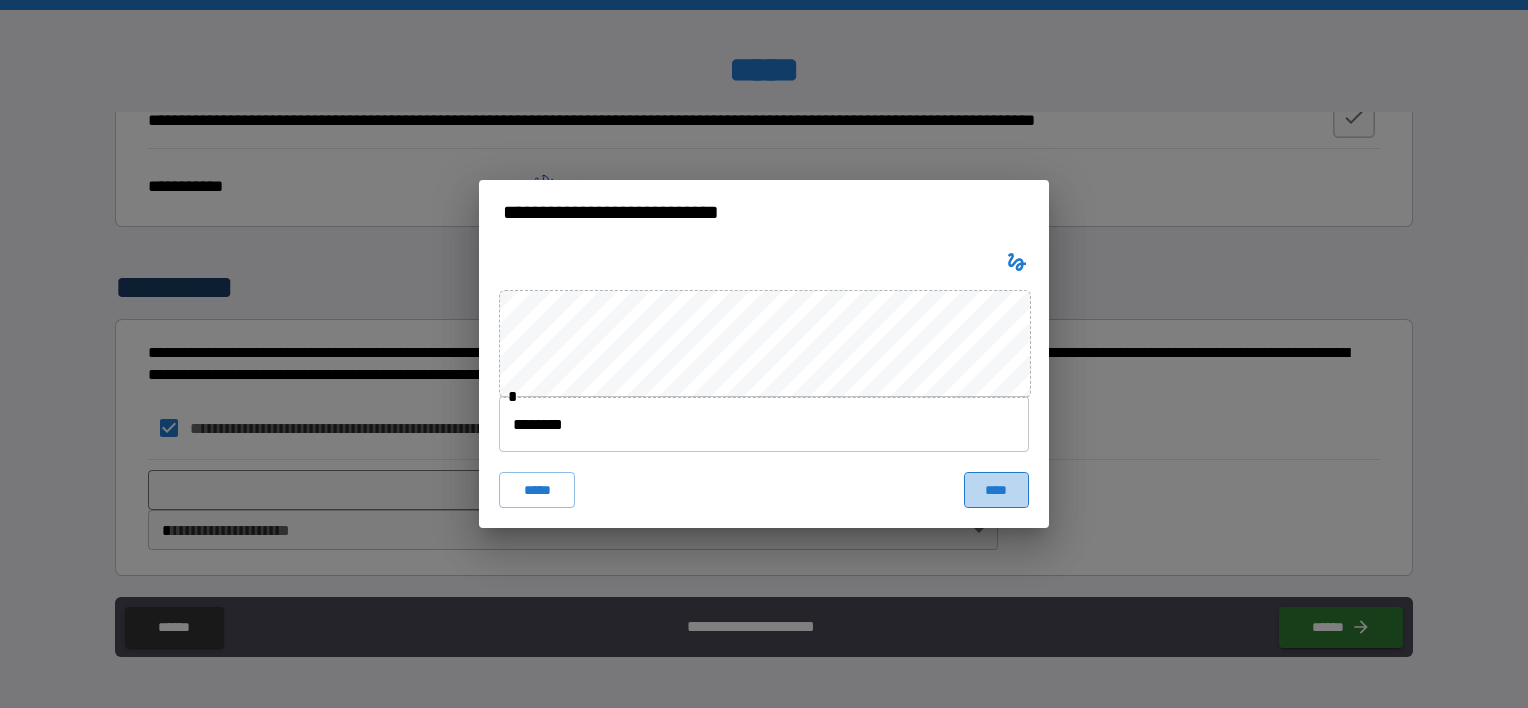 click on "****" at bounding box center (996, 490) 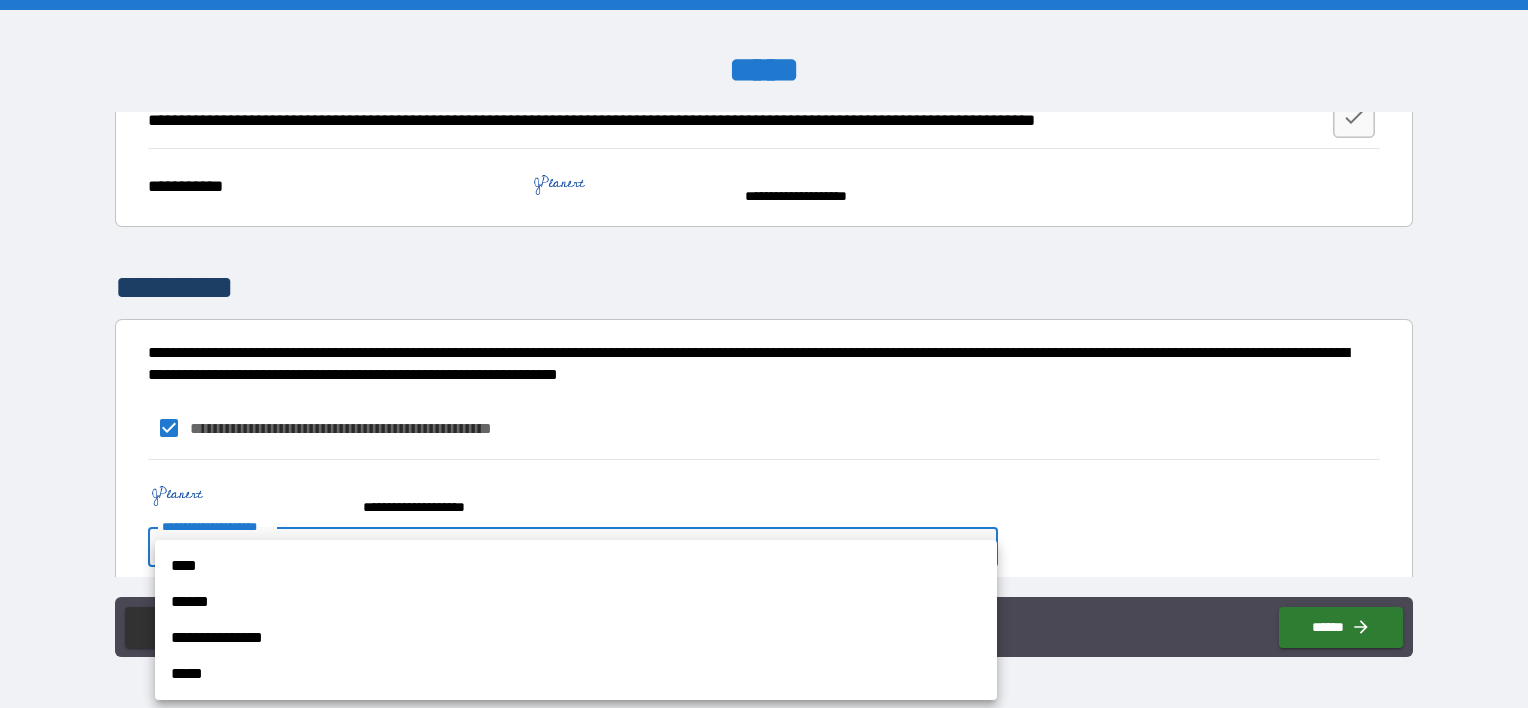 click on "**********" at bounding box center (764, 354) 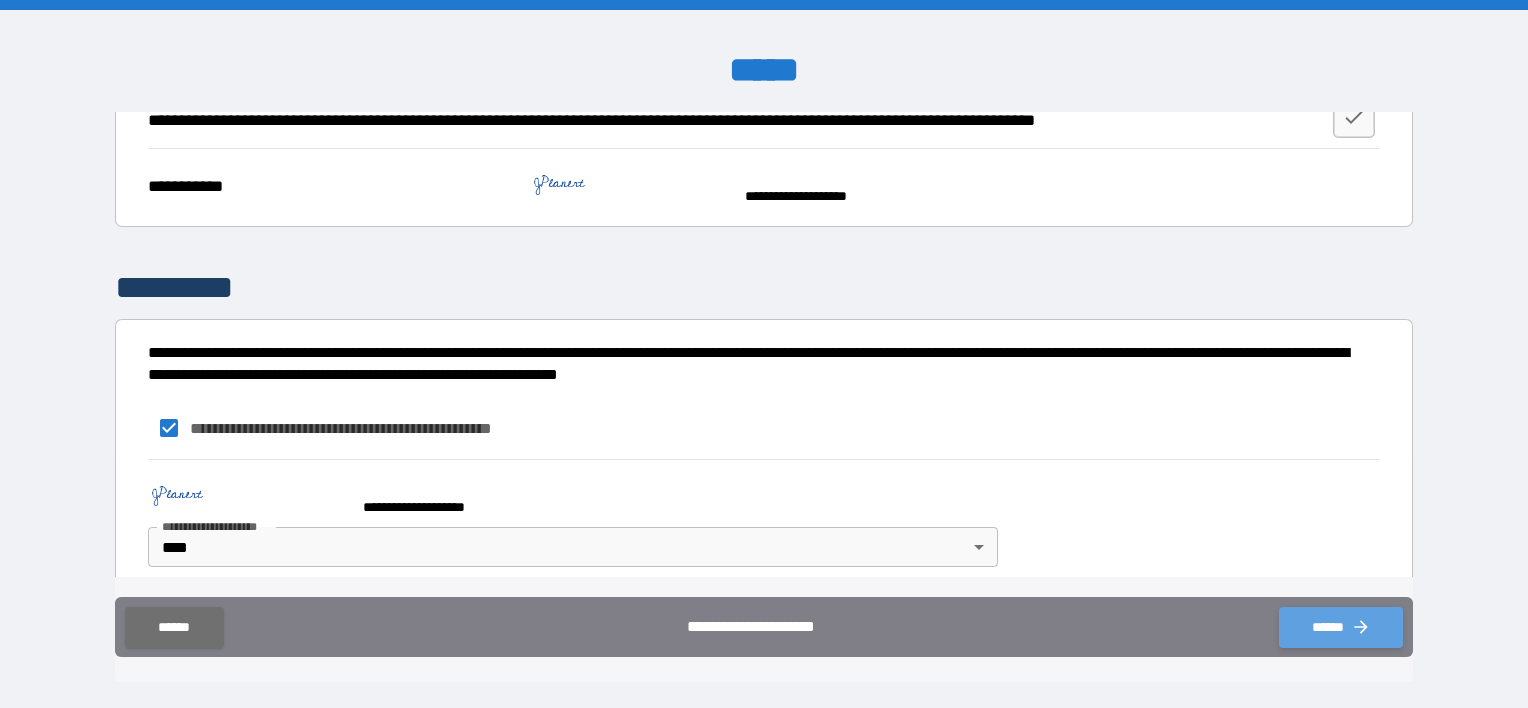 click on "******" at bounding box center (1341, 627) 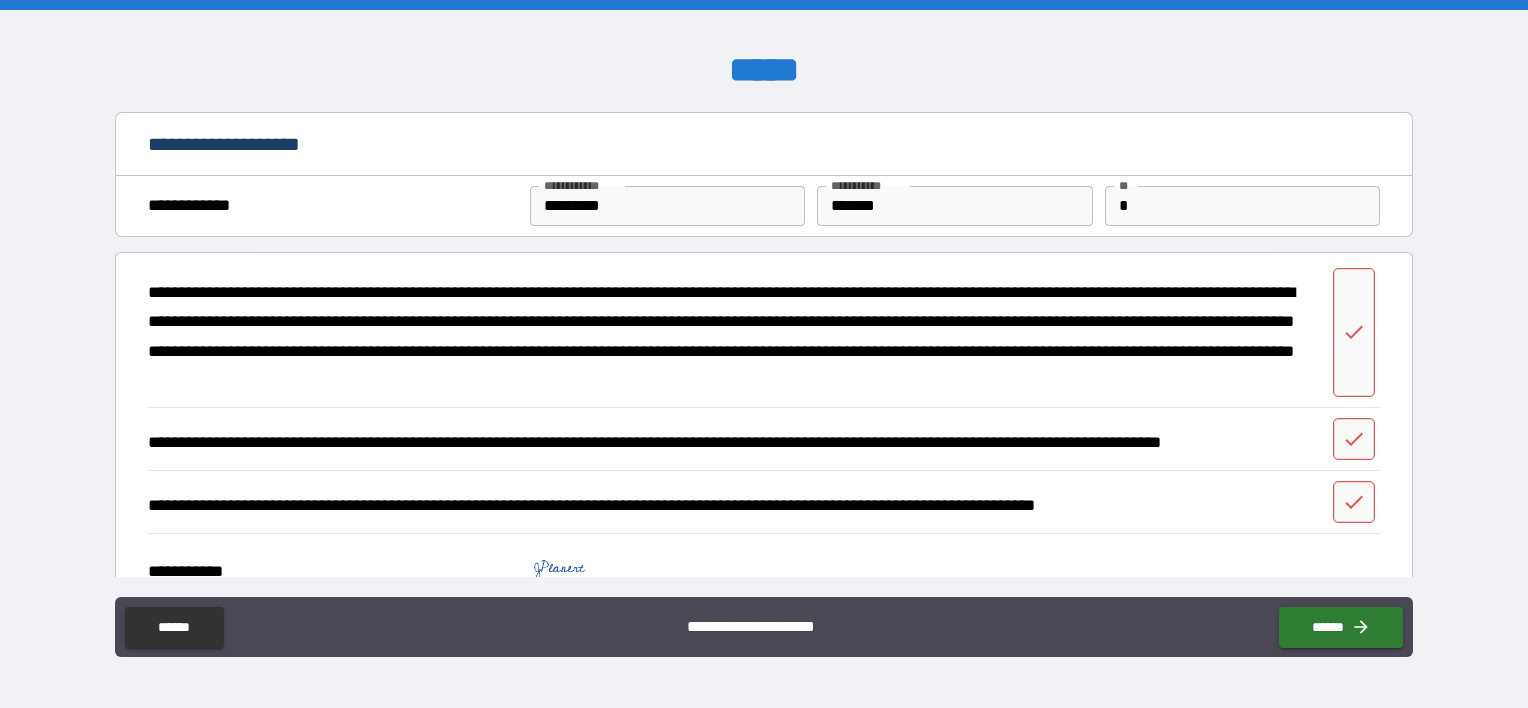 scroll, scrollTop: 43, scrollLeft: 0, axis: vertical 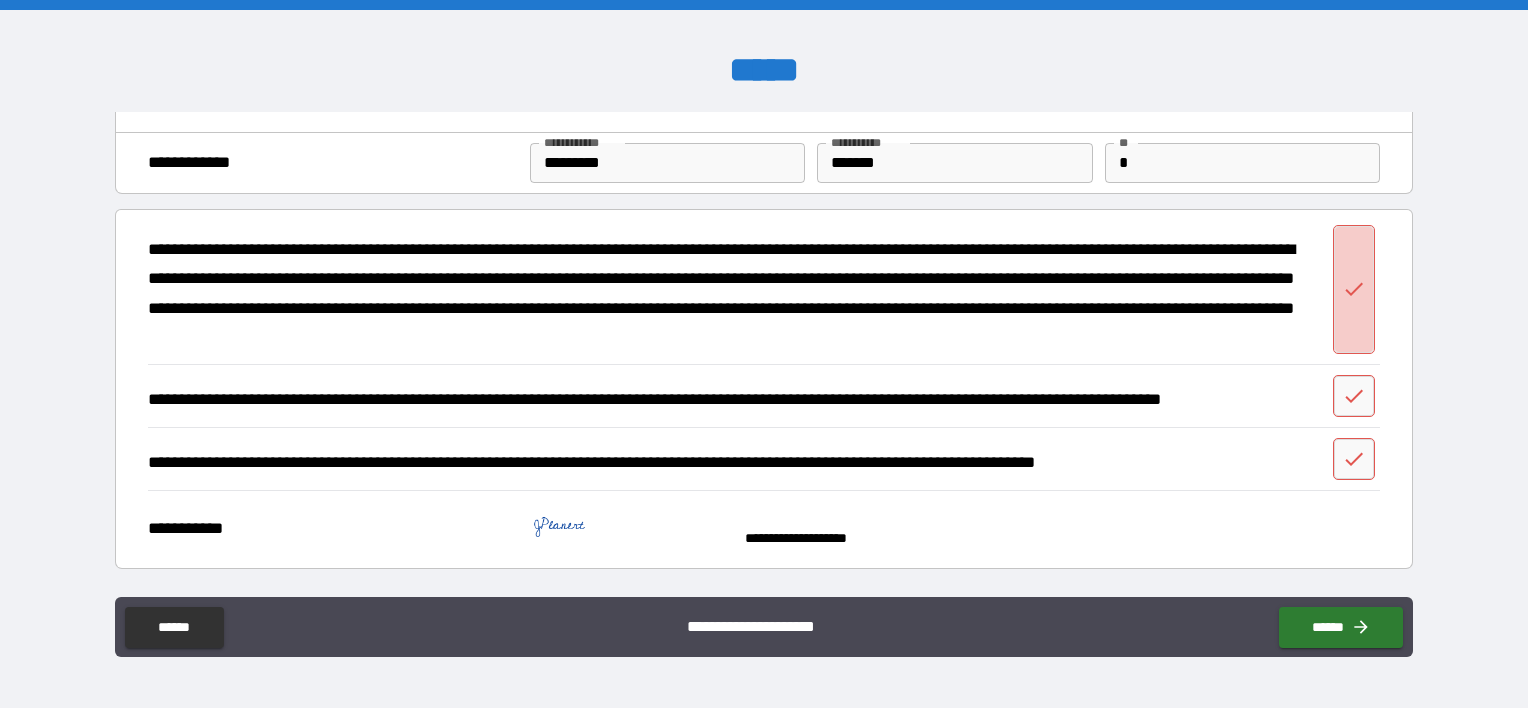 click at bounding box center (1354, 289) 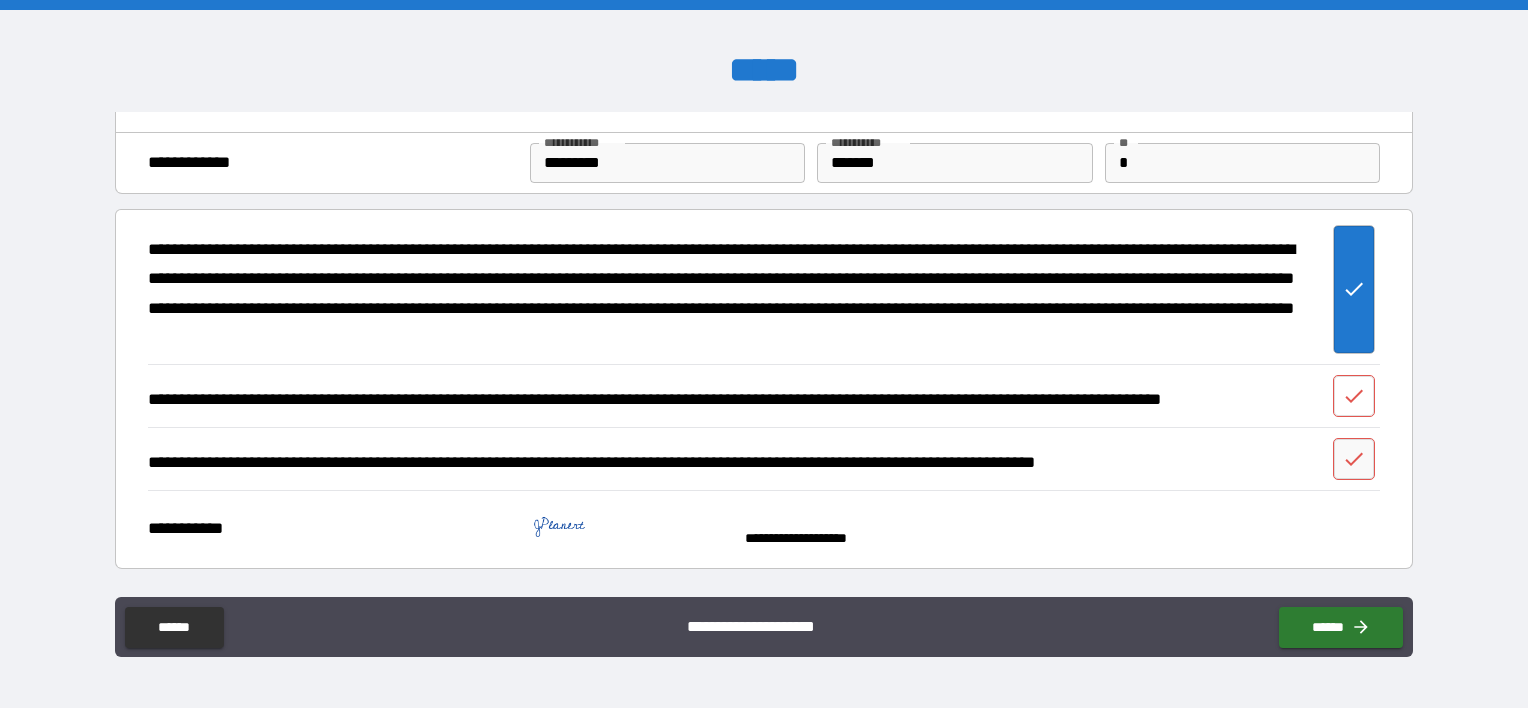click 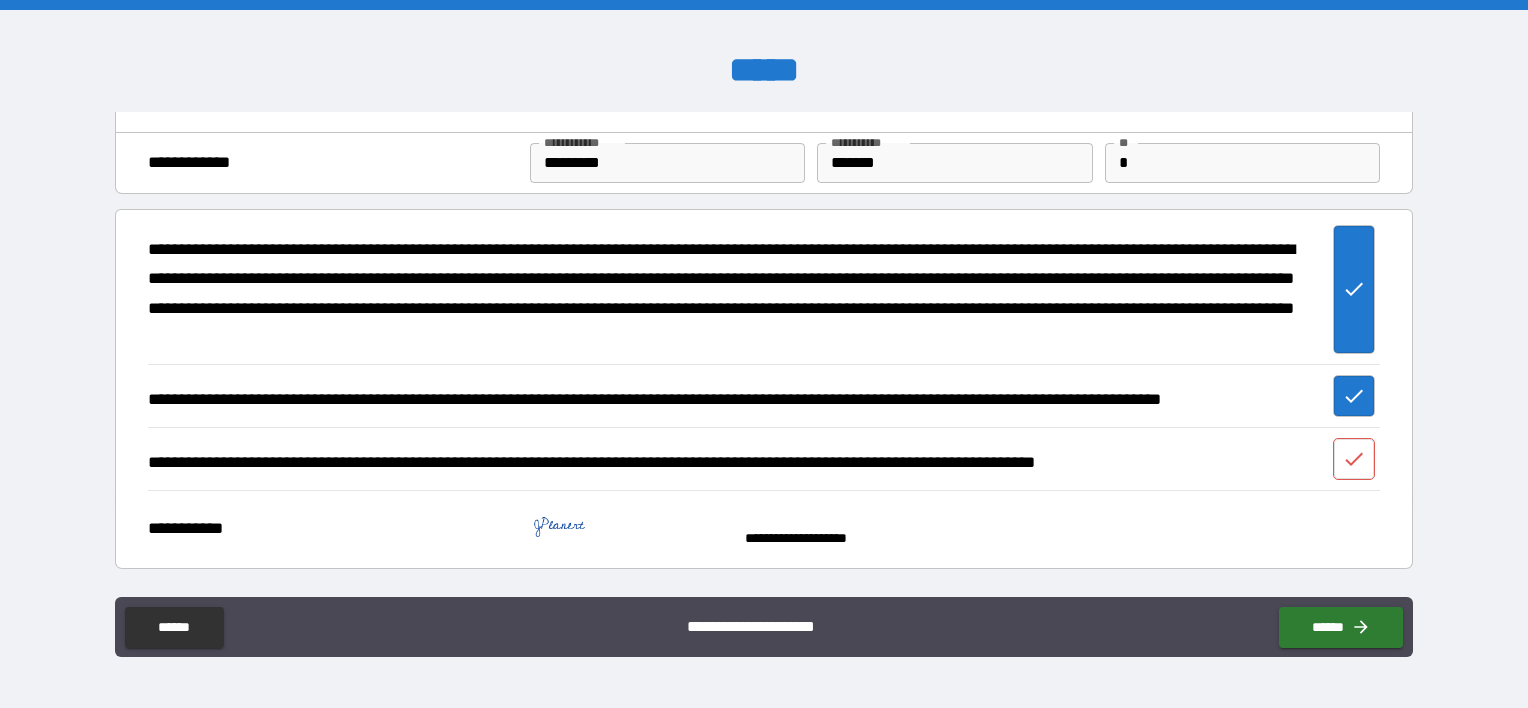 click 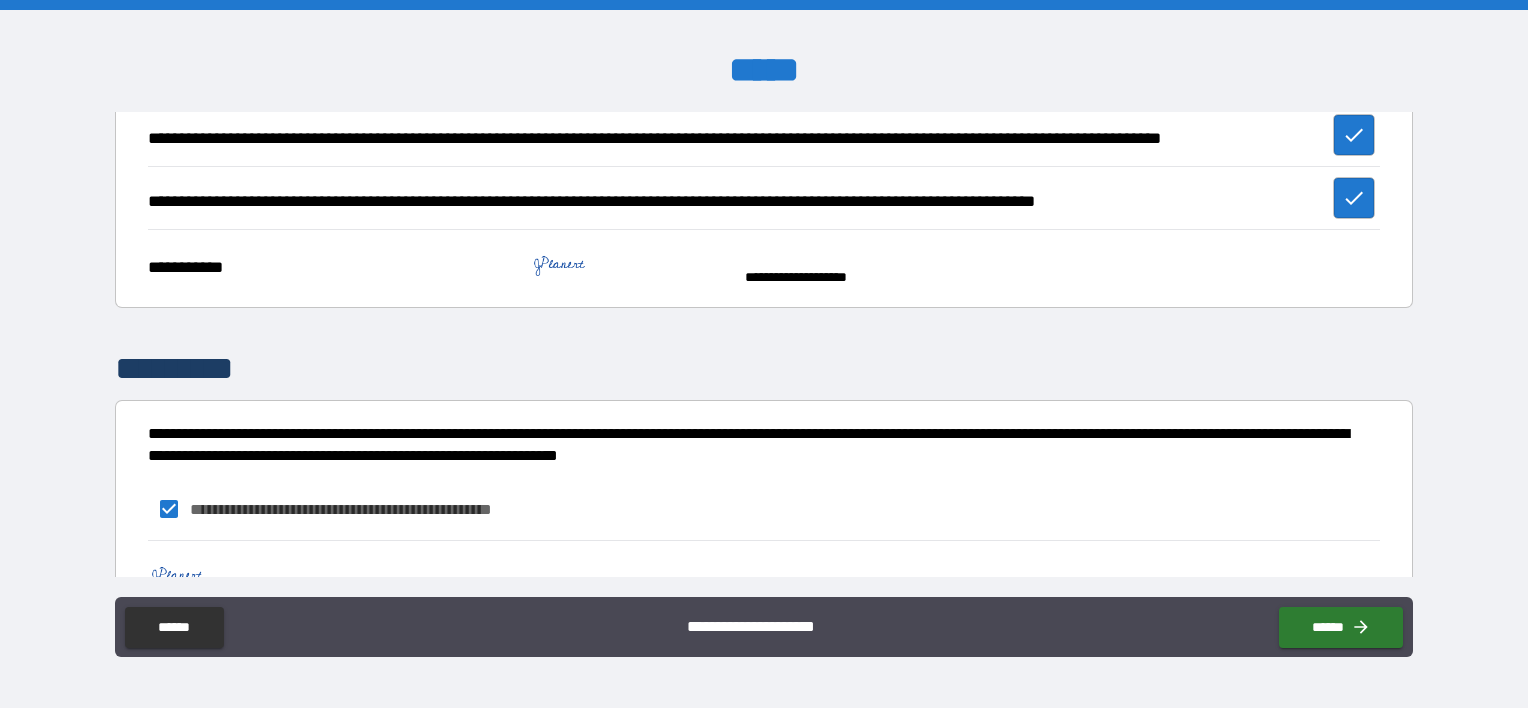 scroll, scrollTop: 402, scrollLeft: 0, axis: vertical 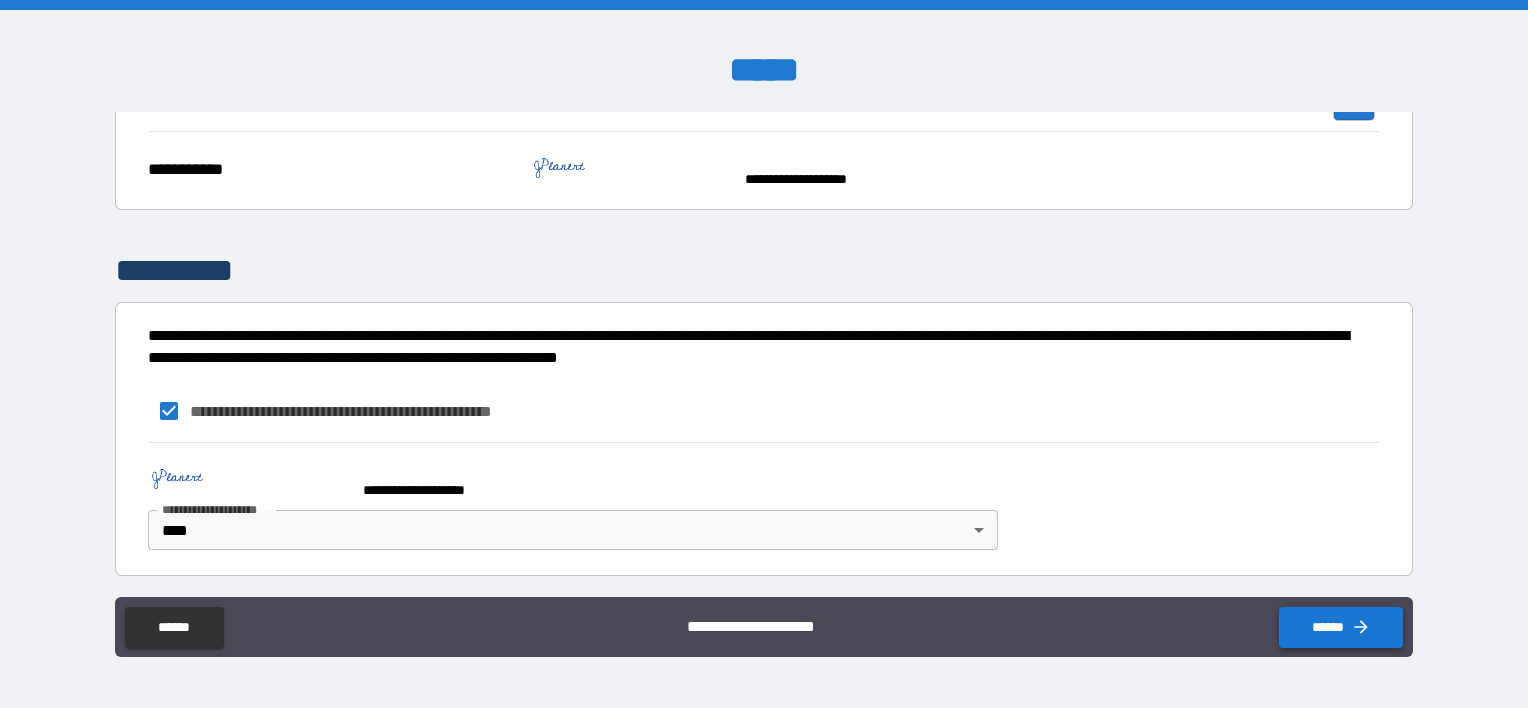 click on "******" at bounding box center (1341, 627) 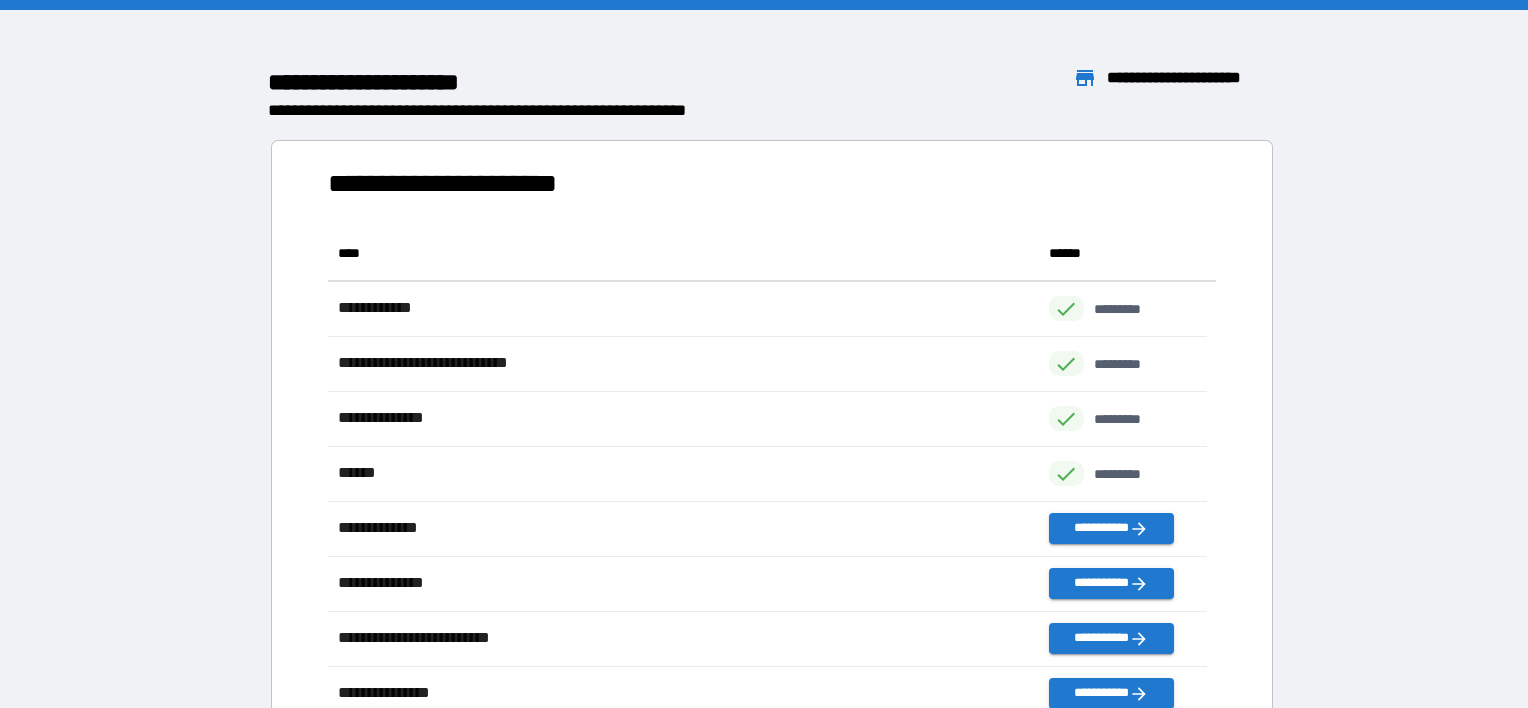 scroll, scrollTop: 16, scrollLeft: 16, axis: both 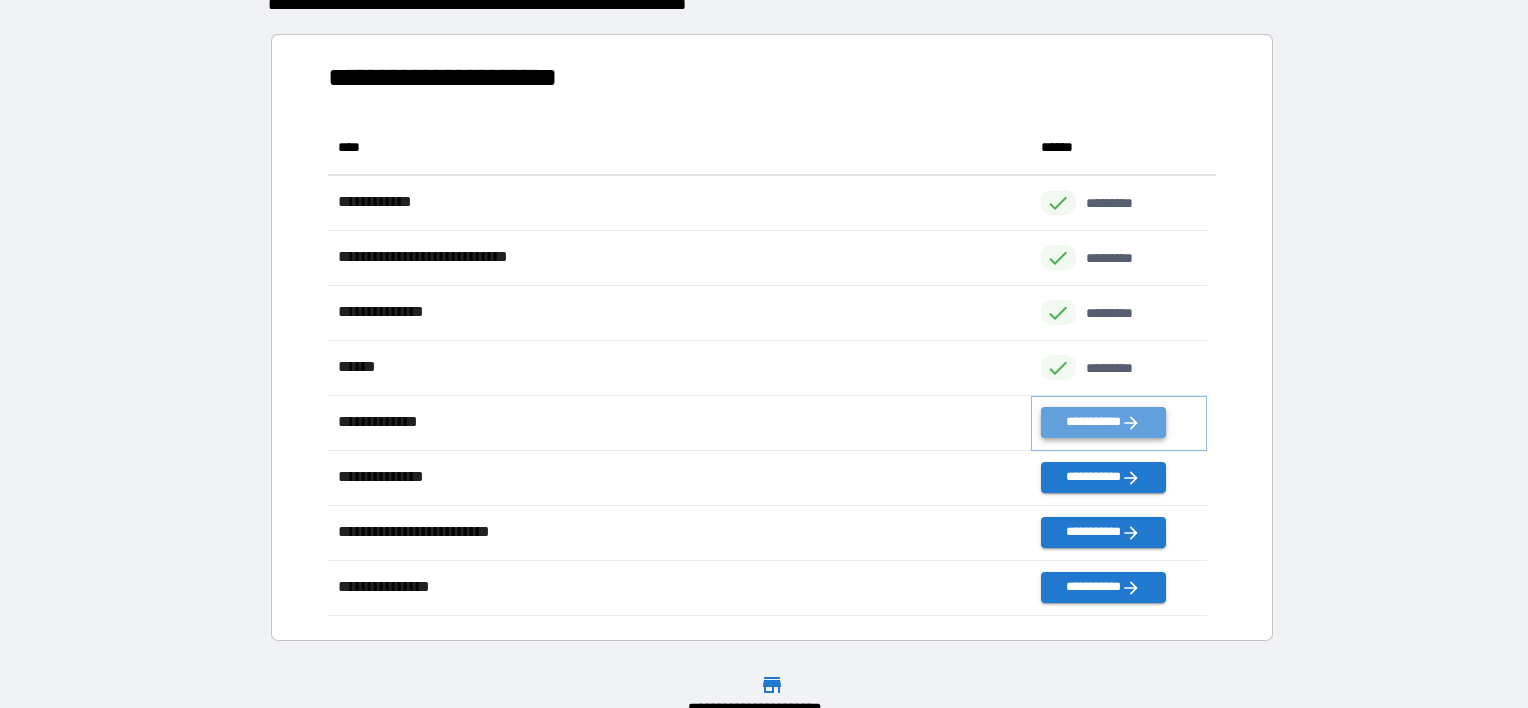click on "**********" at bounding box center [1103, 422] 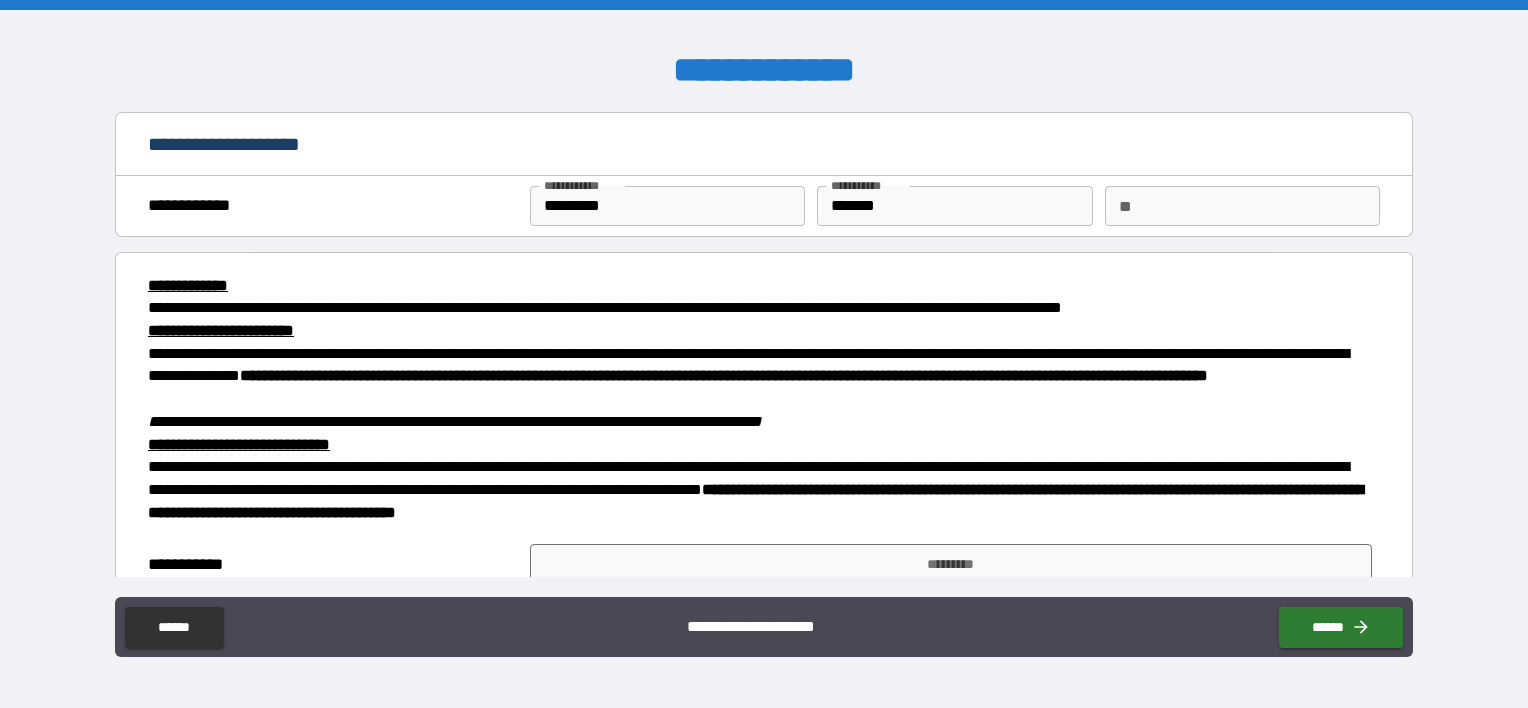 click on "**" at bounding box center [1242, 206] 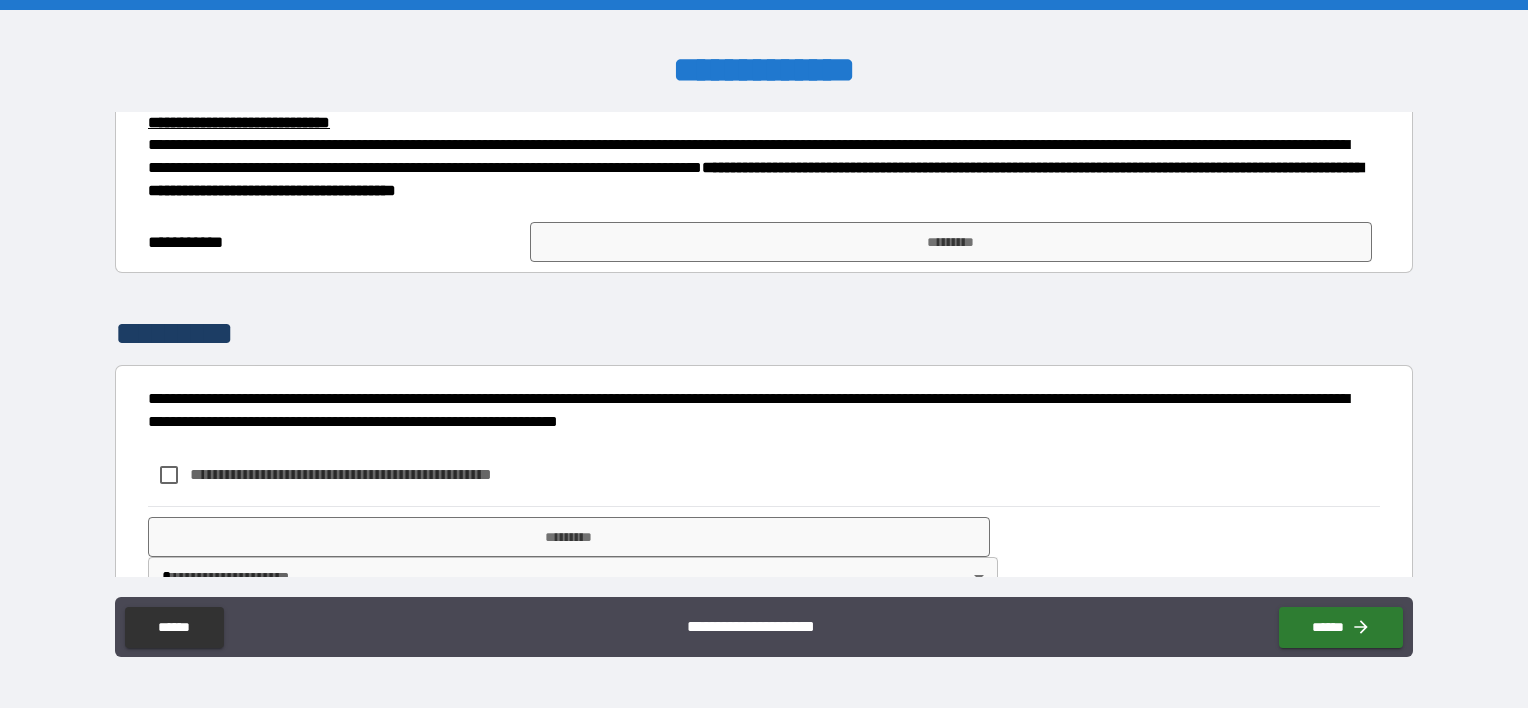 scroll, scrollTop: 370, scrollLeft: 0, axis: vertical 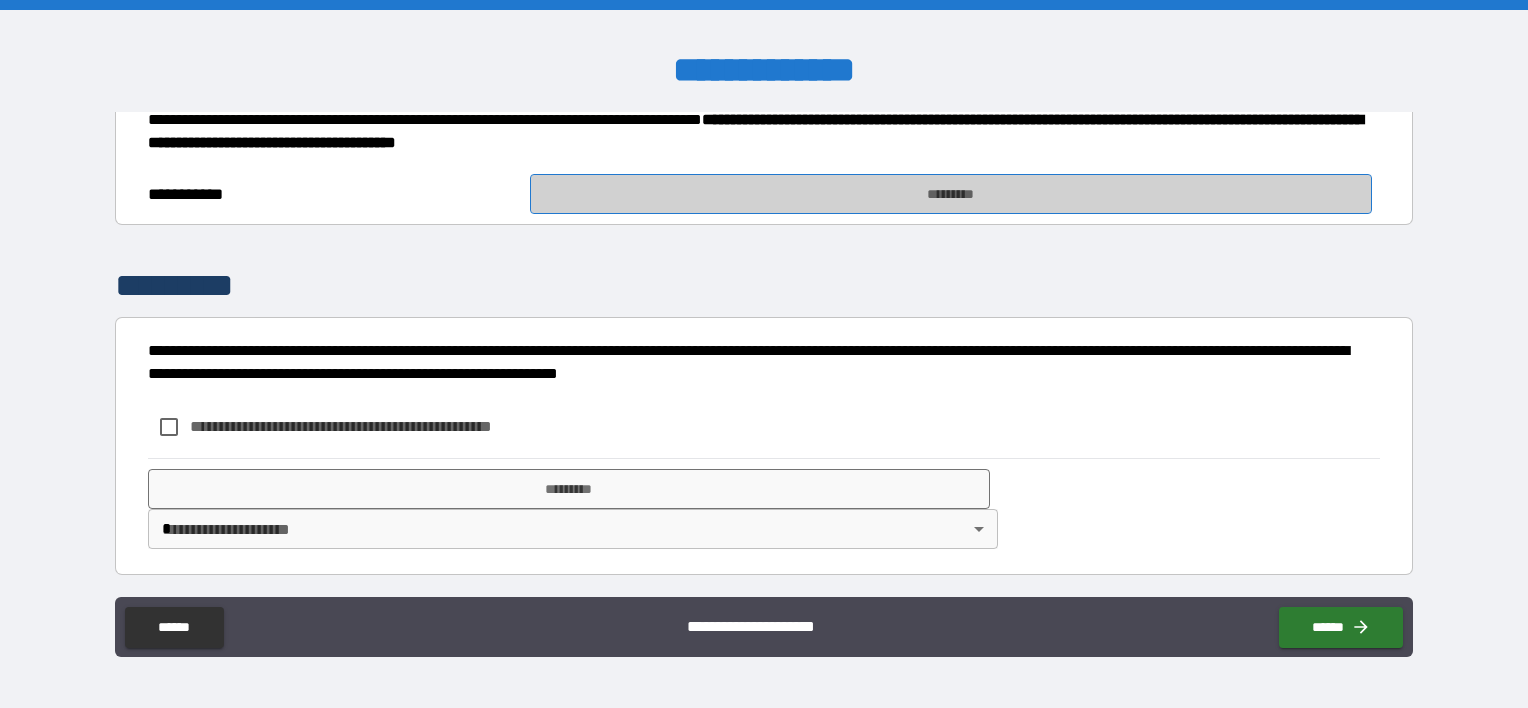click on "*********" at bounding box center (951, 194) 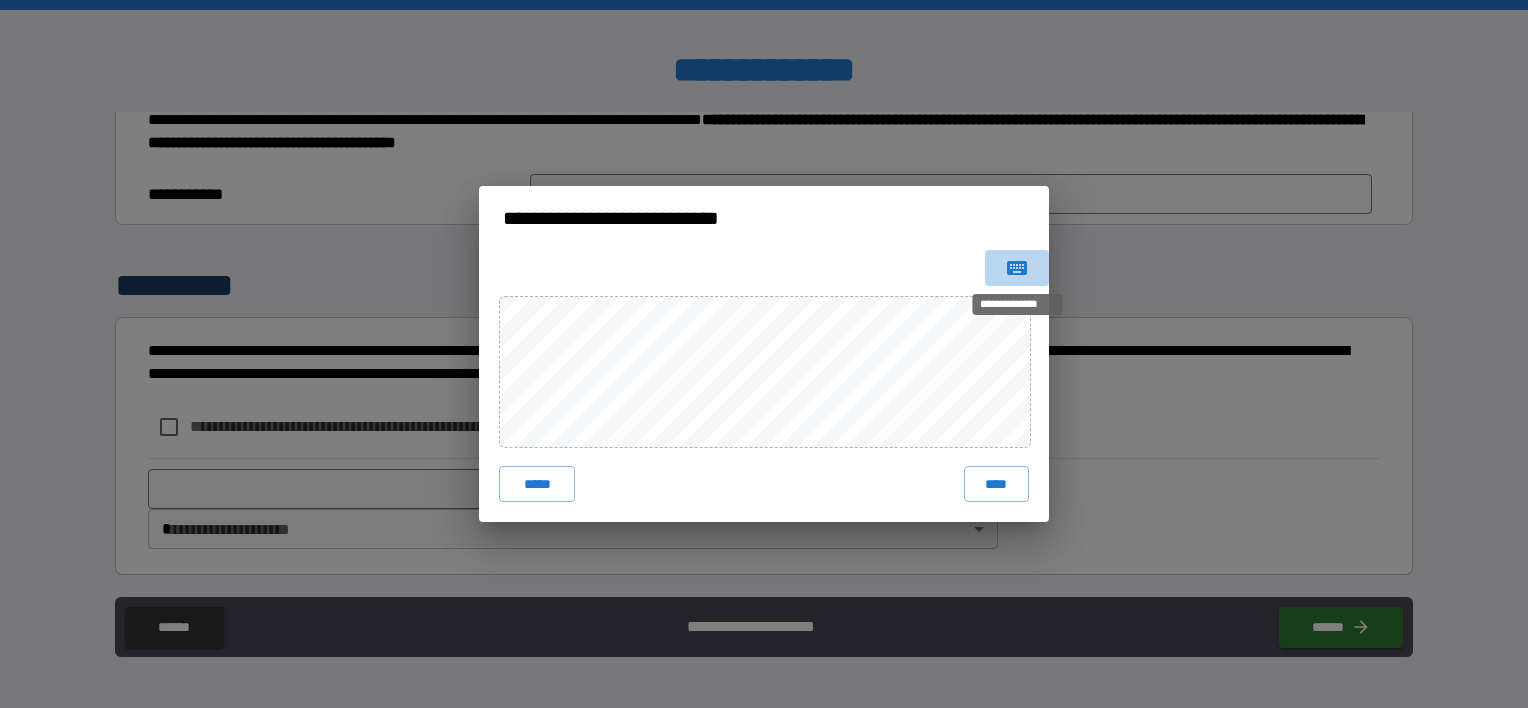 click 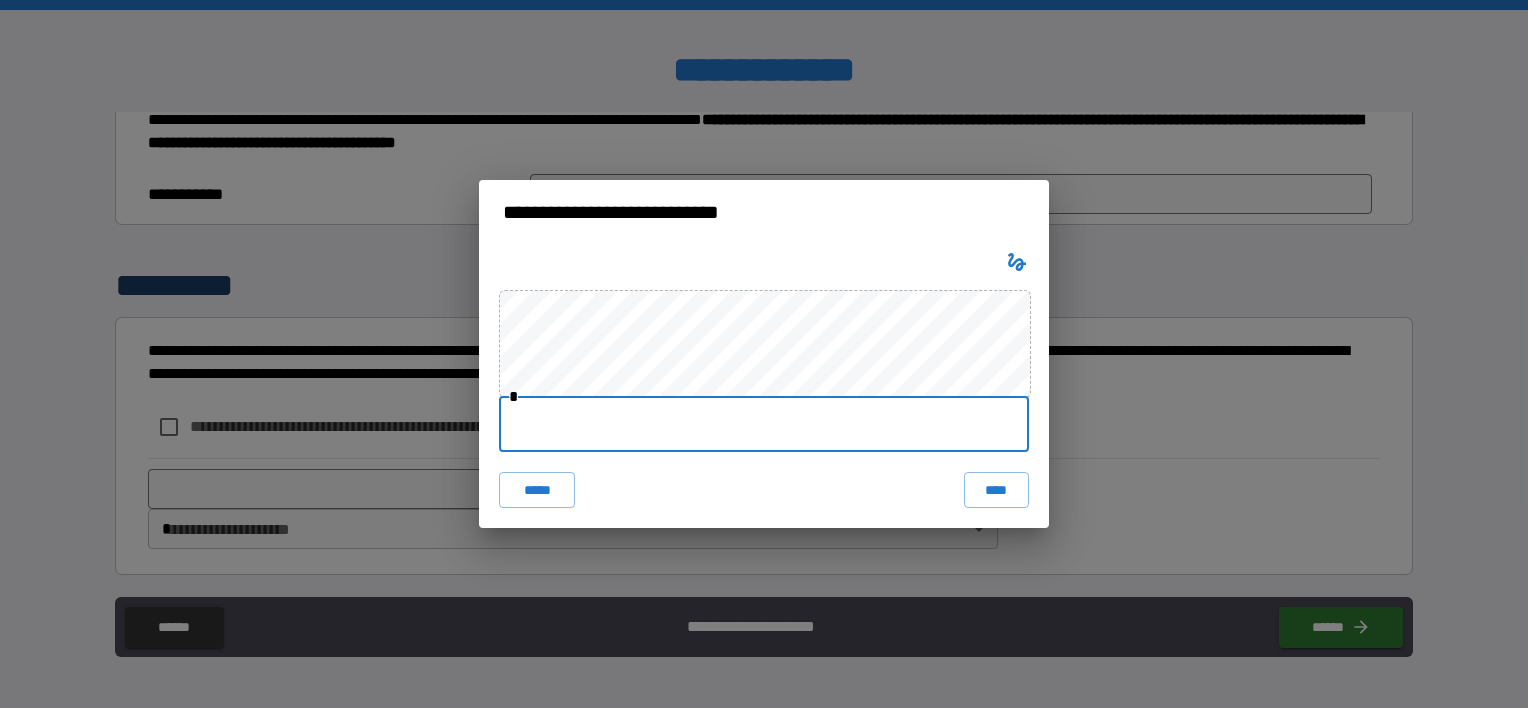 click at bounding box center [764, 424] 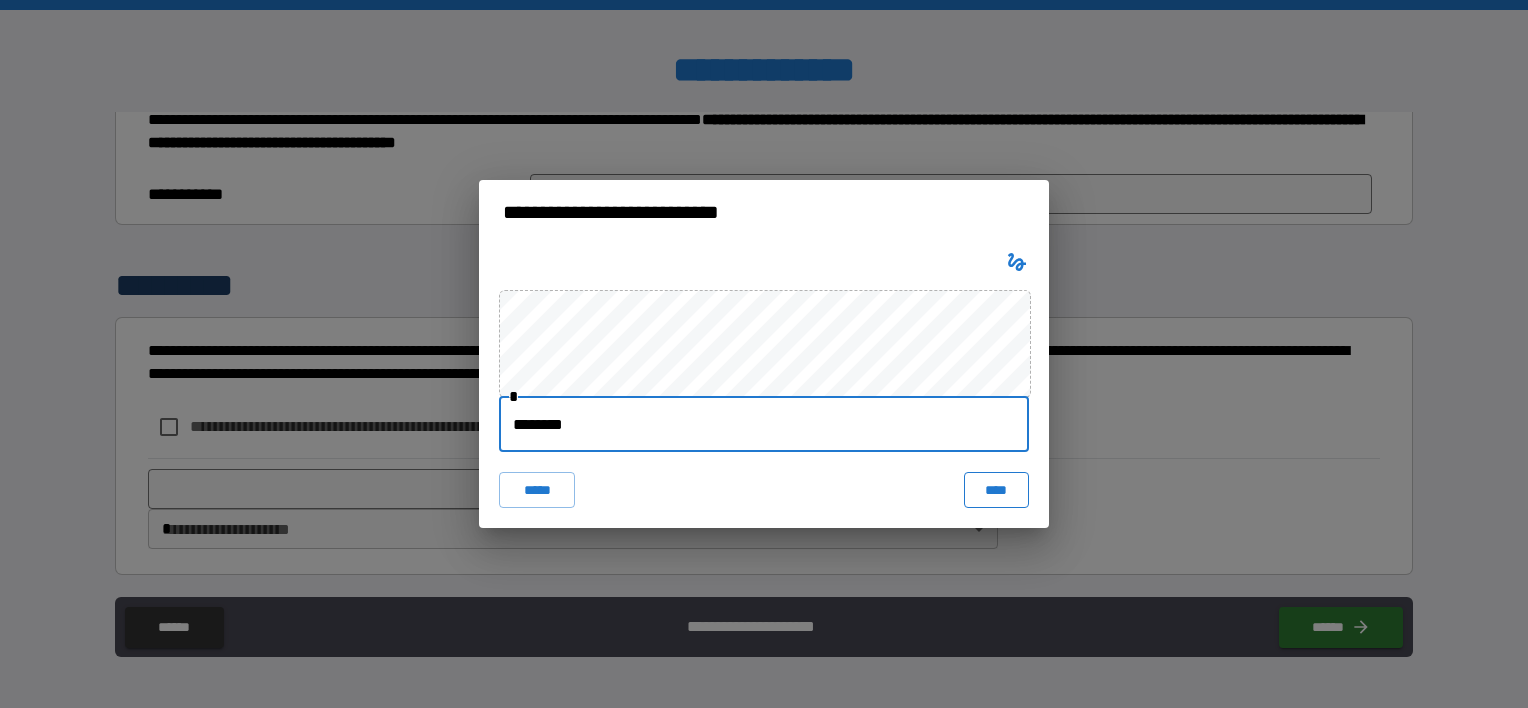 click on "****" at bounding box center [996, 490] 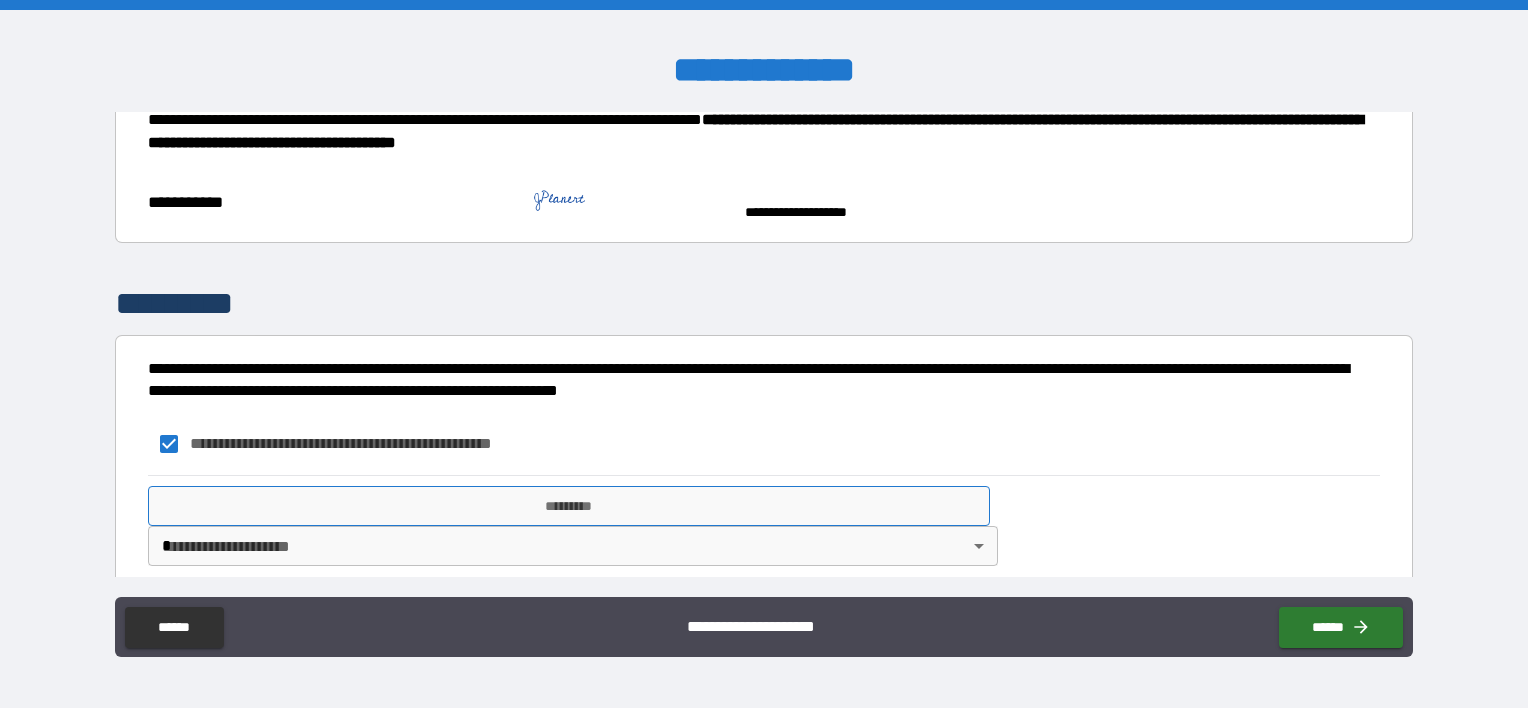 click on "*********" at bounding box center (569, 506) 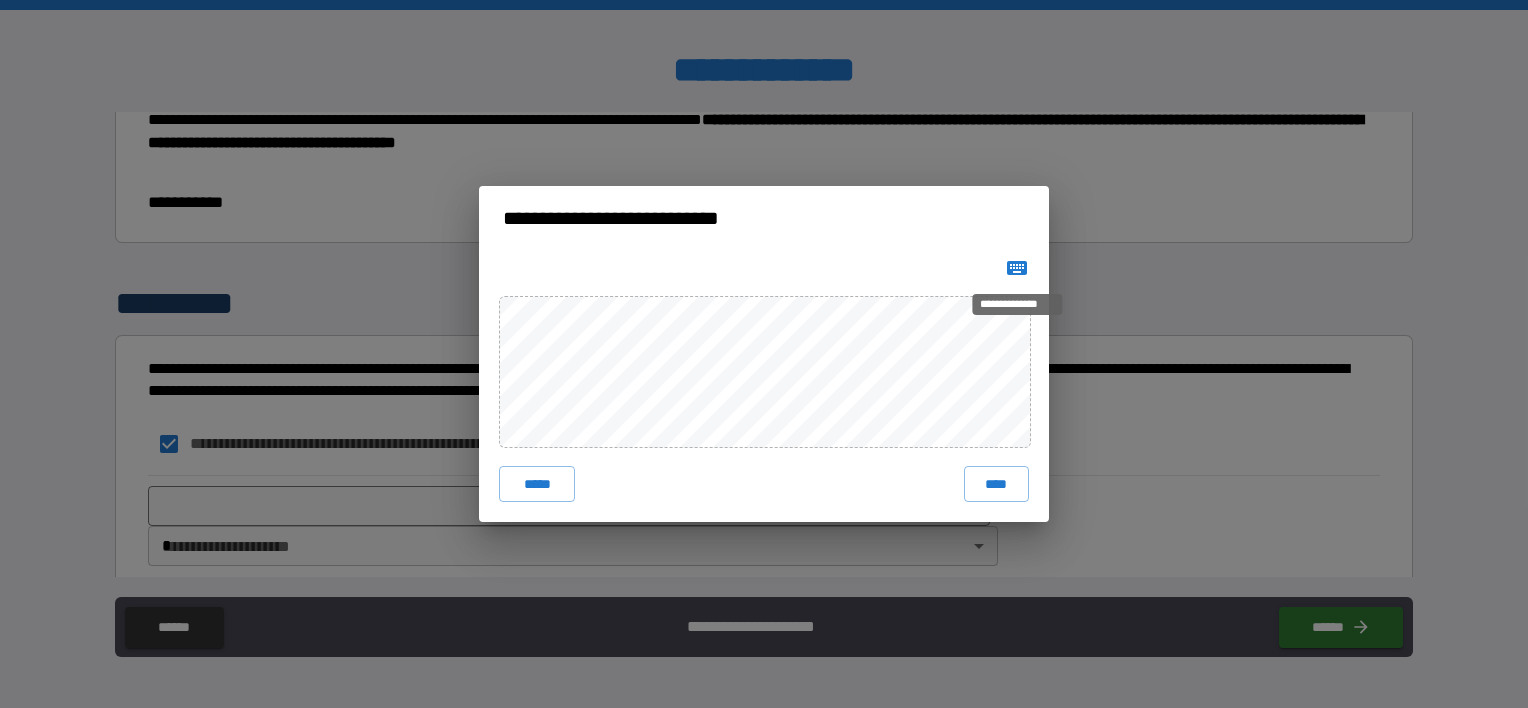 click 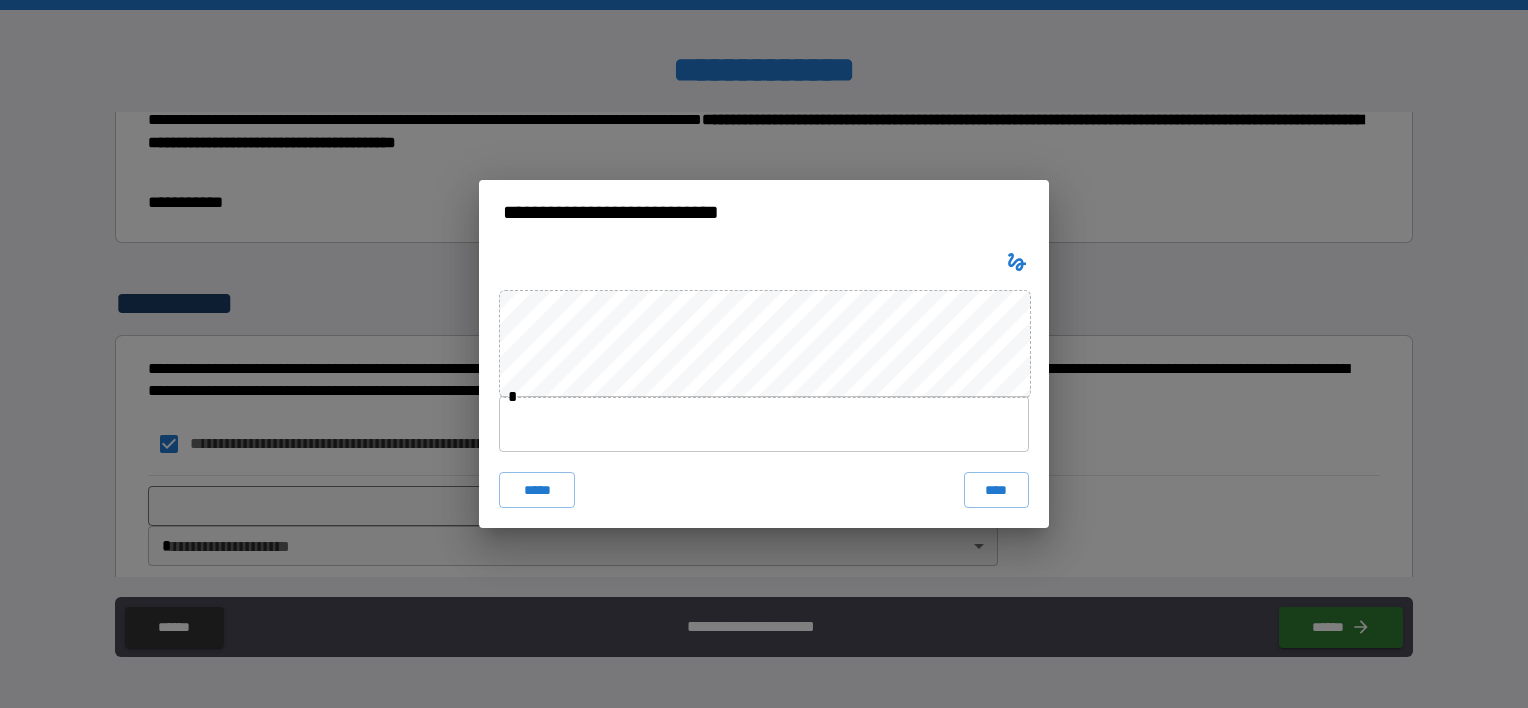 click at bounding box center [764, 424] 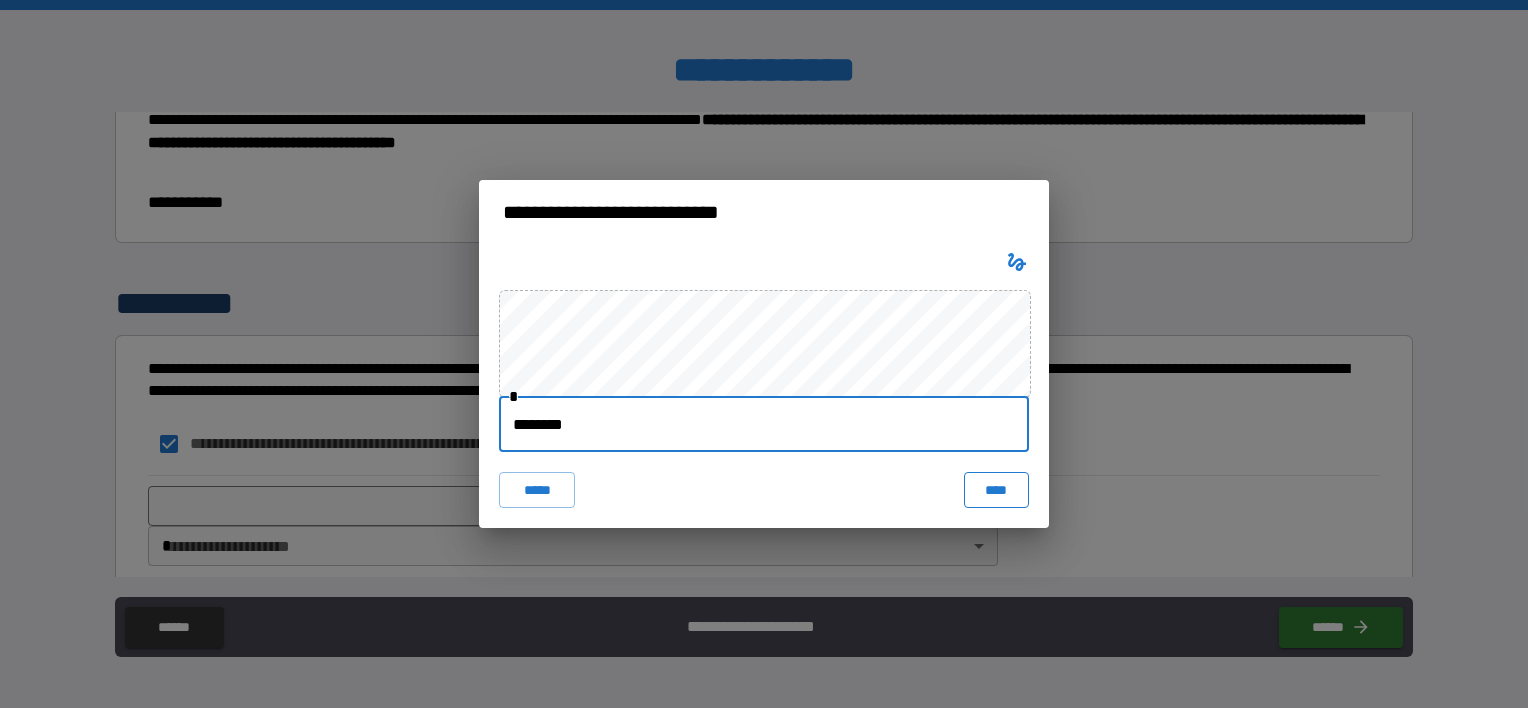 click on "****" at bounding box center [996, 490] 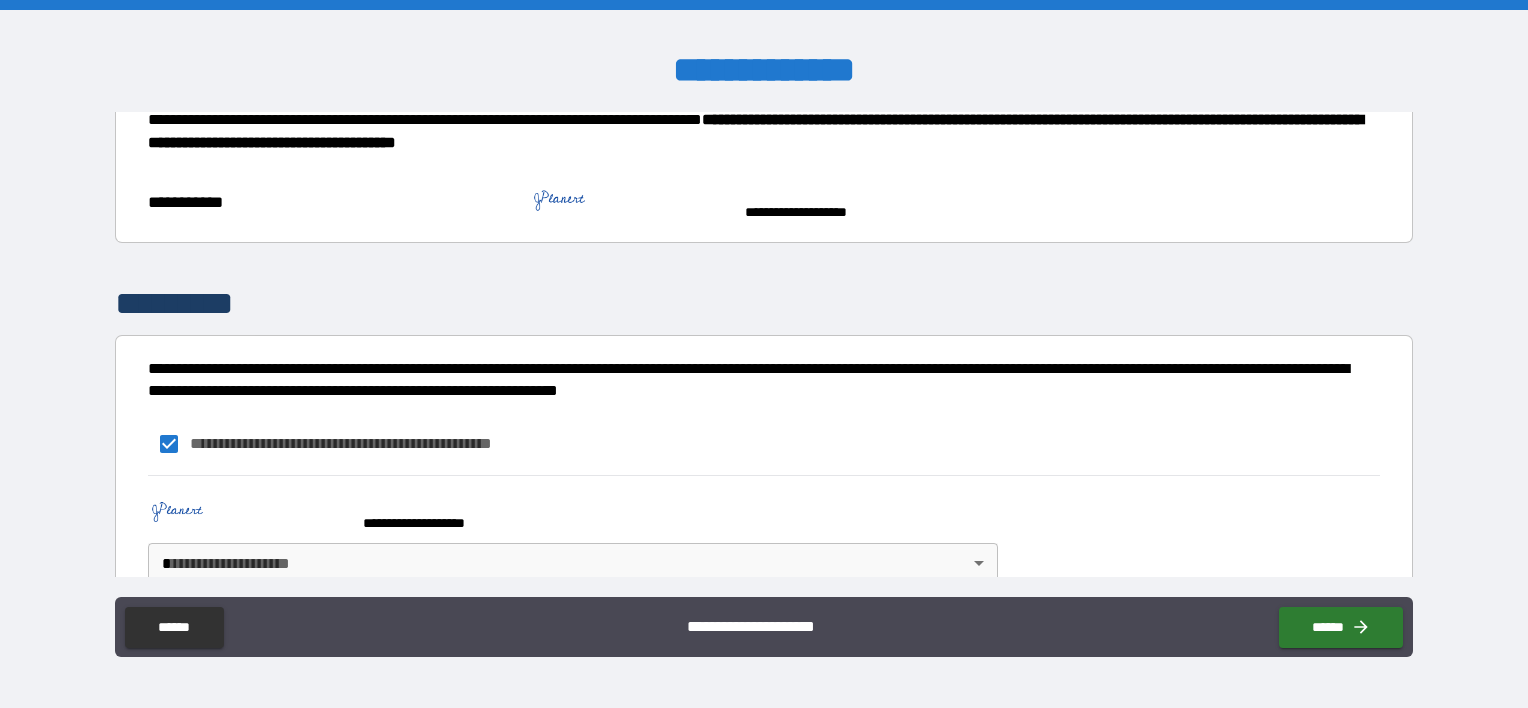 scroll, scrollTop: 374, scrollLeft: 0, axis: vertical 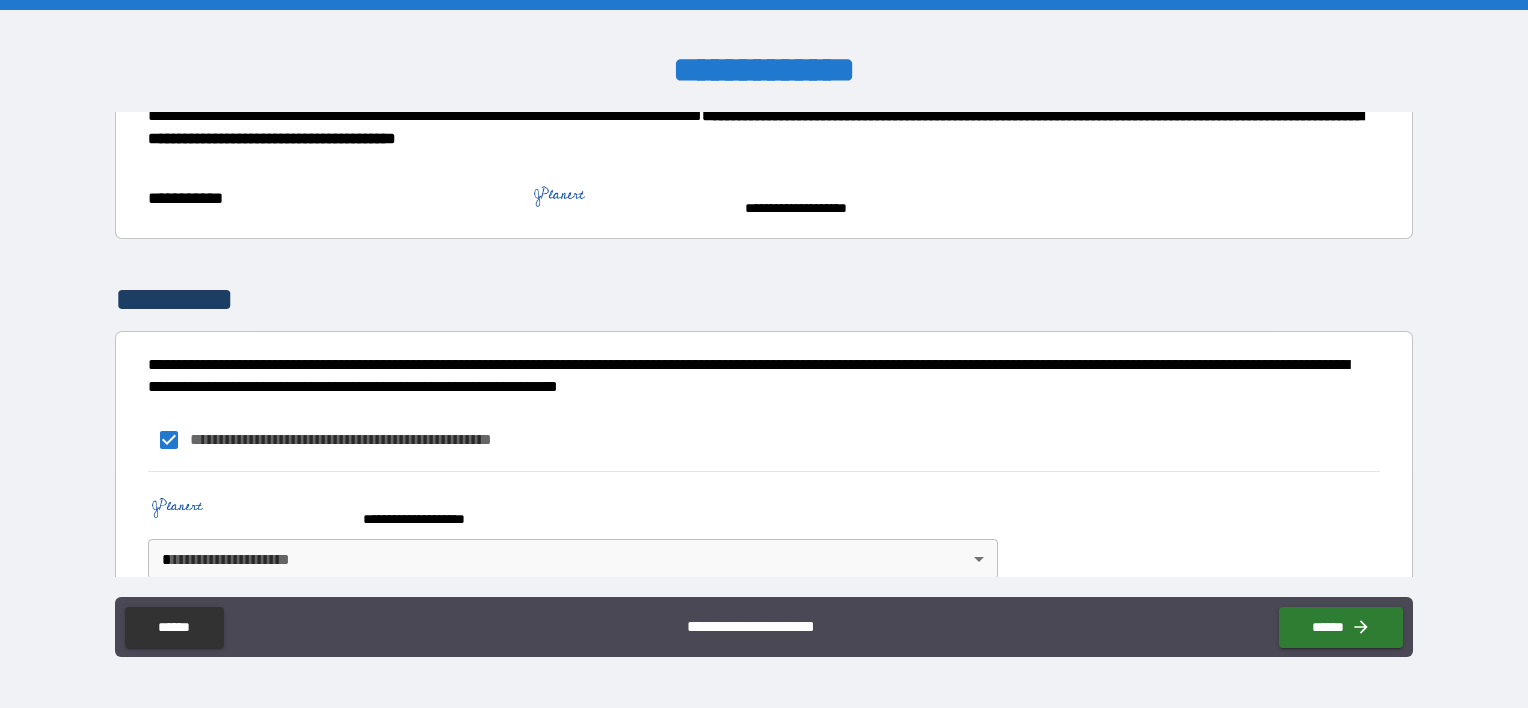 click on "**********" at bounding box center [764, 354] 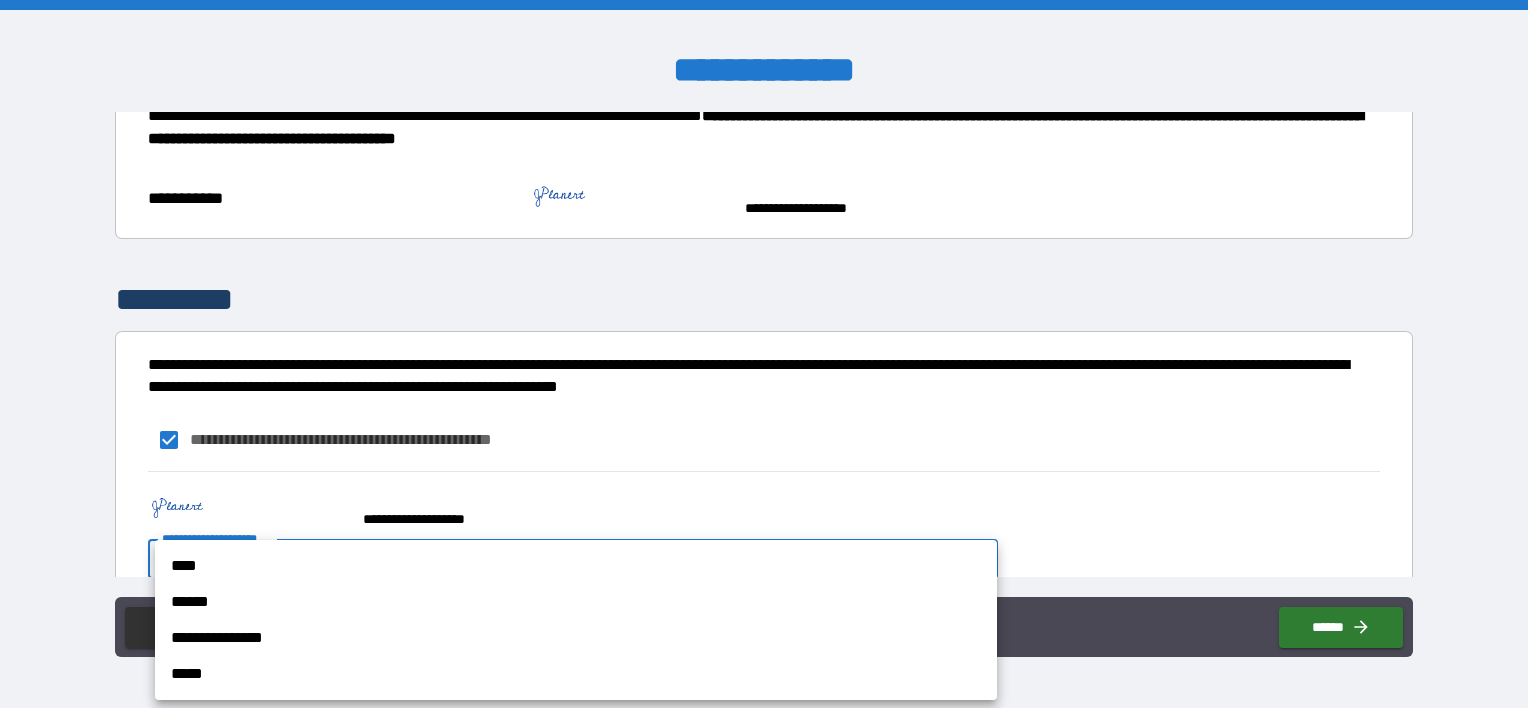 click on "****" at bounding box center (576, 566) 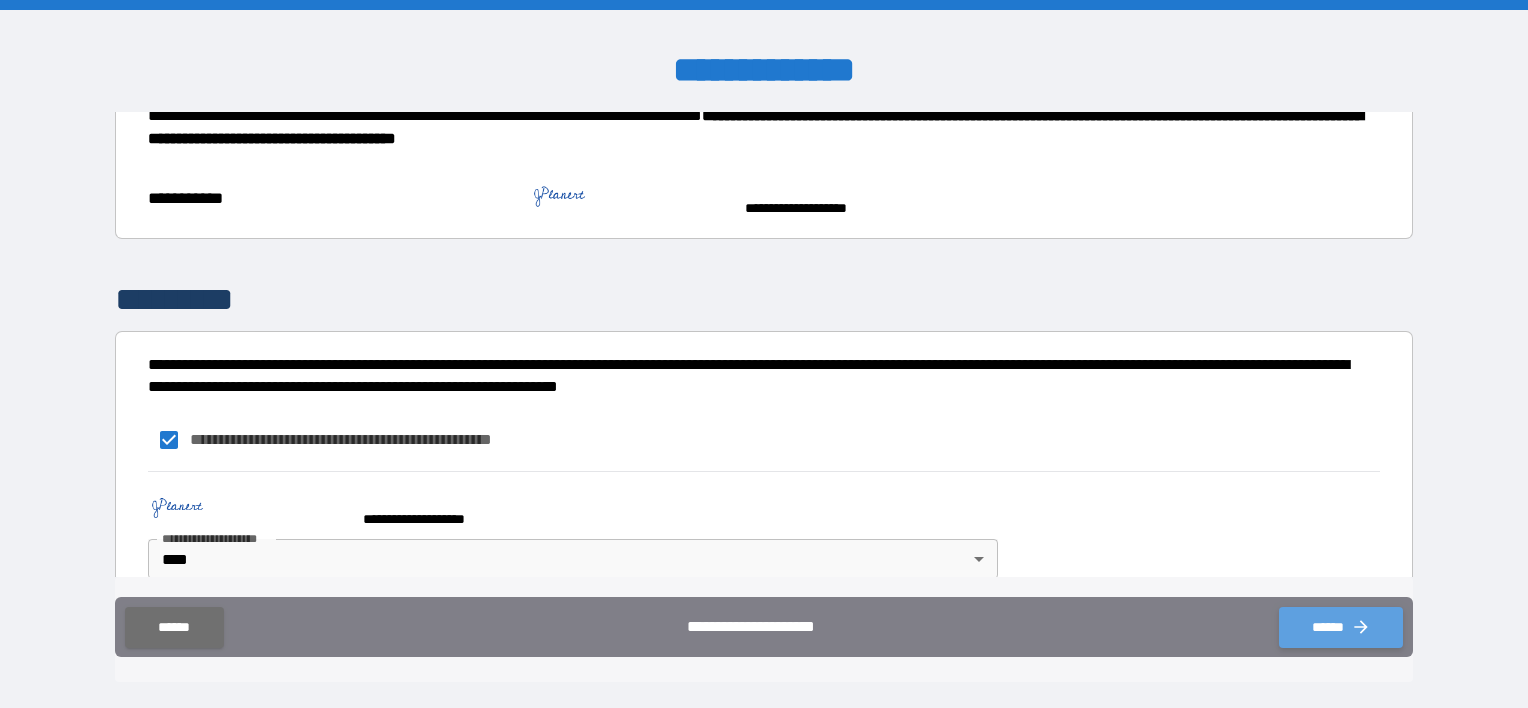 click on "******" at bounding box center [1341, 627] 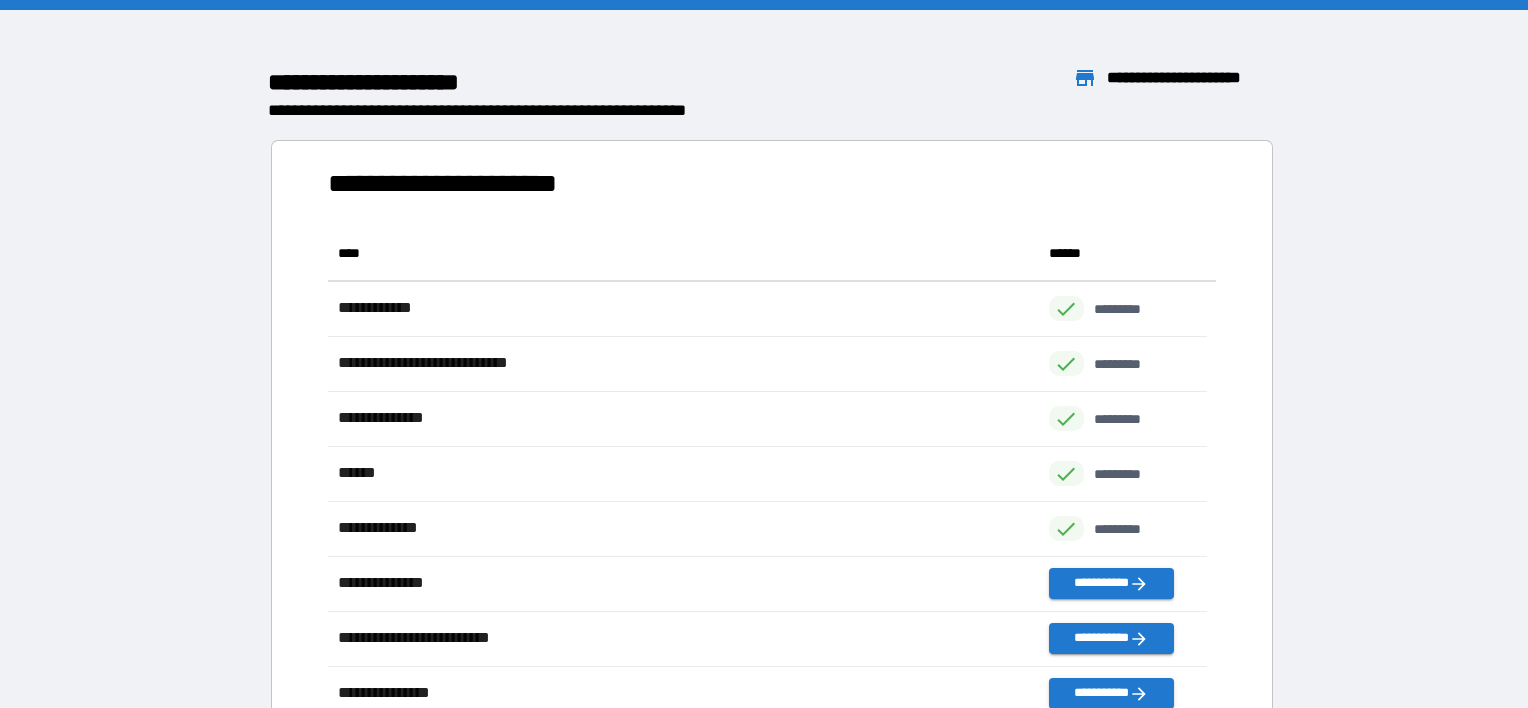 scroll, scrollTop: 16, scrollLeft: 16, axis: both 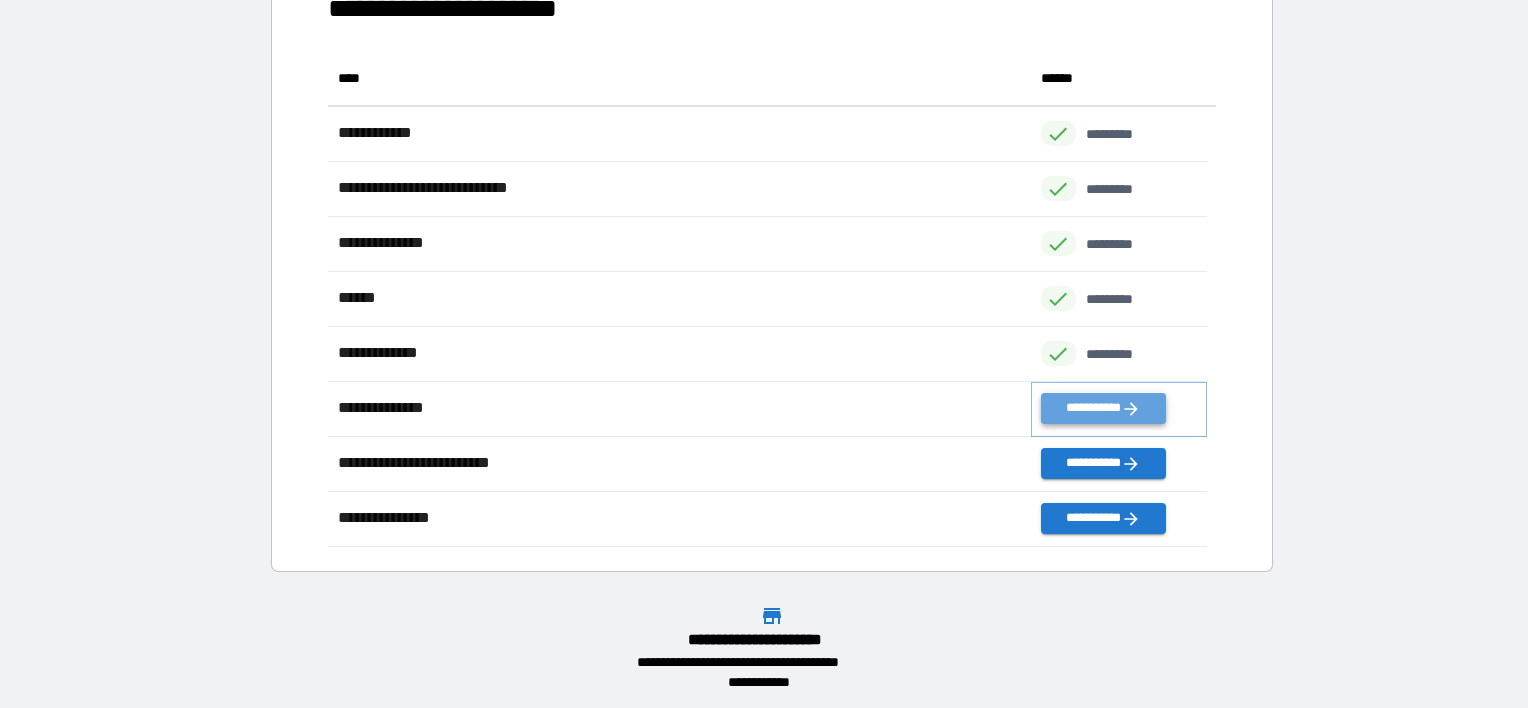 click on "**********" at bounding box center (1103, 408) 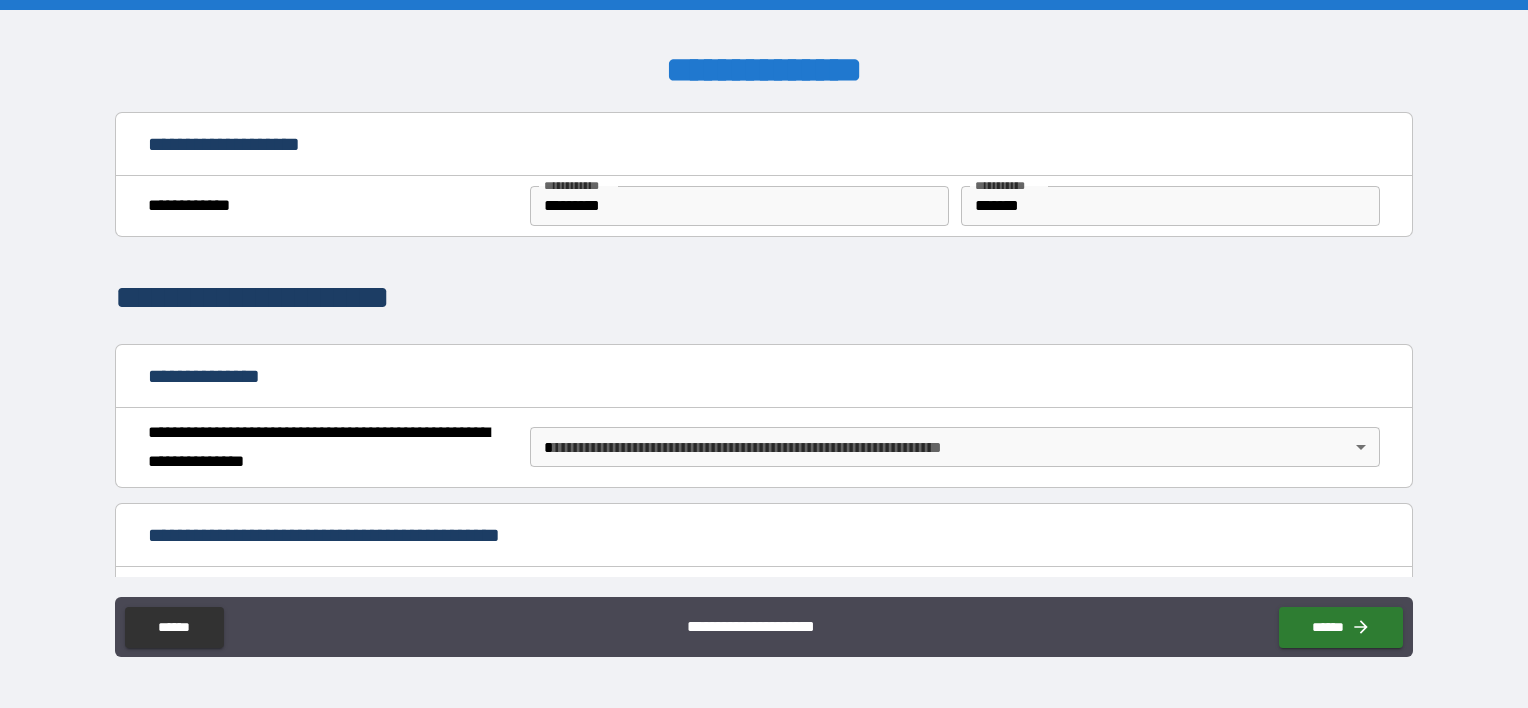 click on "**********" at bounding box center (764, 354) 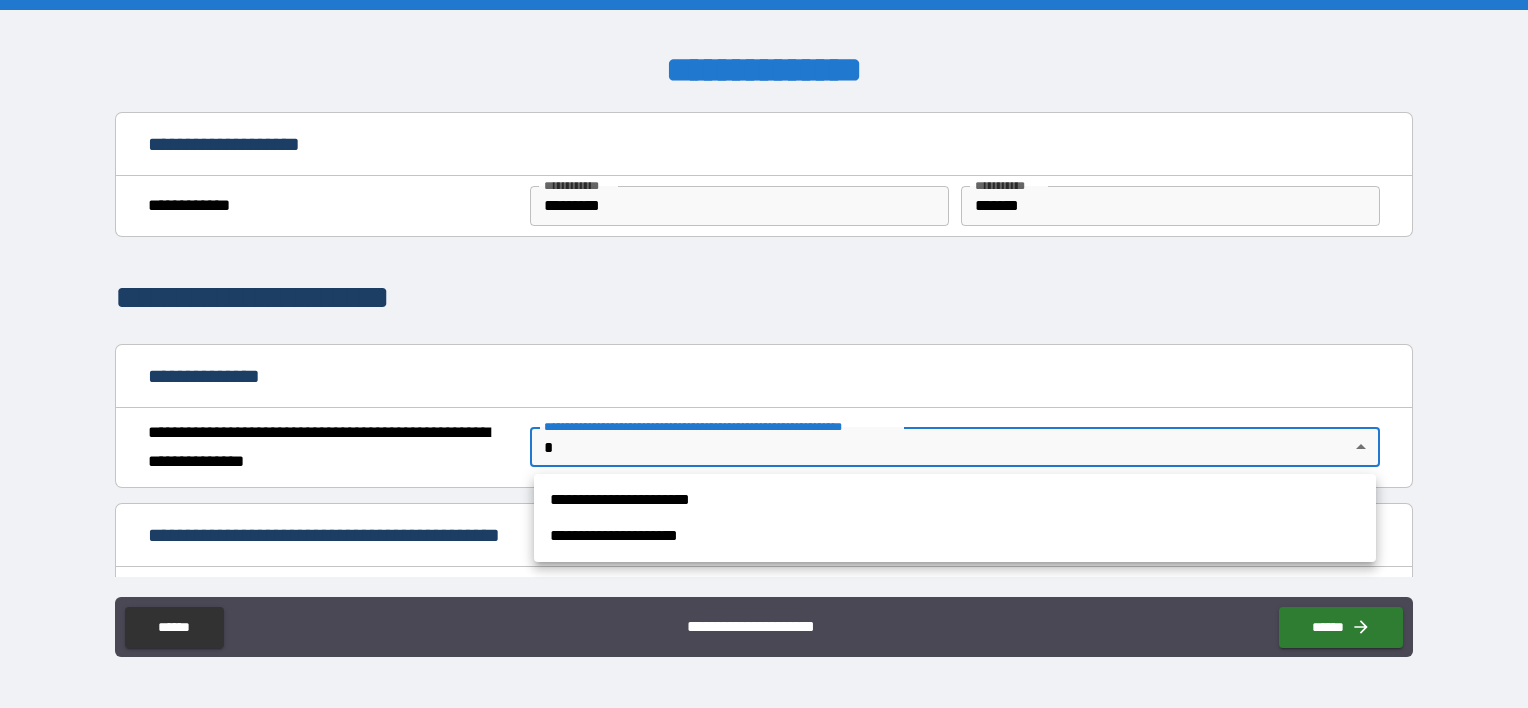 click on "**********" at bounding box center (955, 500) 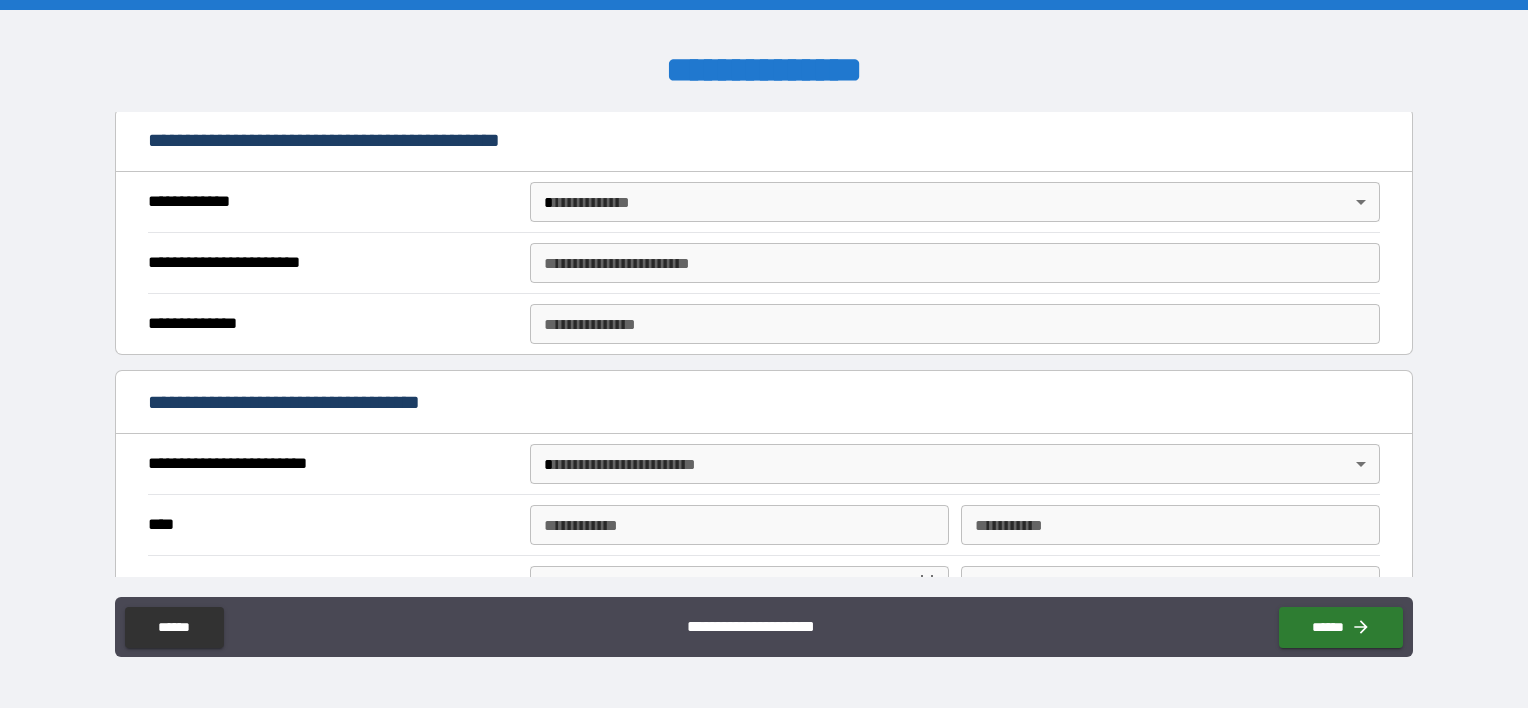 scroll, scrollTop: 400, scrollLeft: 0, axis: vertical 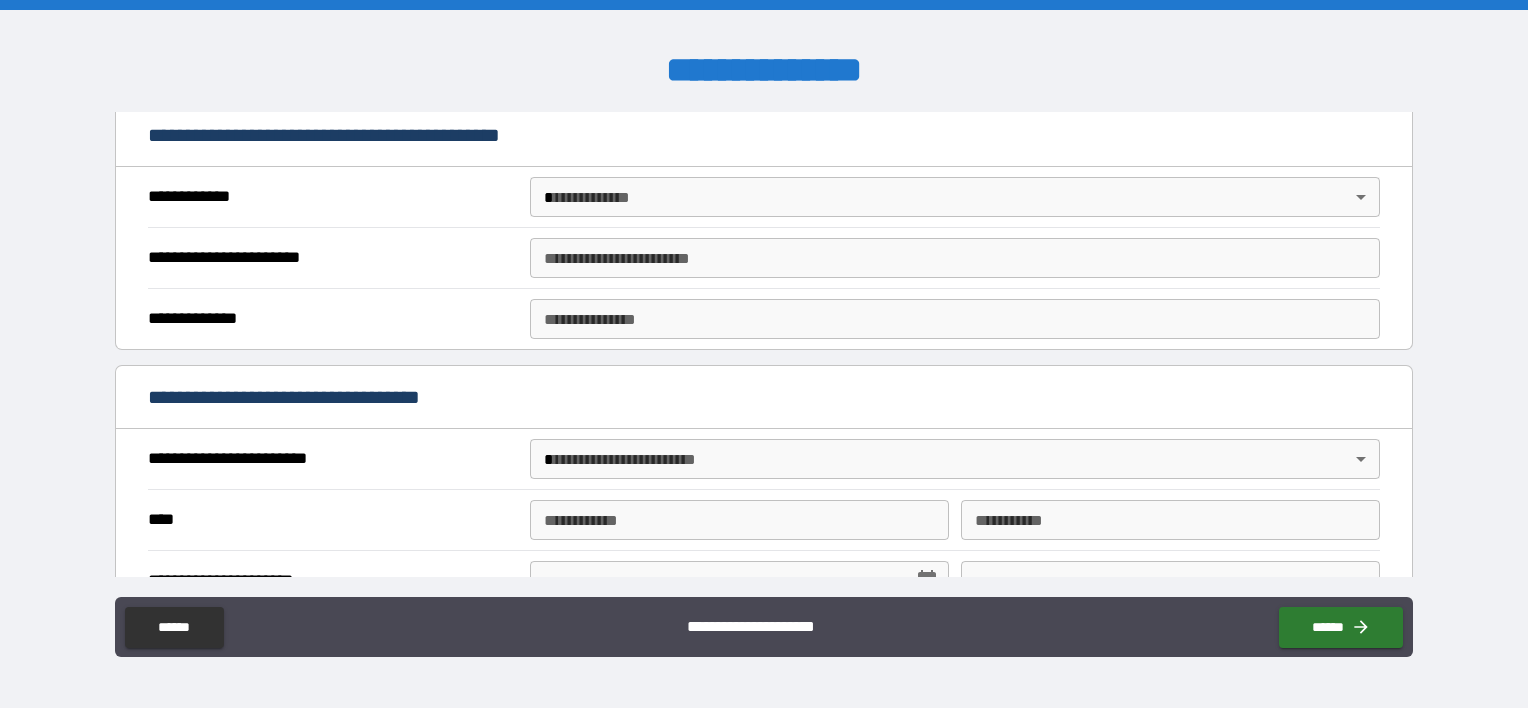 click on "**********" at bounding box center (764, 354) 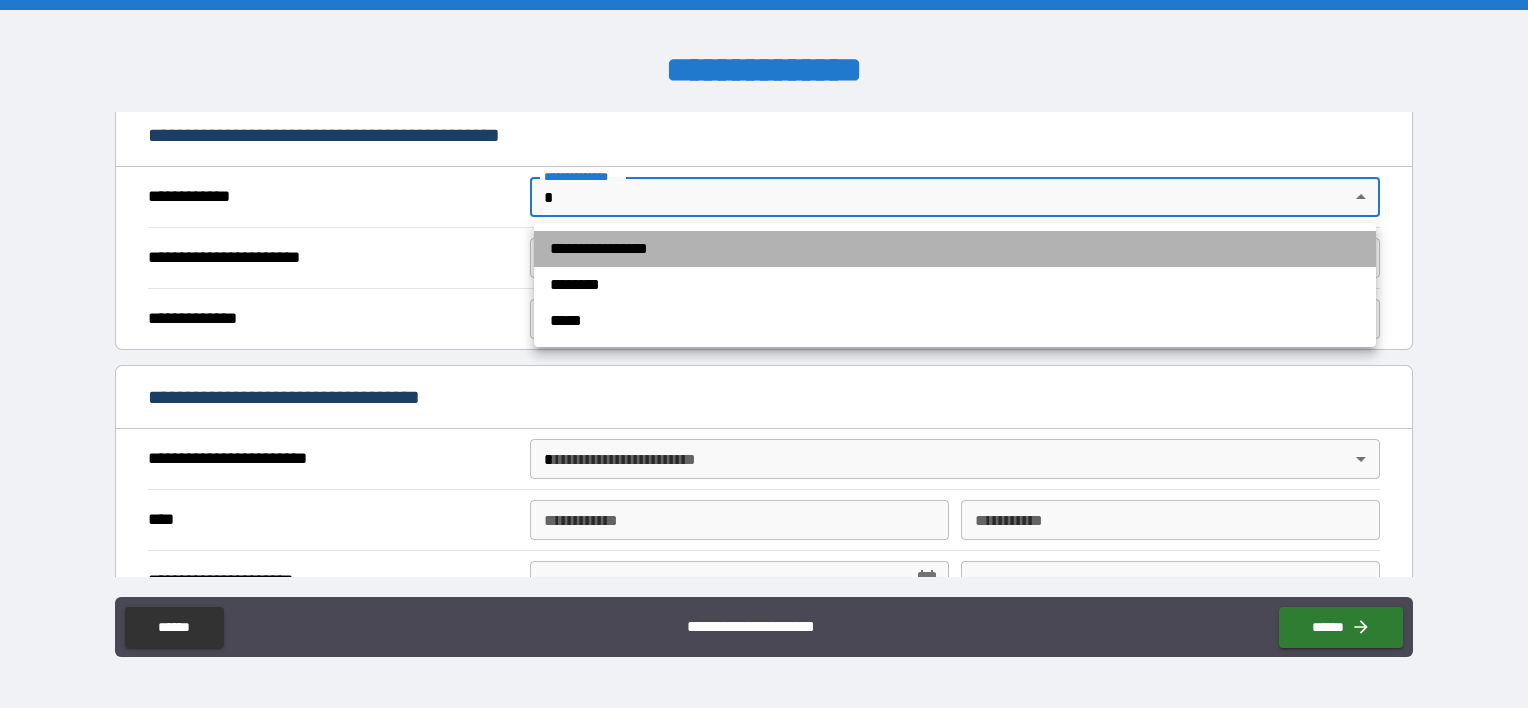 click on "**********" at bounding box center (955, 249) 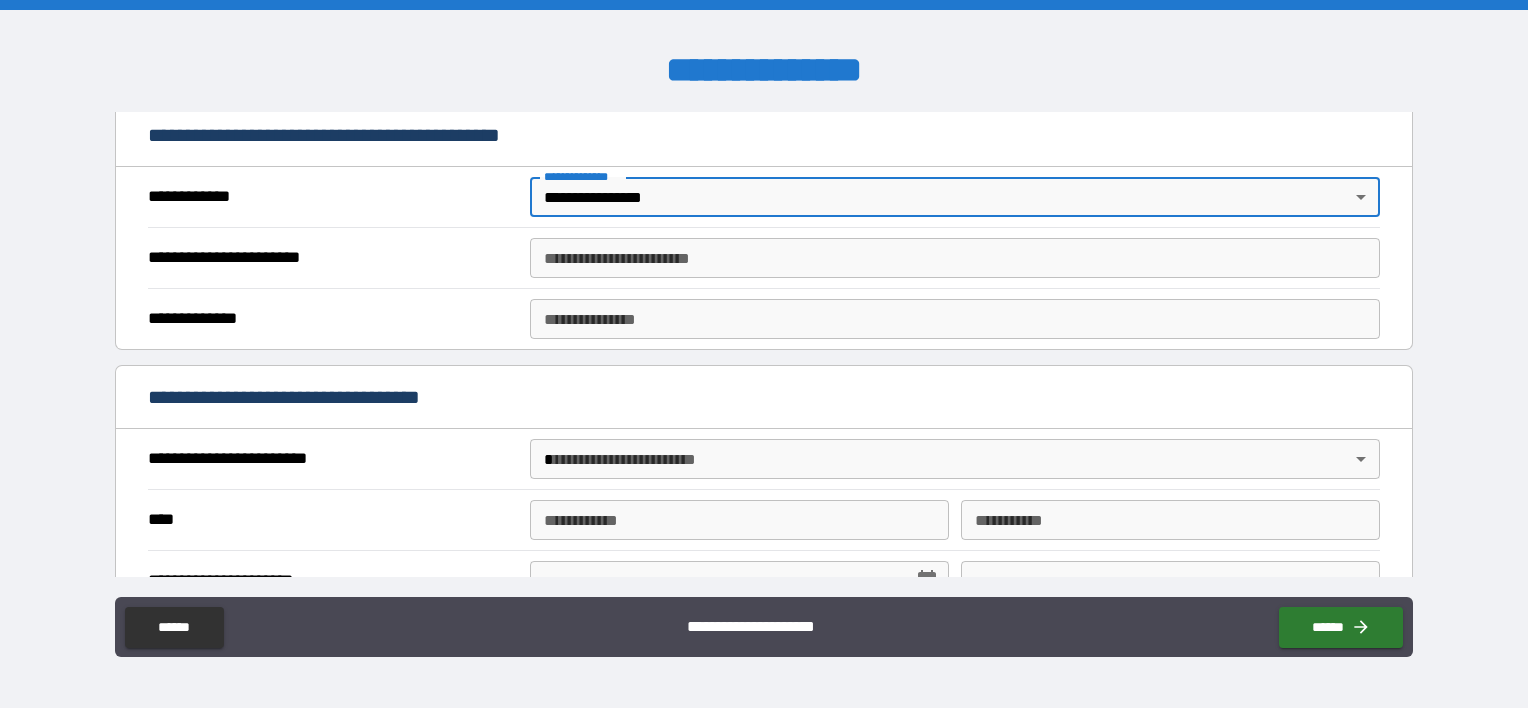 click on "**********" at bounding box center [955, 258] 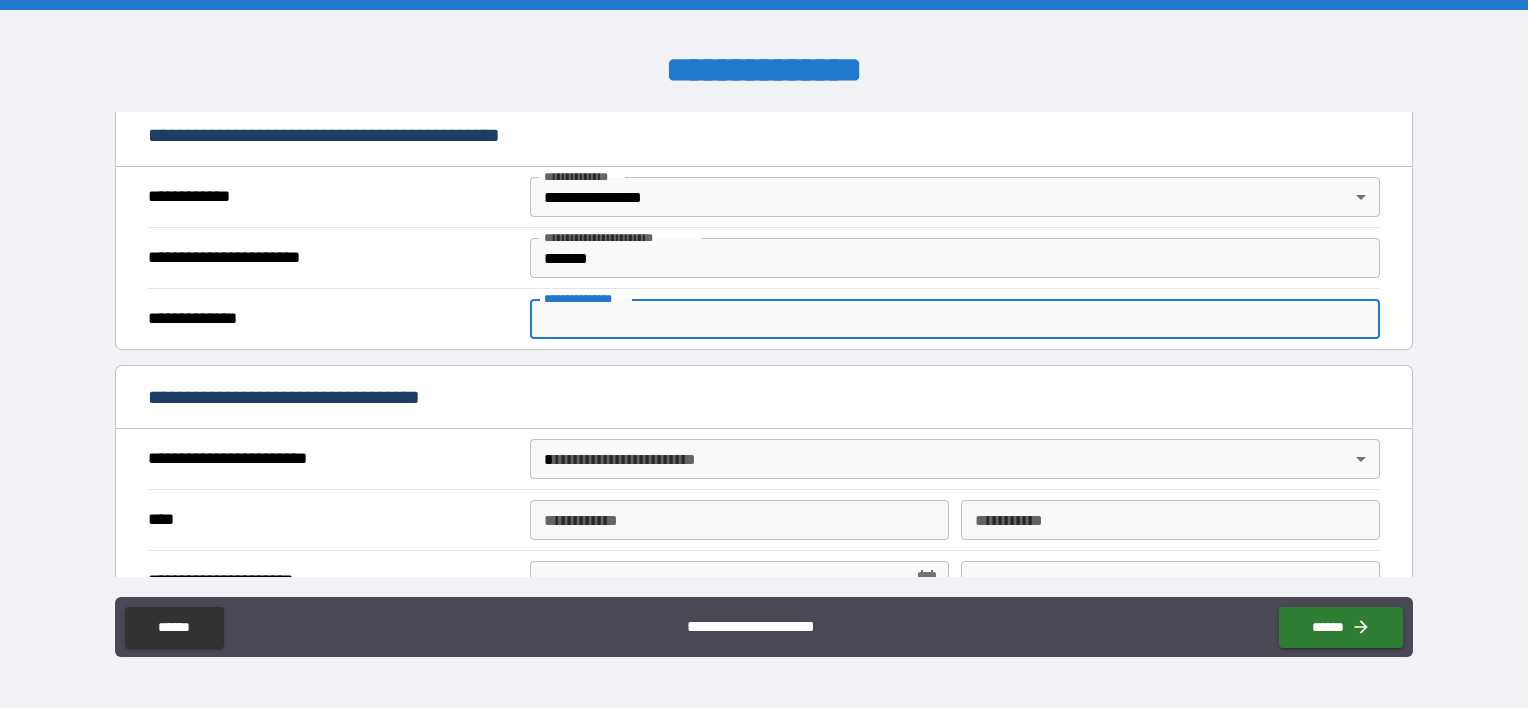 click on "**********" at bounding box center (955, 319) 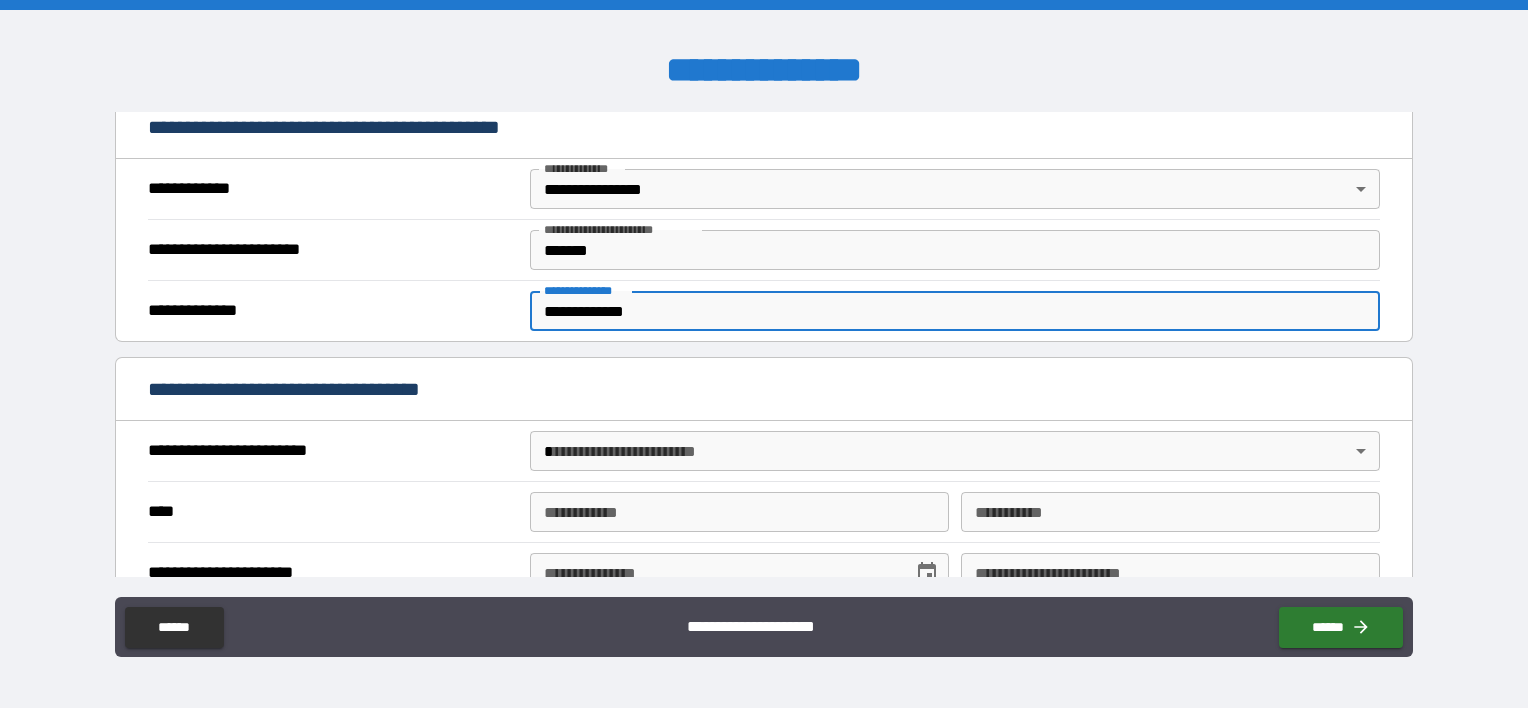 scroll, scrollTop: 428, scrollLeft: 0, axis: vertical 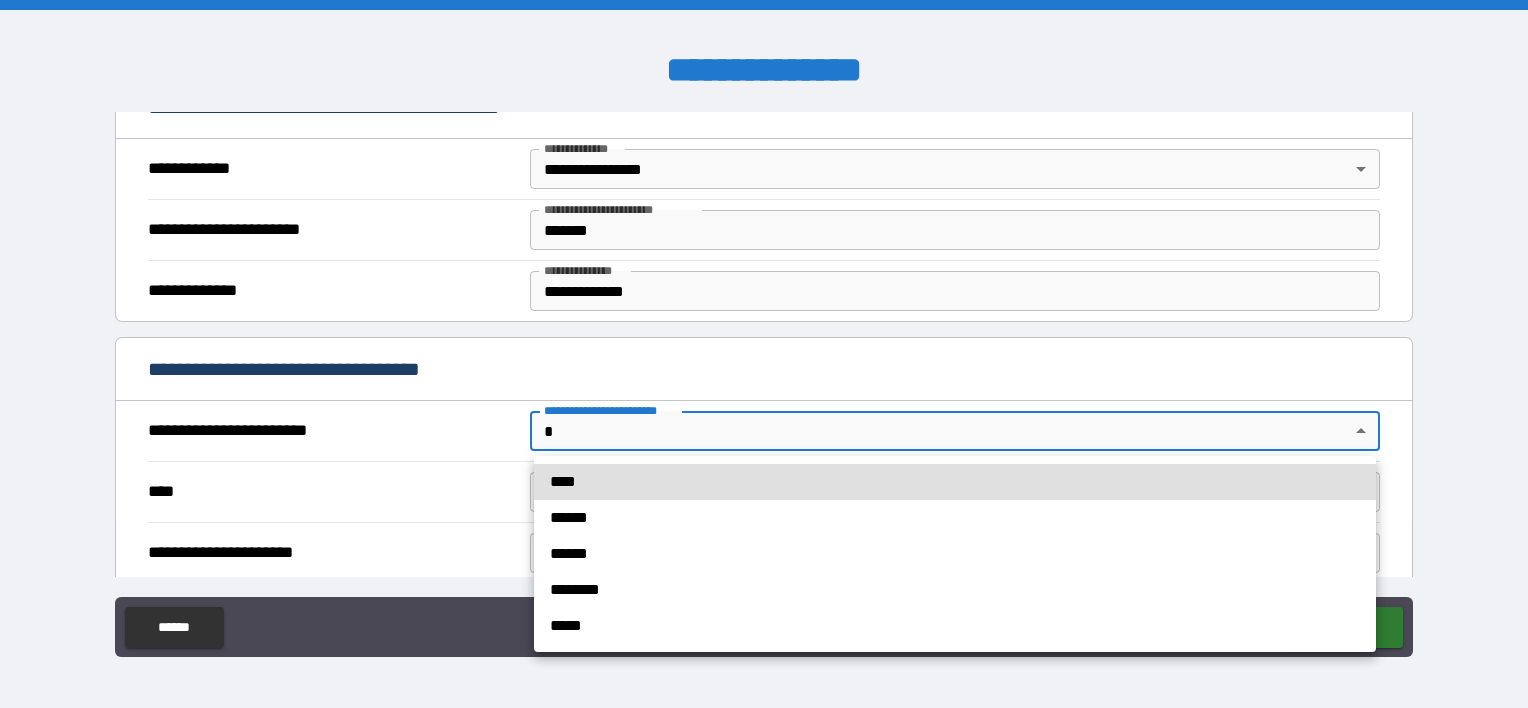 click on "**********" at bounding box center [764, 354] 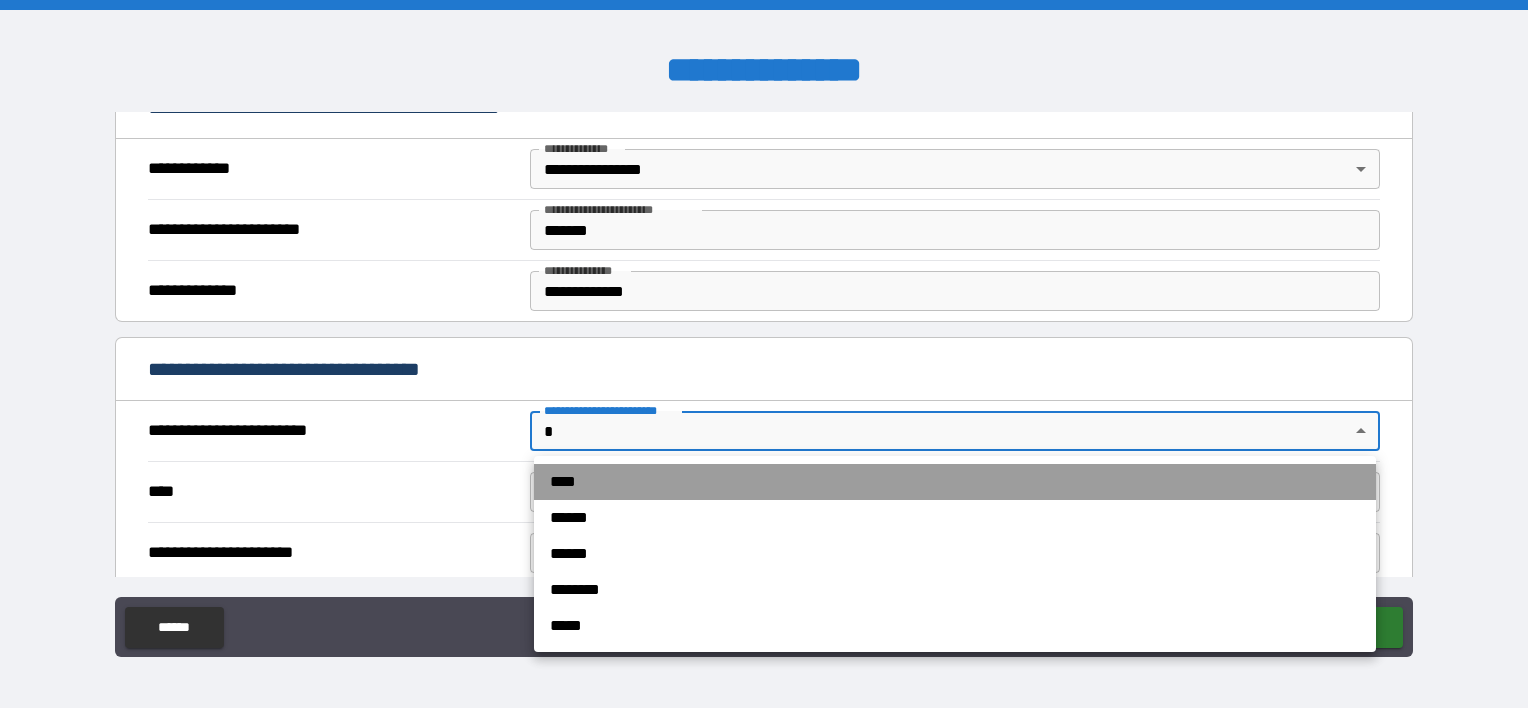 click on "****" at bounding box center (955, 482) 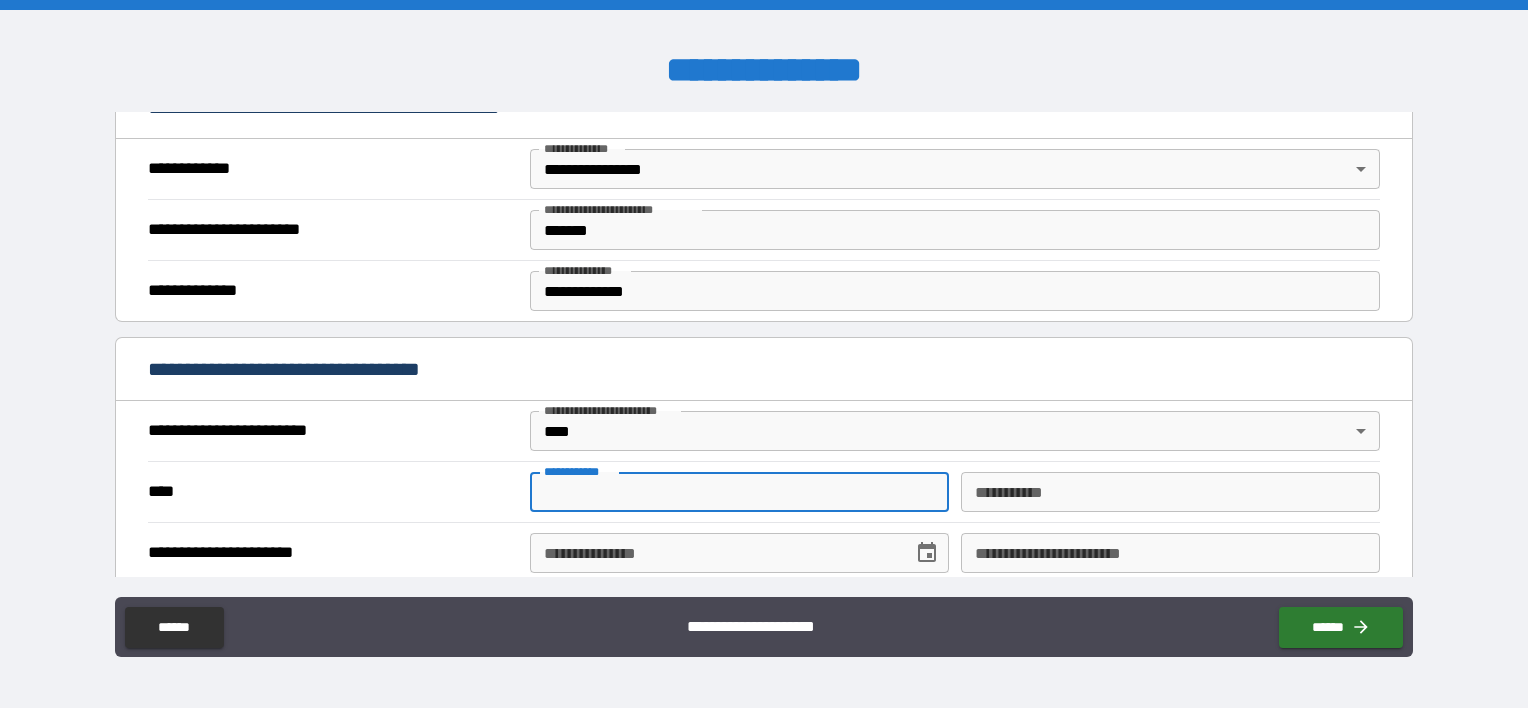 click on "**********" at bounding box center [739, 492] 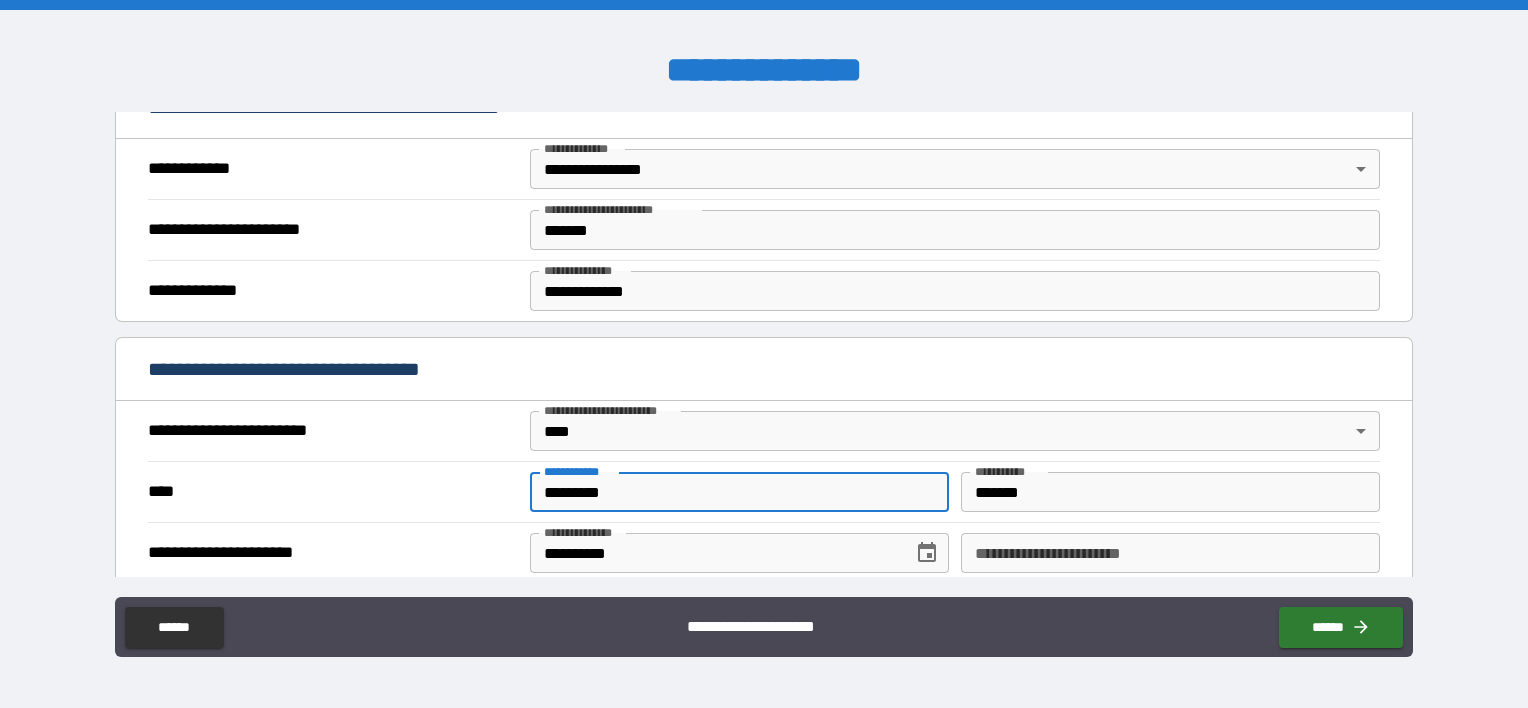 click on "**********" at bounding box center (1170, 553) 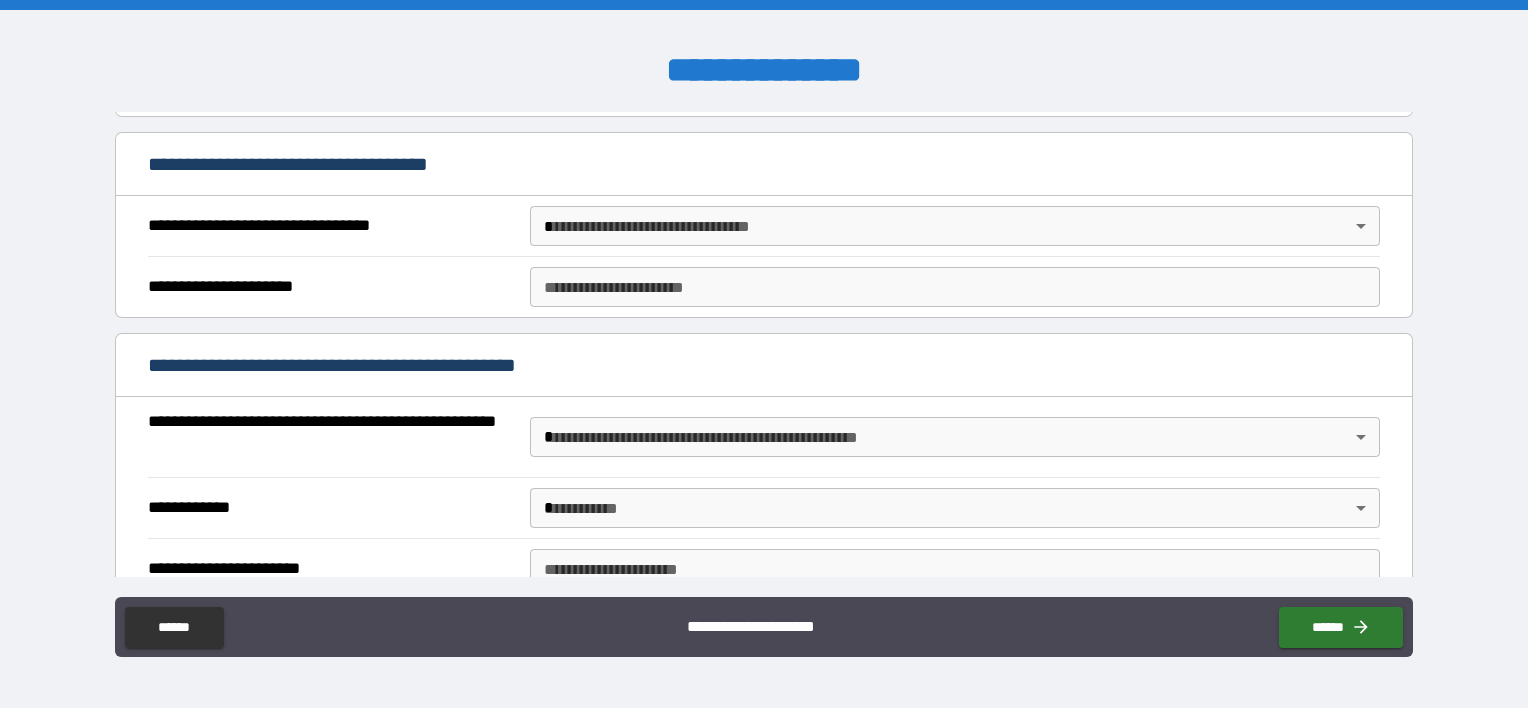 scroll, scrollTop: 915, scrollLeft: 0, axis: vertical 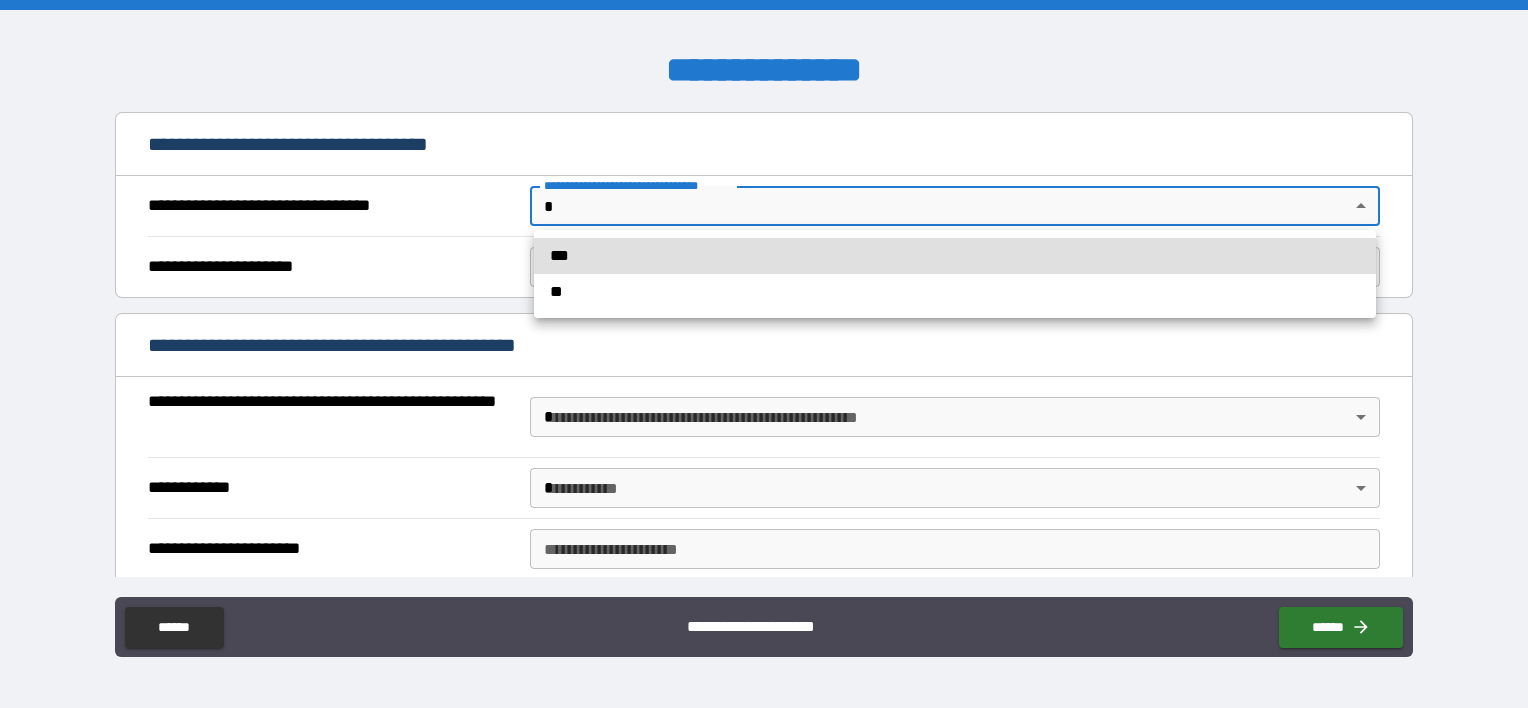 click on "**********" at bounding box center (764, 354) 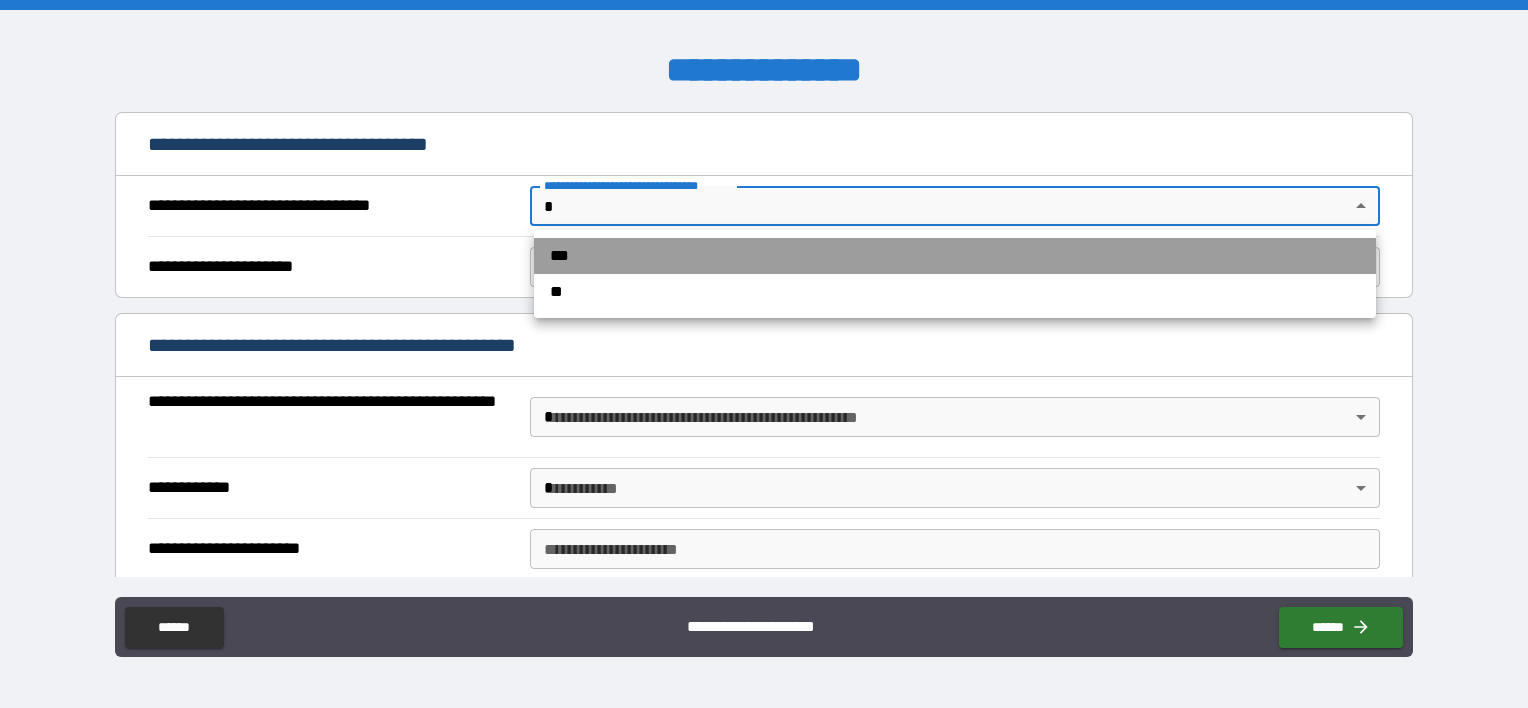 click on "***" at bounding box center [955, 256] 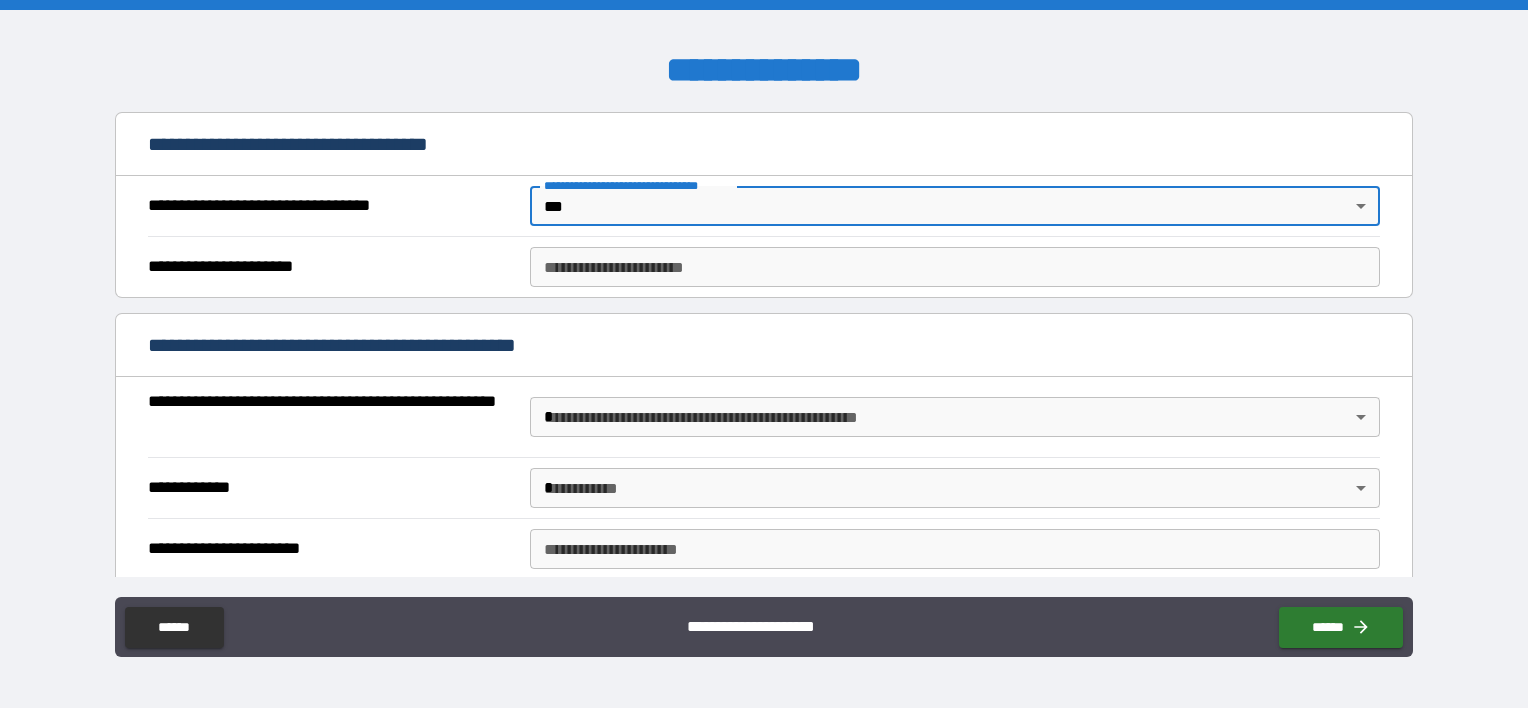 click on "**********" at bounding box center (955, 267) 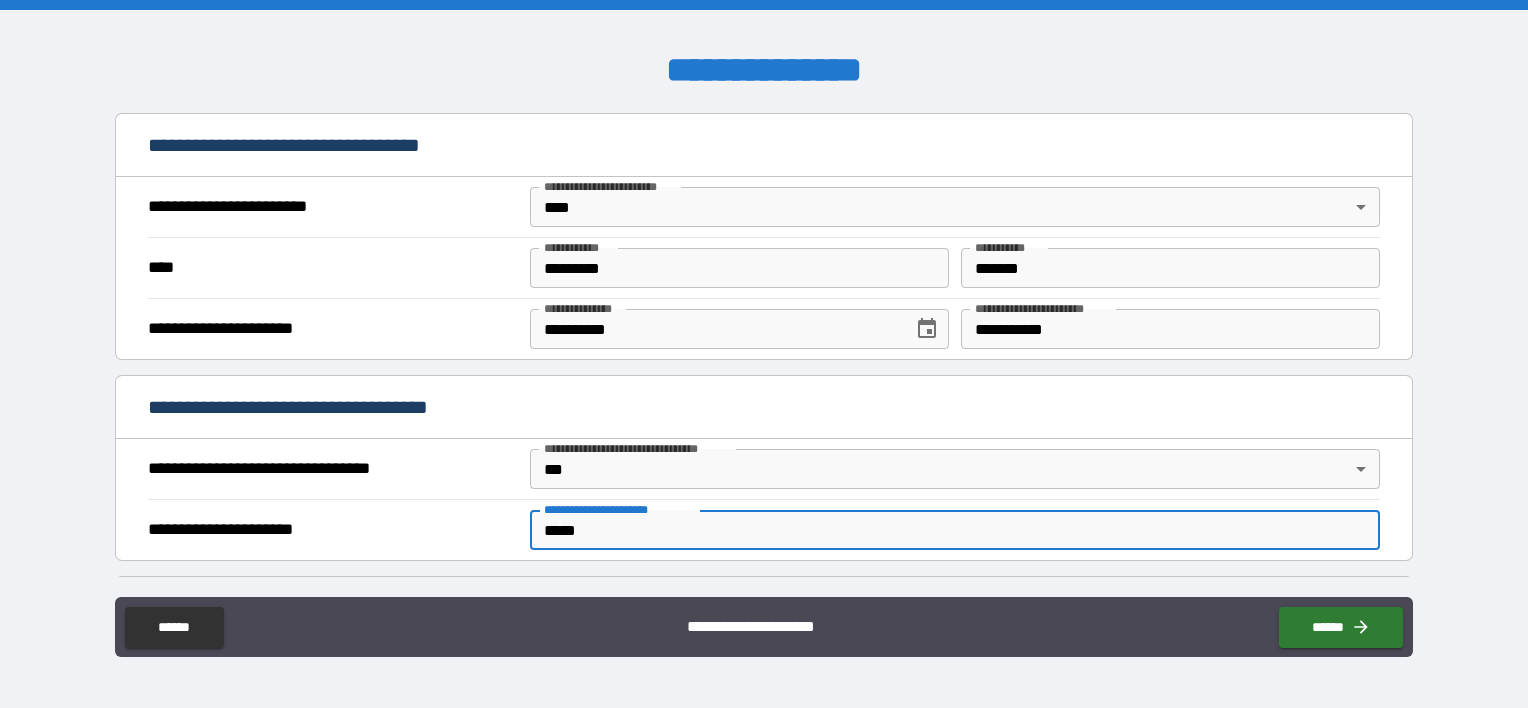 scroll, scrollTop: 536, scrollLeft: 0, axis: vertical 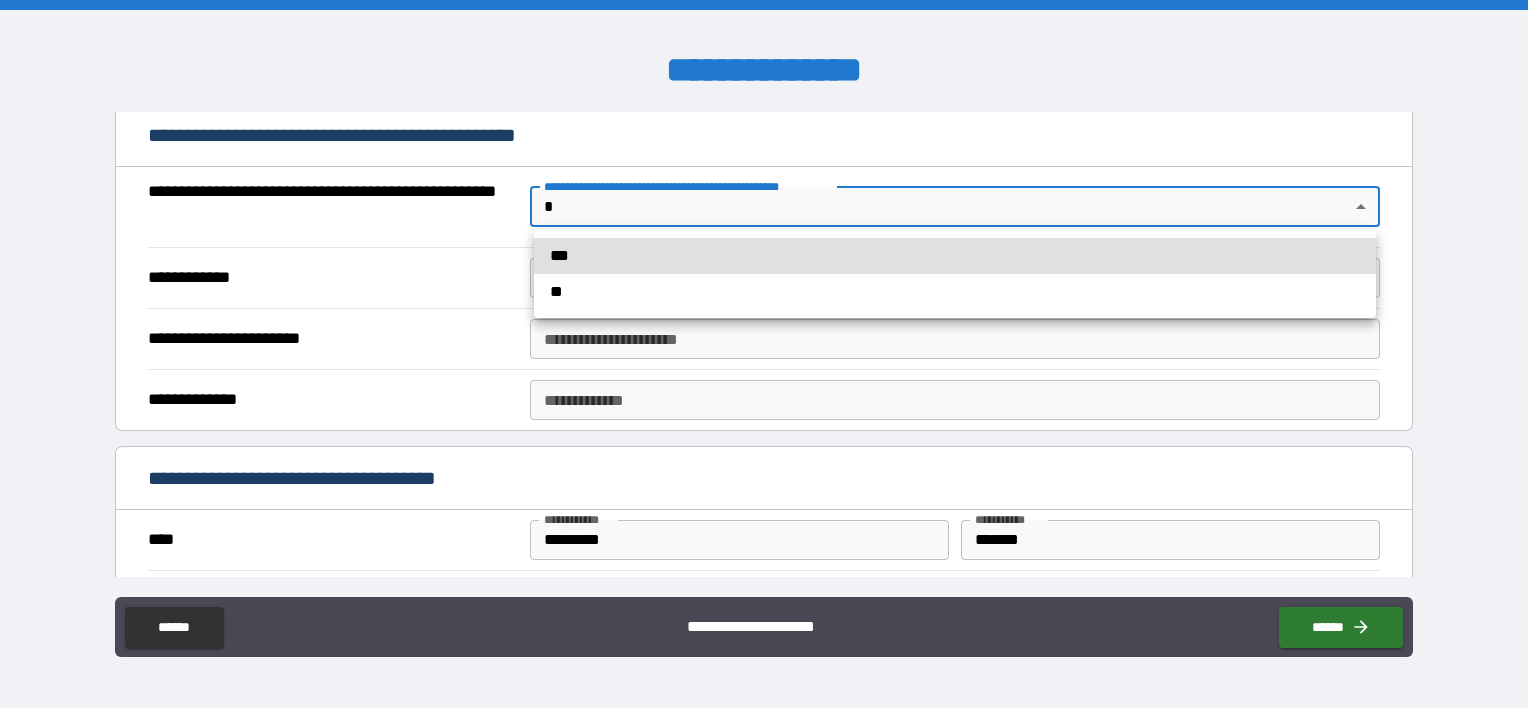 click on "**********" at bounding box center [764, 354] 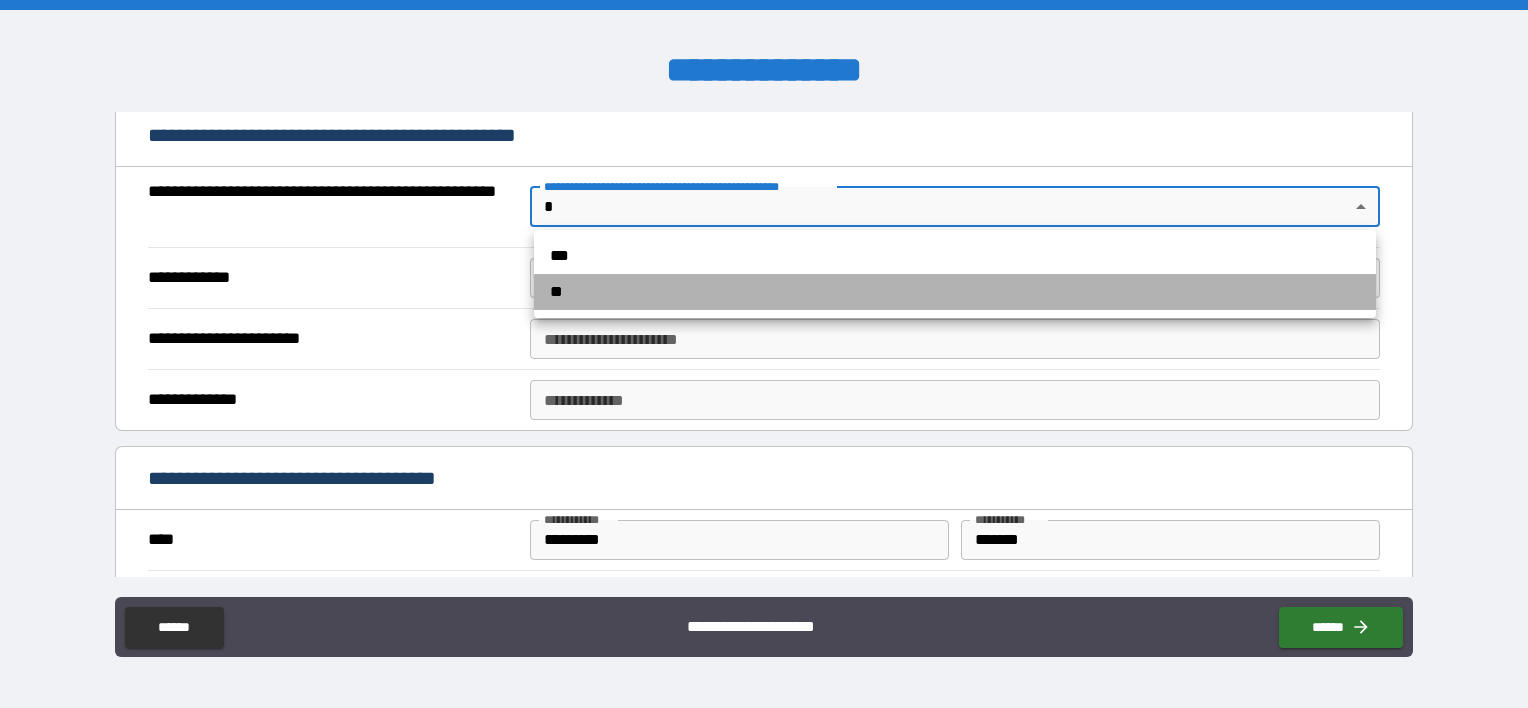 click on "**" at bounding box center [955, 292] 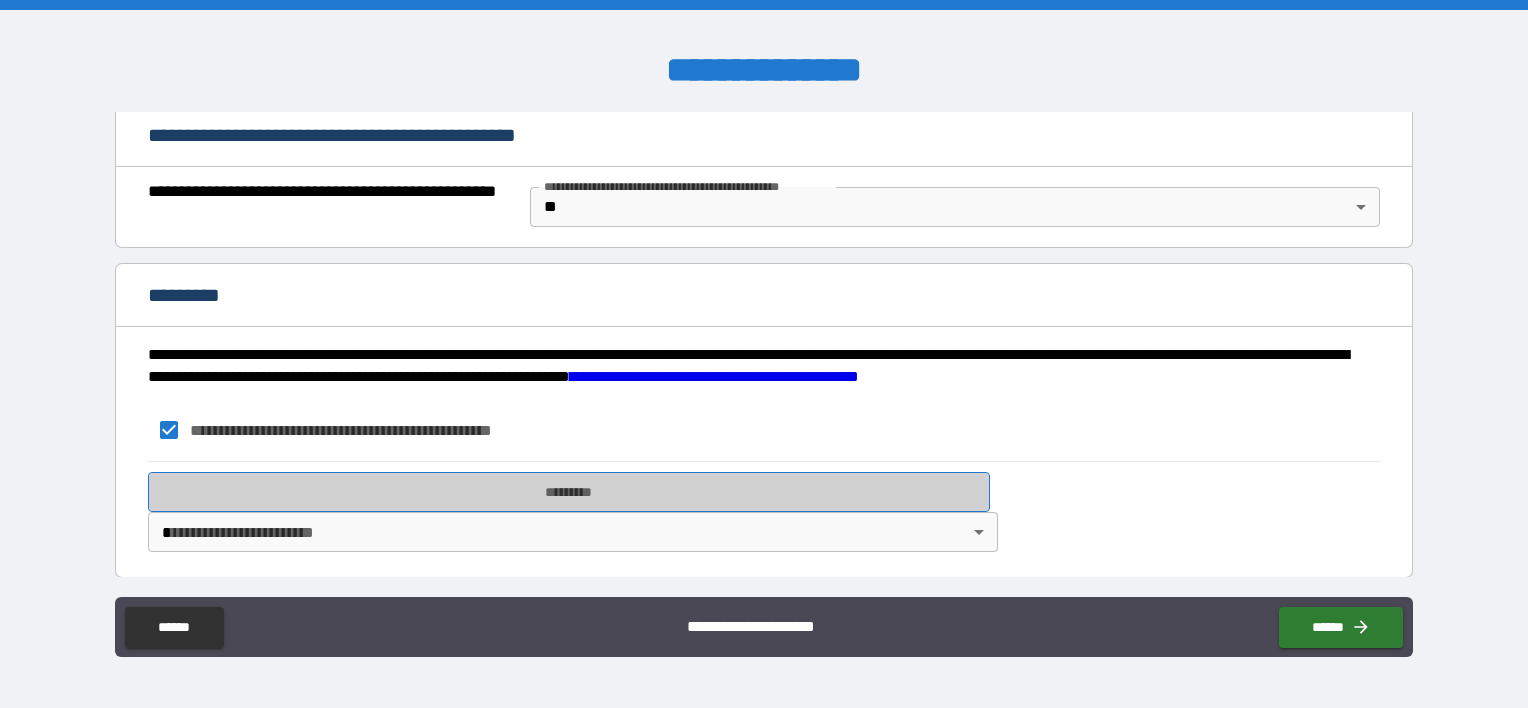 click on "*********" at bounding box center (569, 492) 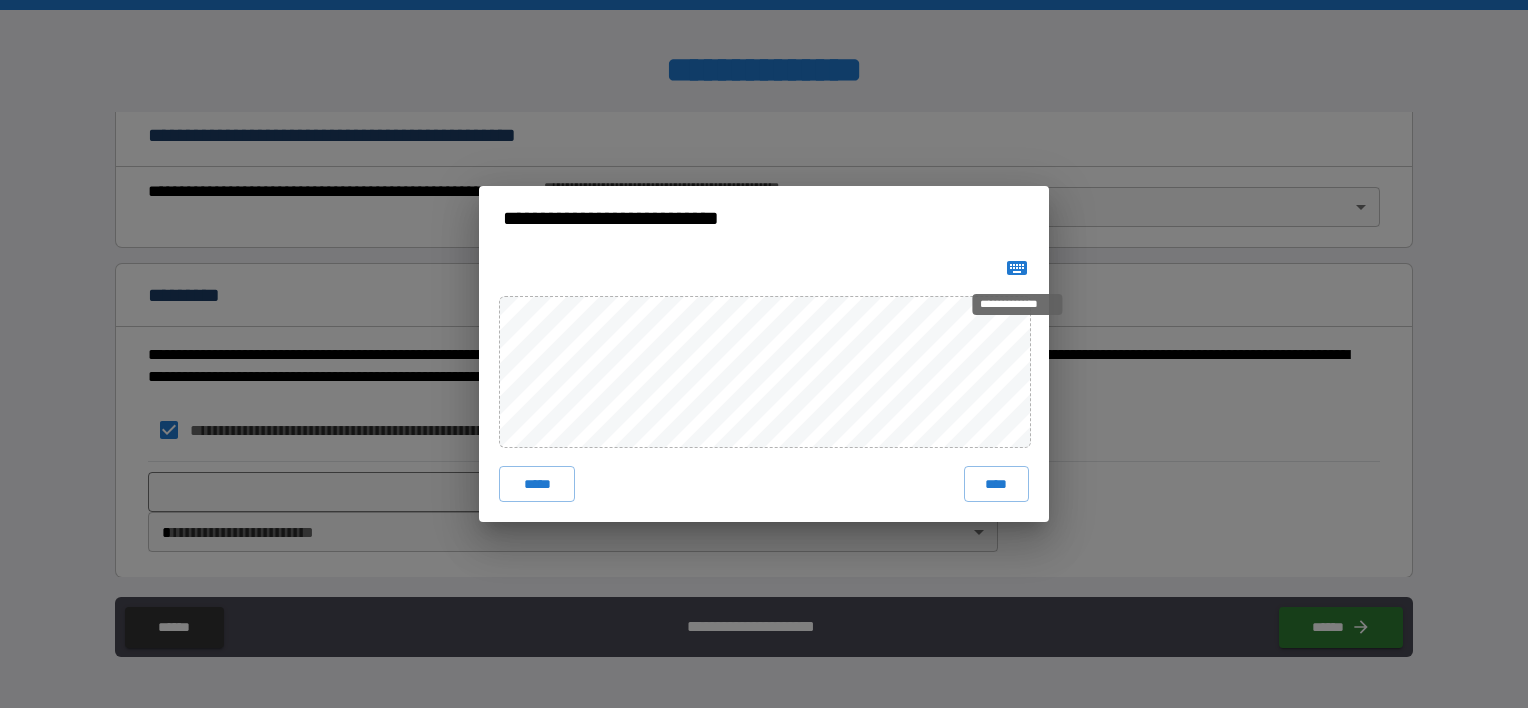 click 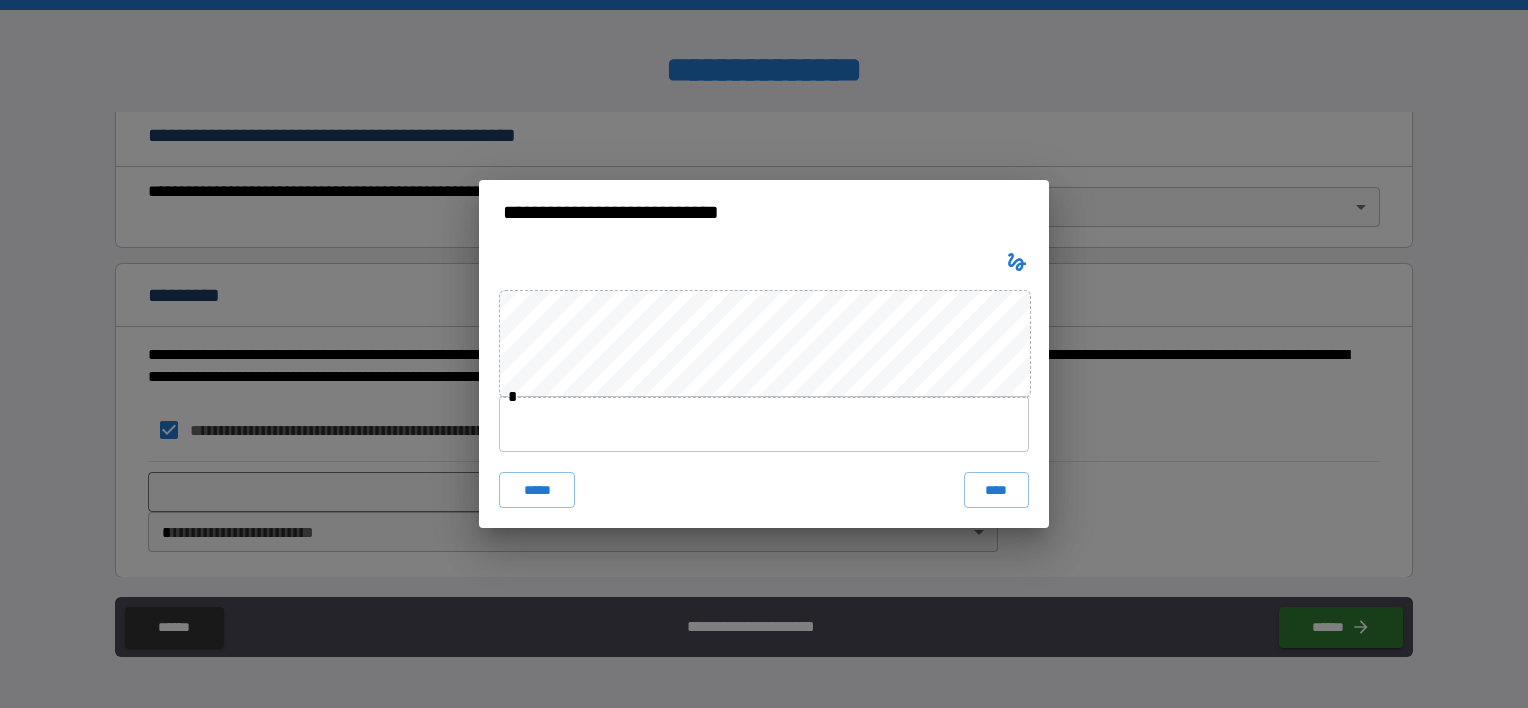 click at bounding box center (764, 424) 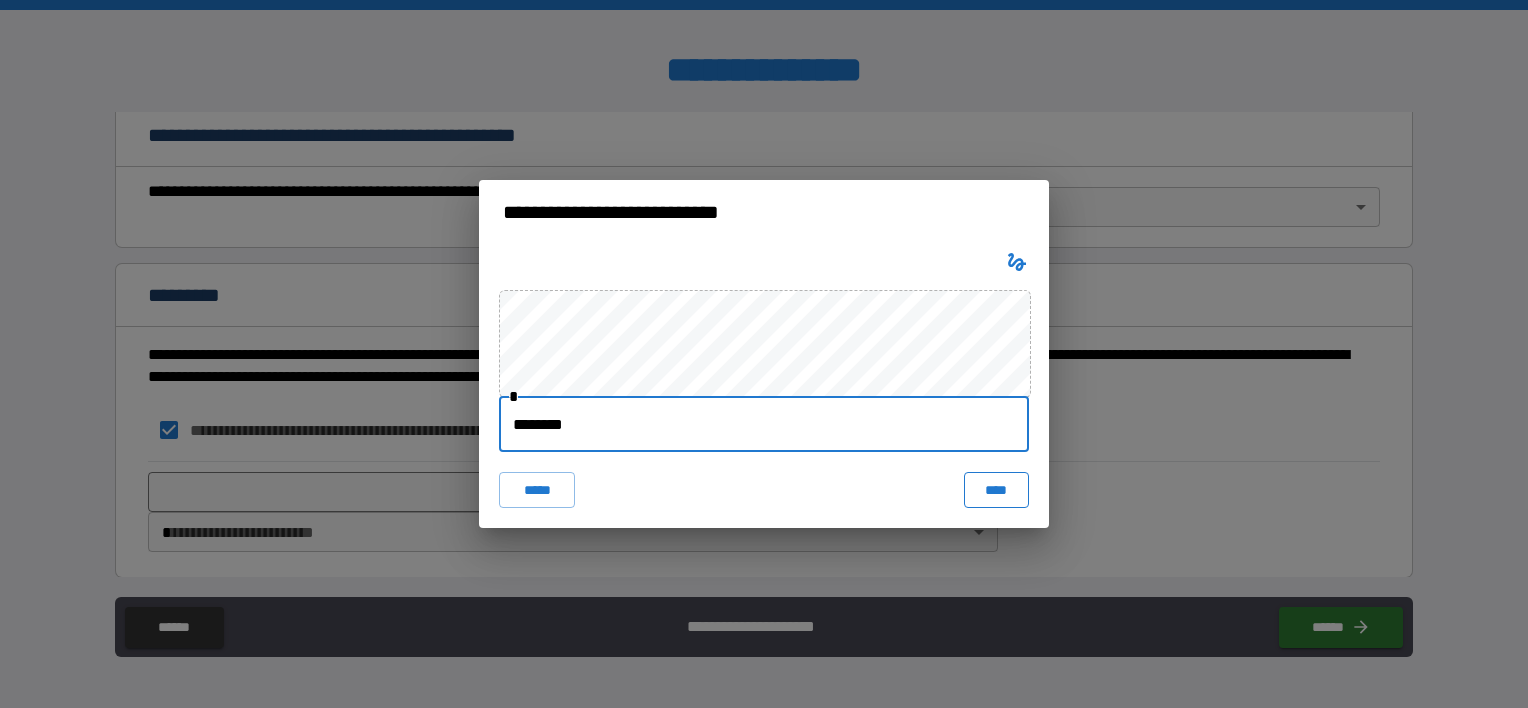 click on "****" at bounding box center [996, 490] 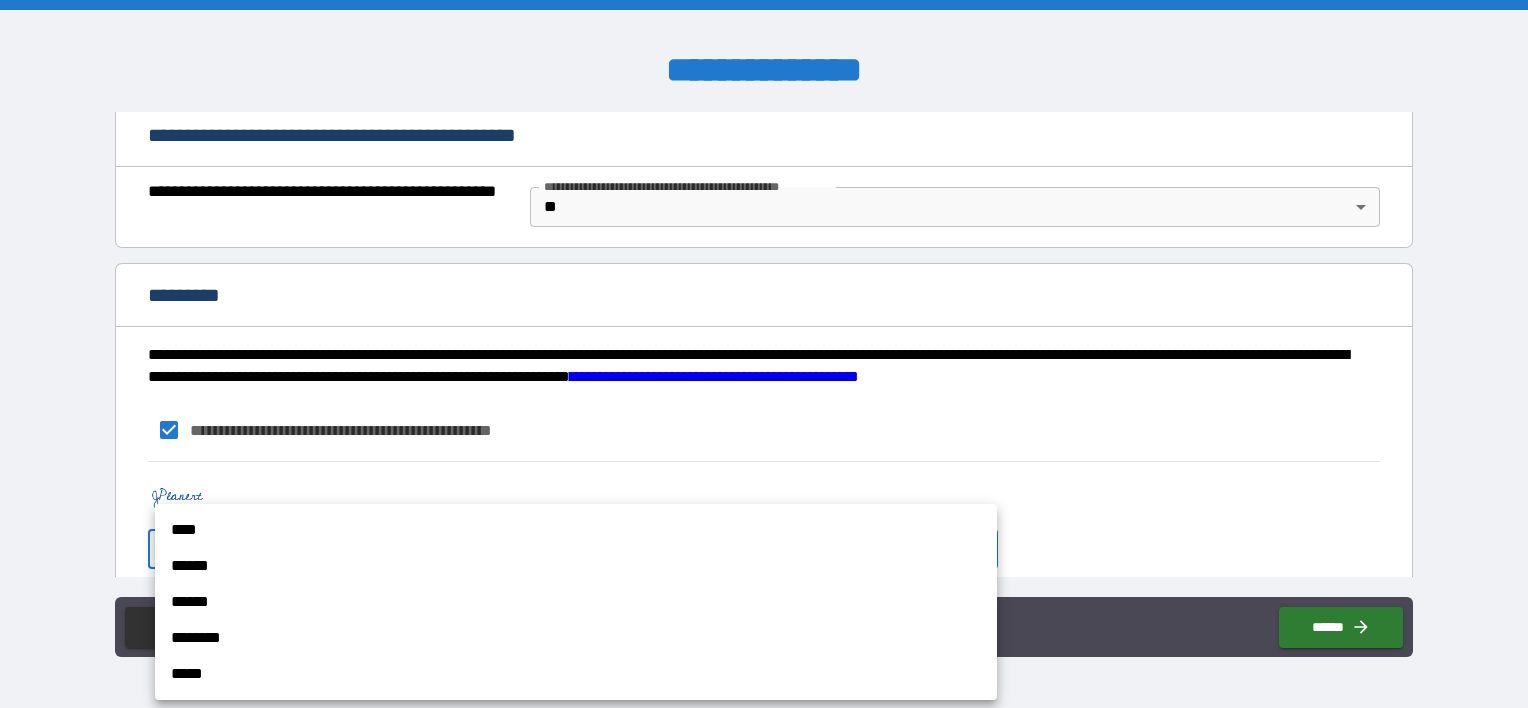 click on "**********" at bounding box center [764, 354] 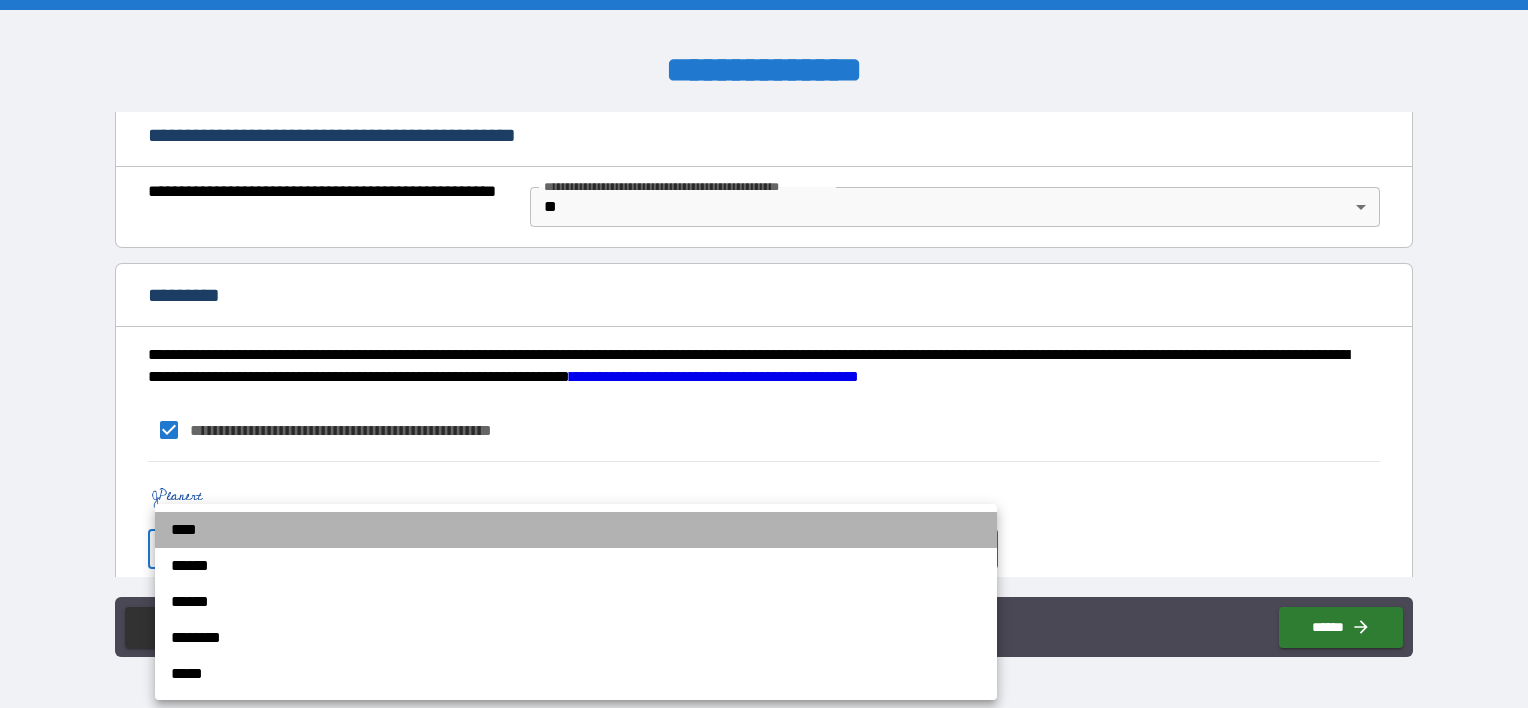 click on "****" at bounding box center (576, 530) 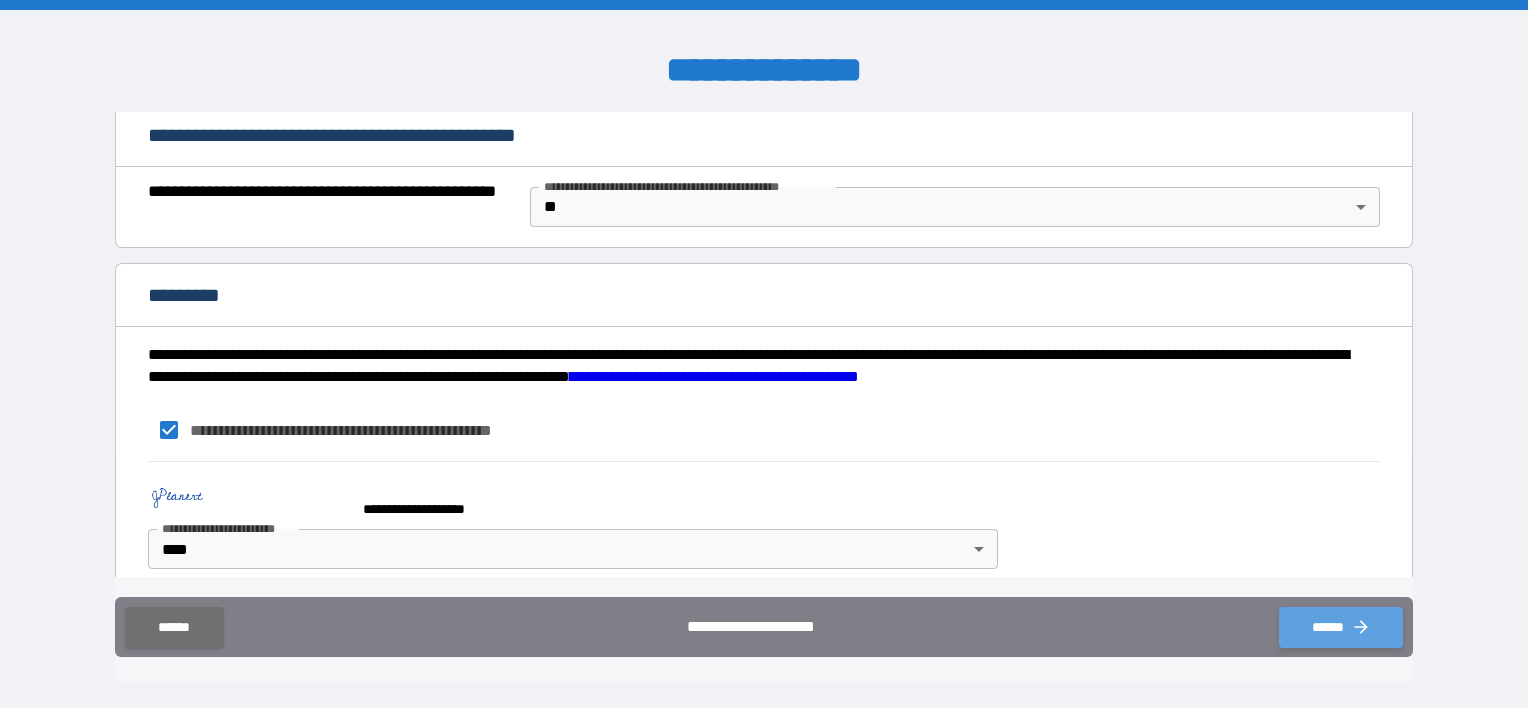 click on "******" at bounding box center (1341, 627) 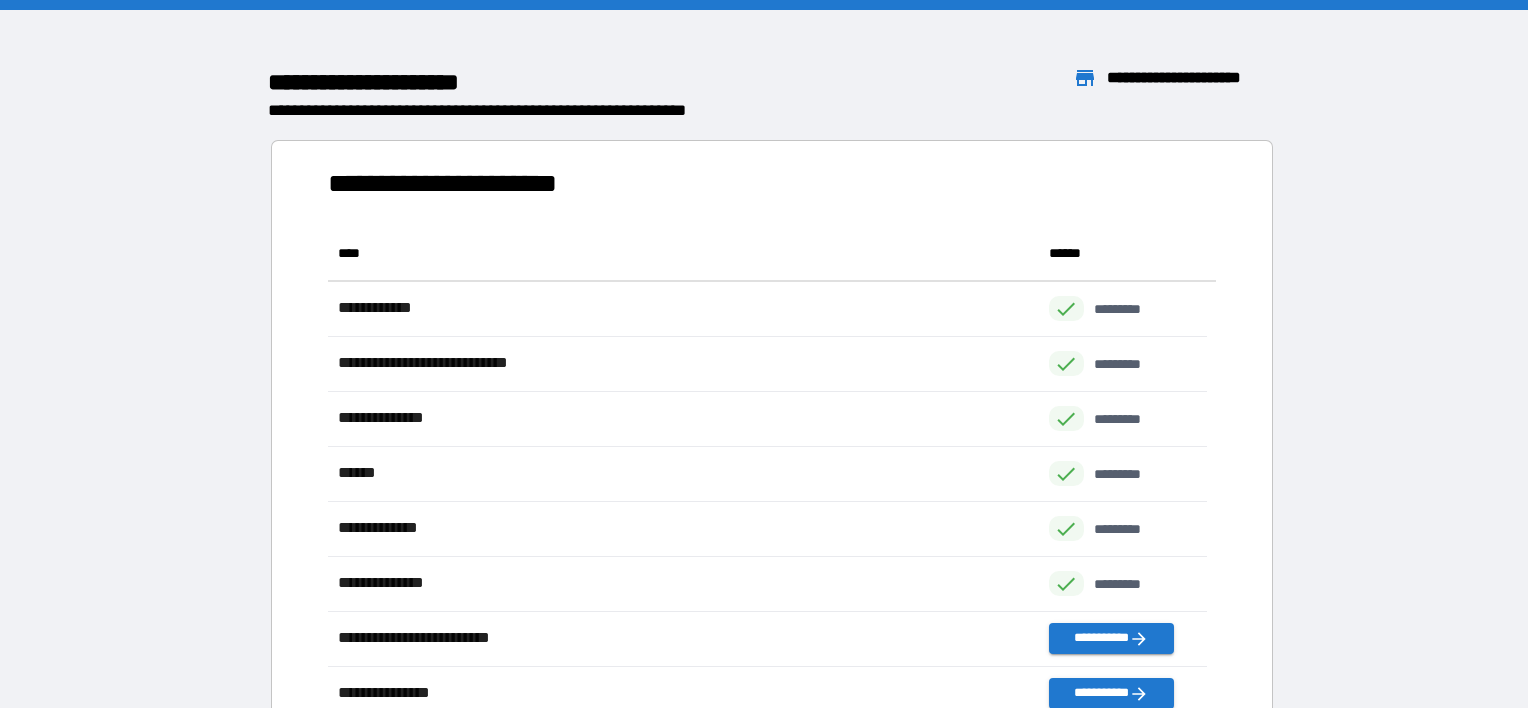 scroll, scrollTop: 480, scrollLeft: 863, axis: both 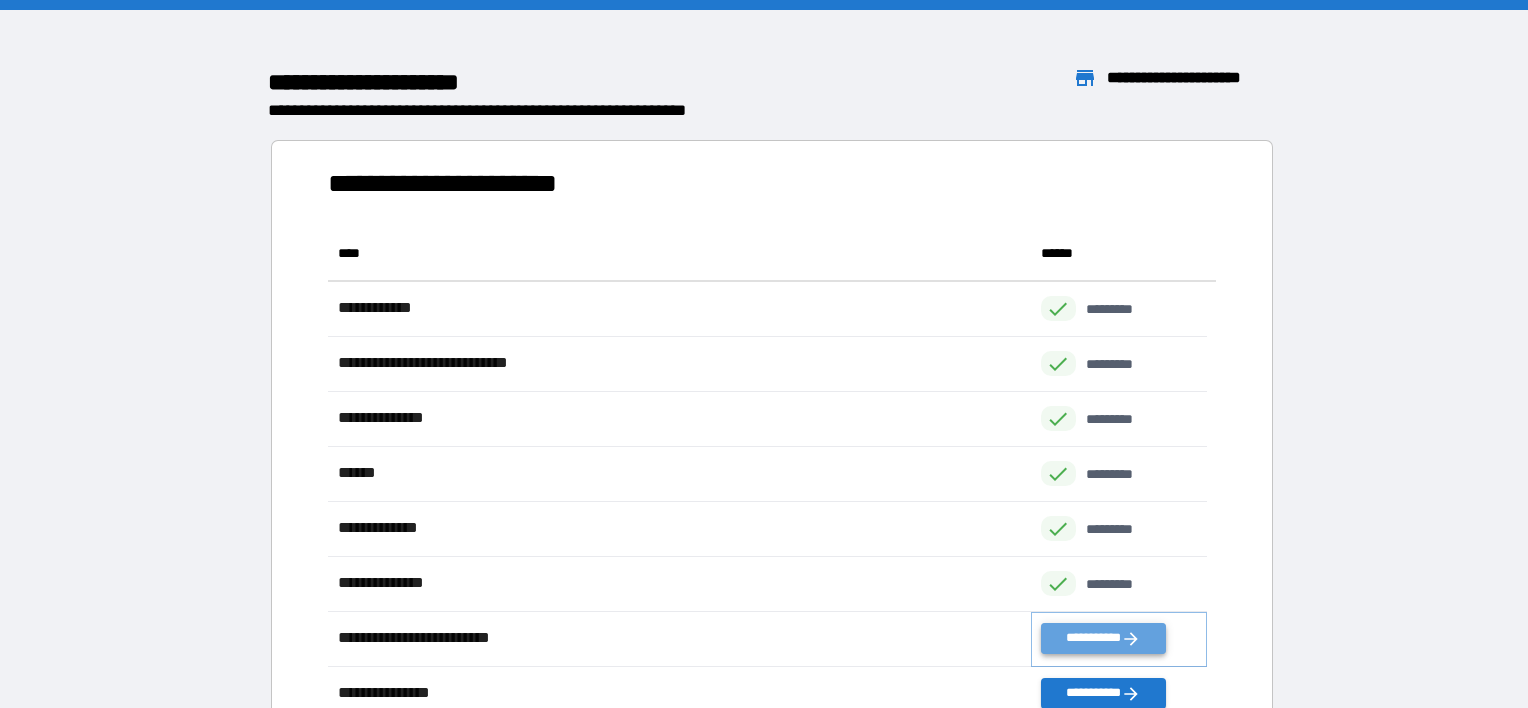 click on "**********" at bounding box center [1103, 638] 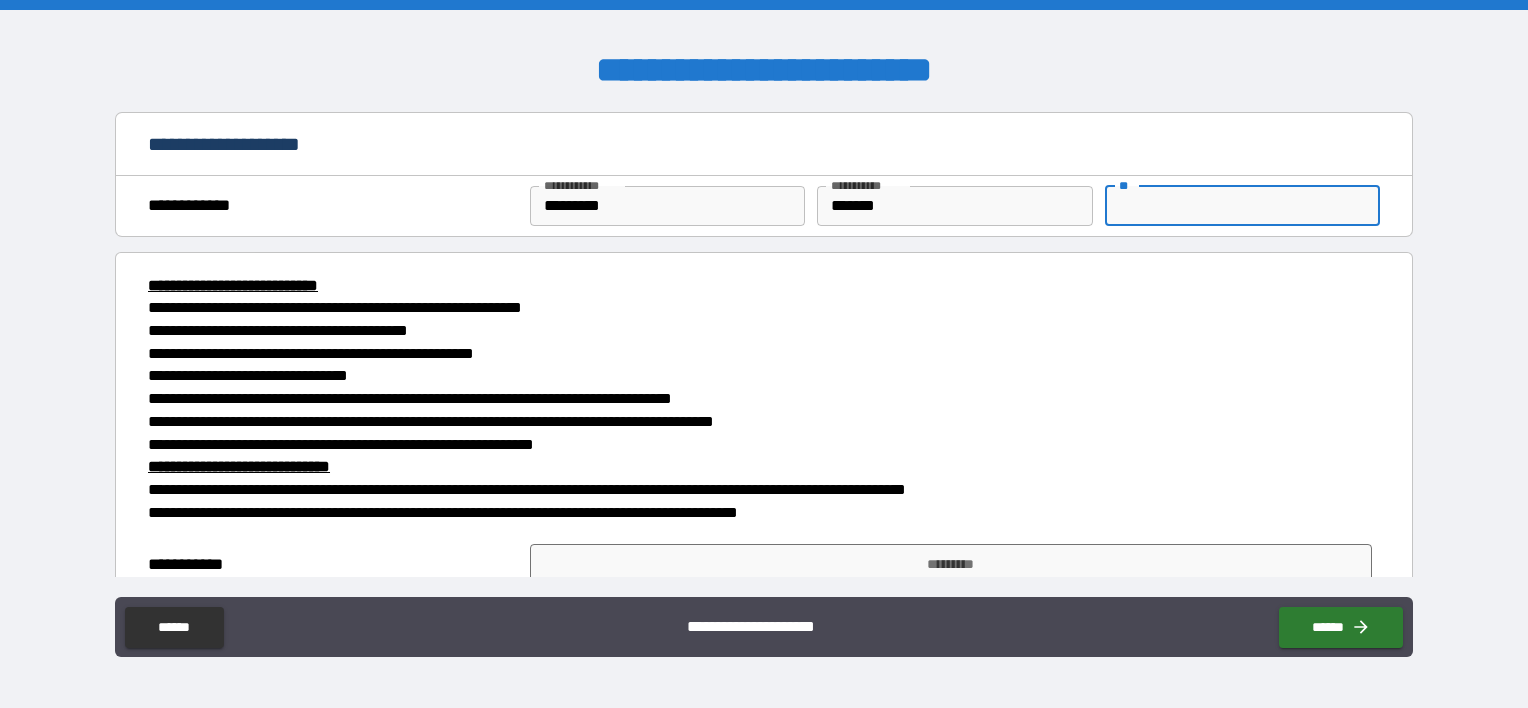 click on "**" at bounding box center (1242, 206) 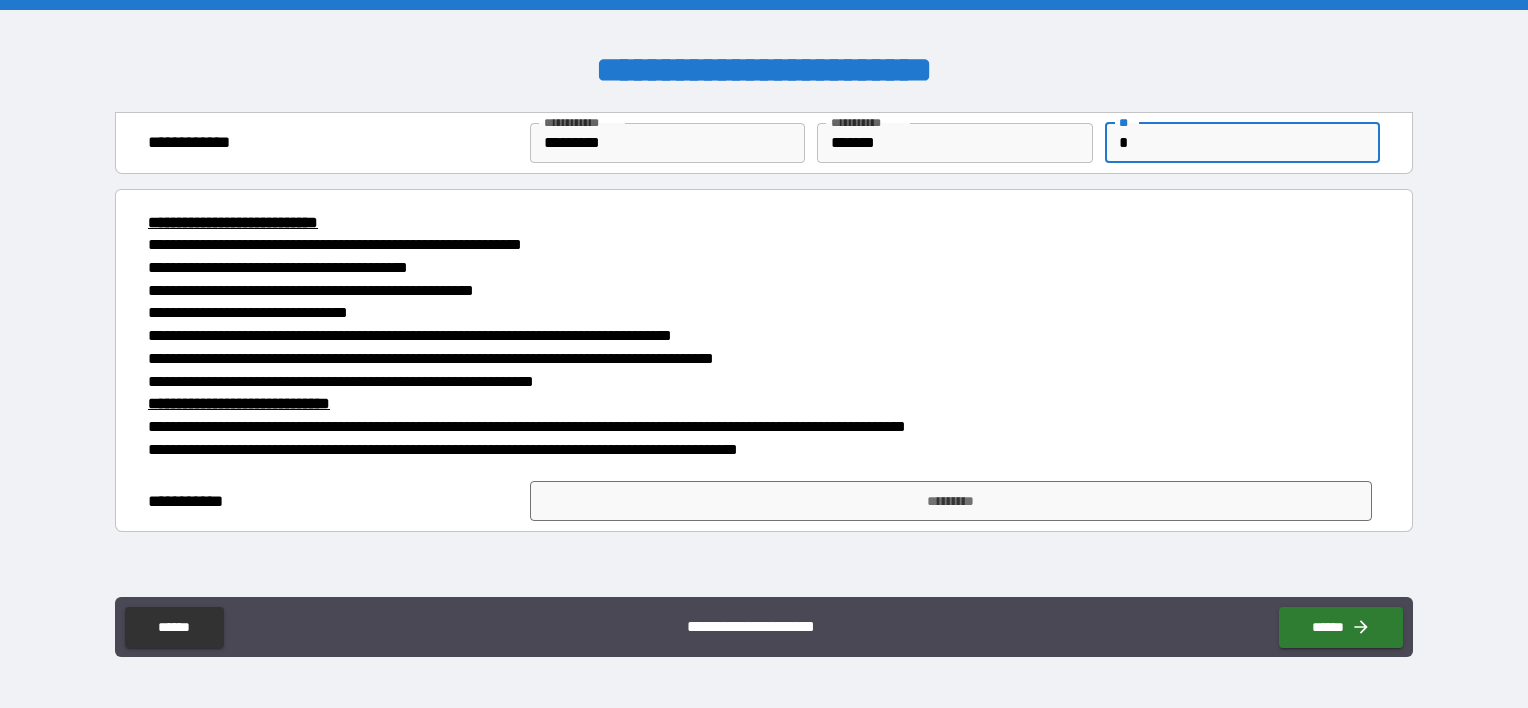 scroll, scrollTop: 64, scrollLeft: 0, axis: vertical 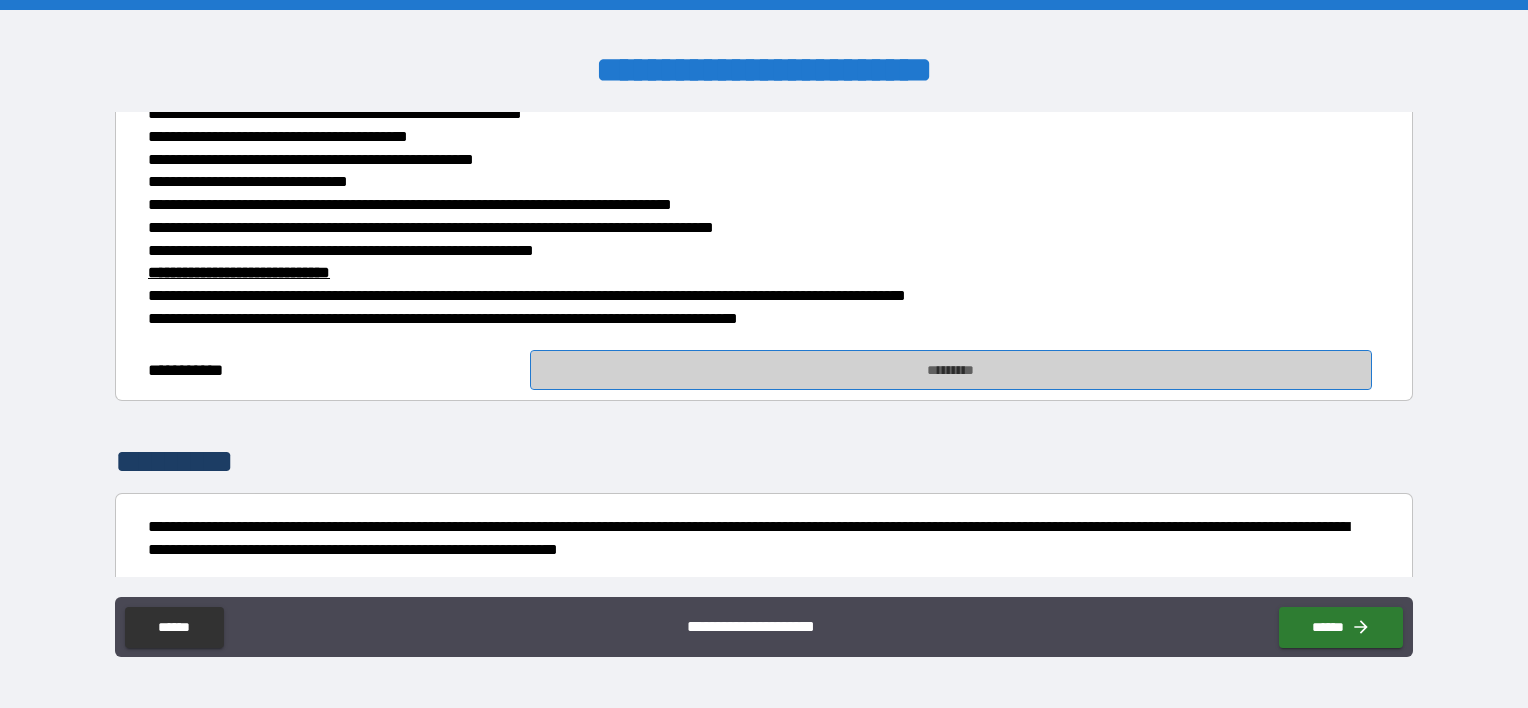 click on "*********" at bounding box center [951, 370] 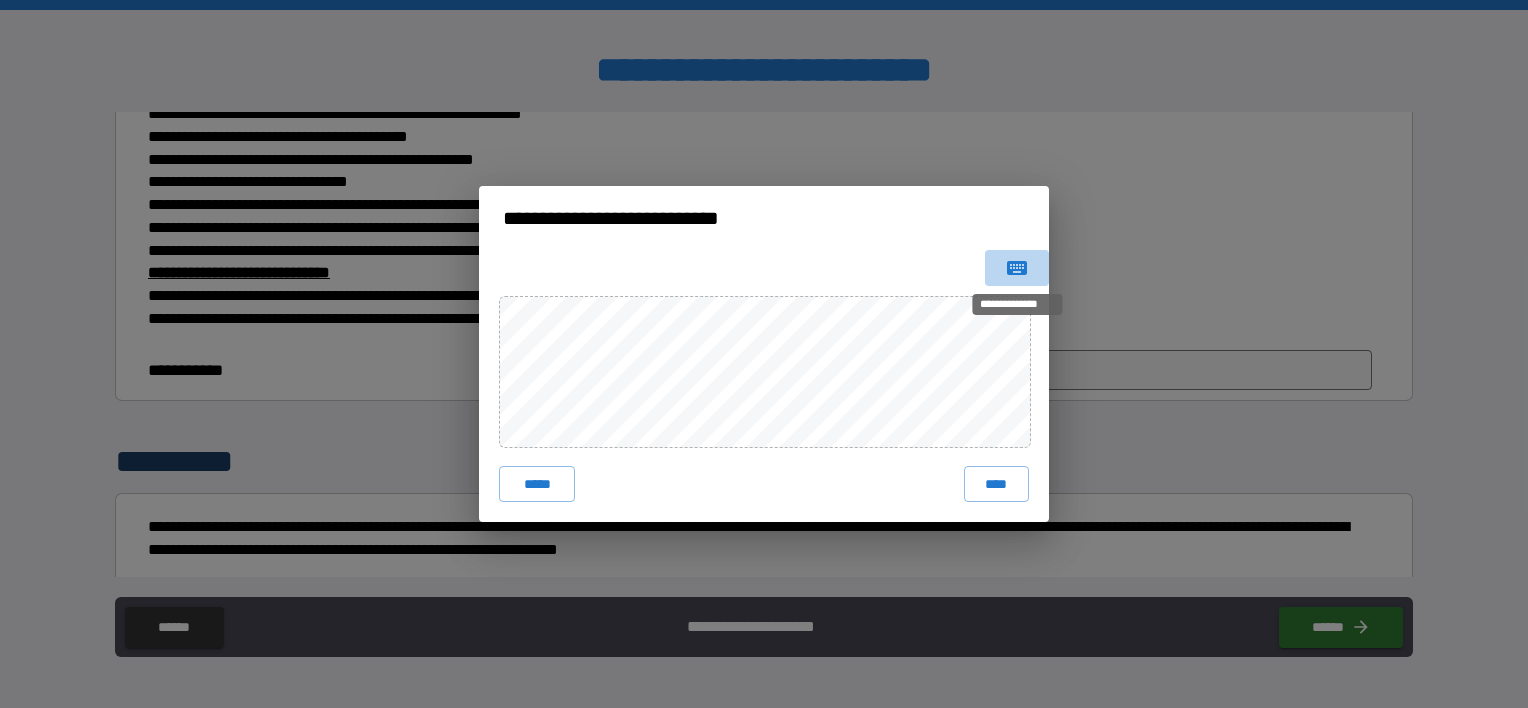 click 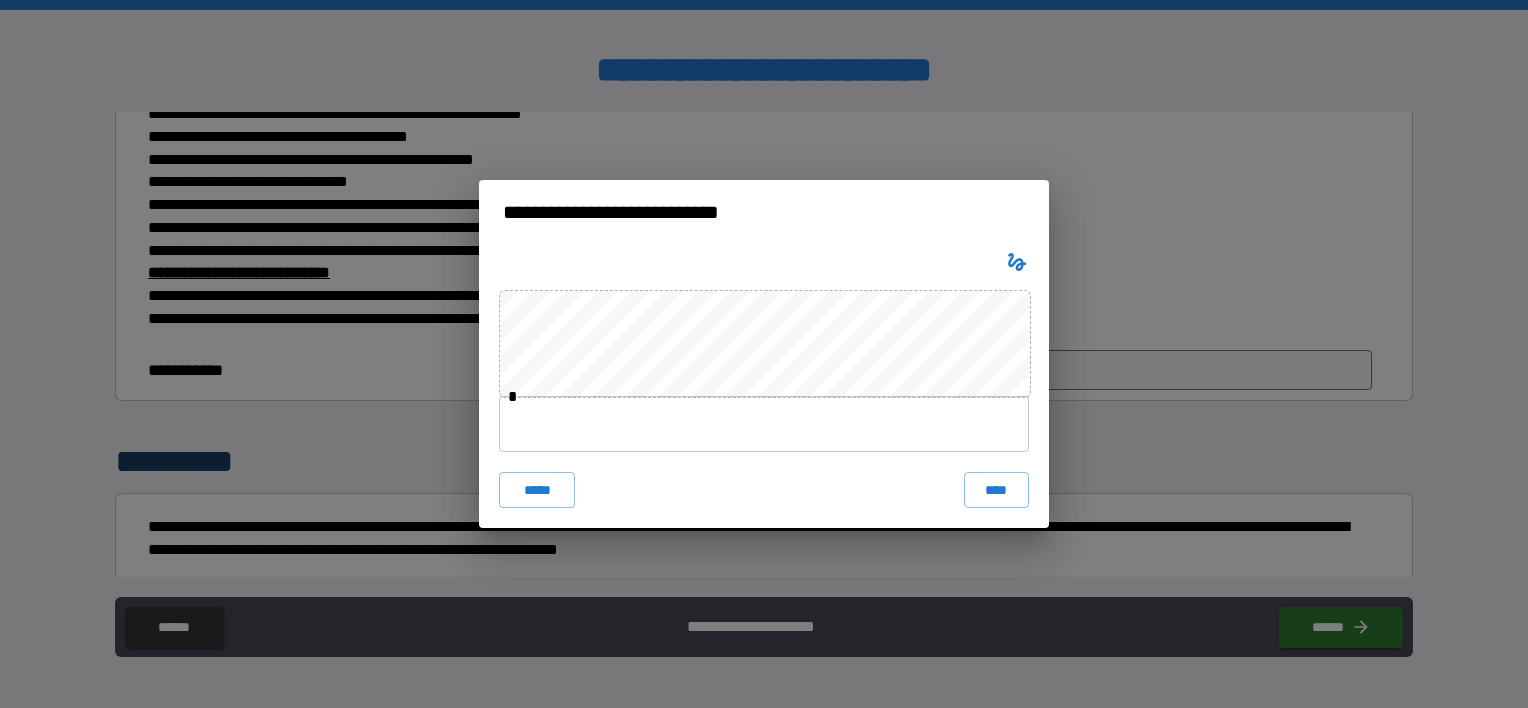 click at bounding box center (764, 424) 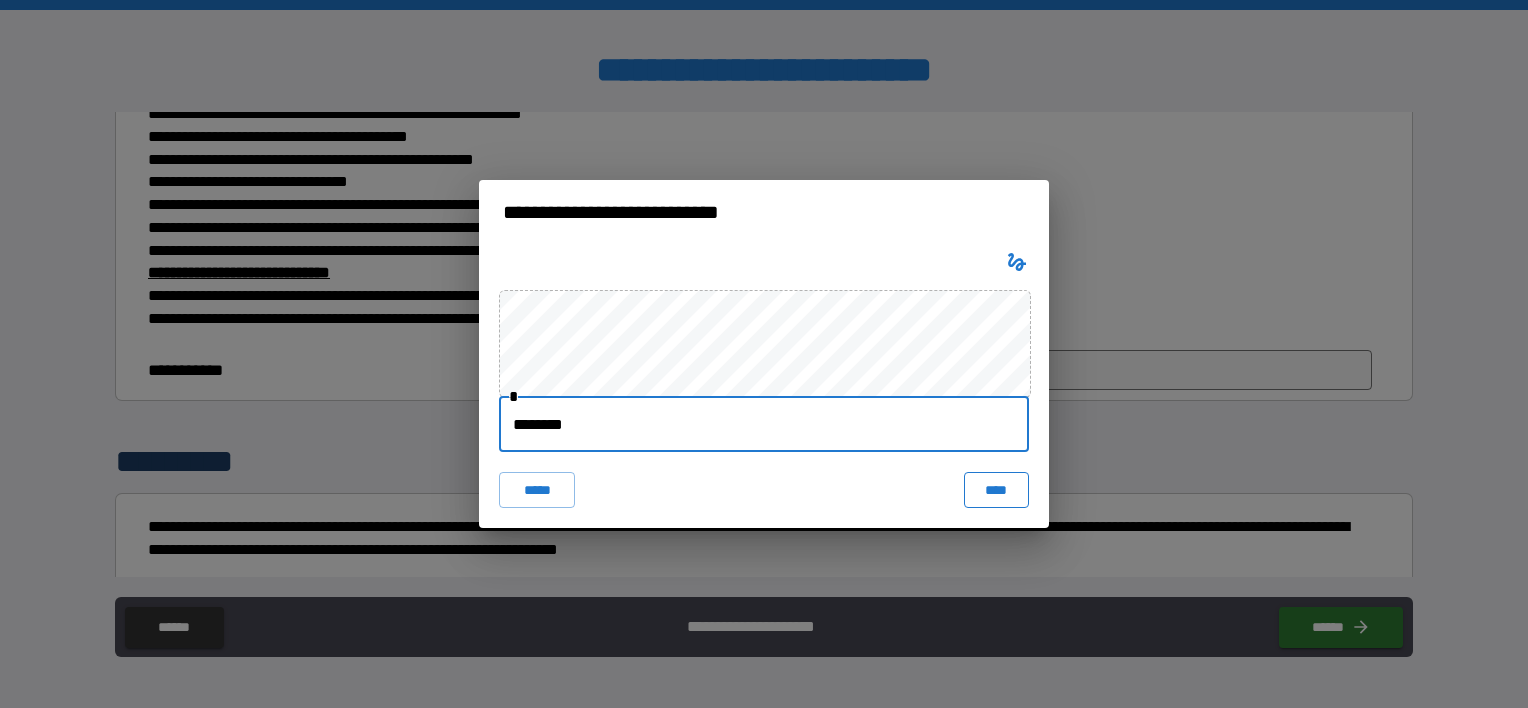 click on "****" at bounding box center [996, 490] 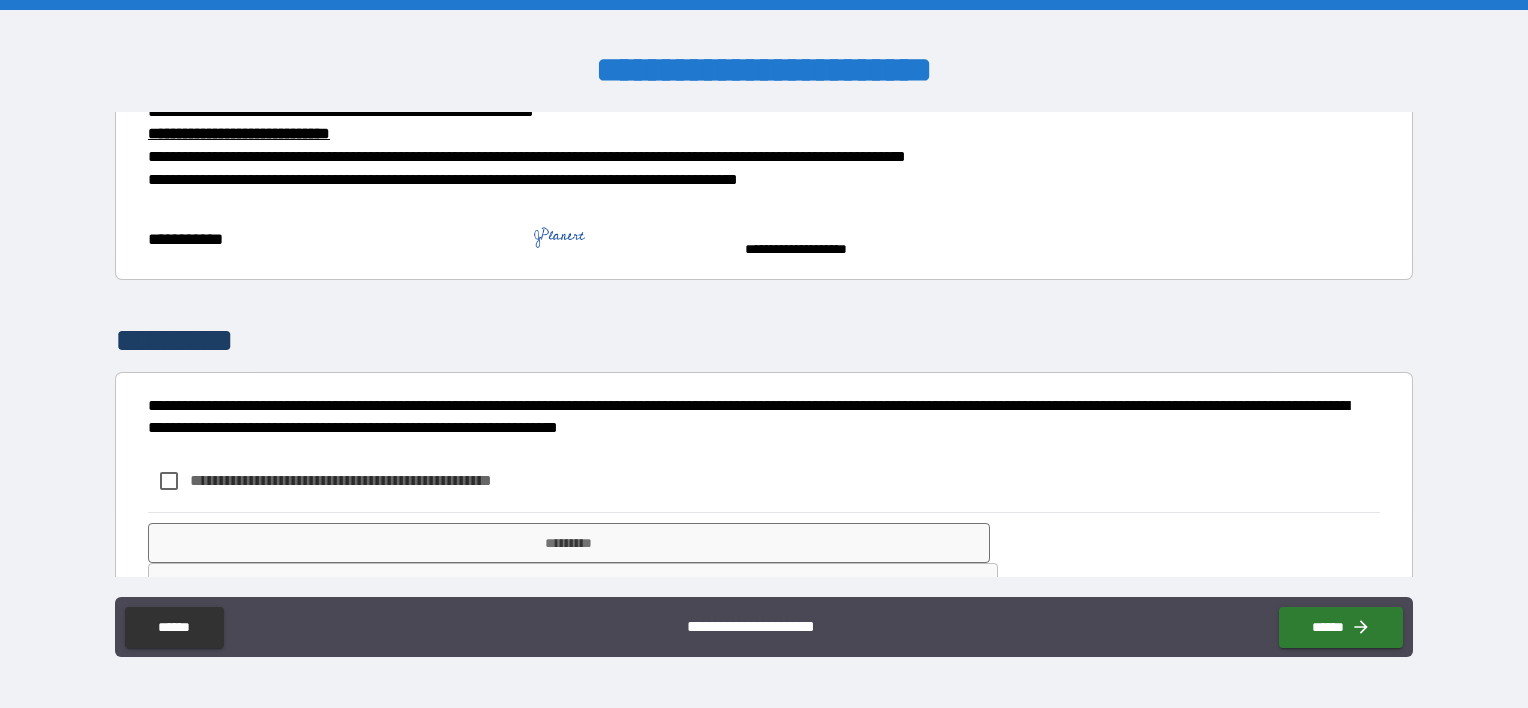 scroll, scrollTop: 388, scrollLeft: 0, axis: vertical 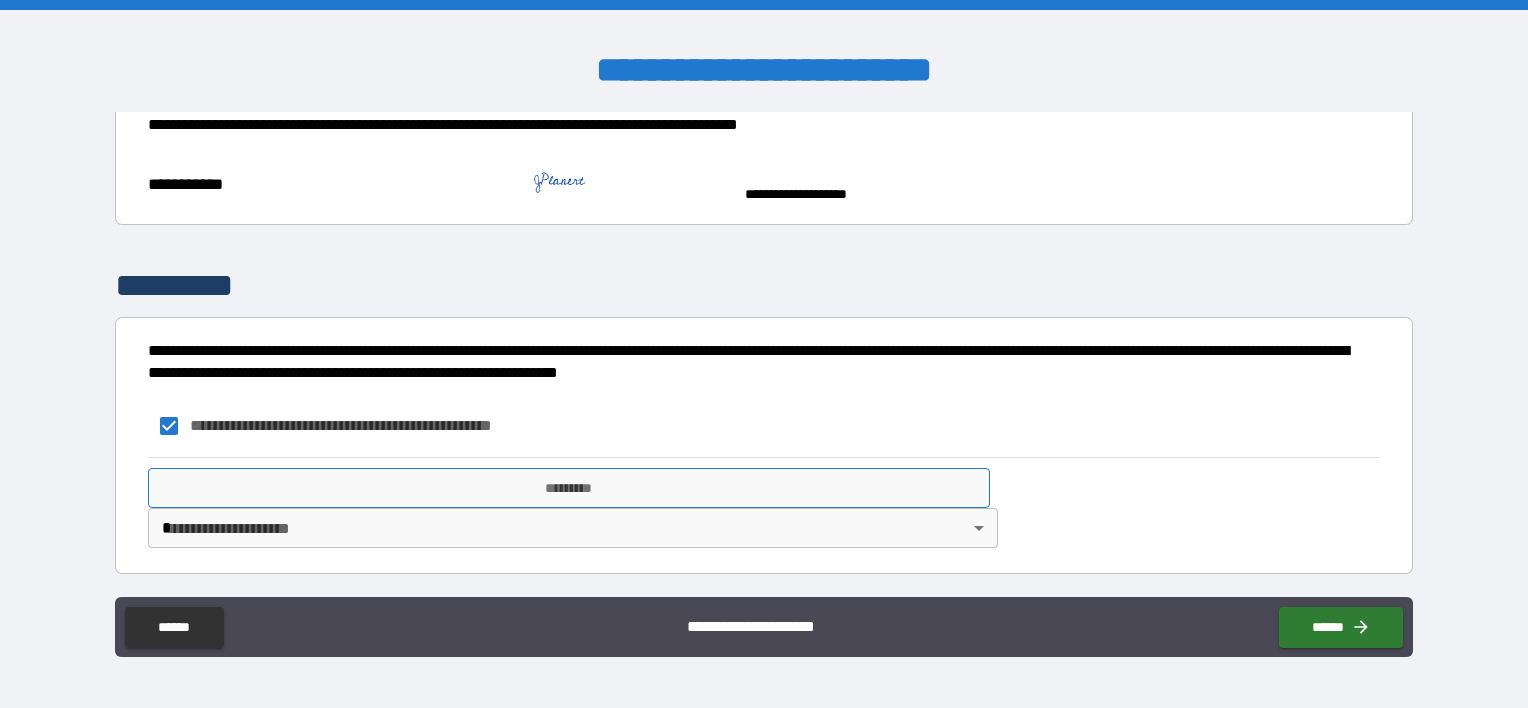 click on "*********" at bounding box center [569, 488] 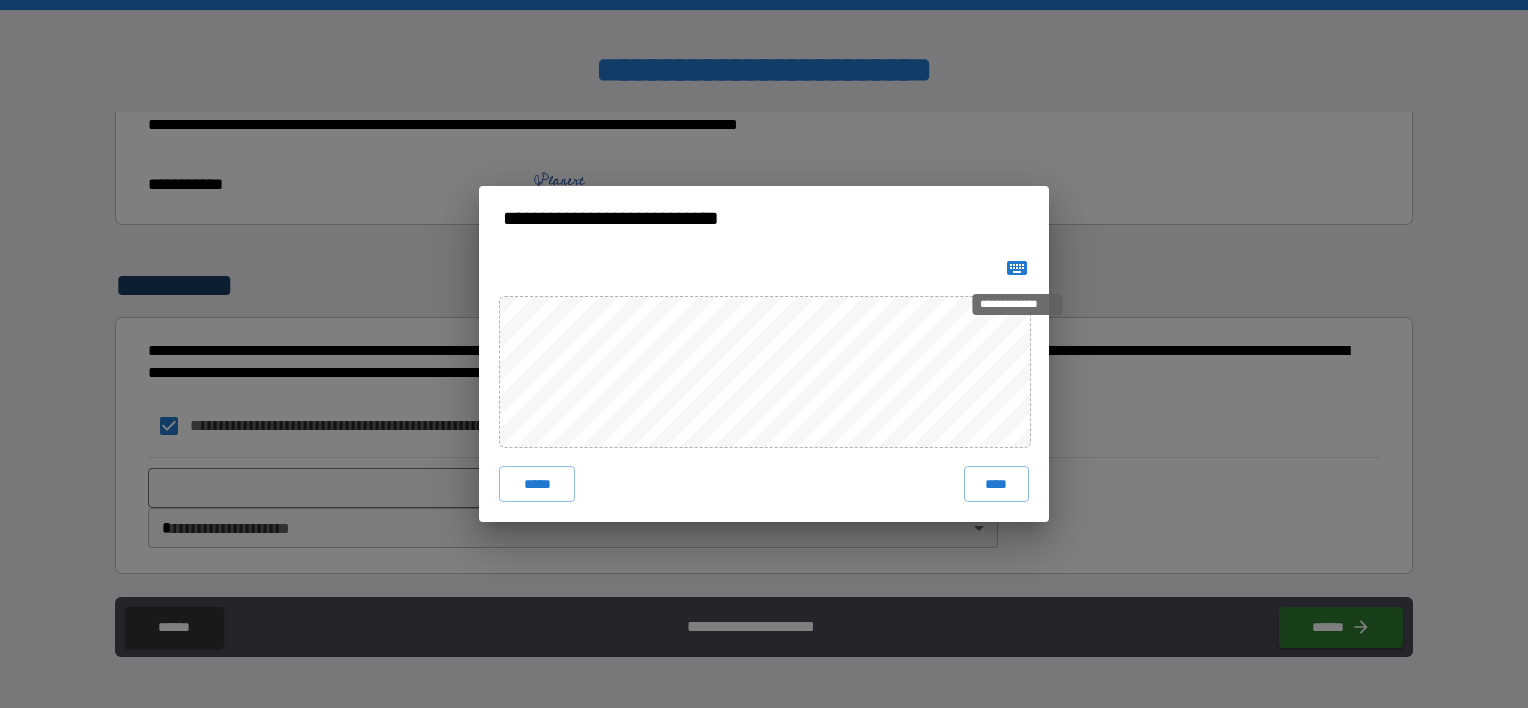 click 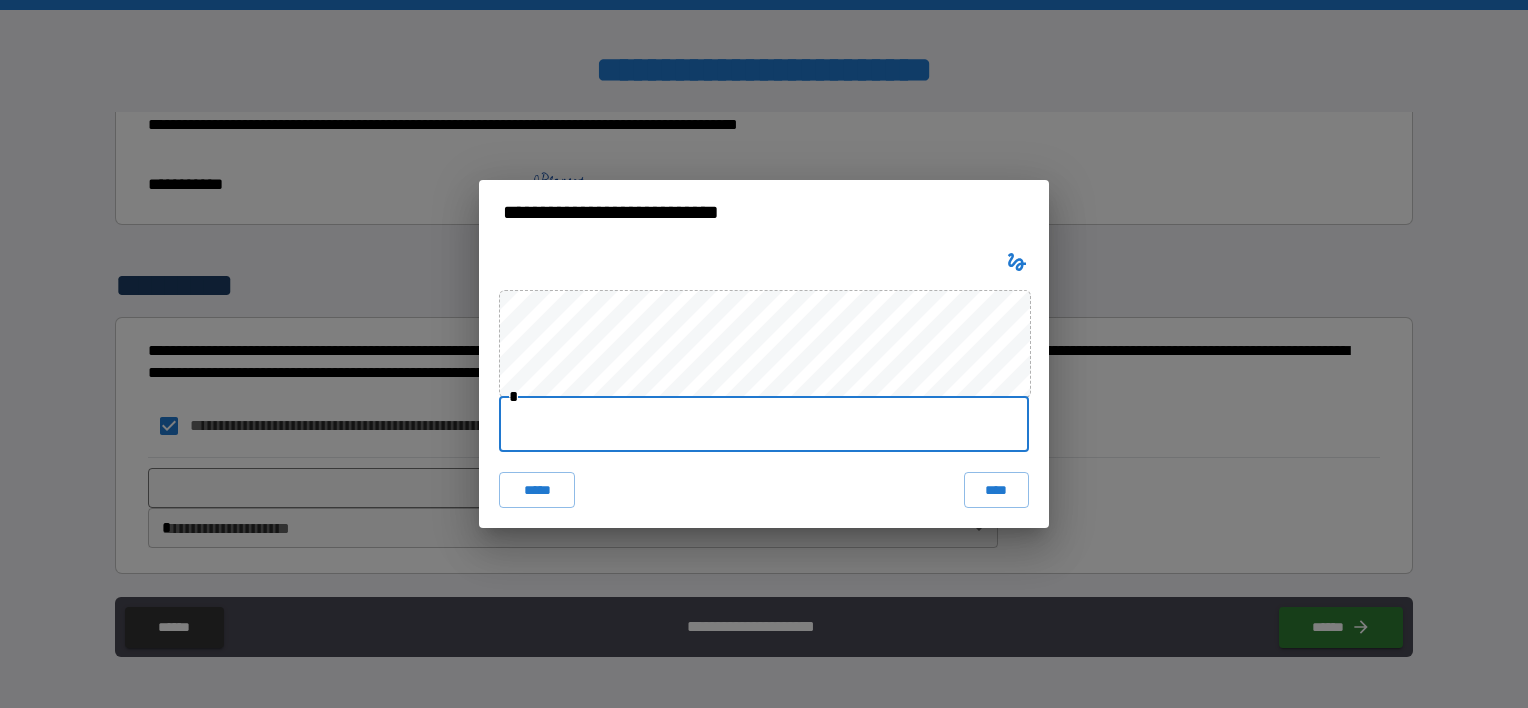 click at bounding box center [764, 424] 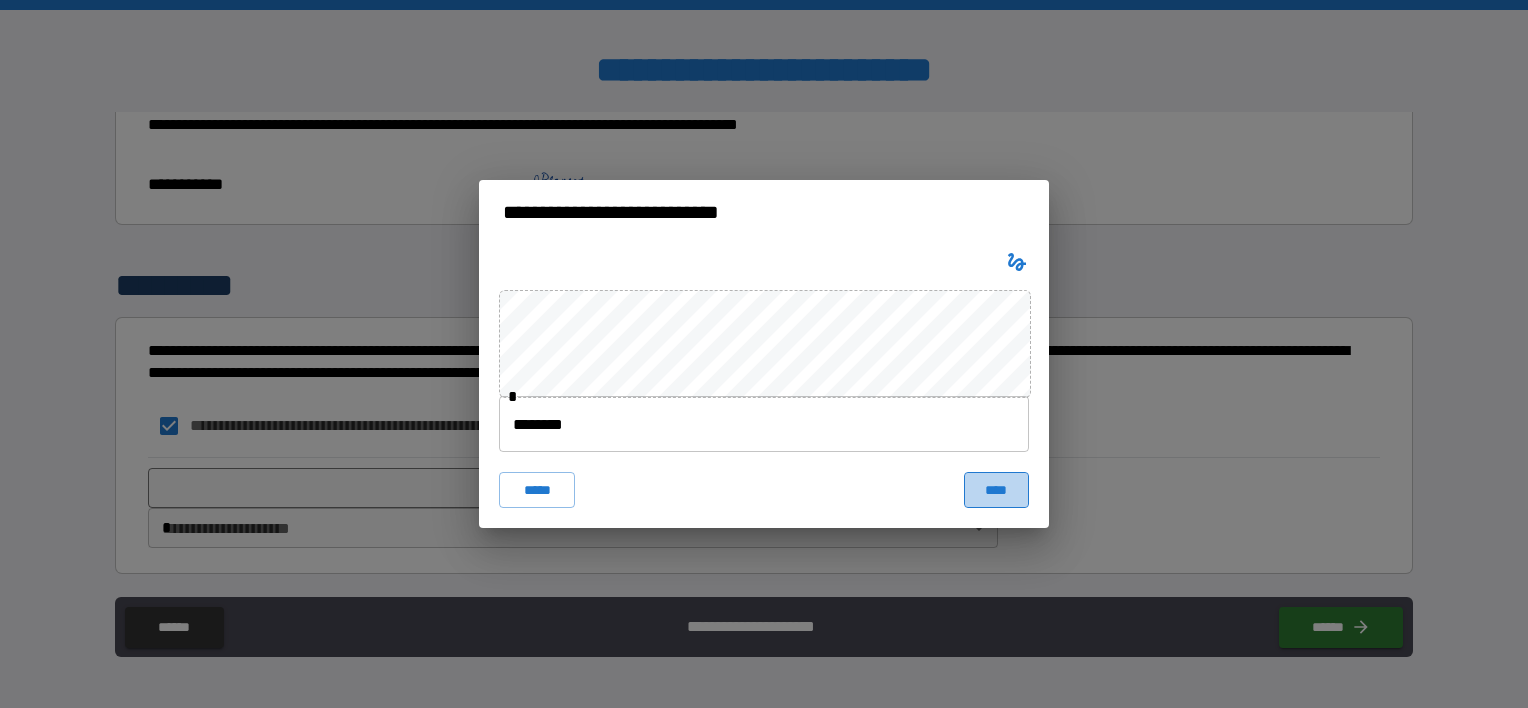 click on "****" at bounding box center (996, 490) 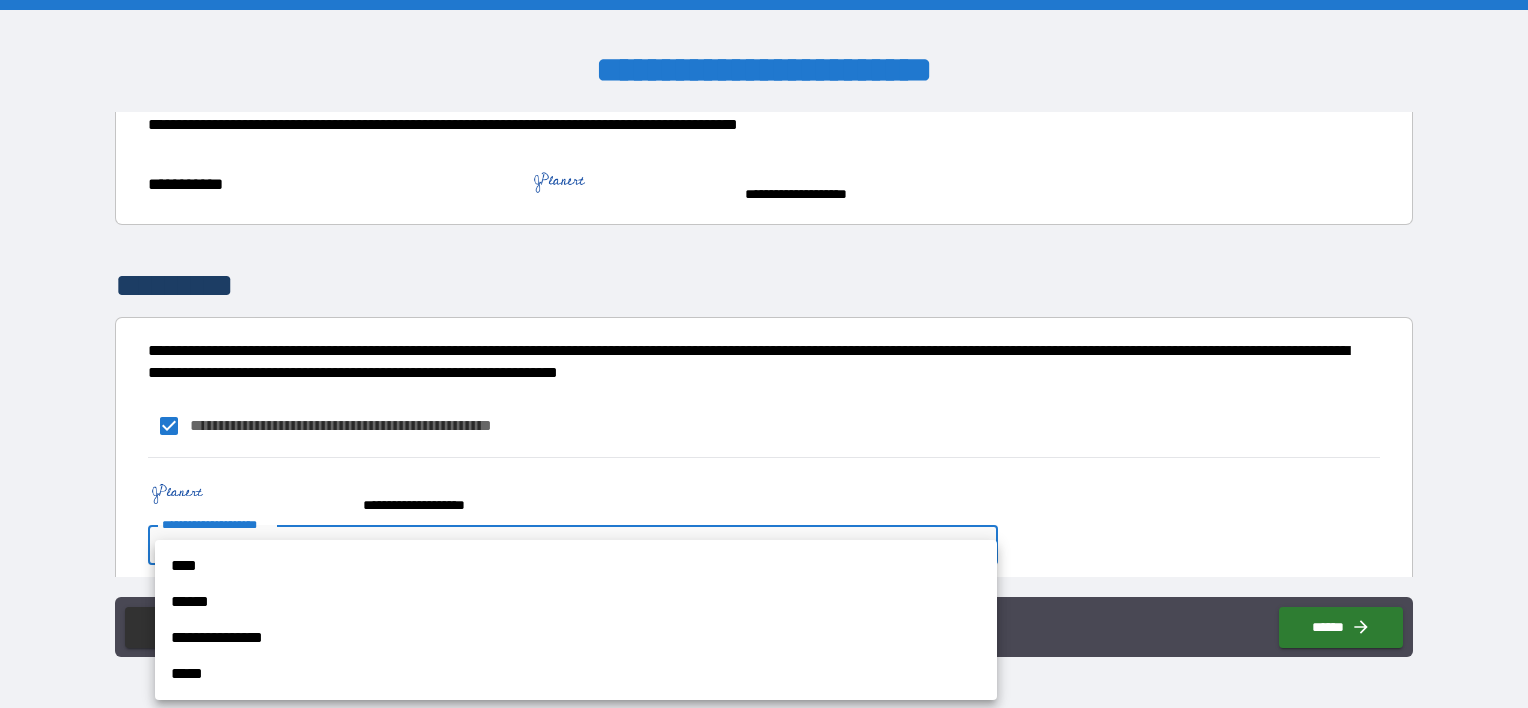 click on "**********" at bounding box center [764, 354] 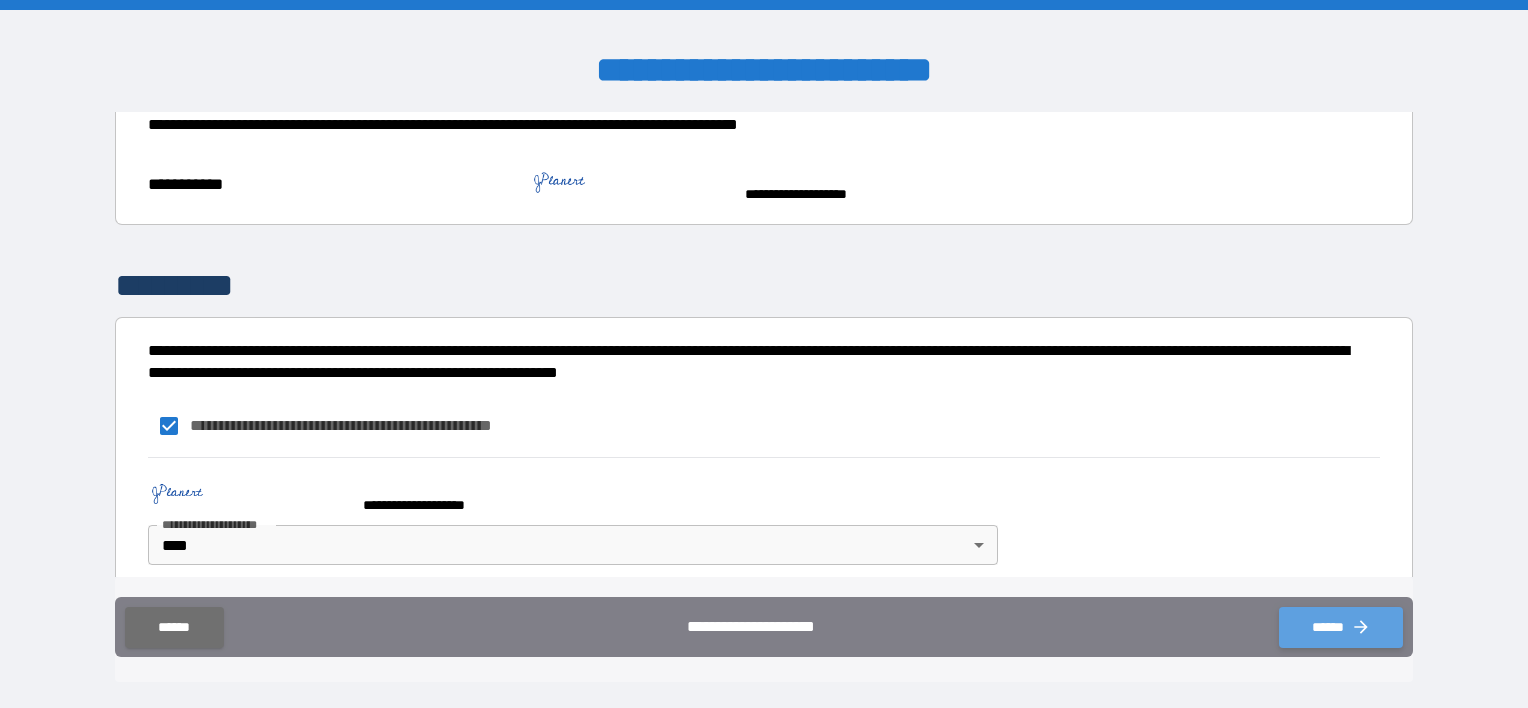 click on "******" at bounding box center (1341, 627) 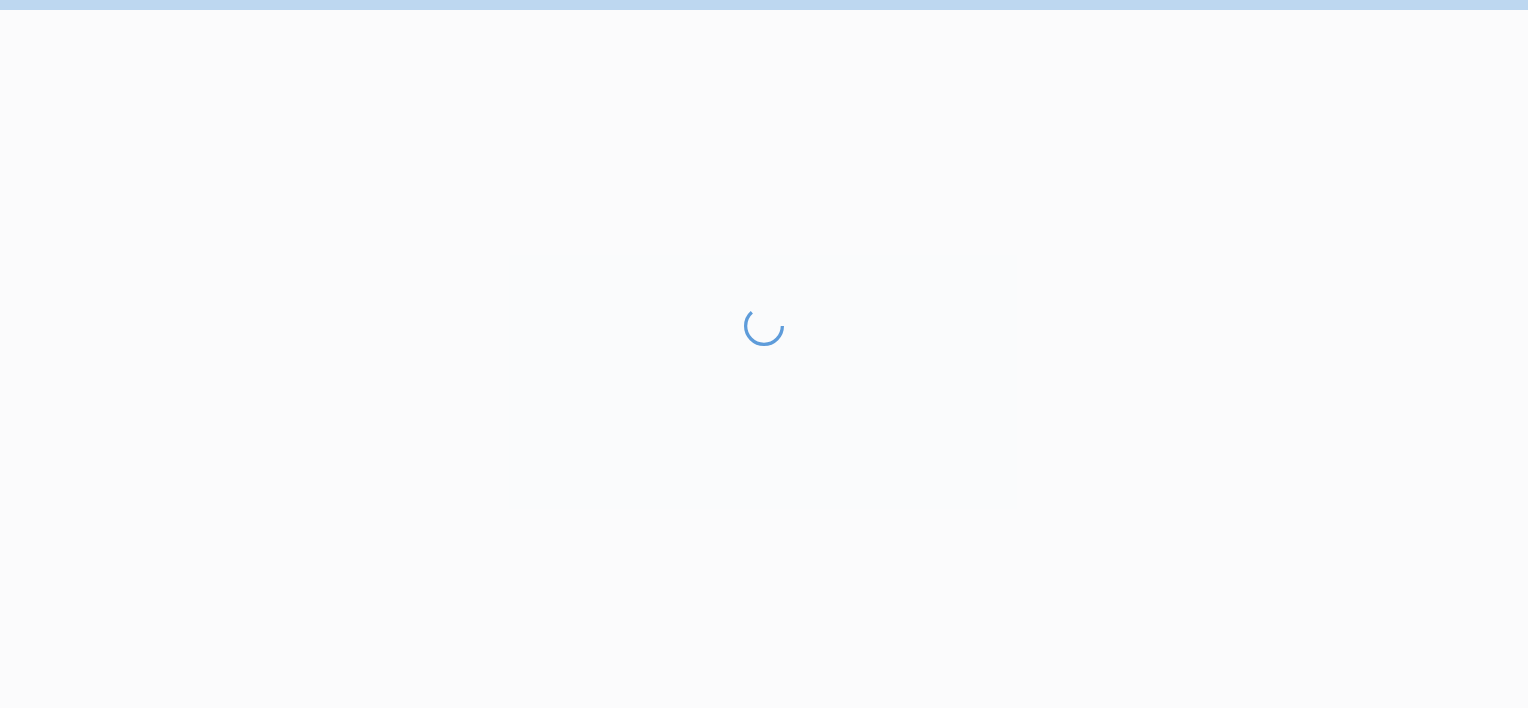 click at bounding box center (764, 507) 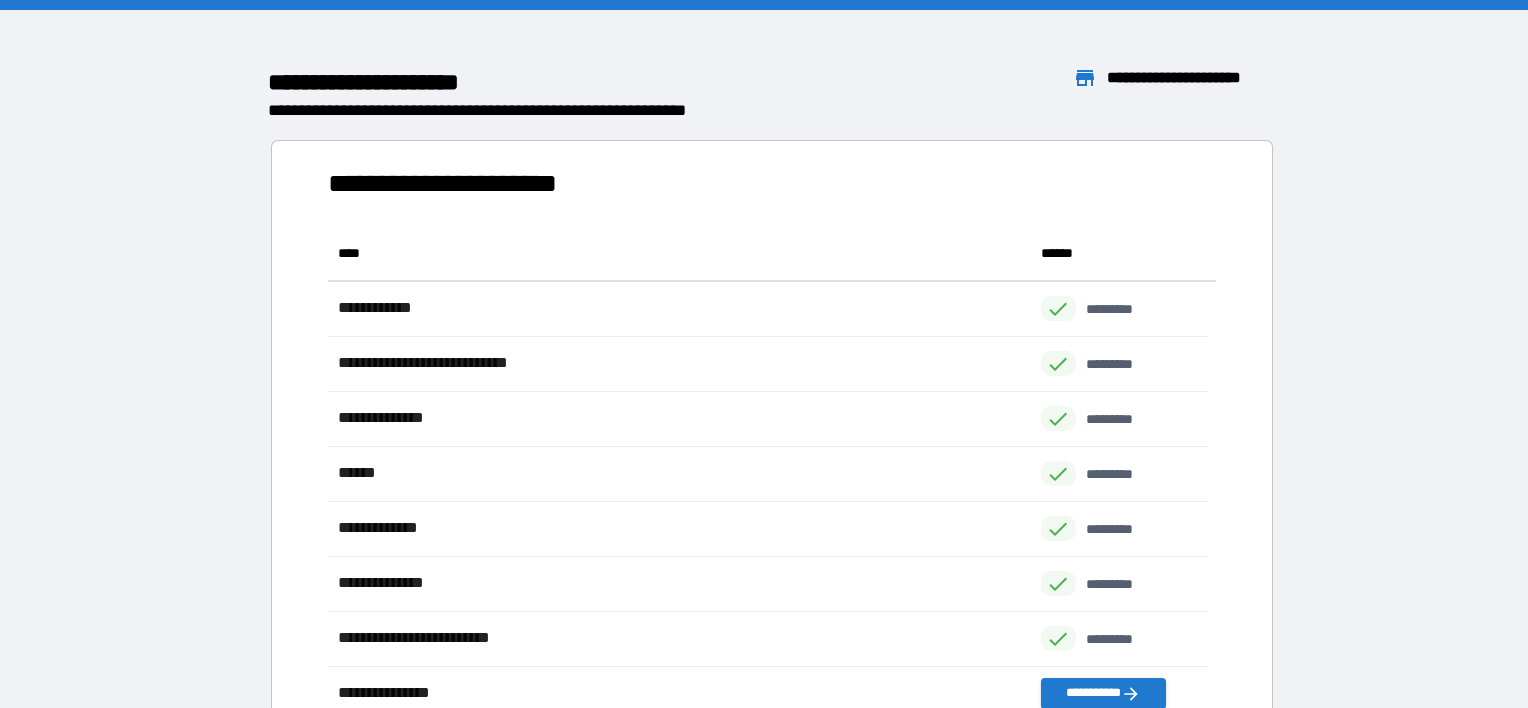 scroll, scrollTop: 16, scrollLeft: 16, axis: both 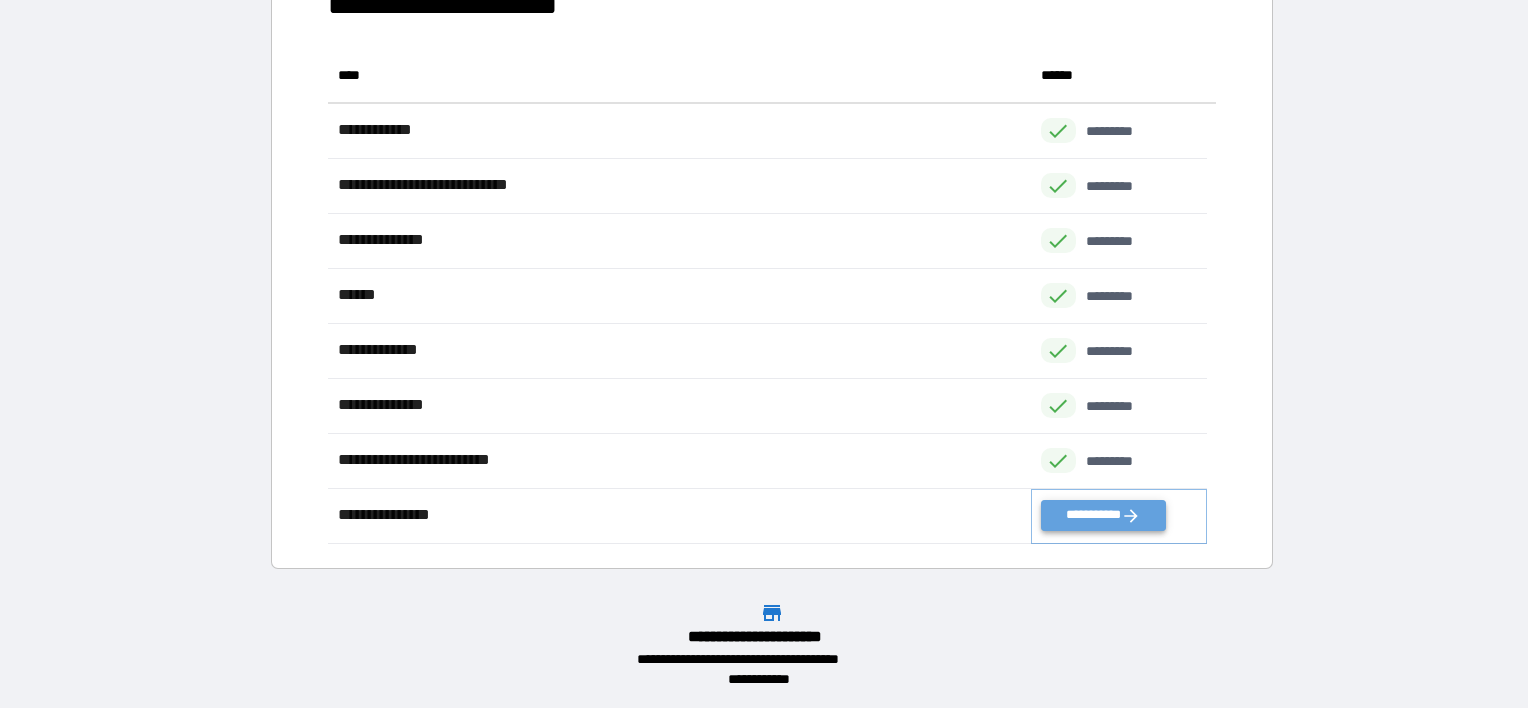 click on "**********" at bounding box center (1103, 515) 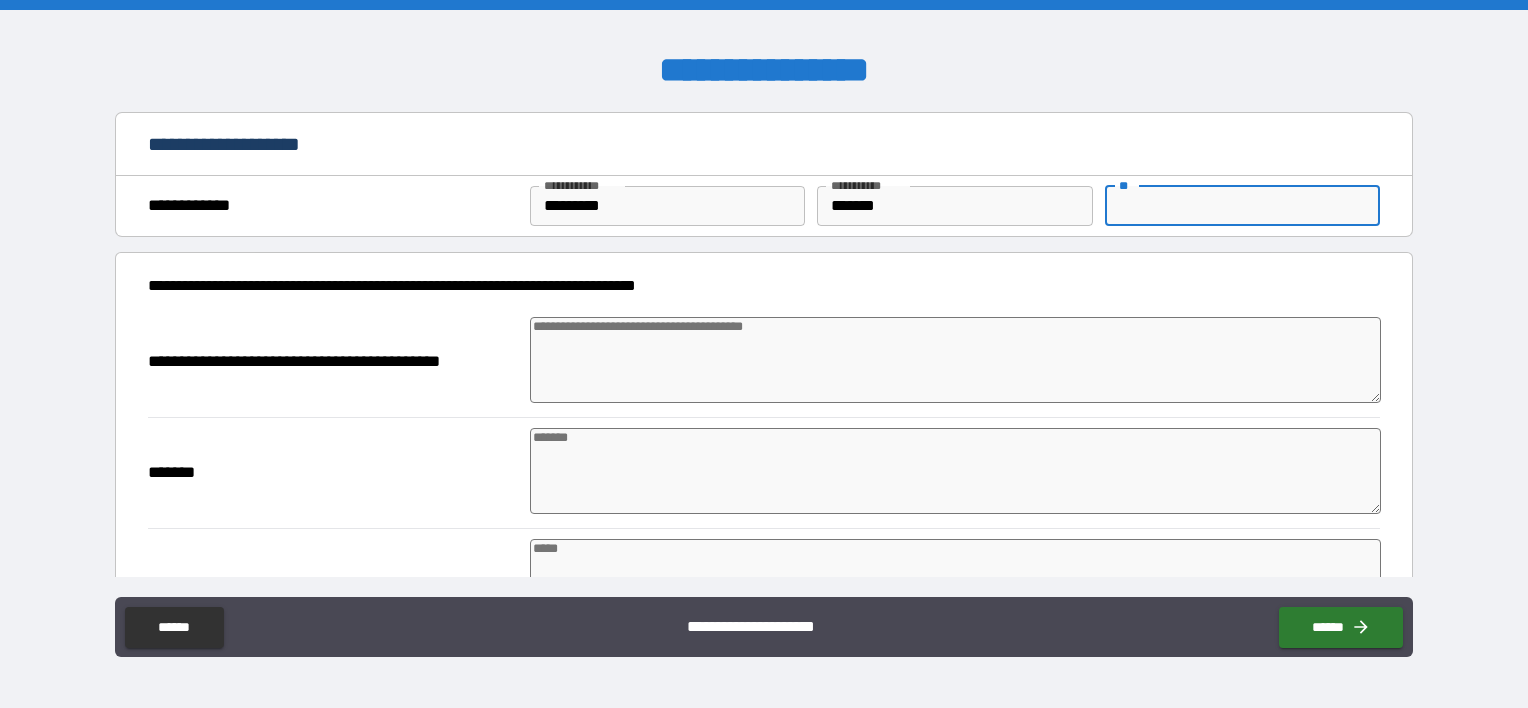 click on "**" at bounding box center [1242, 206] 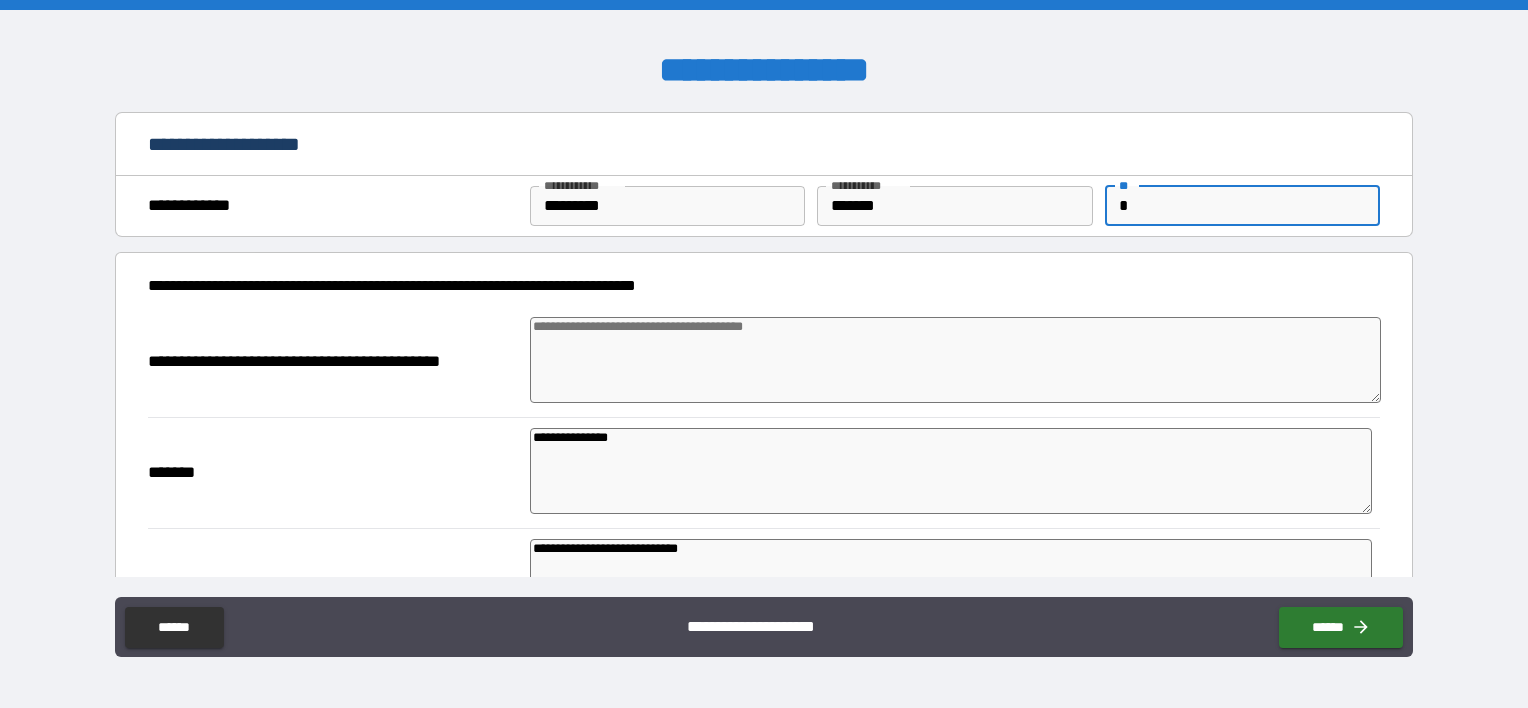 click at bounding box center (955, 360) 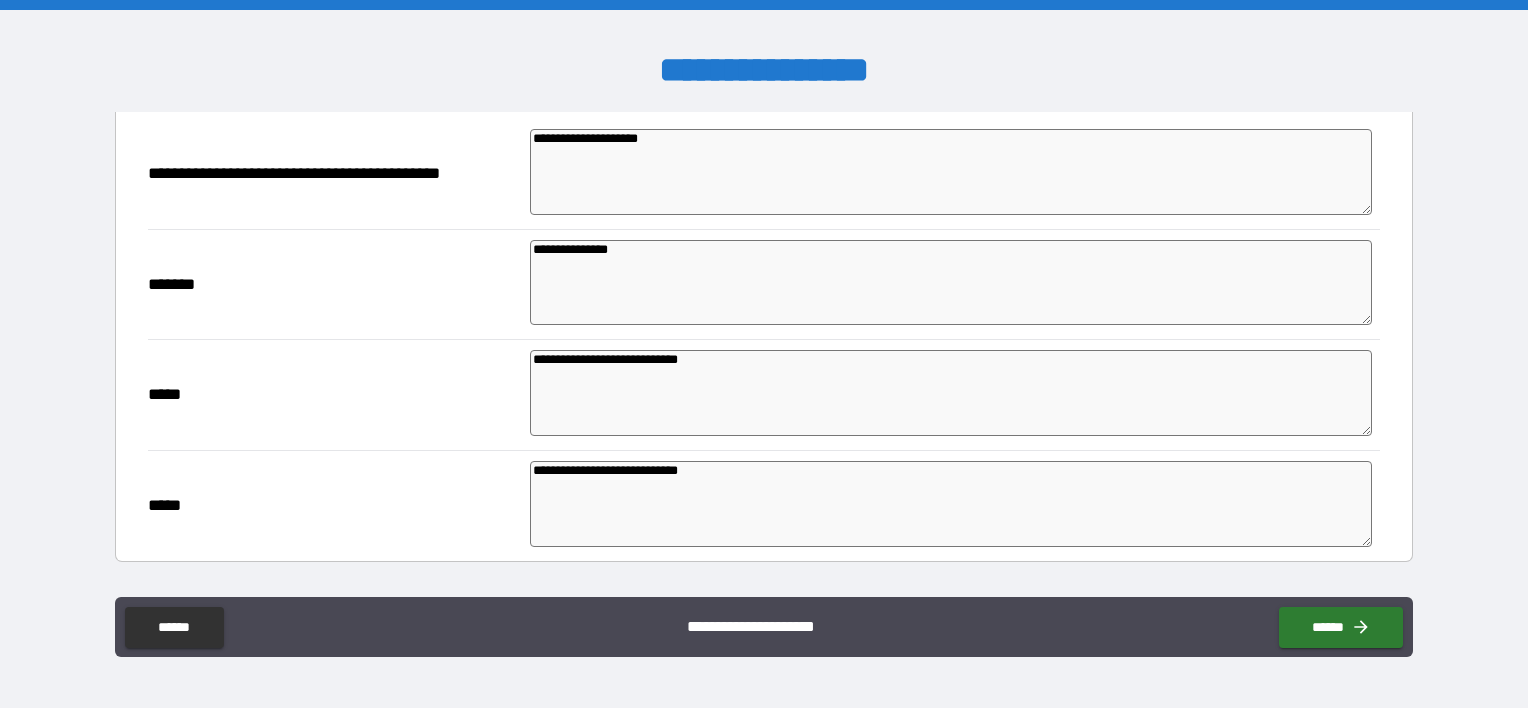 scroll, scrollTop: 292, scrollLeft: 0, axis: vertical 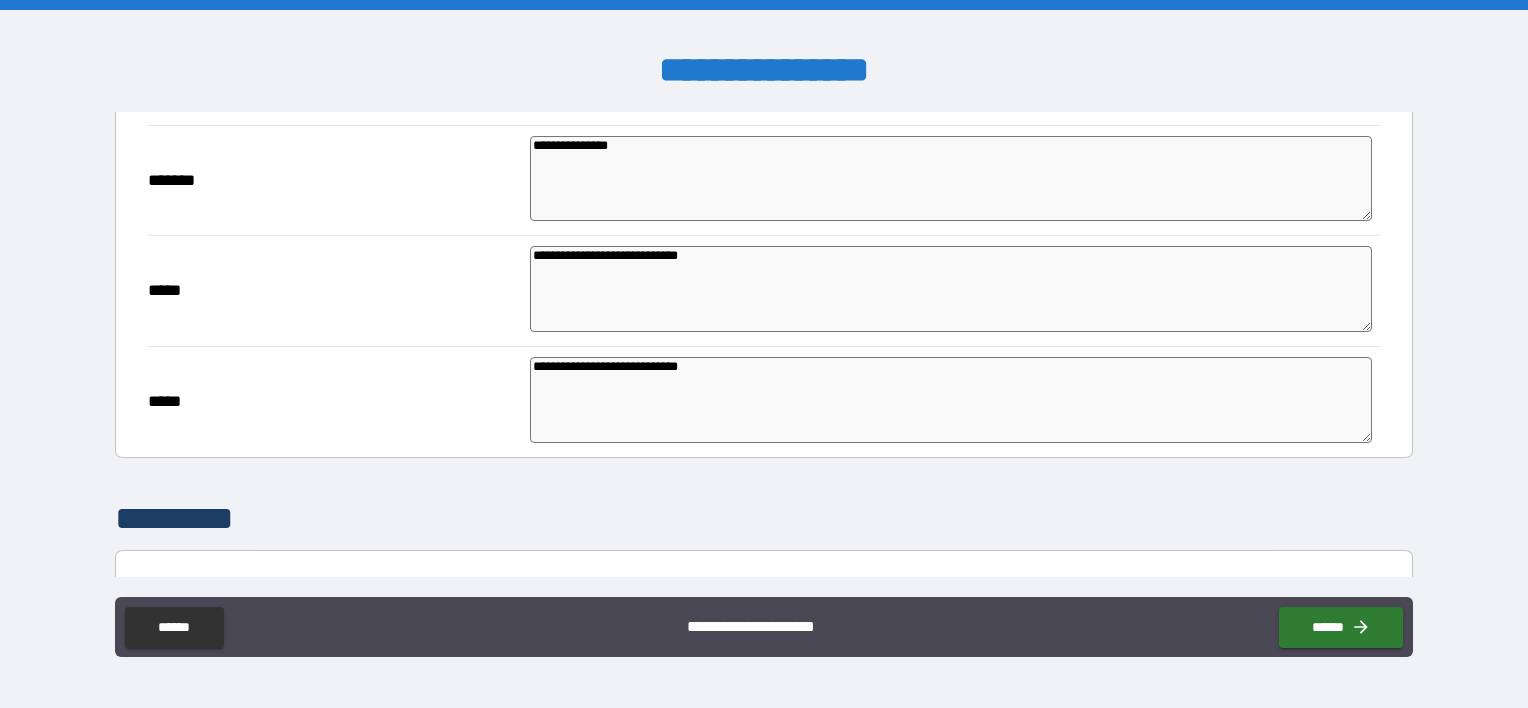 click on "**********" at bounding box center [951, 289] 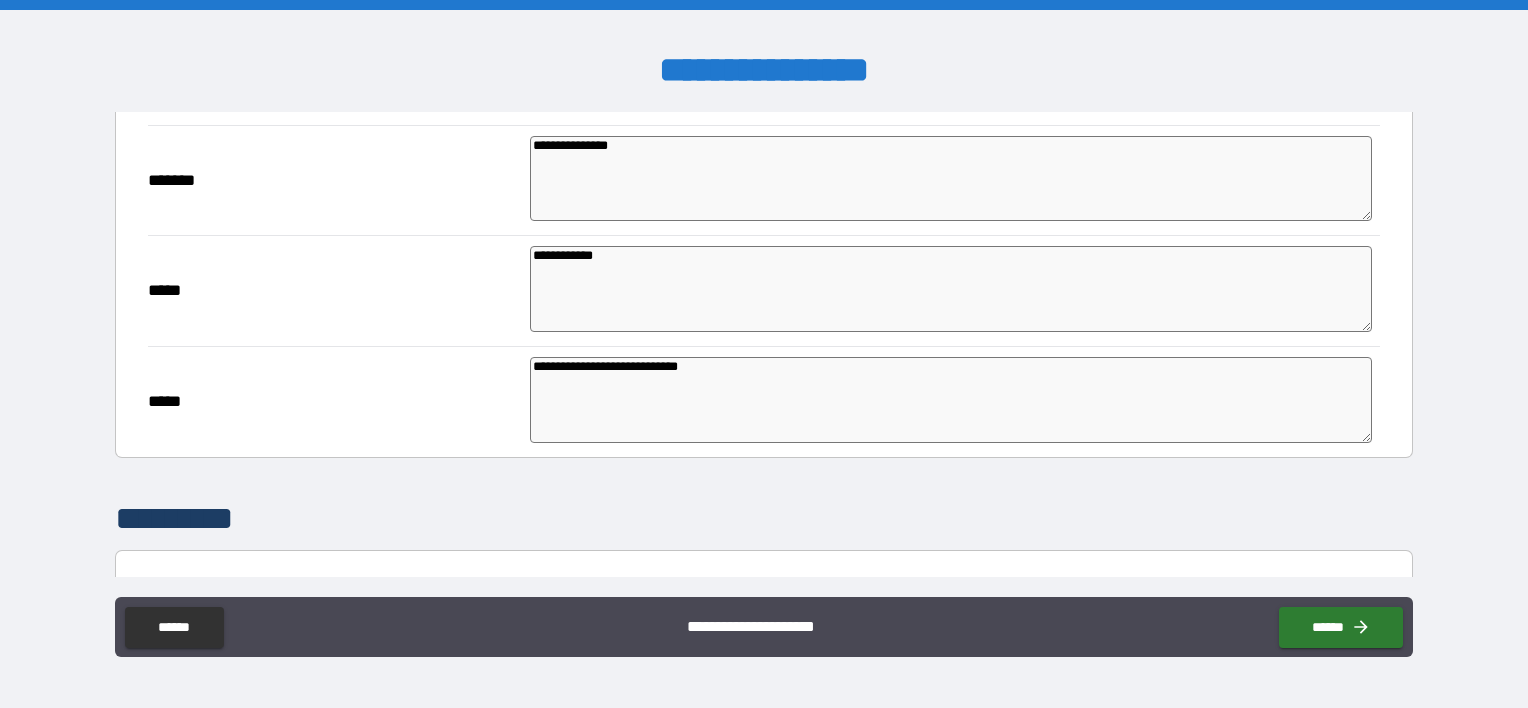 click on "**********" at bounding box center (764, 356) 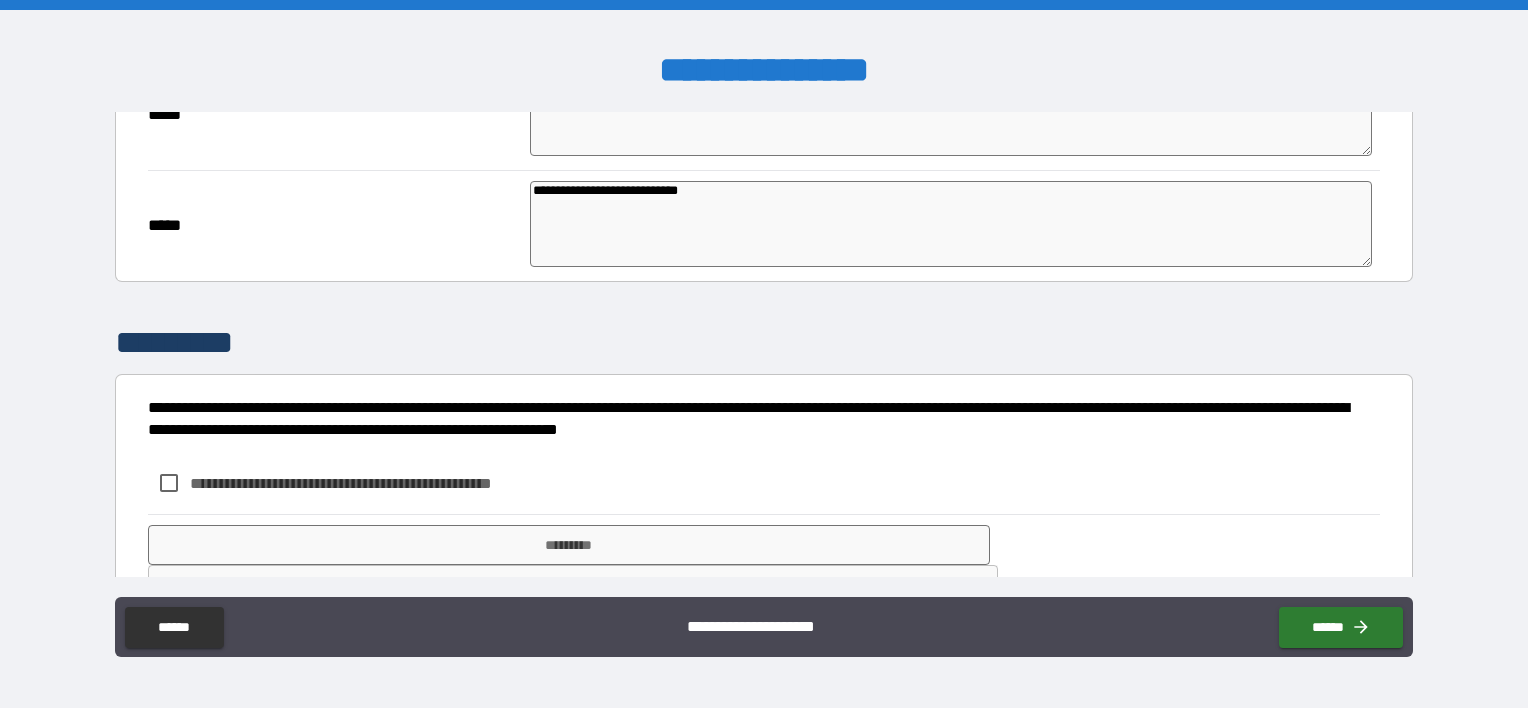 scroll, scrollTop: 524, scrollLeft: 0, axis: vertical 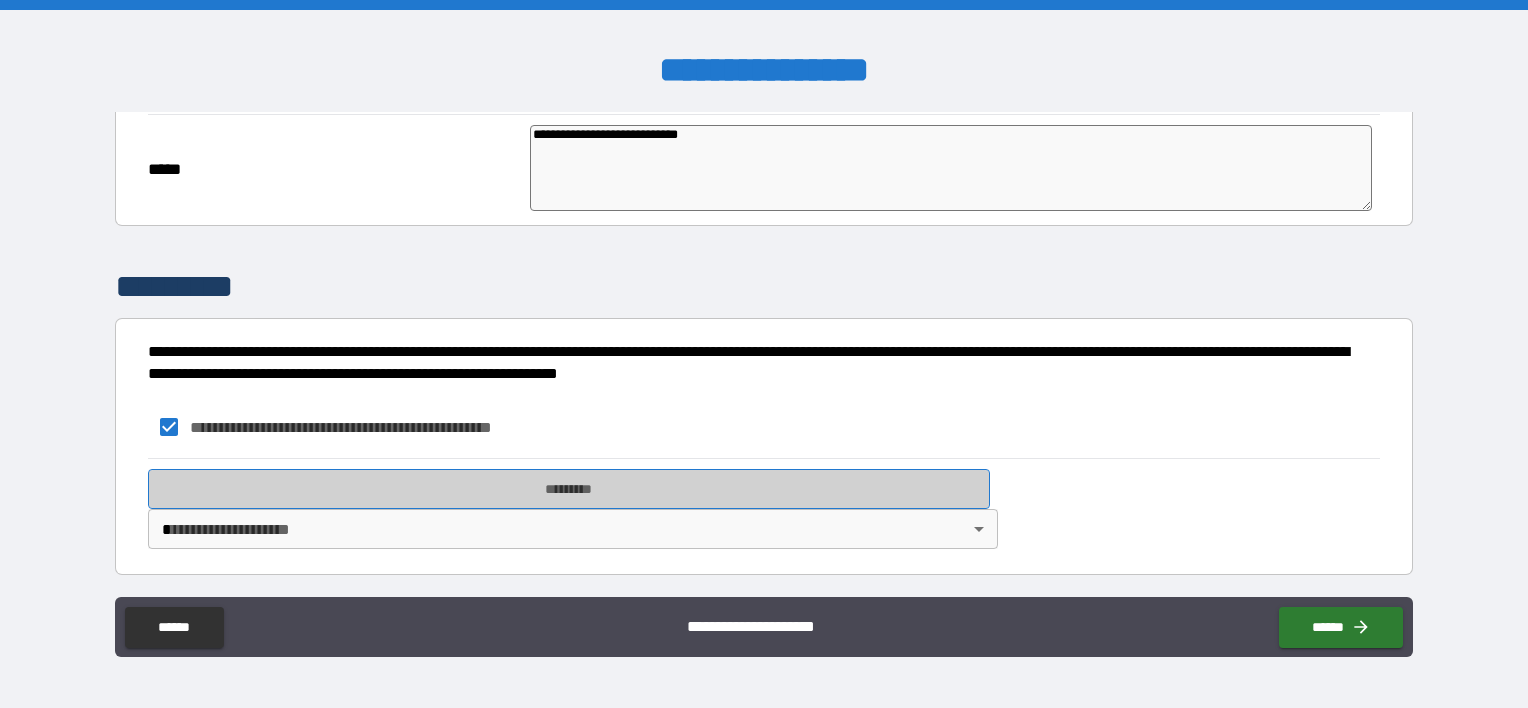 click on "*********" at bounding box center (569, 489) 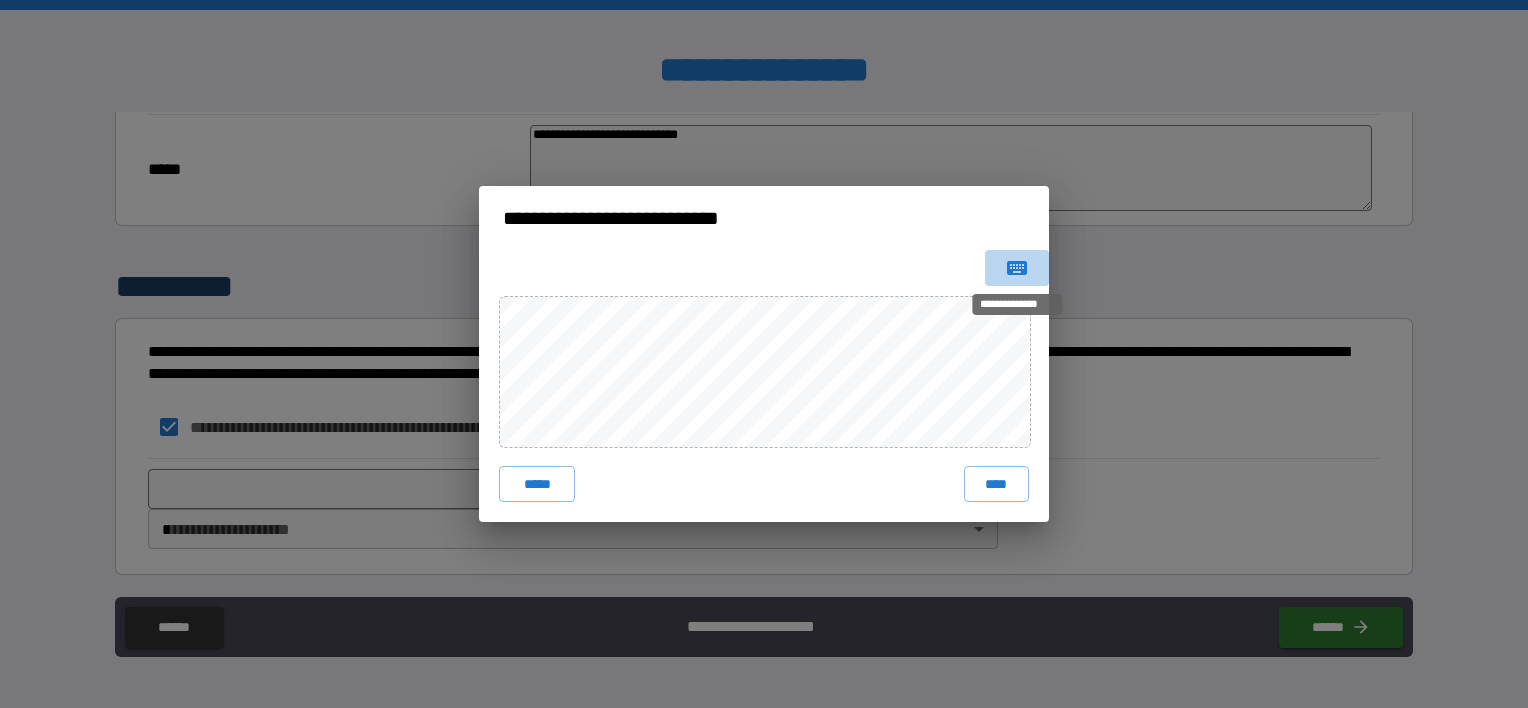 click 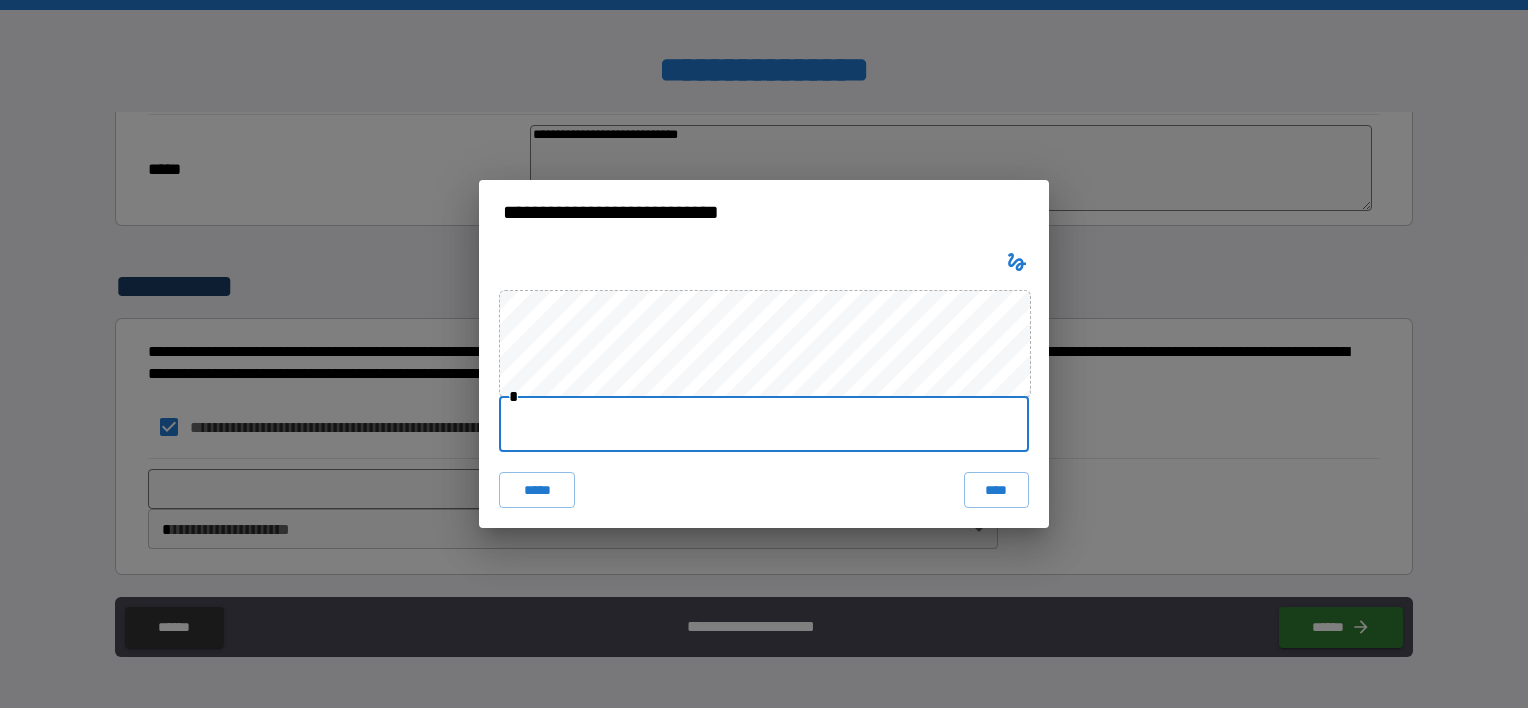 click at bounding box center (764, 424) 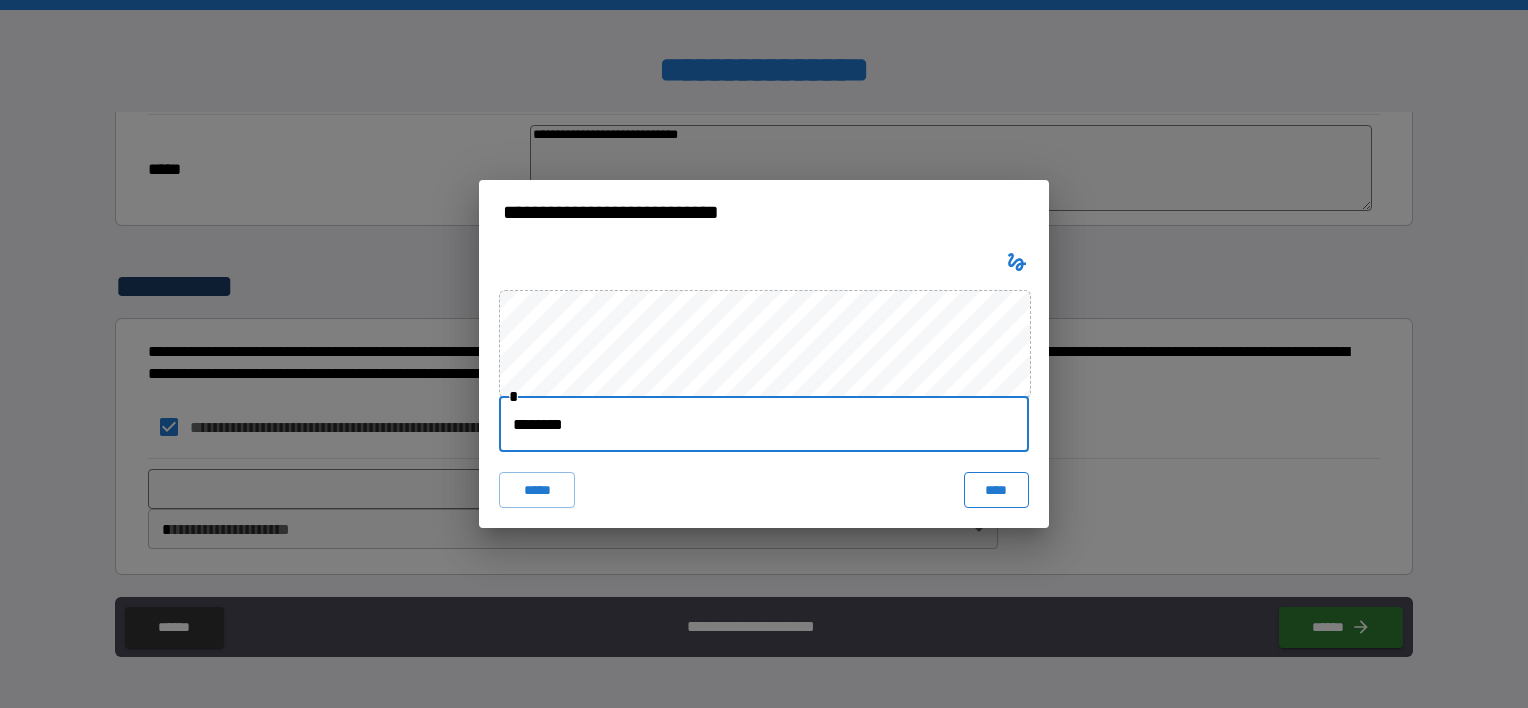 click on "****" at bounding box center (996, 490) 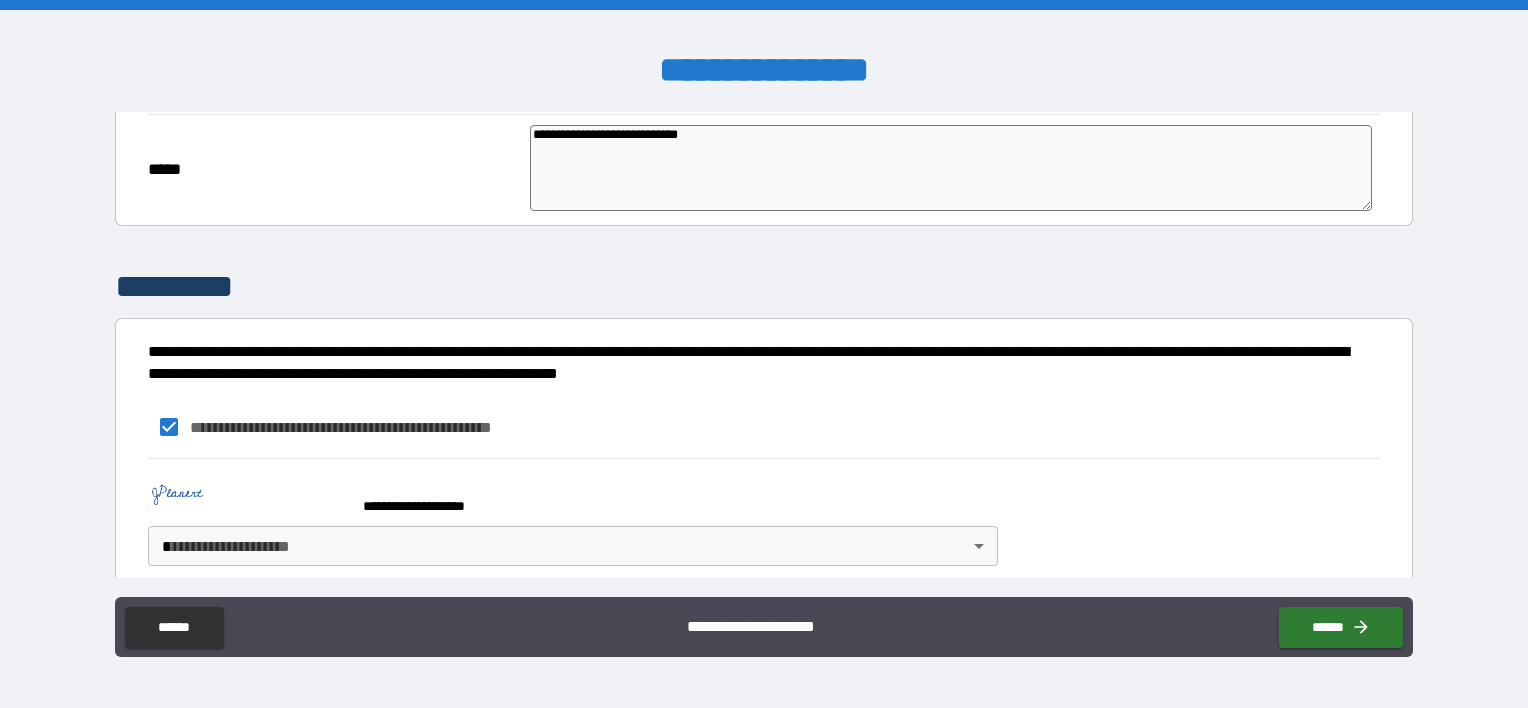 click on "**********" at bounding box center [764, 354] 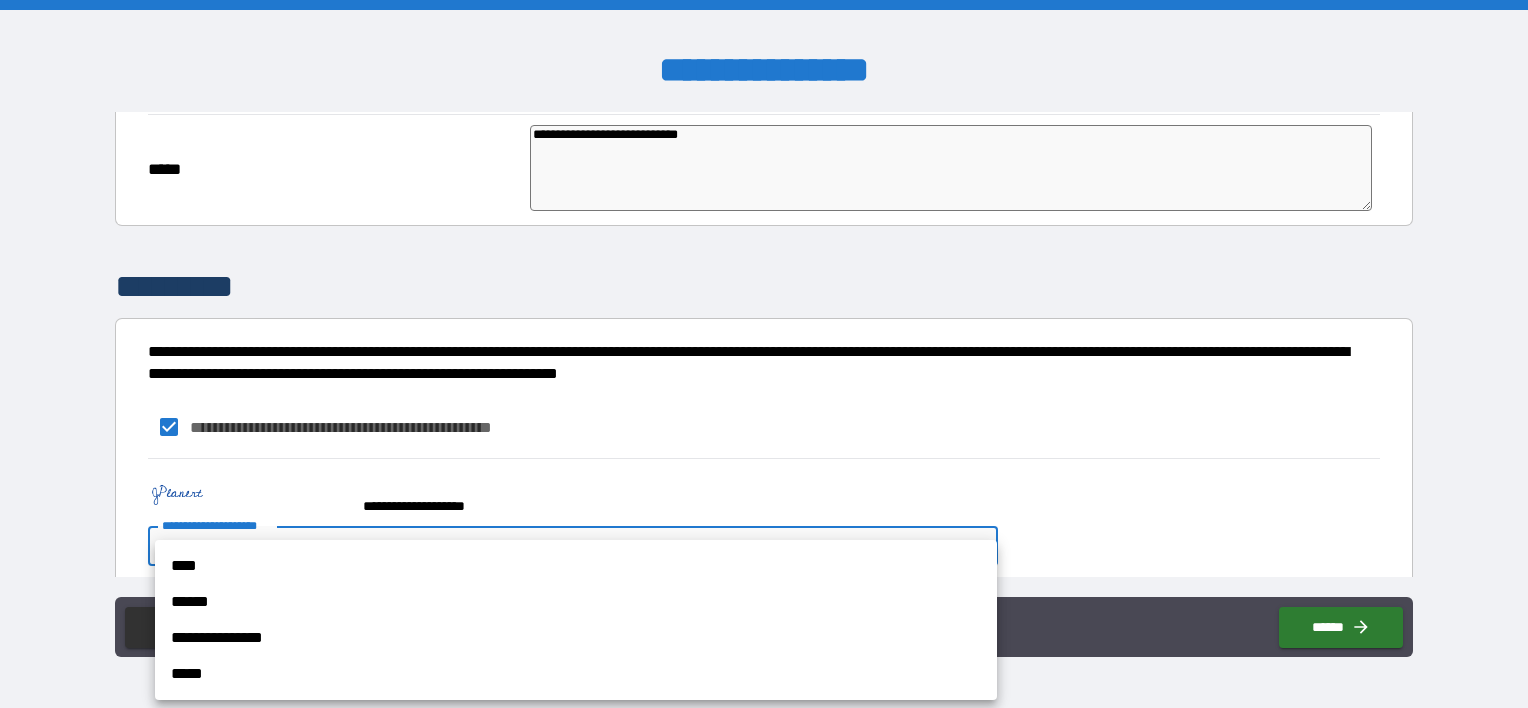 click on "****" at bounding box center [576, 566] 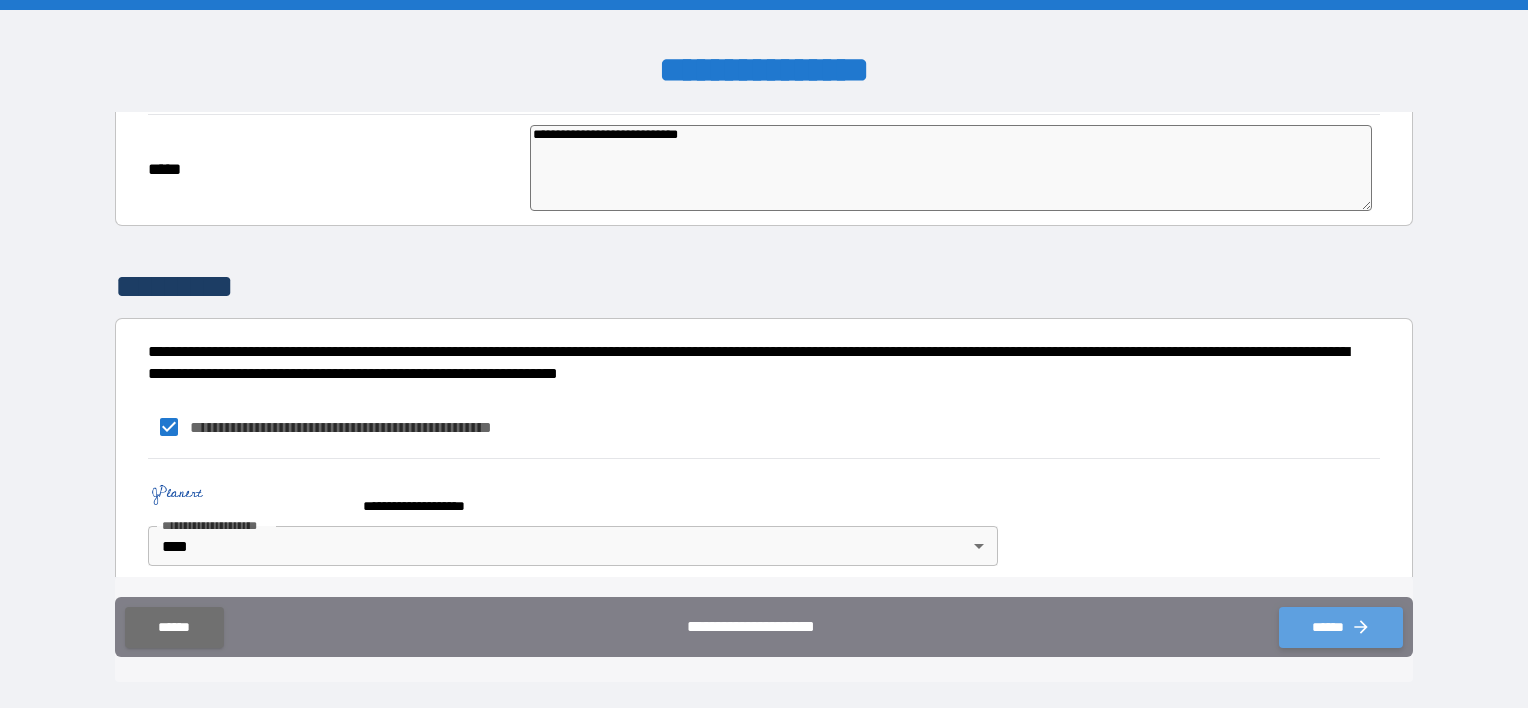 click on "******" at bounding box center (1341, 627) 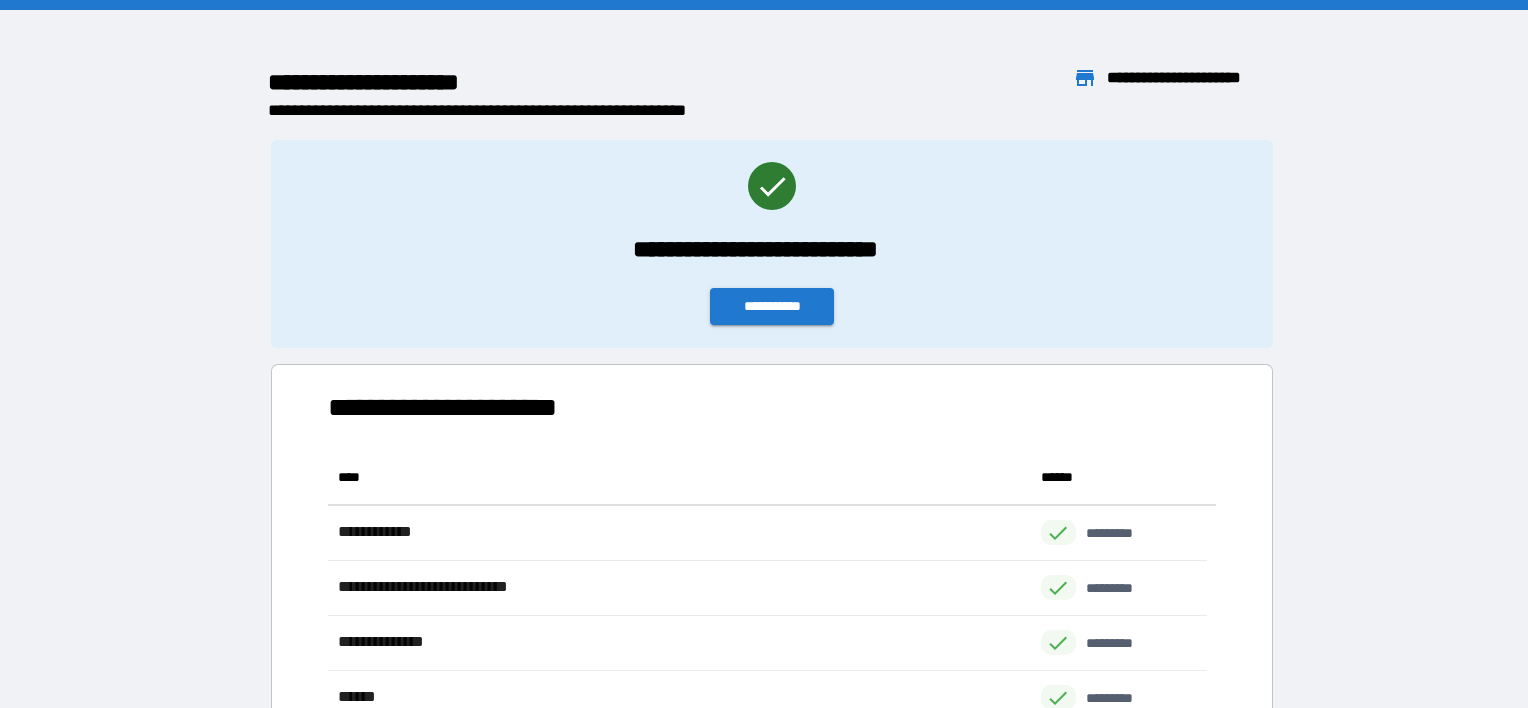 scroll, scrollTop: 16, scrollLeft: 16, axis: both 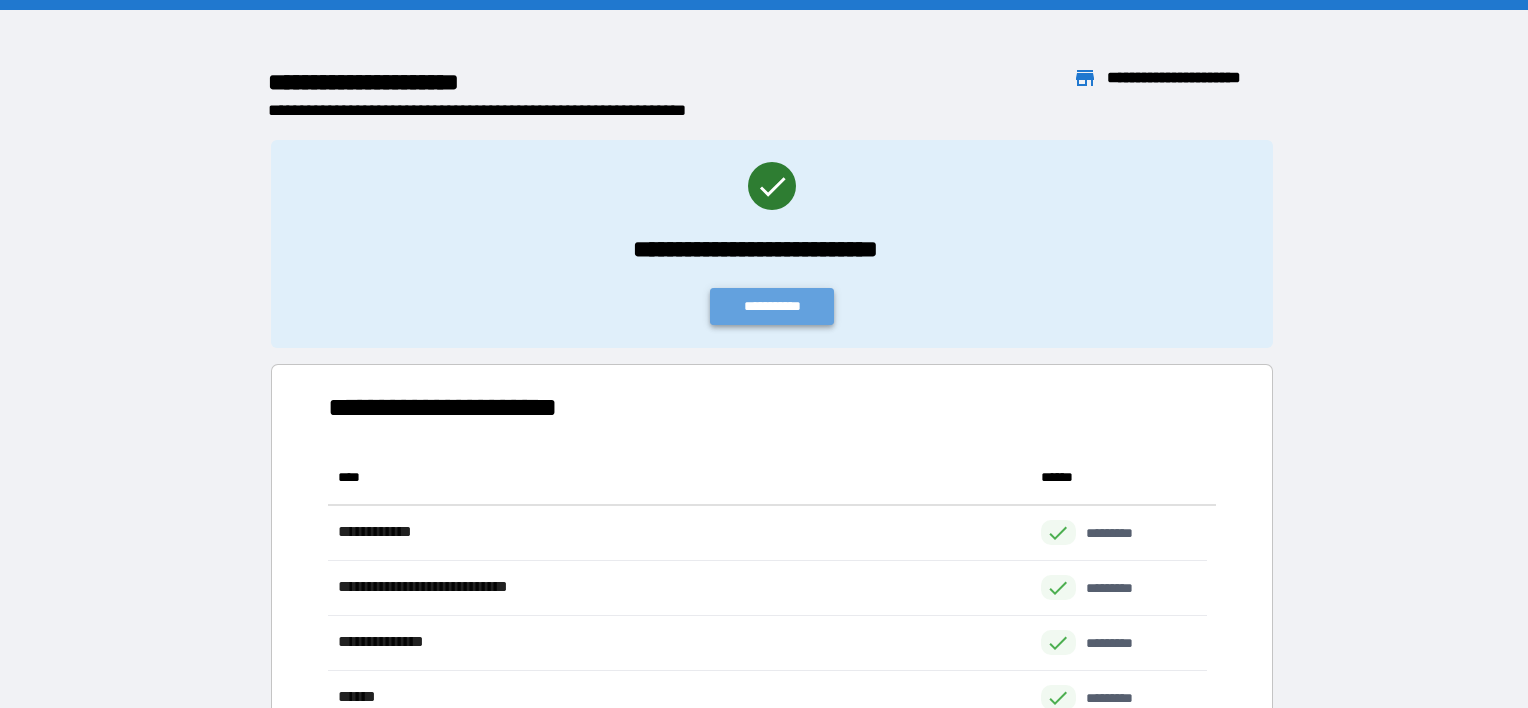 click on "**********" at bounding box center (772, 306) 